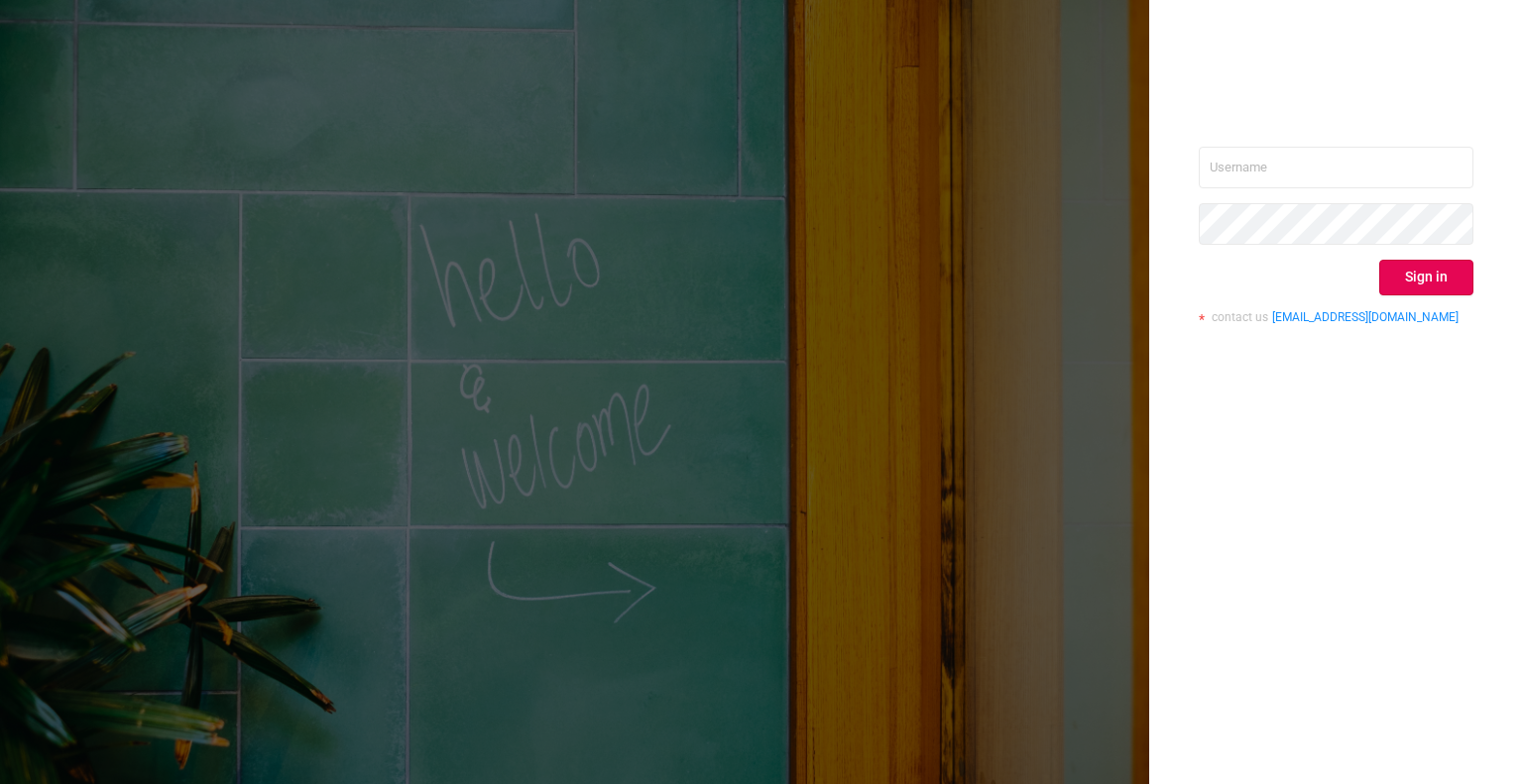 scroll, scrollTop: 0, scrollLeft: 0, axis: both 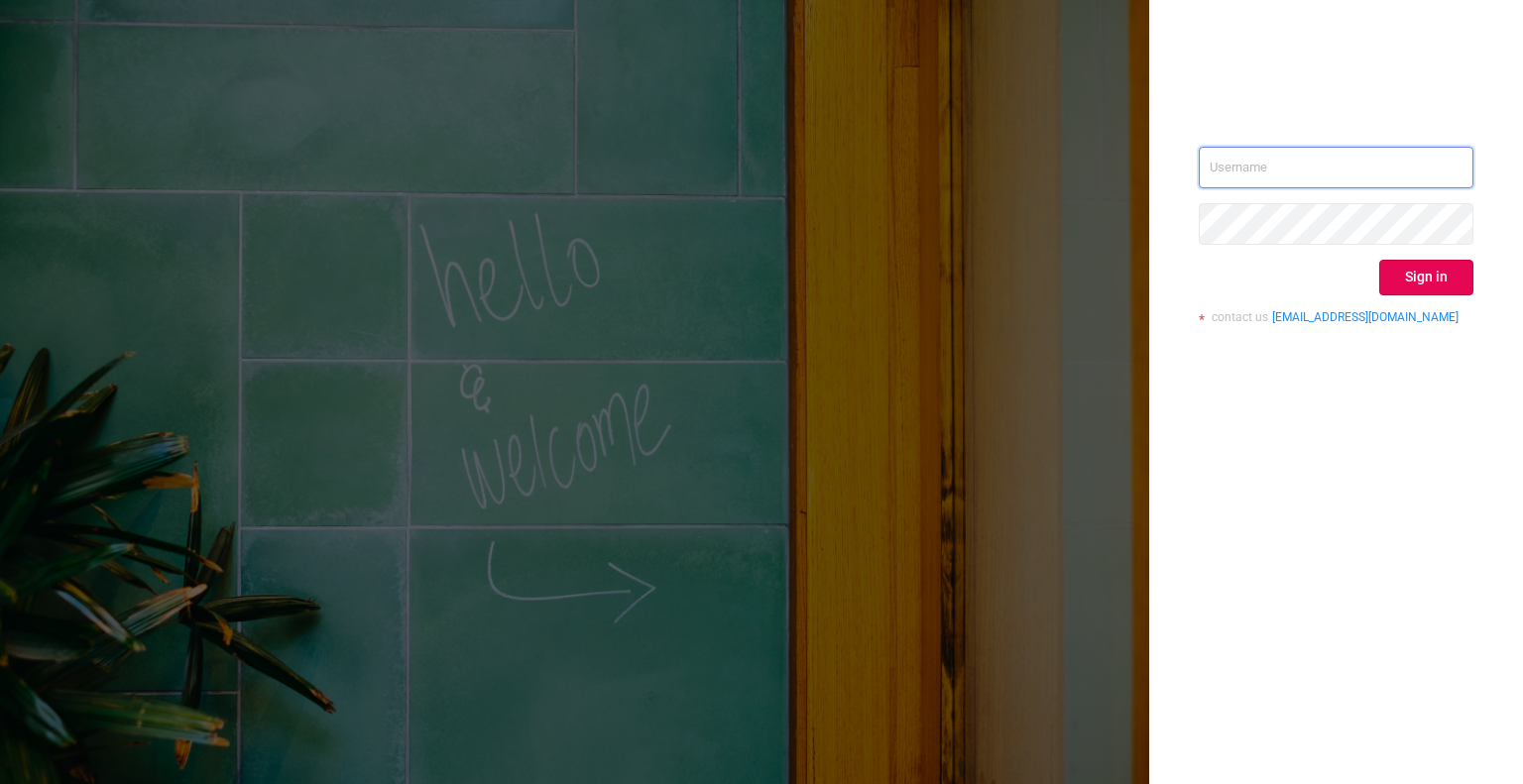 click at bounding box center (1336, 168) 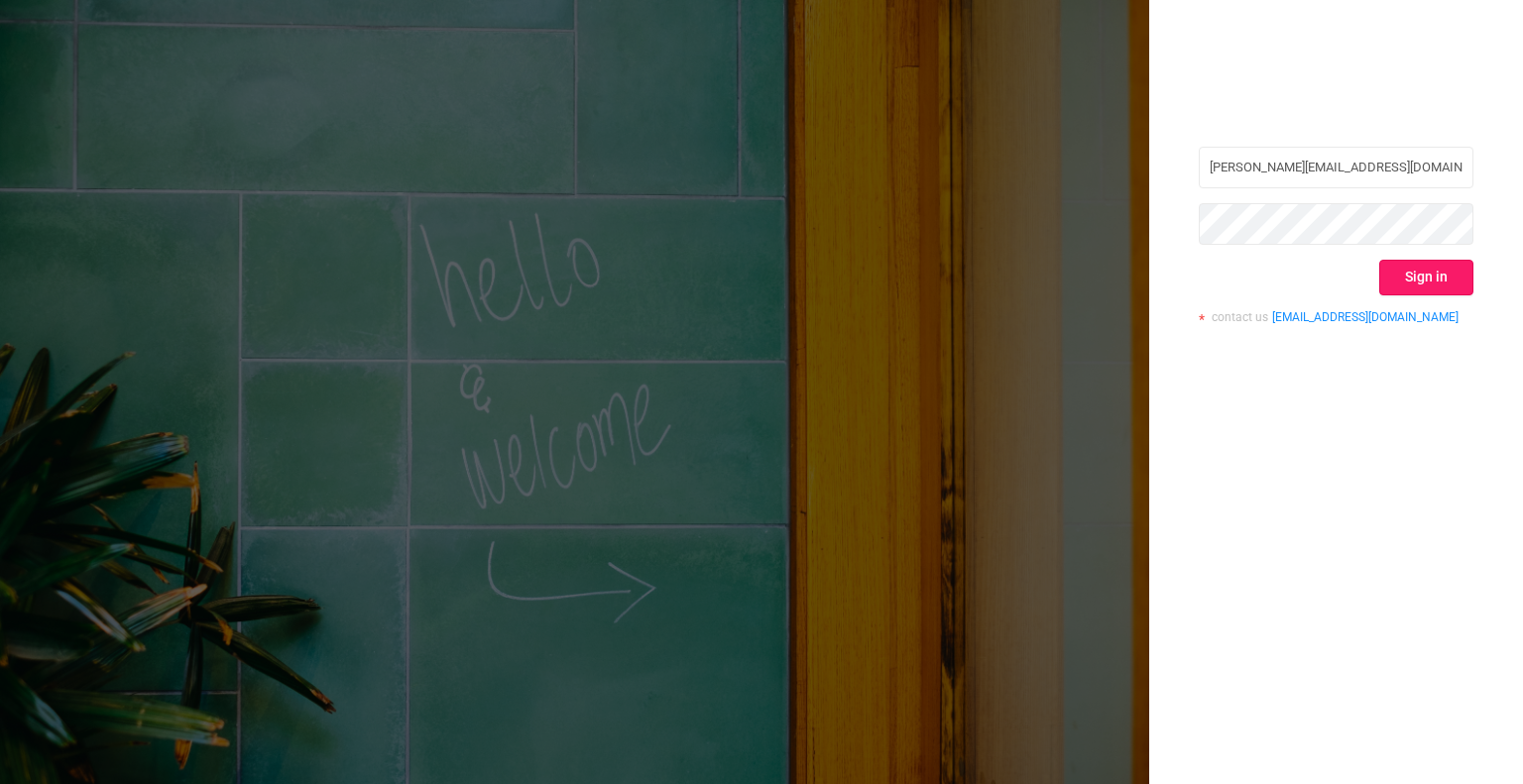 click on "Sign in" at bounding box center [1426, 278] 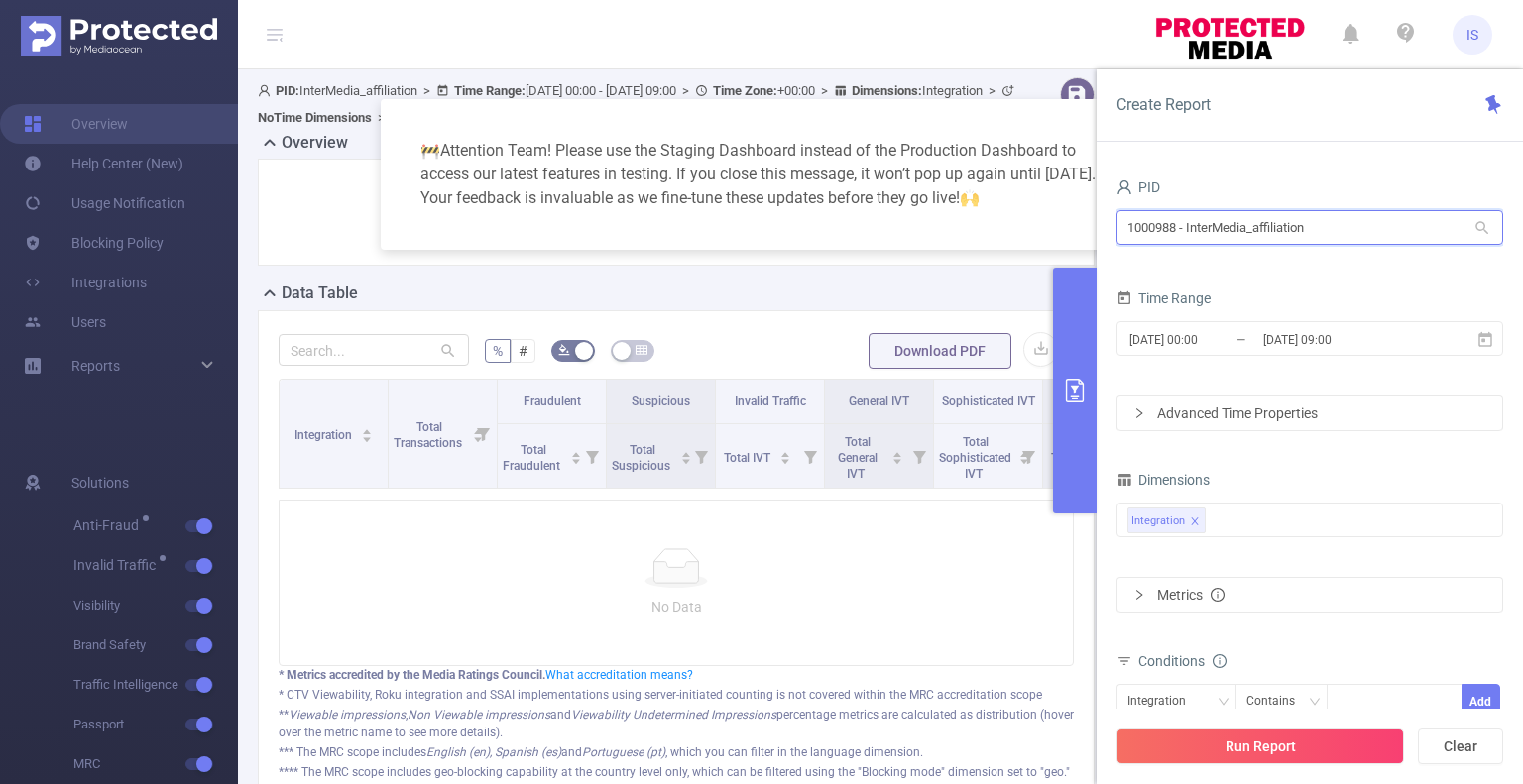 click on "1000988 - InterMedia_affiliation" at bounding box center [1310, 227] 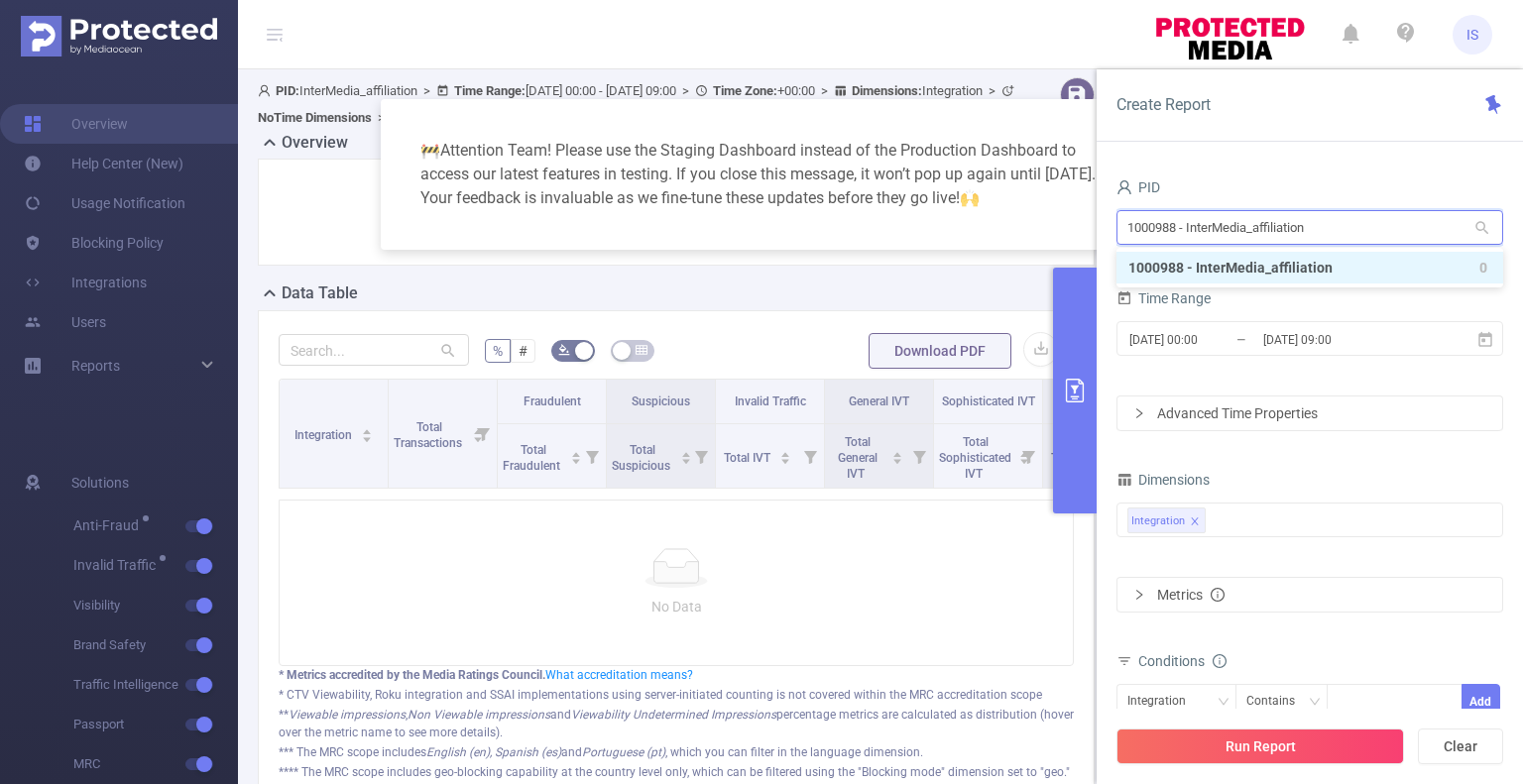 type 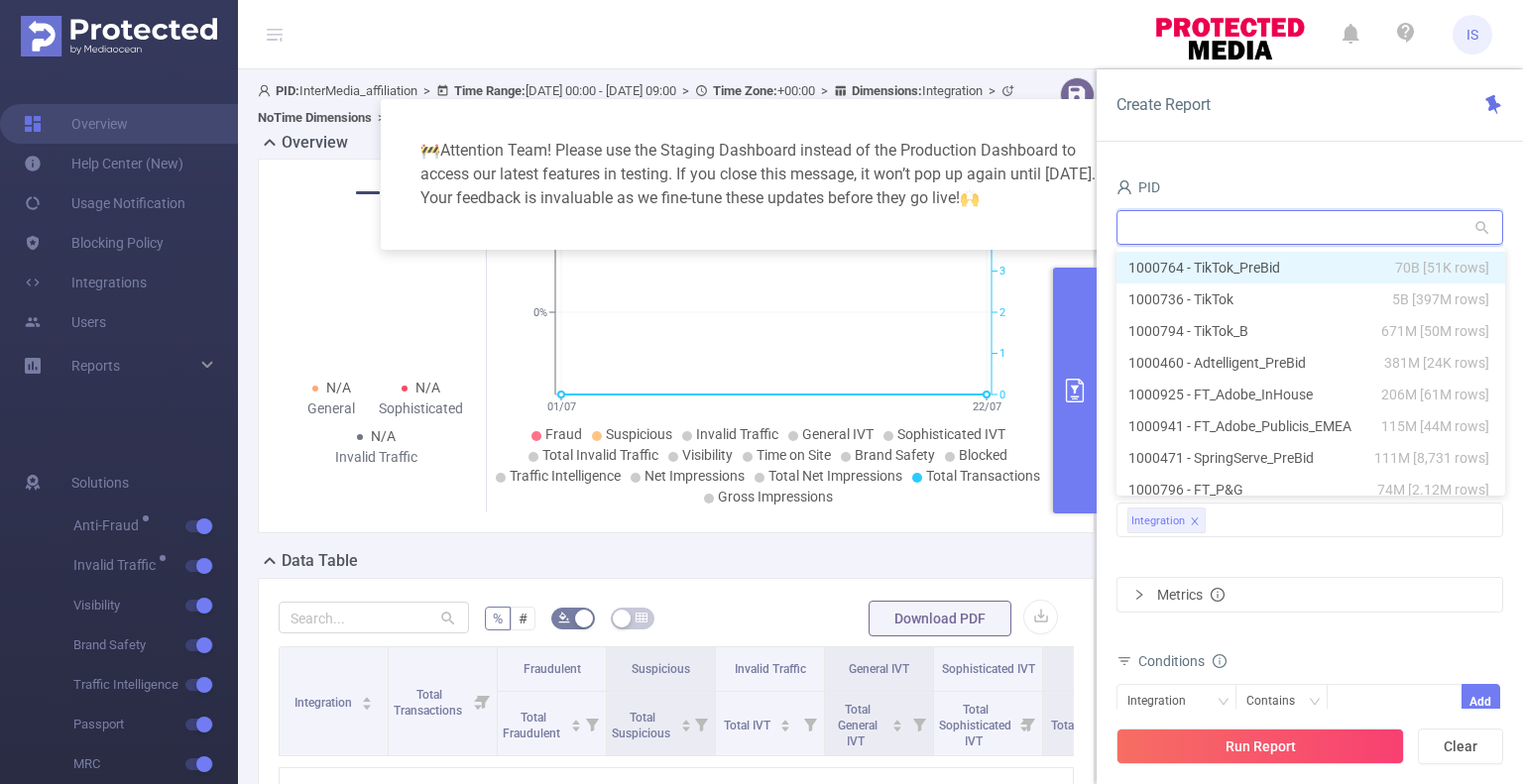 click on "1000764 - TikTok_PreBid 70B [51K rows]" at bounding box center (1311, 268) 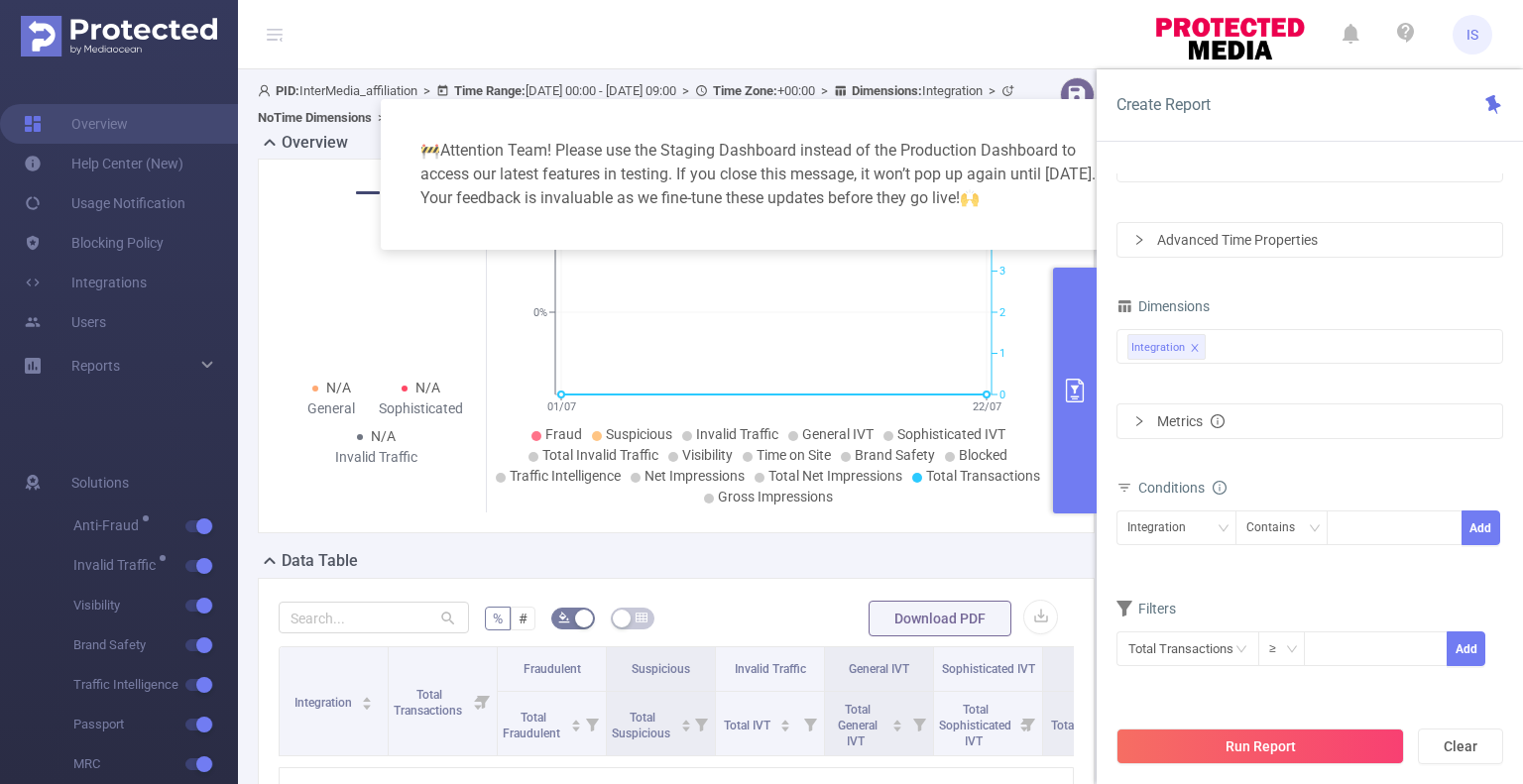 click on "🚧  Attention Team! Please use the Staging Dashboard instead of the Production Dashboard to access our latest features in testing. If you close this message, it won’t pop up again until tomorrow. Your feedback is invaluable as we fine-tune these updates before they go live!  🙌" at bounding box center [762, 392] 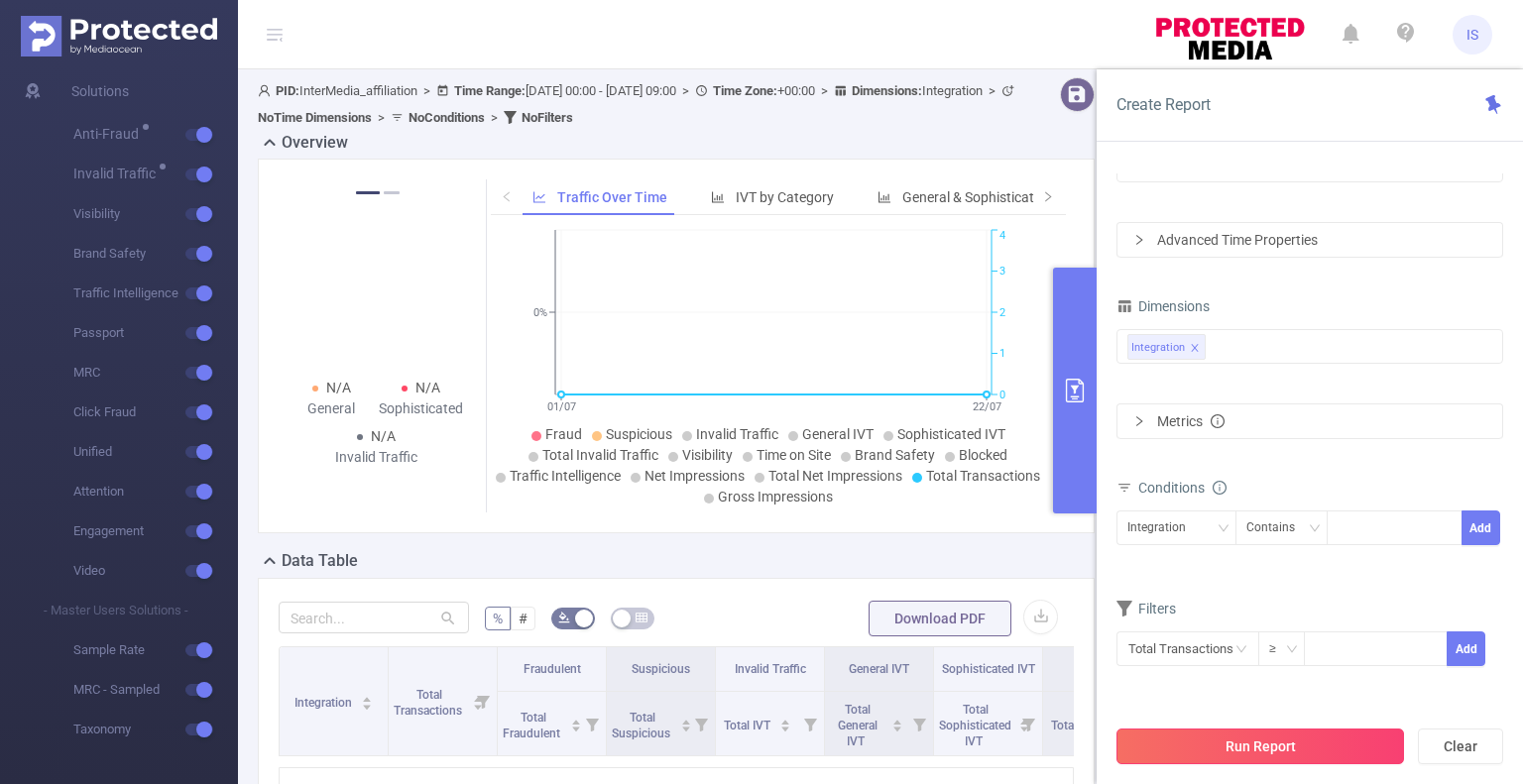 click on "Run Report" at bounding box center (1260, 746) 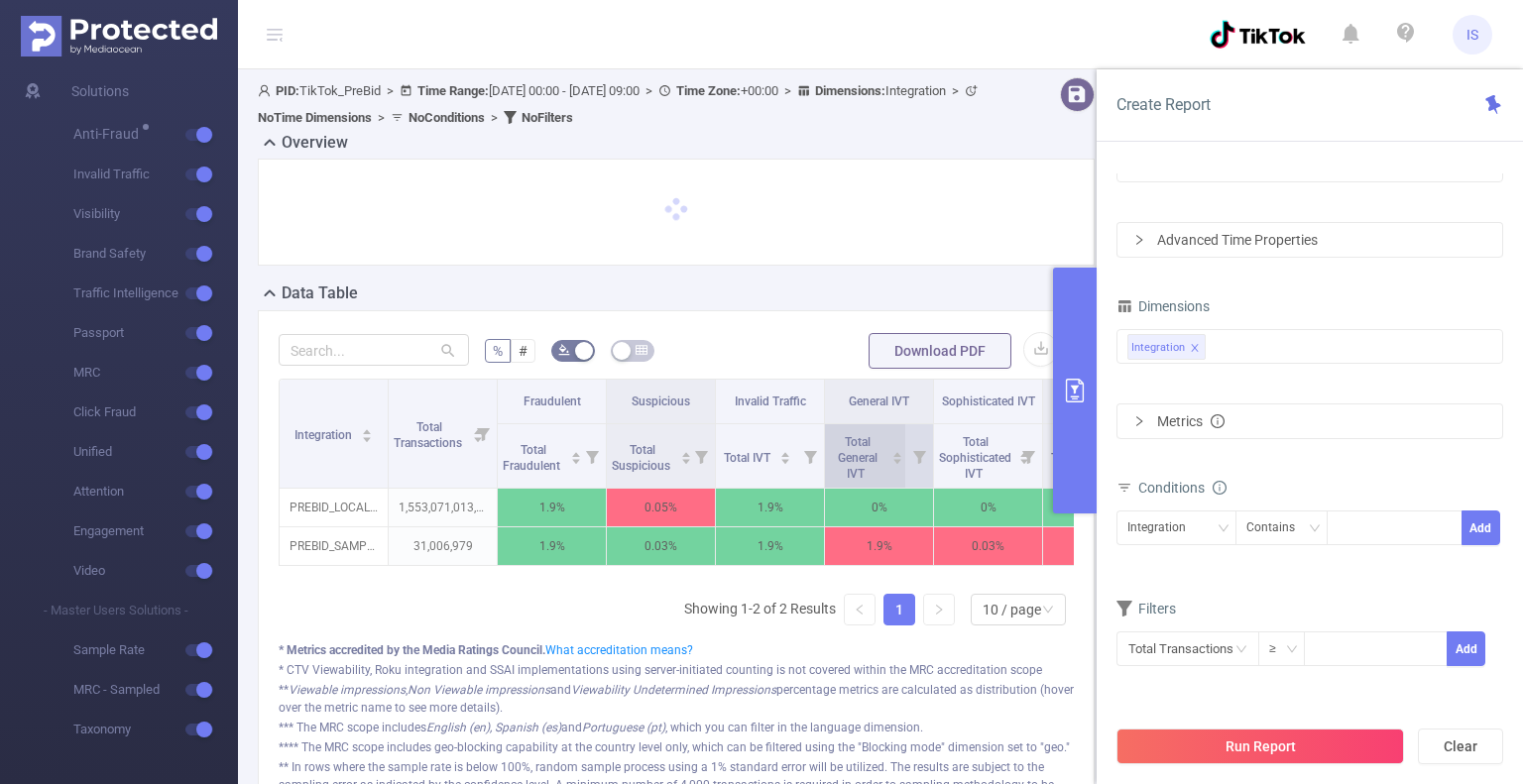 click 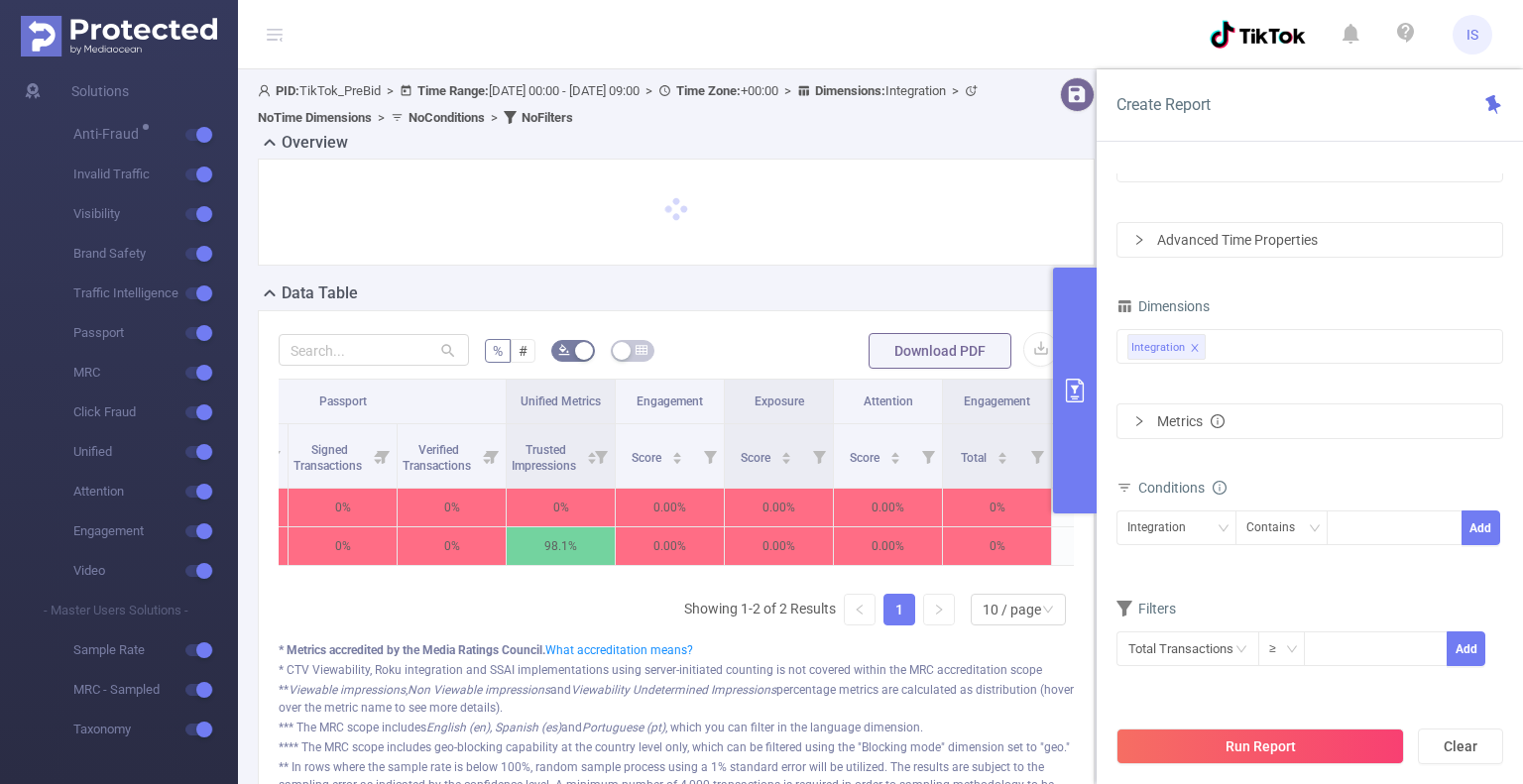 scroll, scrollTop: 0, scrollLeft: 2886, axis: horizontal 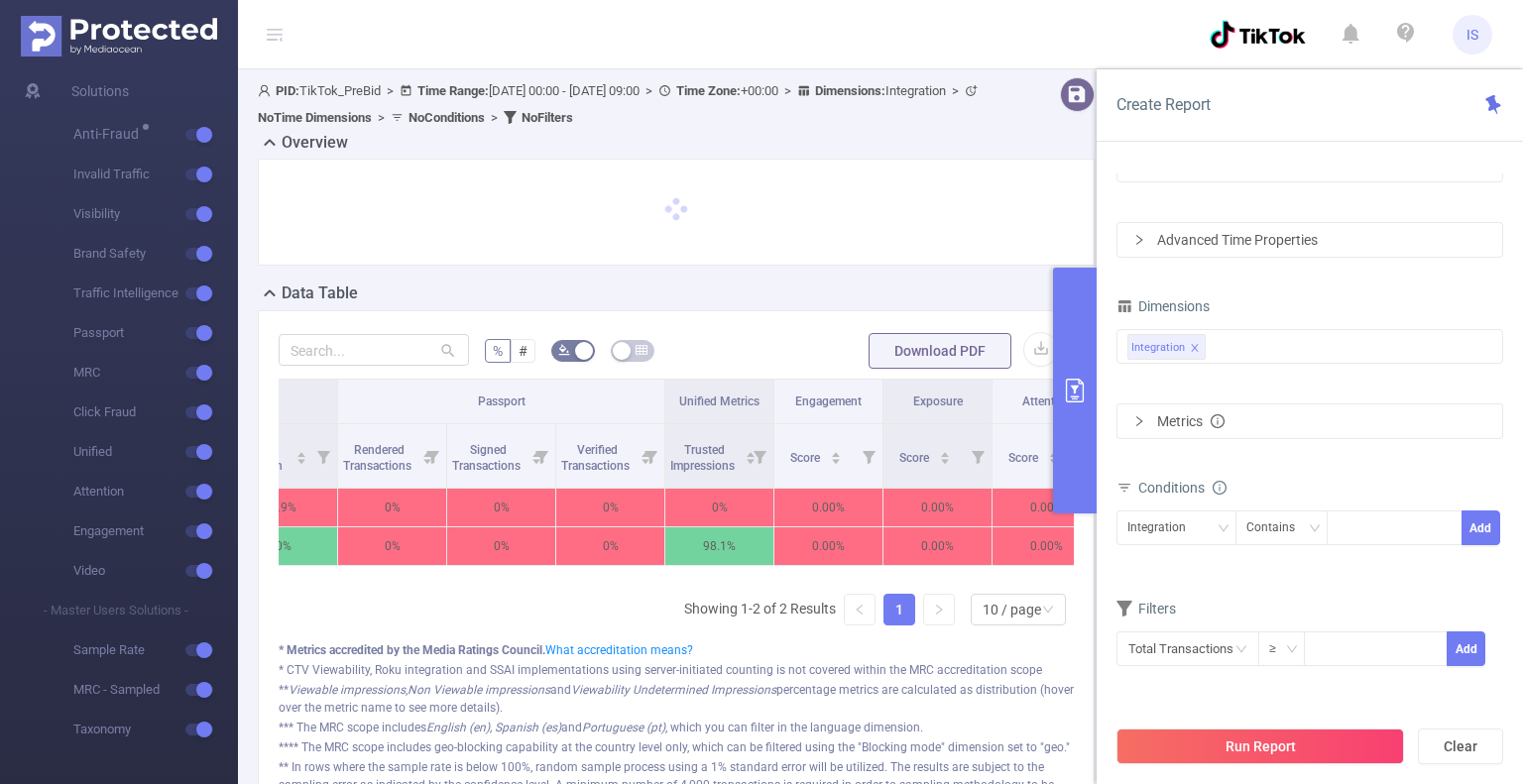 click on "0.00 %" at bounding box center (937, 546) 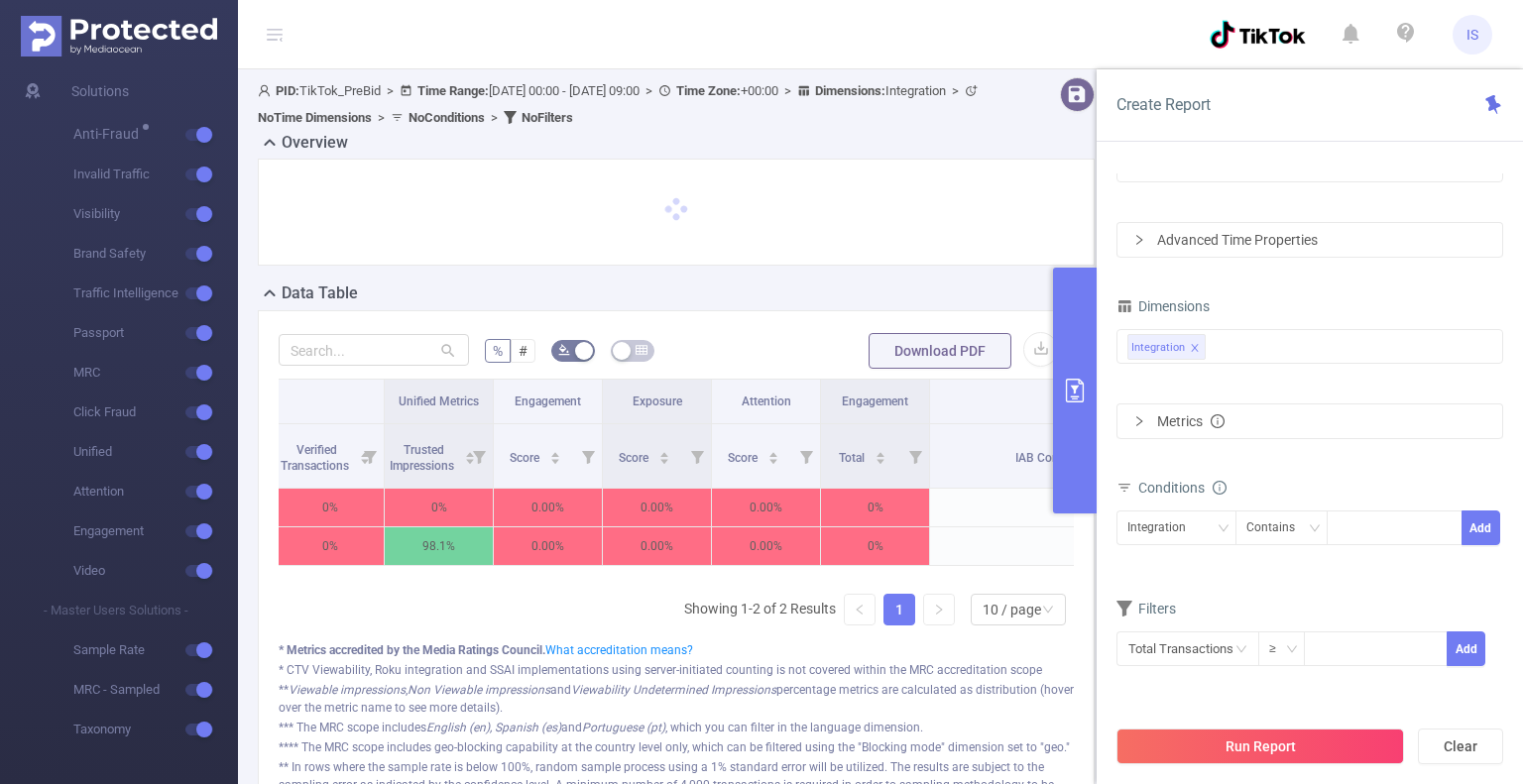 scroll, scrollTop: 0, scrollLeft: 3606, axis: horizontal 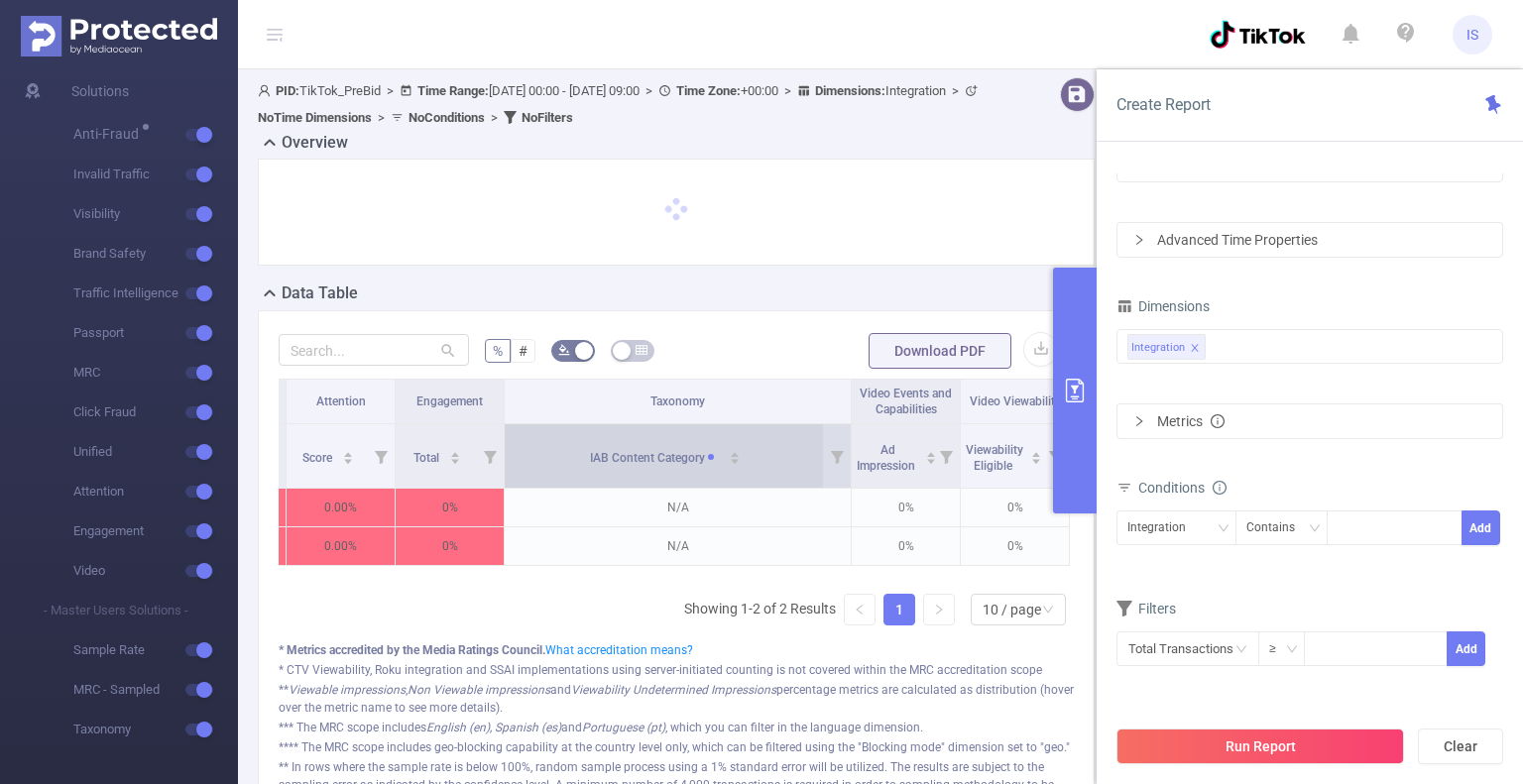 click 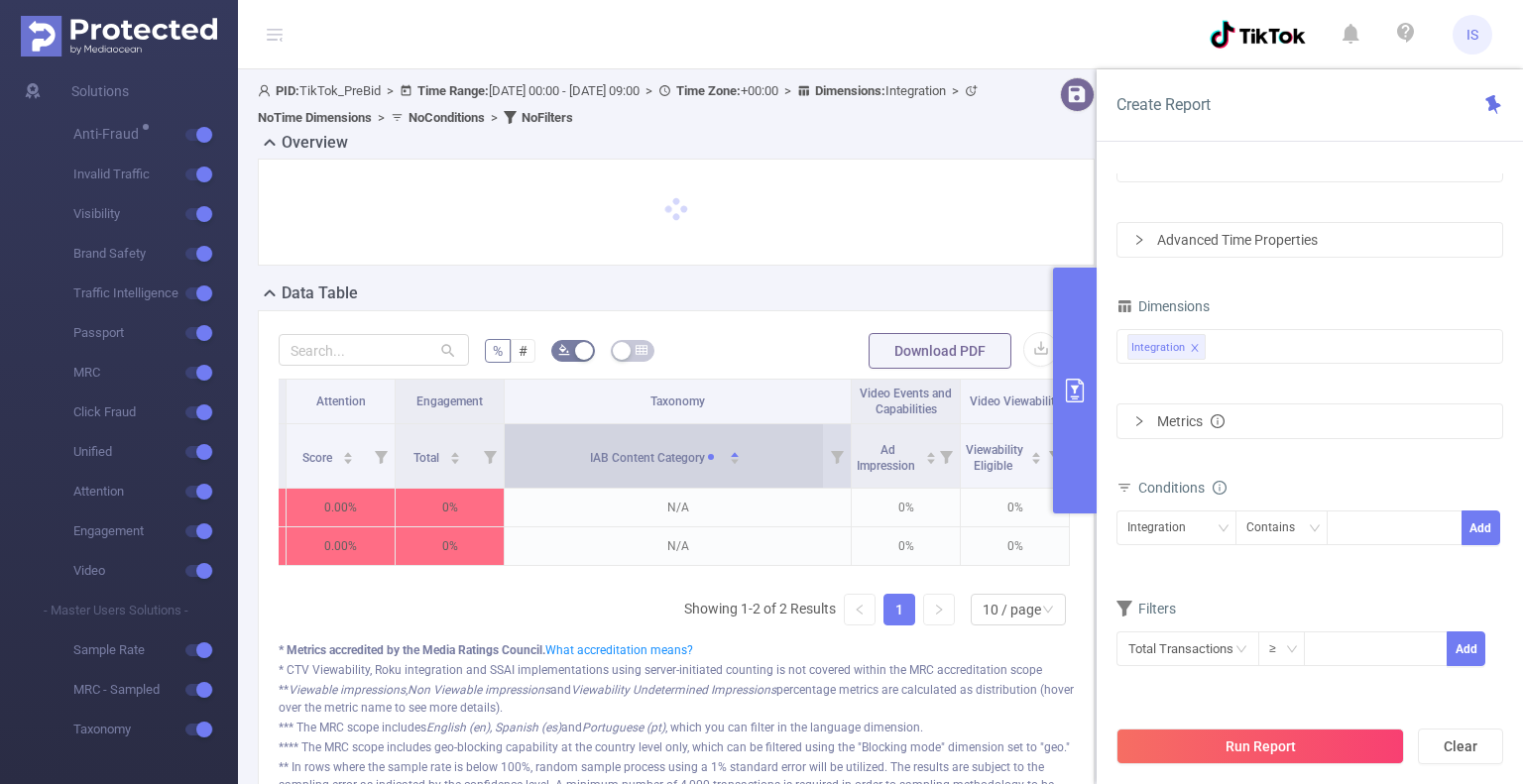 click 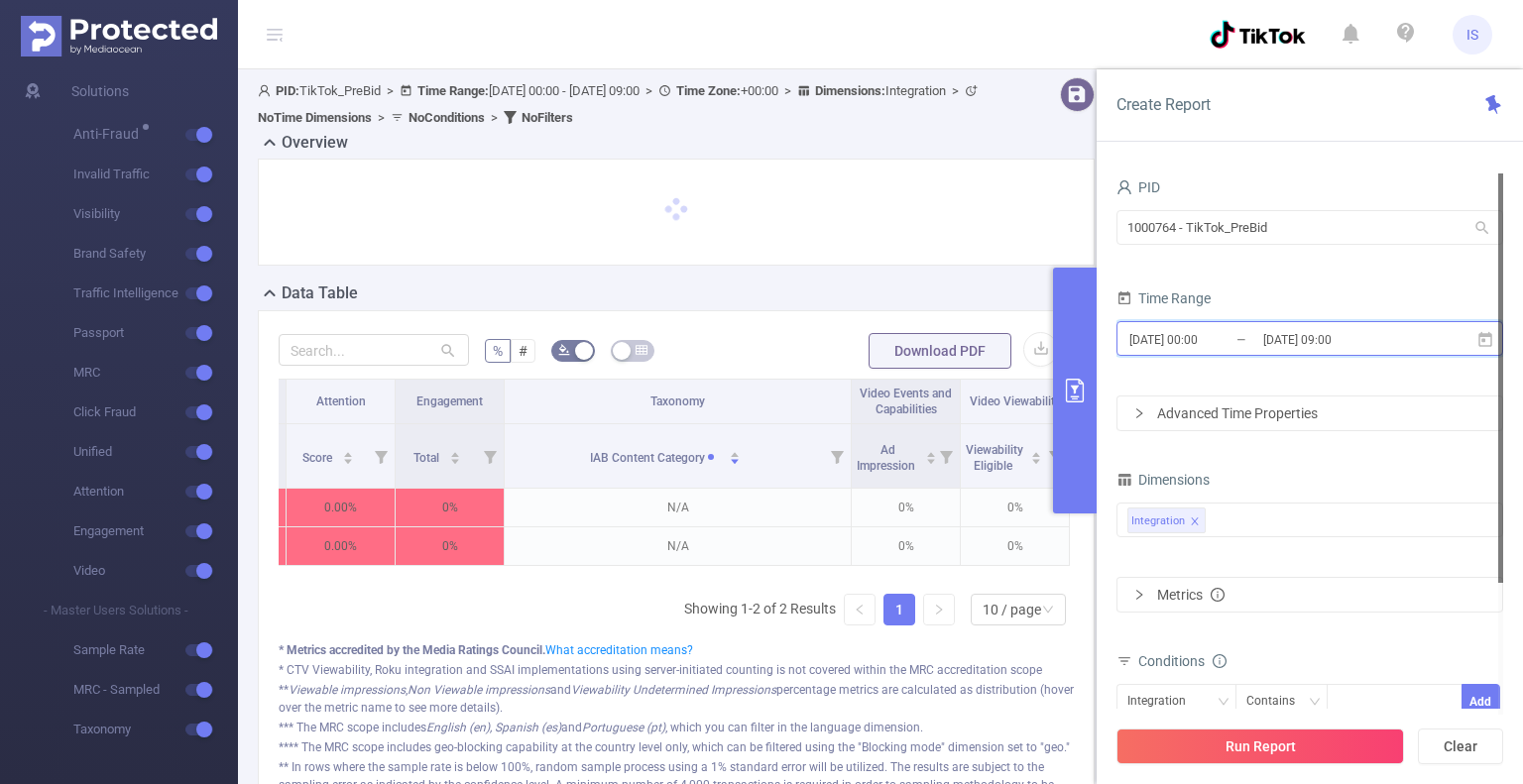 click 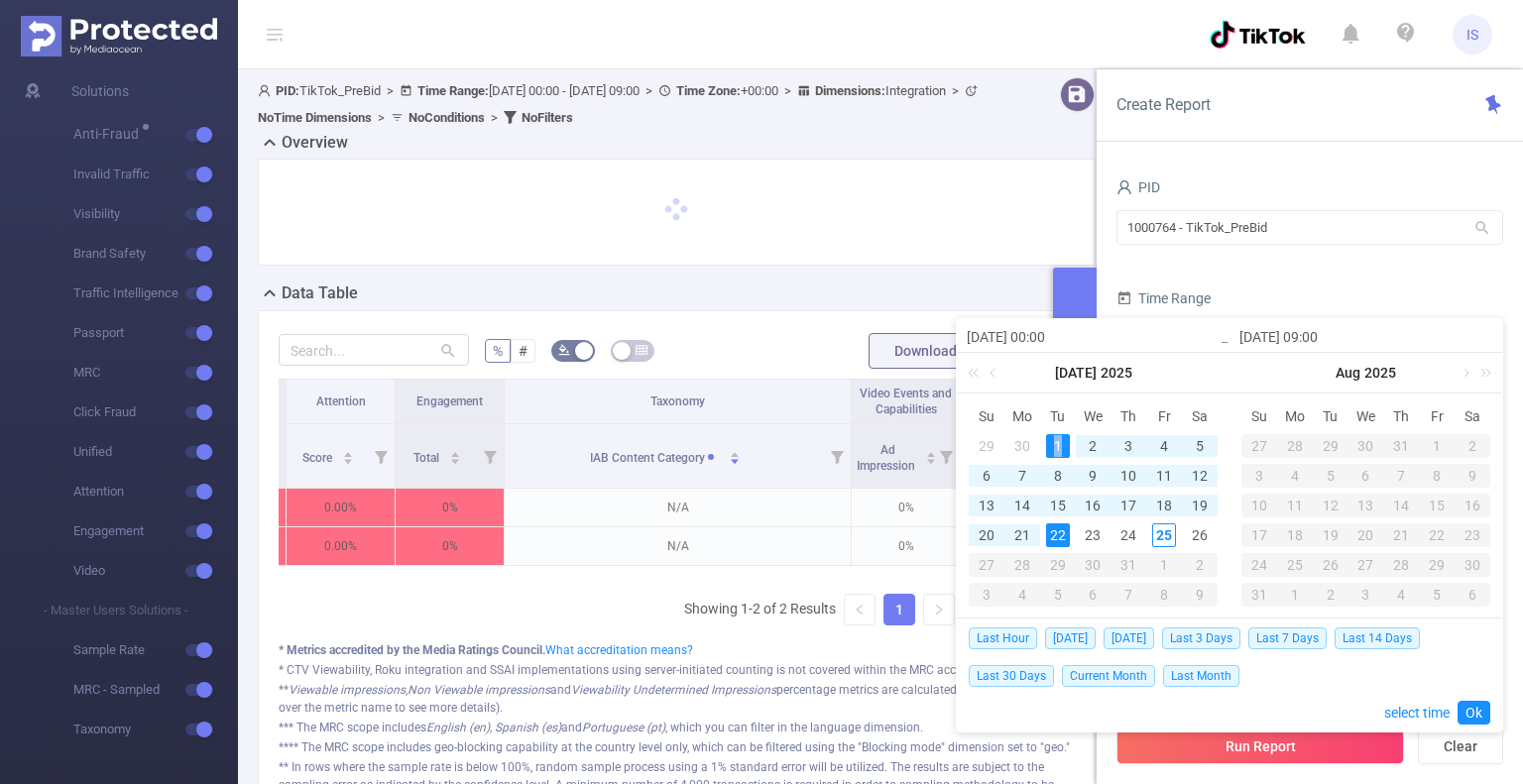 click on "1" at bounding box center (1058, 446) 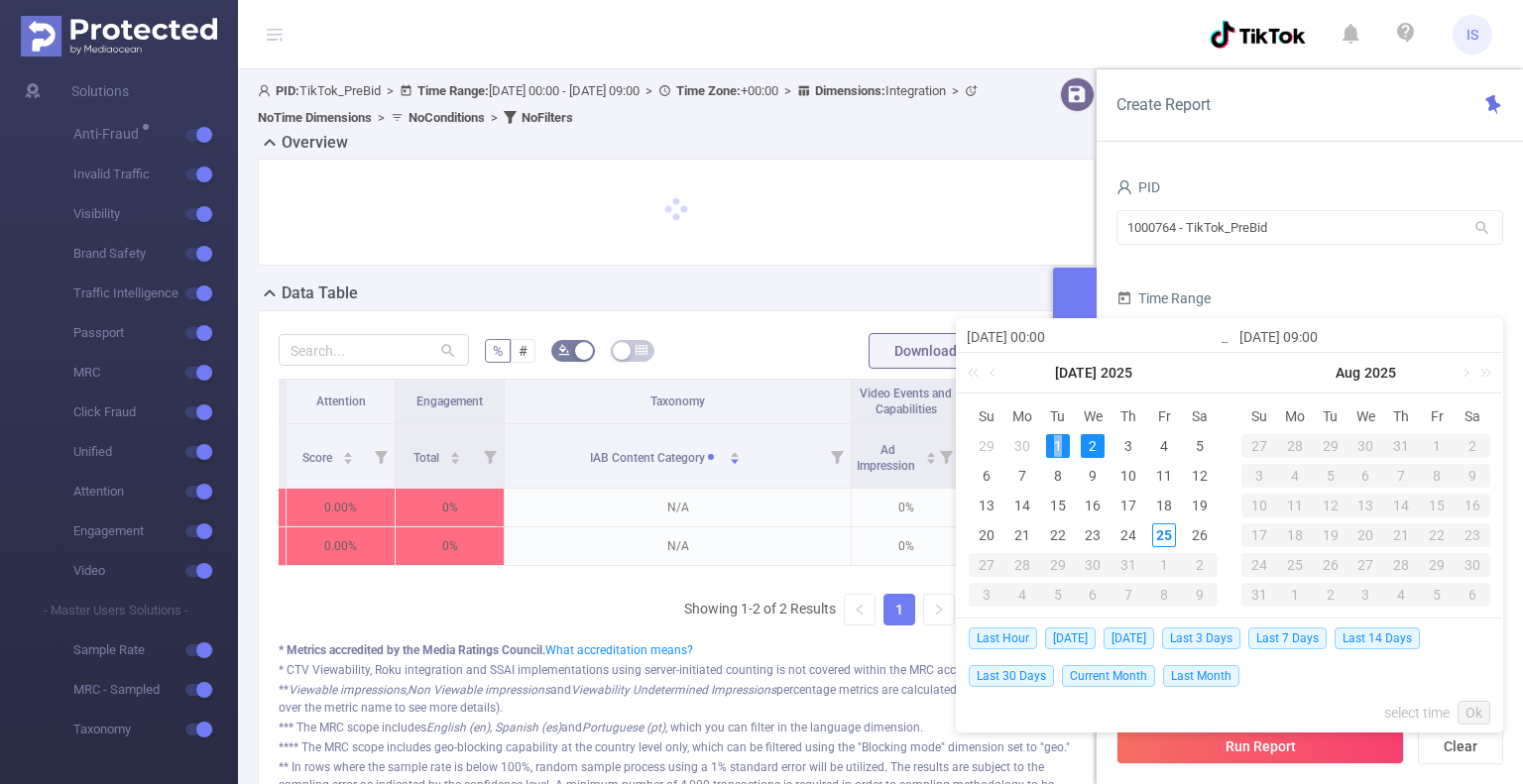 click on "2" at bounding box center (1093, 446) 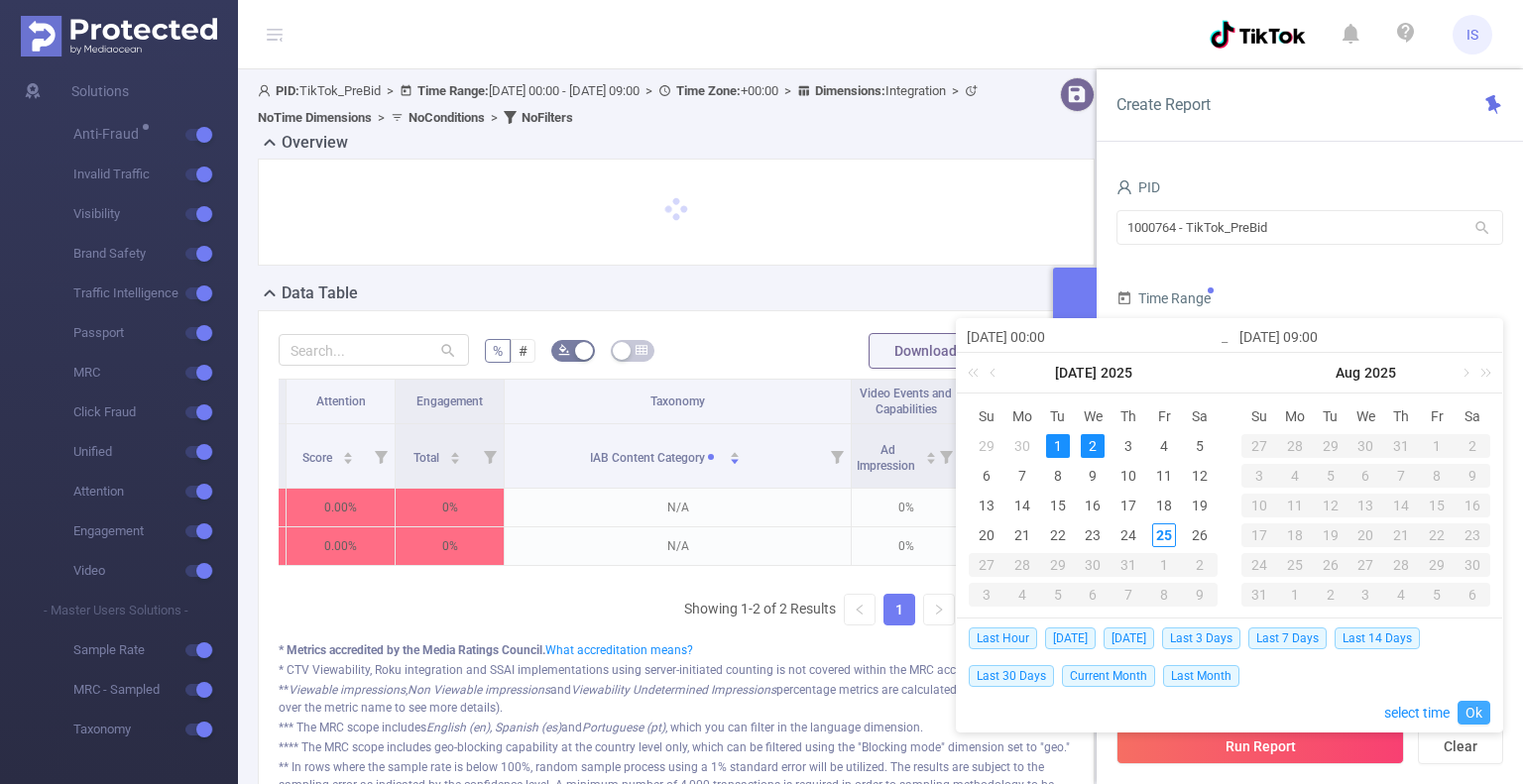 click on "Ok" at bounding box center [1473, 713] 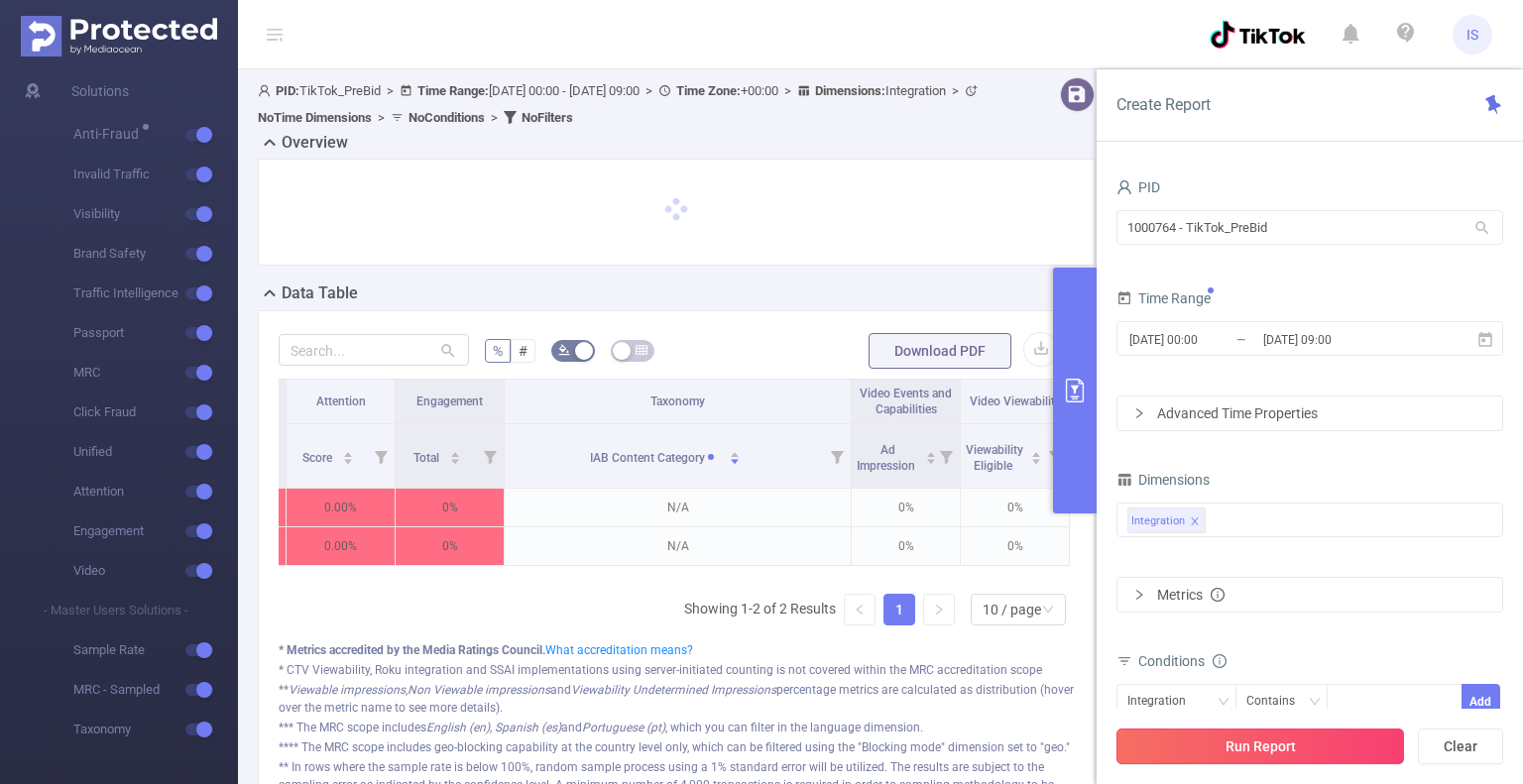 click on "Run Report" at bounding box center [1260, 746] 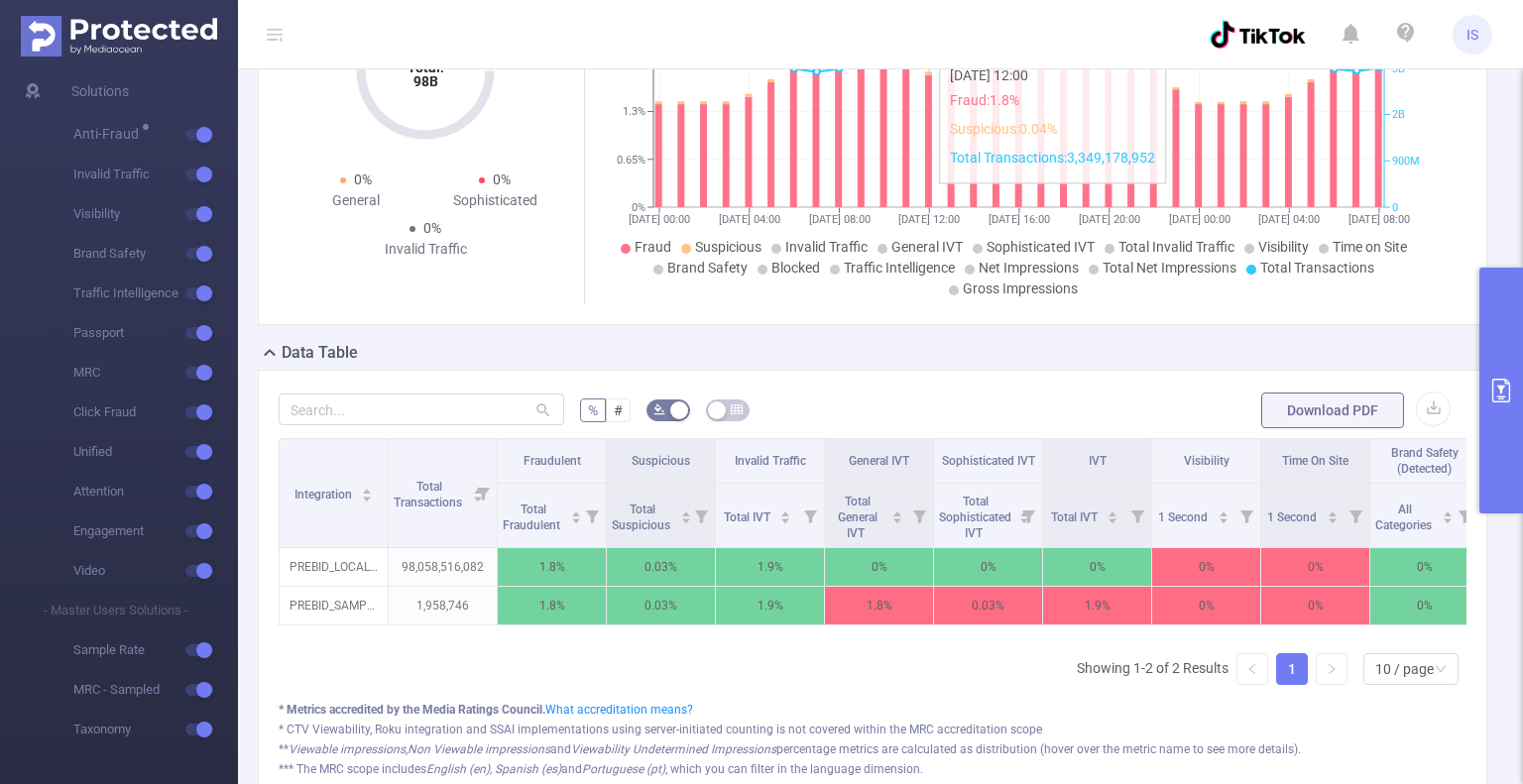 scroll, scrollTop: 198, scrollLeft: 0, axis: vertical 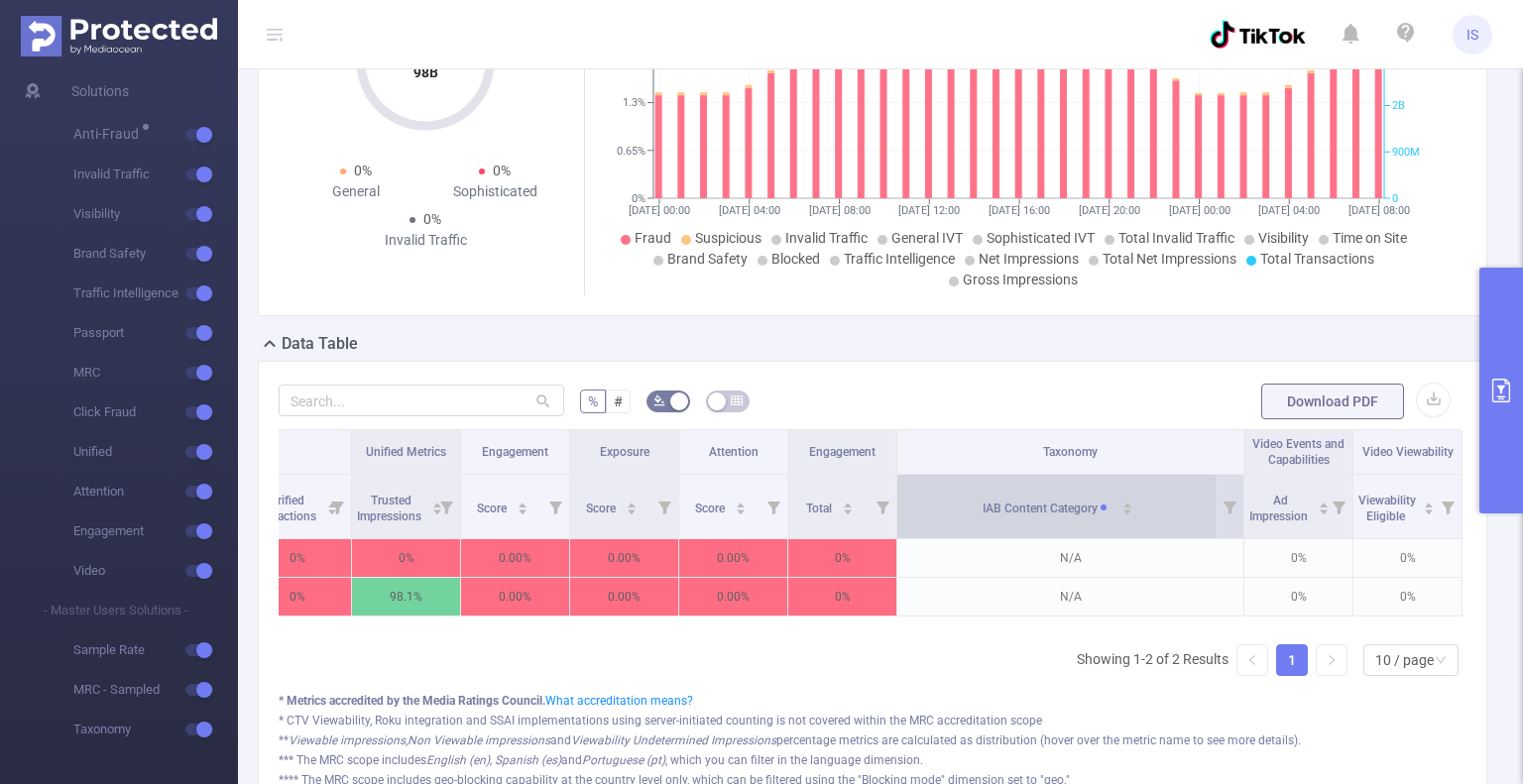 click on "IAB Content Category" at bounding box center [1048, 508] 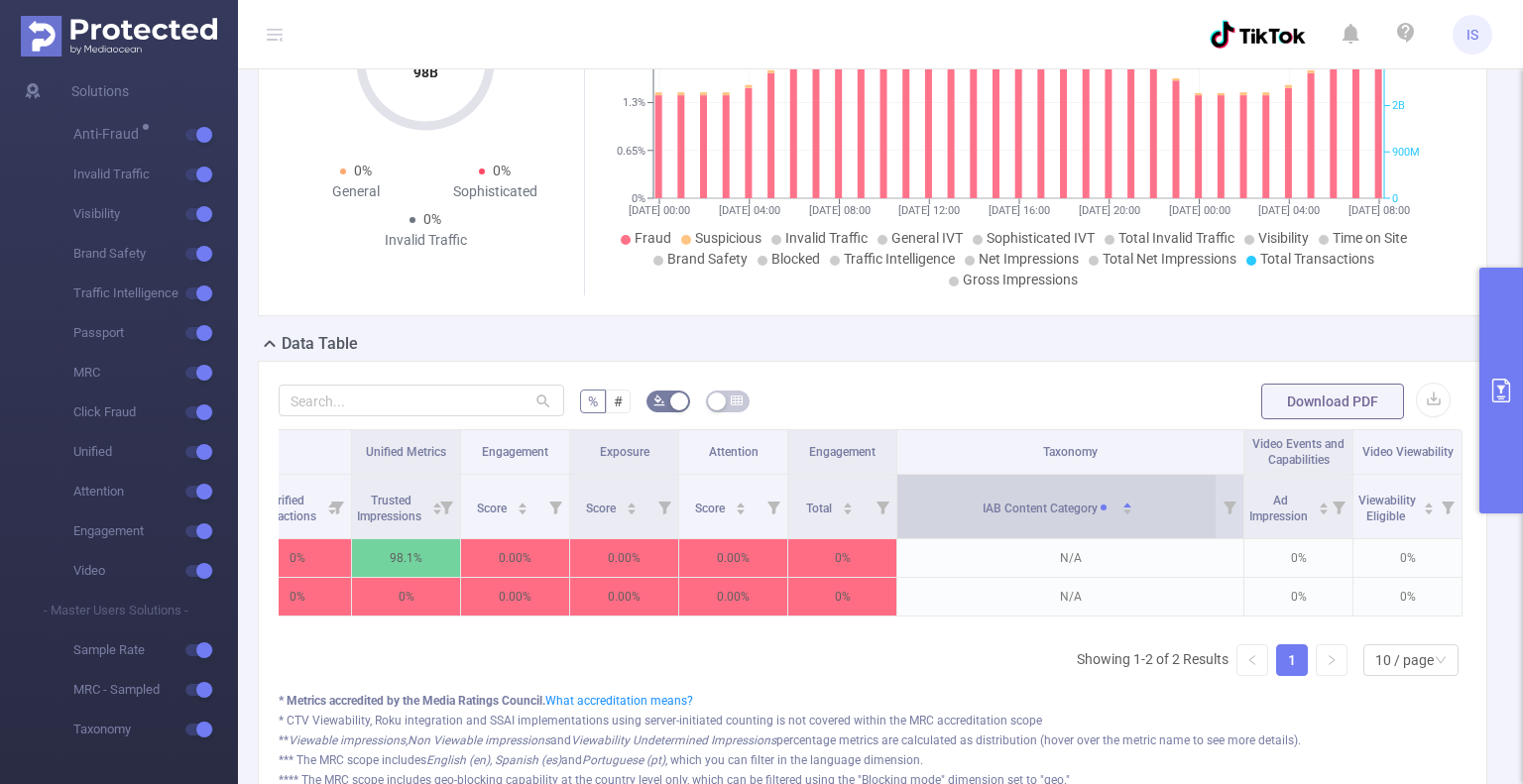 click on "IAB Content Category" at bounding box center (1058, 505) 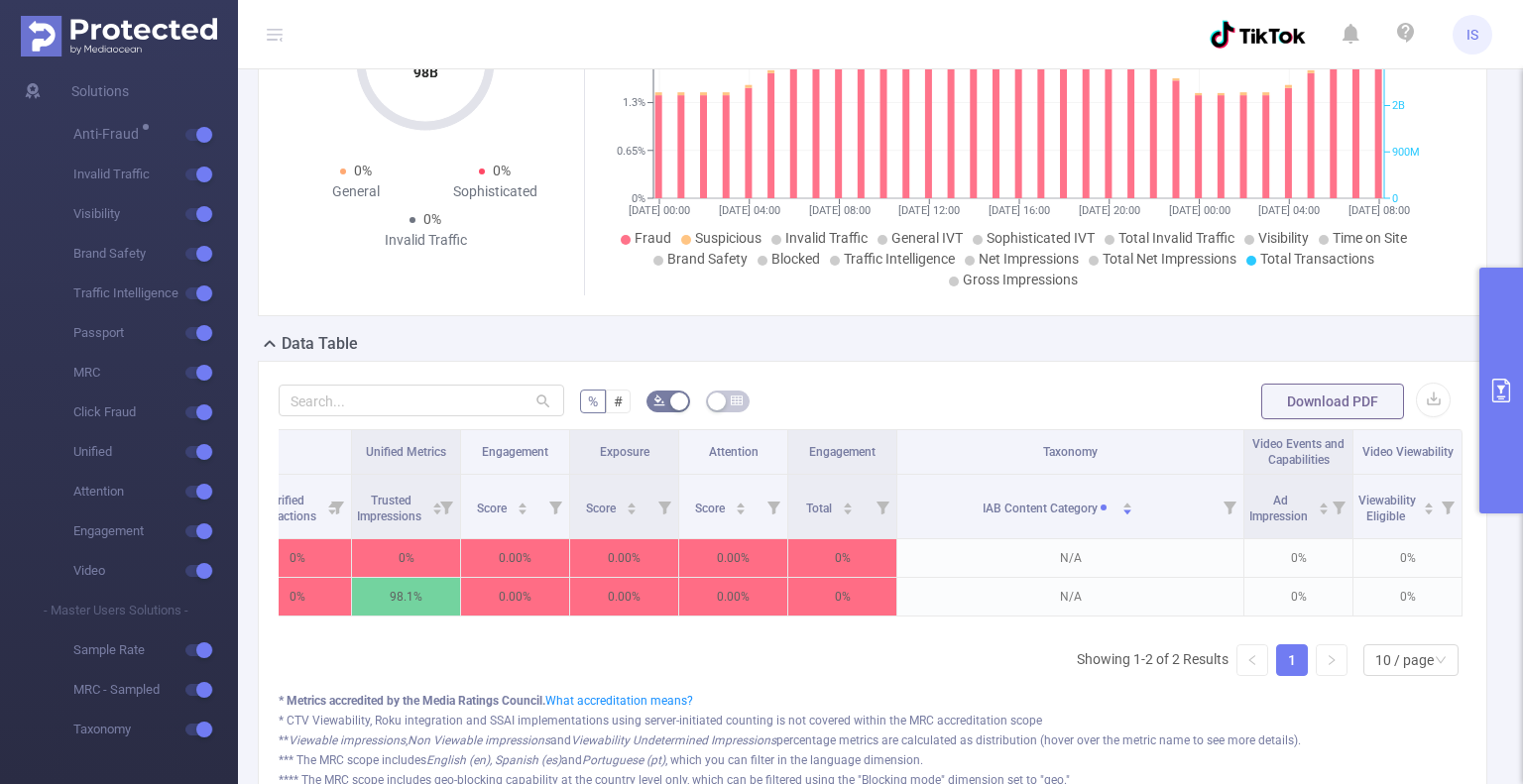 click at bounding box center (1501, 391) 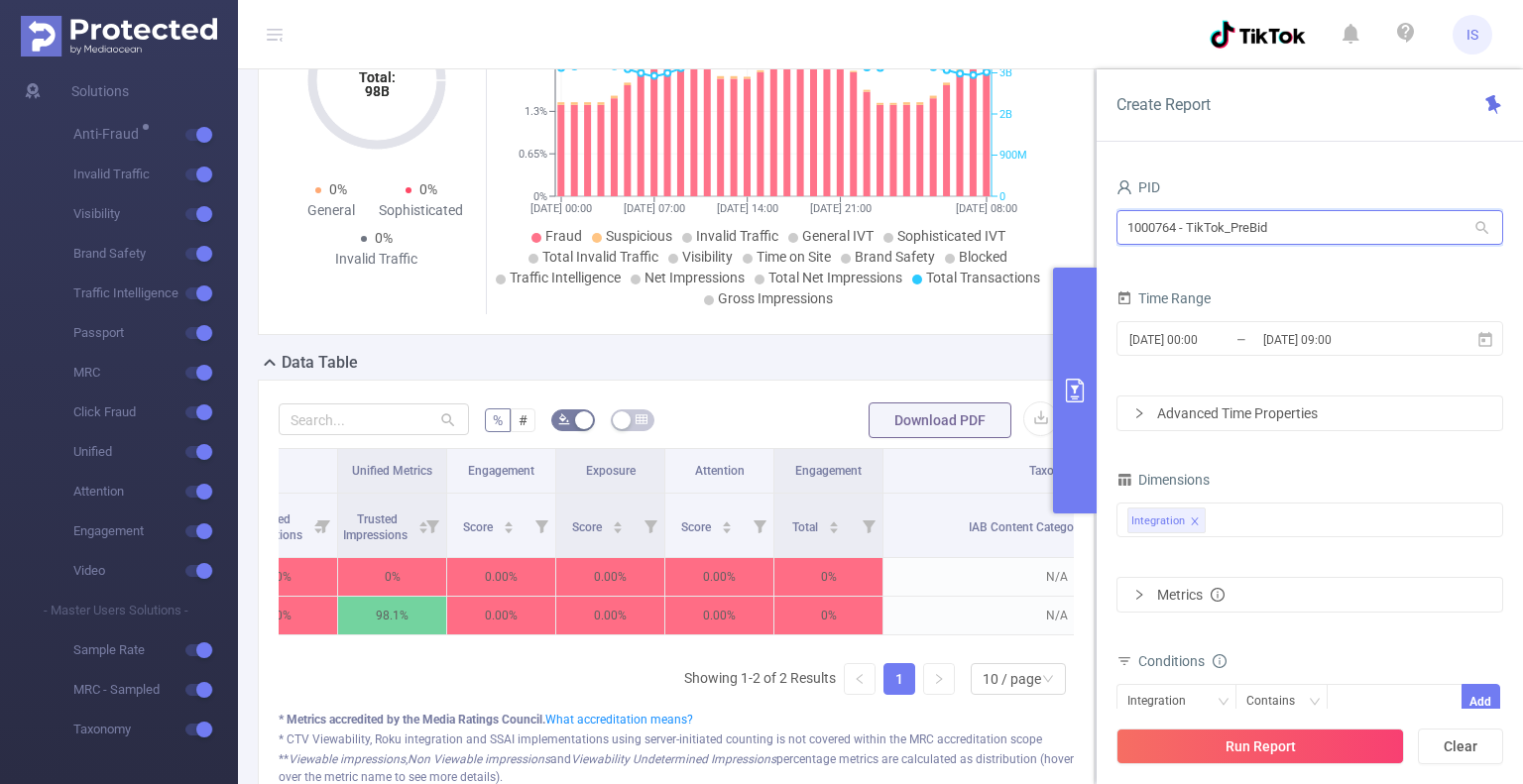 click on "1000764 - TikTok_PreBid" at bounding box center (1310, 227) 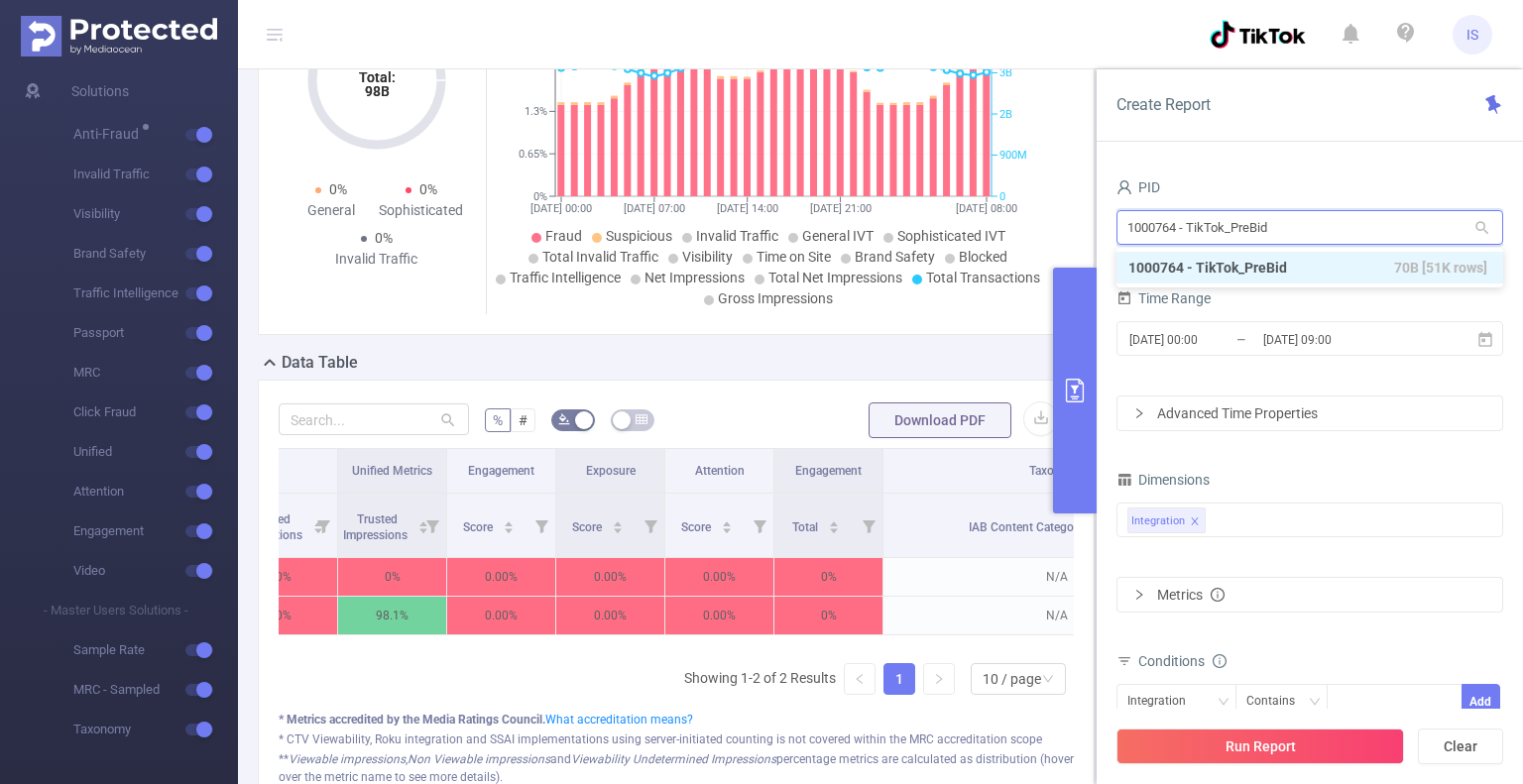 drag, startPoint x: 1333, startPoint y: 229, endPoint x: 1076, endPoint y: 230, distance: 257.00195 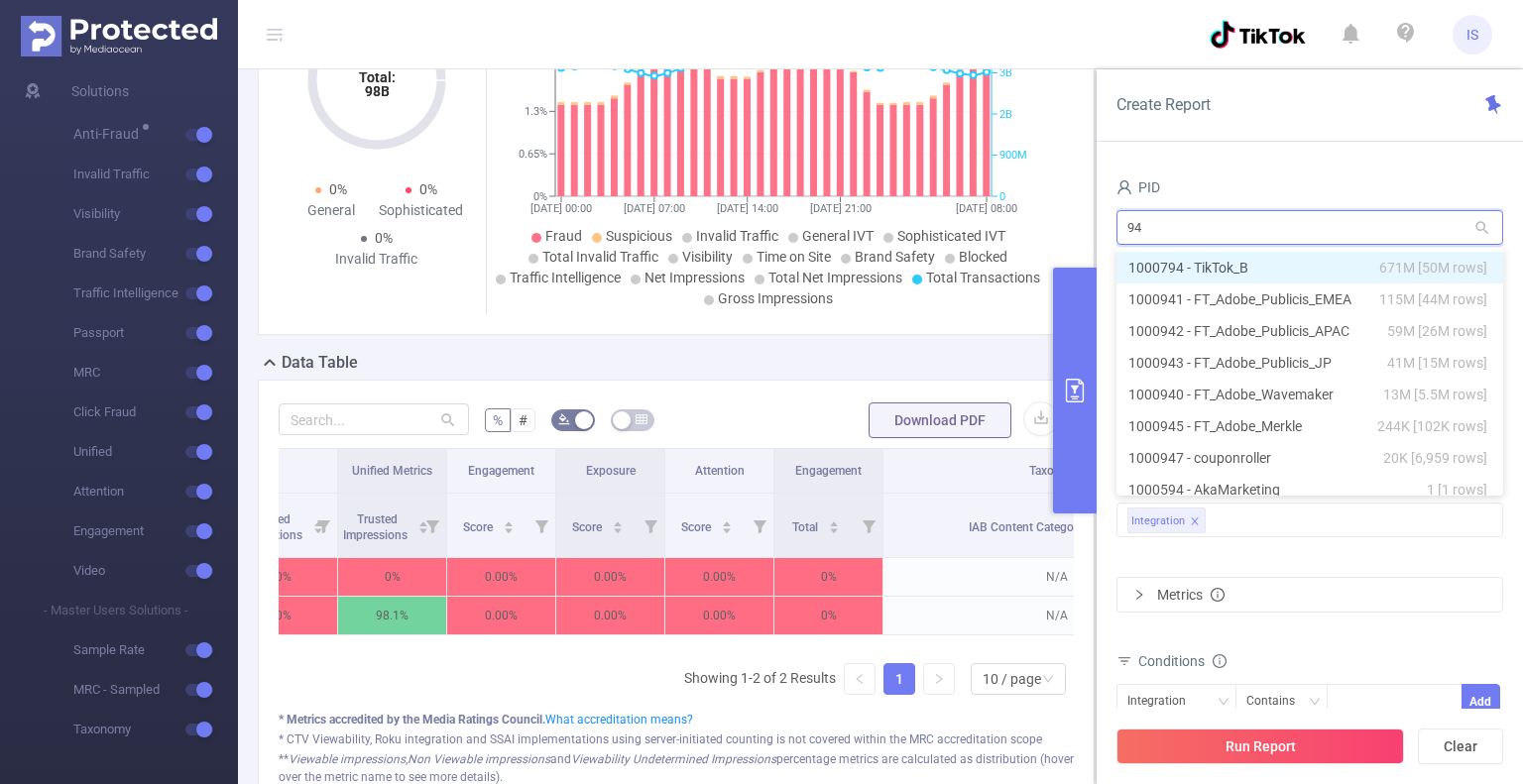 type on "941" 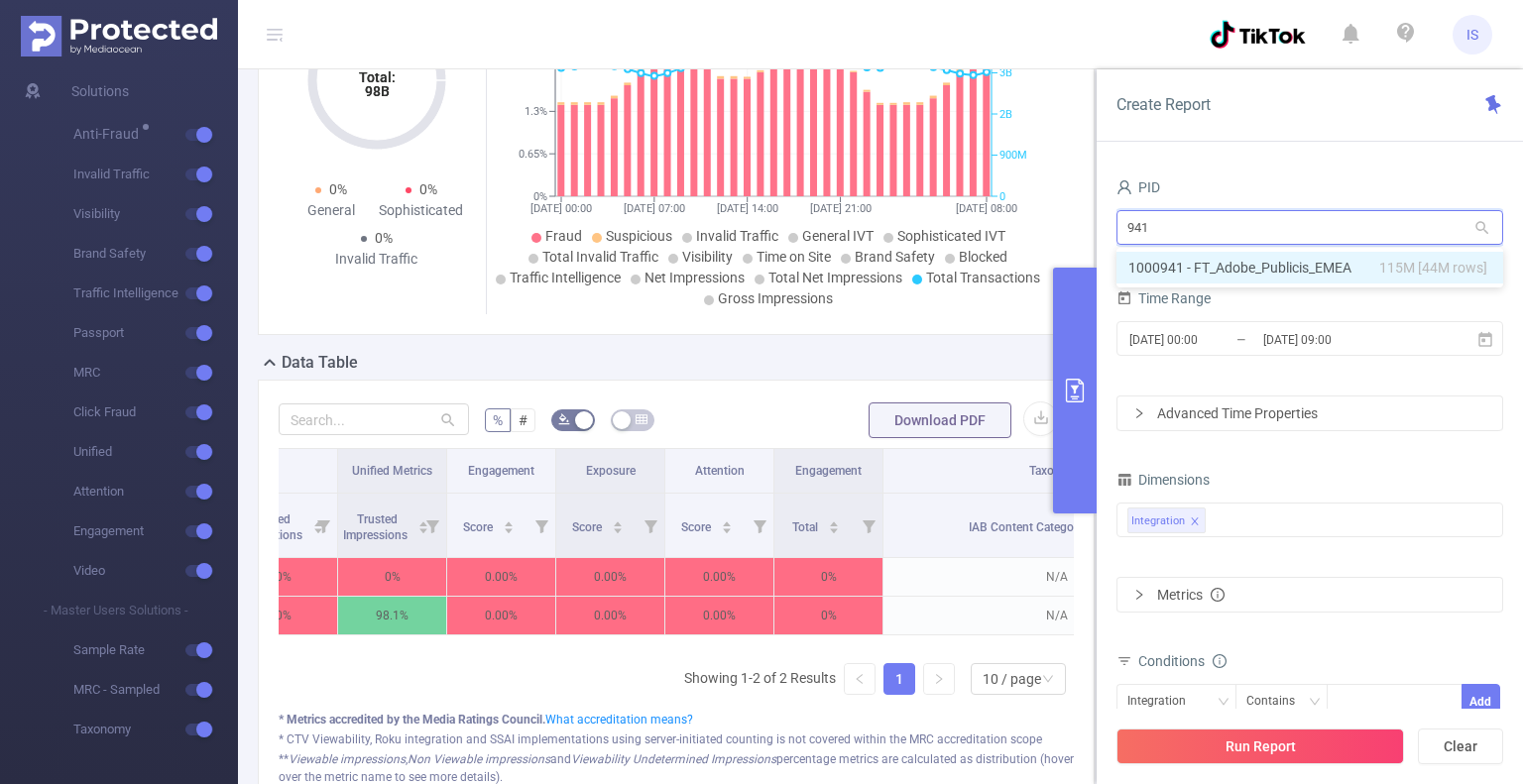 click on "1000941 - FT_Adobe_Publicis_EMEA 115M [44M rows]" at bounding box center [1310, 268] 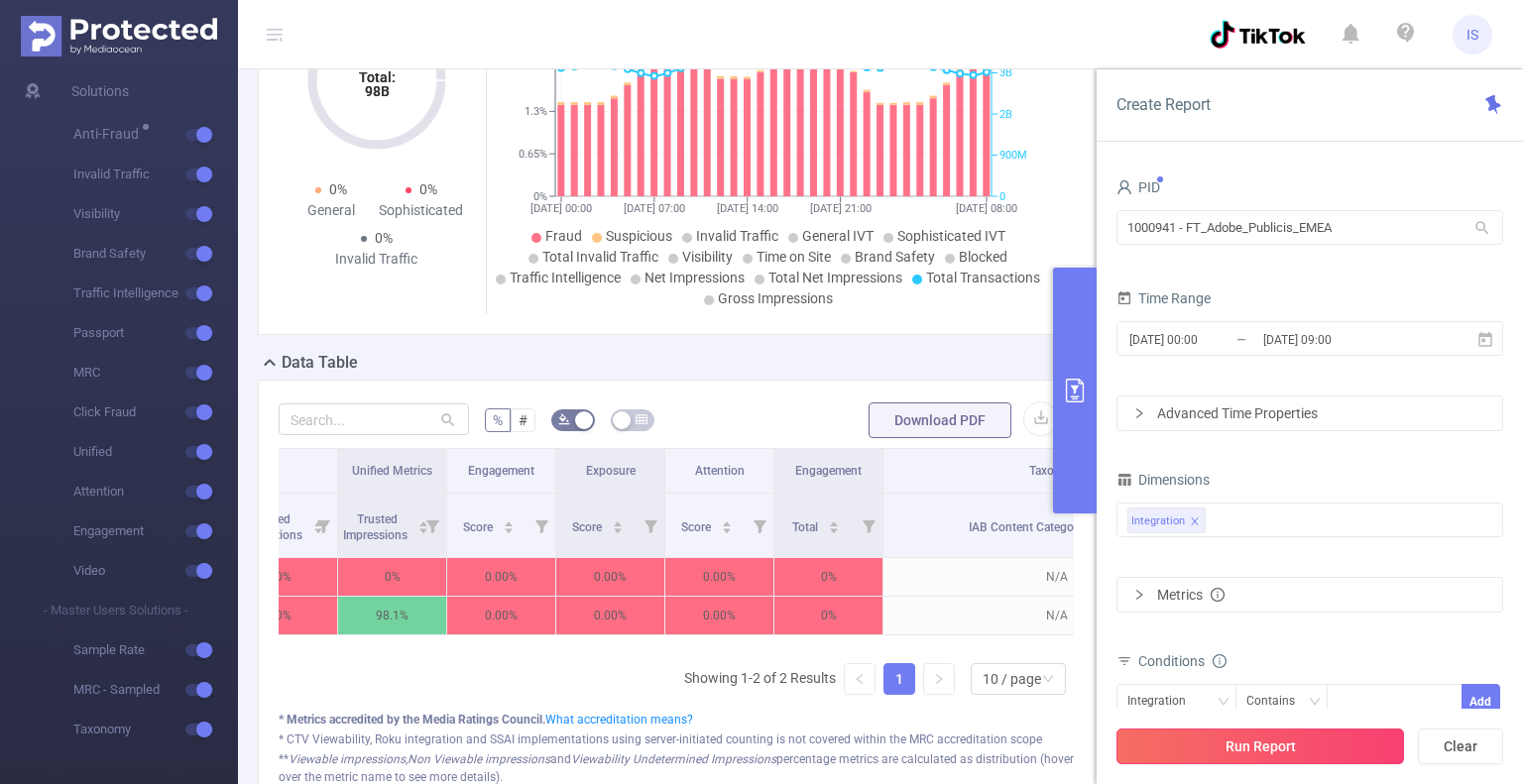 click on "Run Report" at bounding box center [1260, 746] 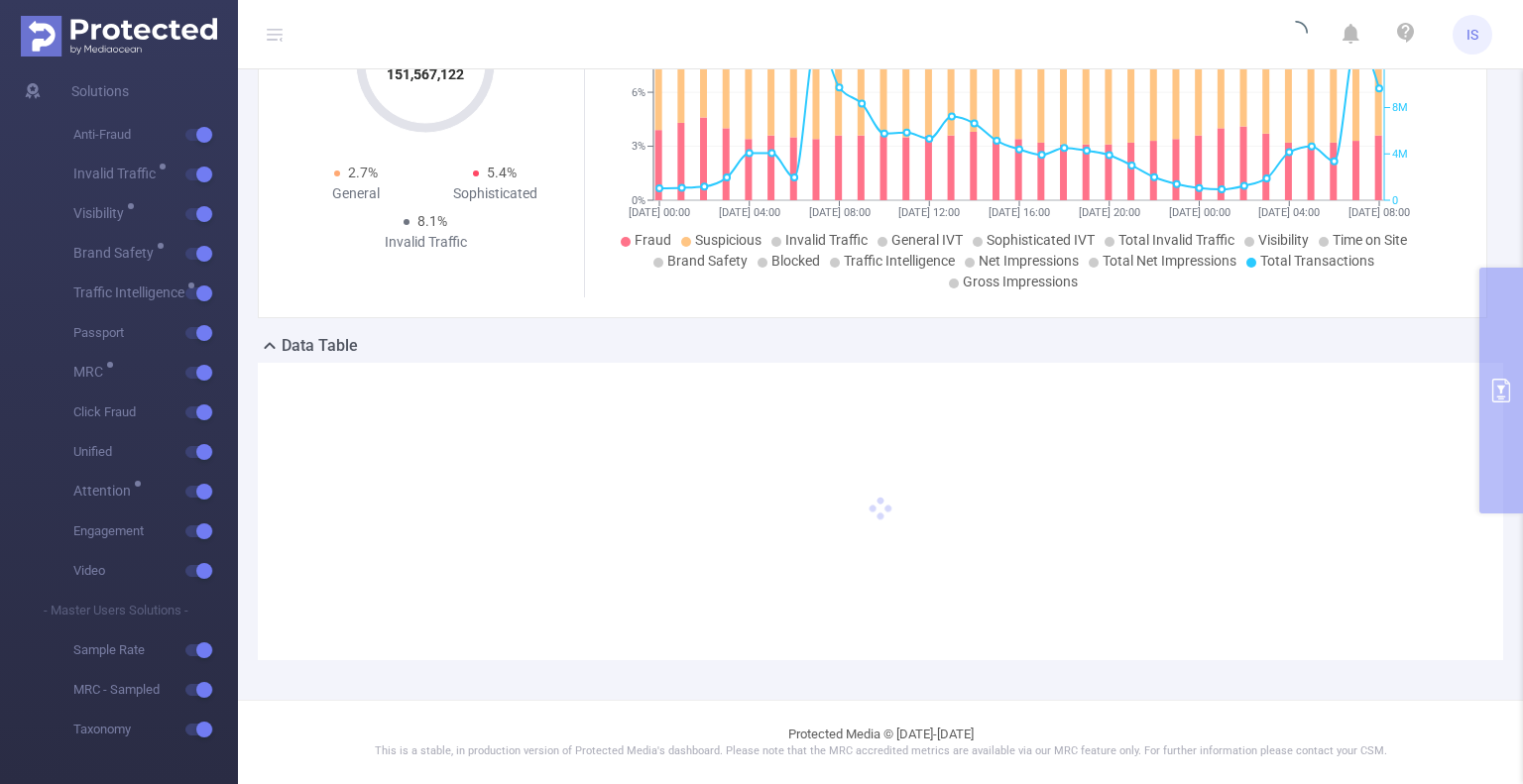 scroll, scrollTop: 213, scrollLeft: 0, axis: vertical 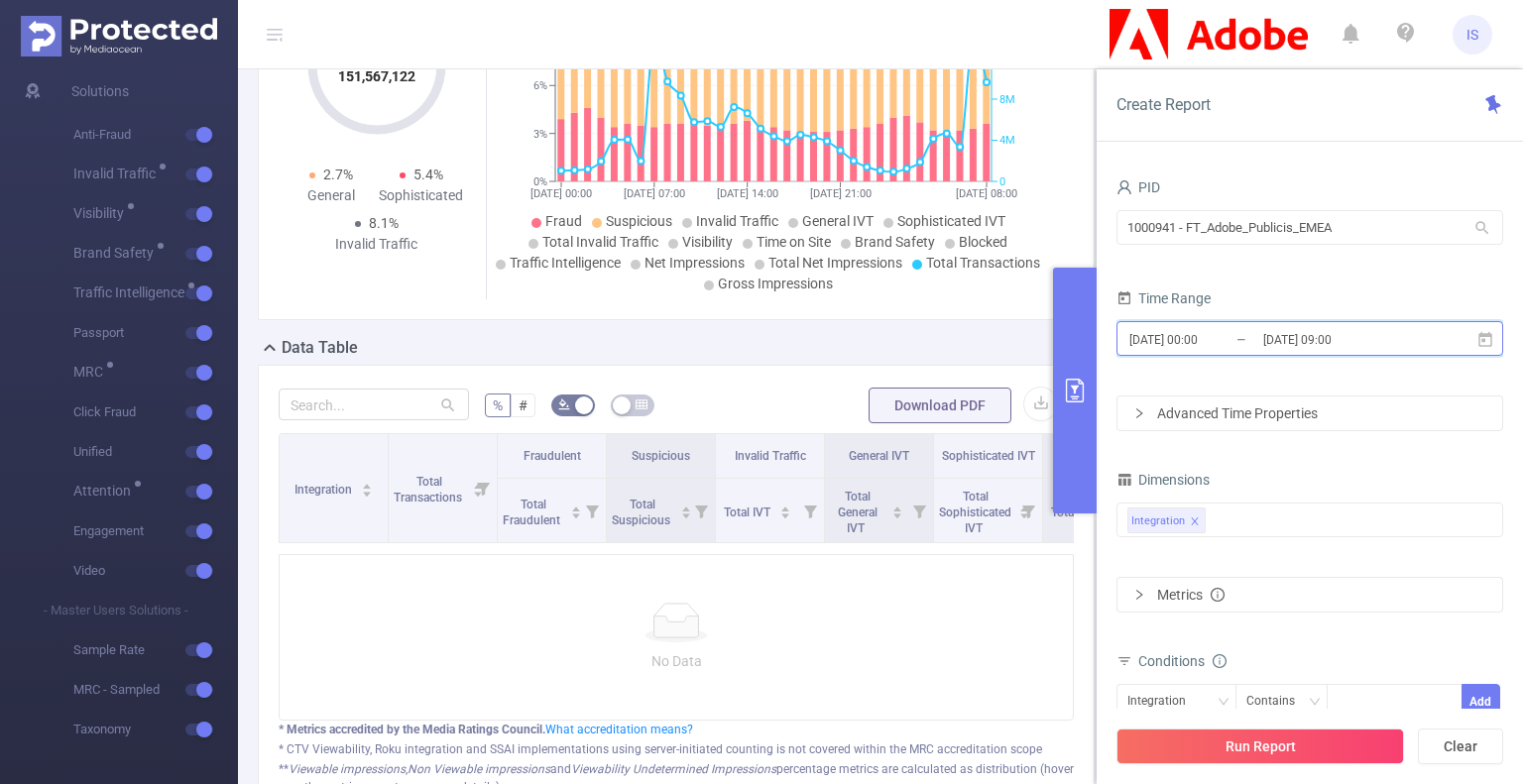 click 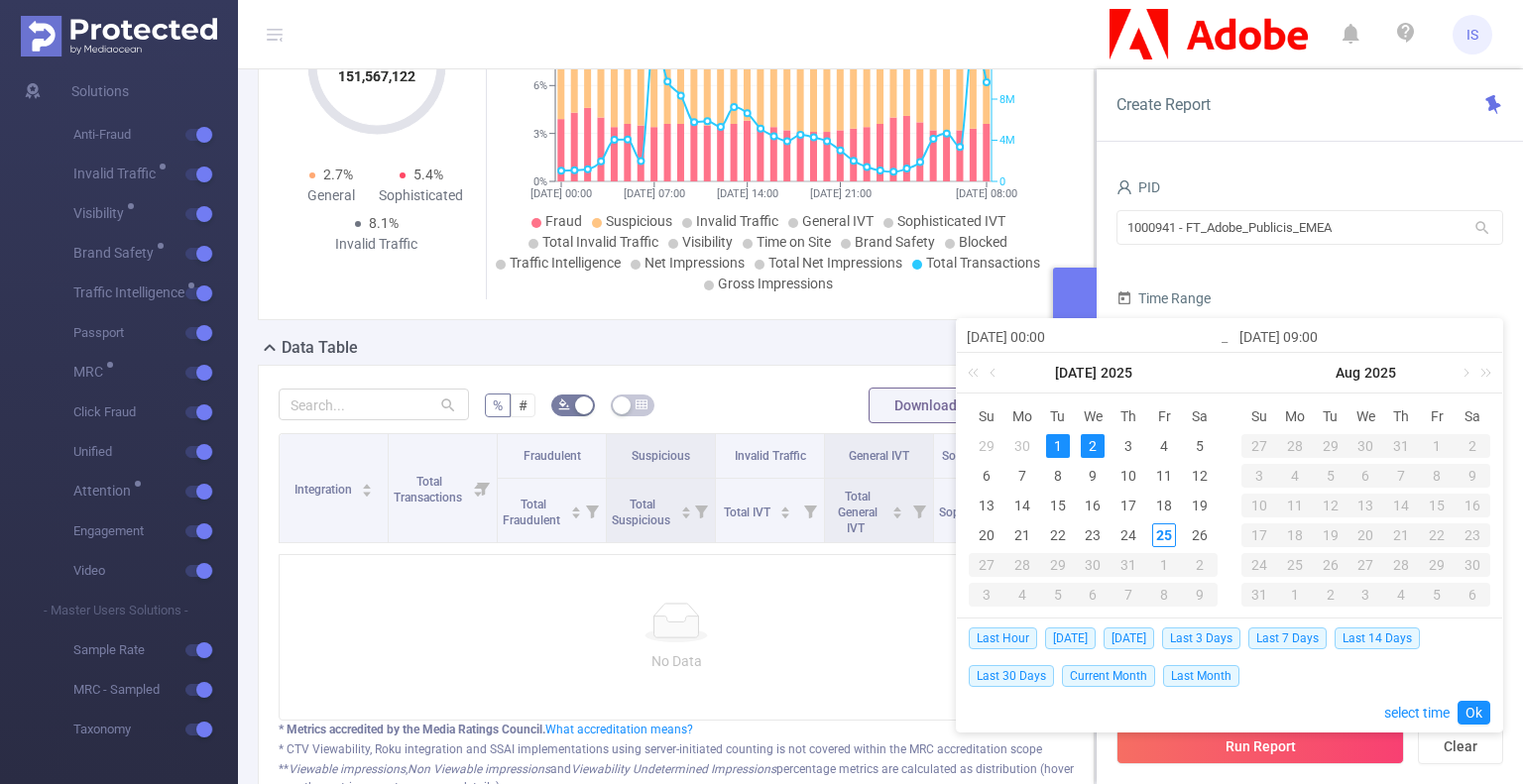 click on "1" at bounding box center (1058, 446) 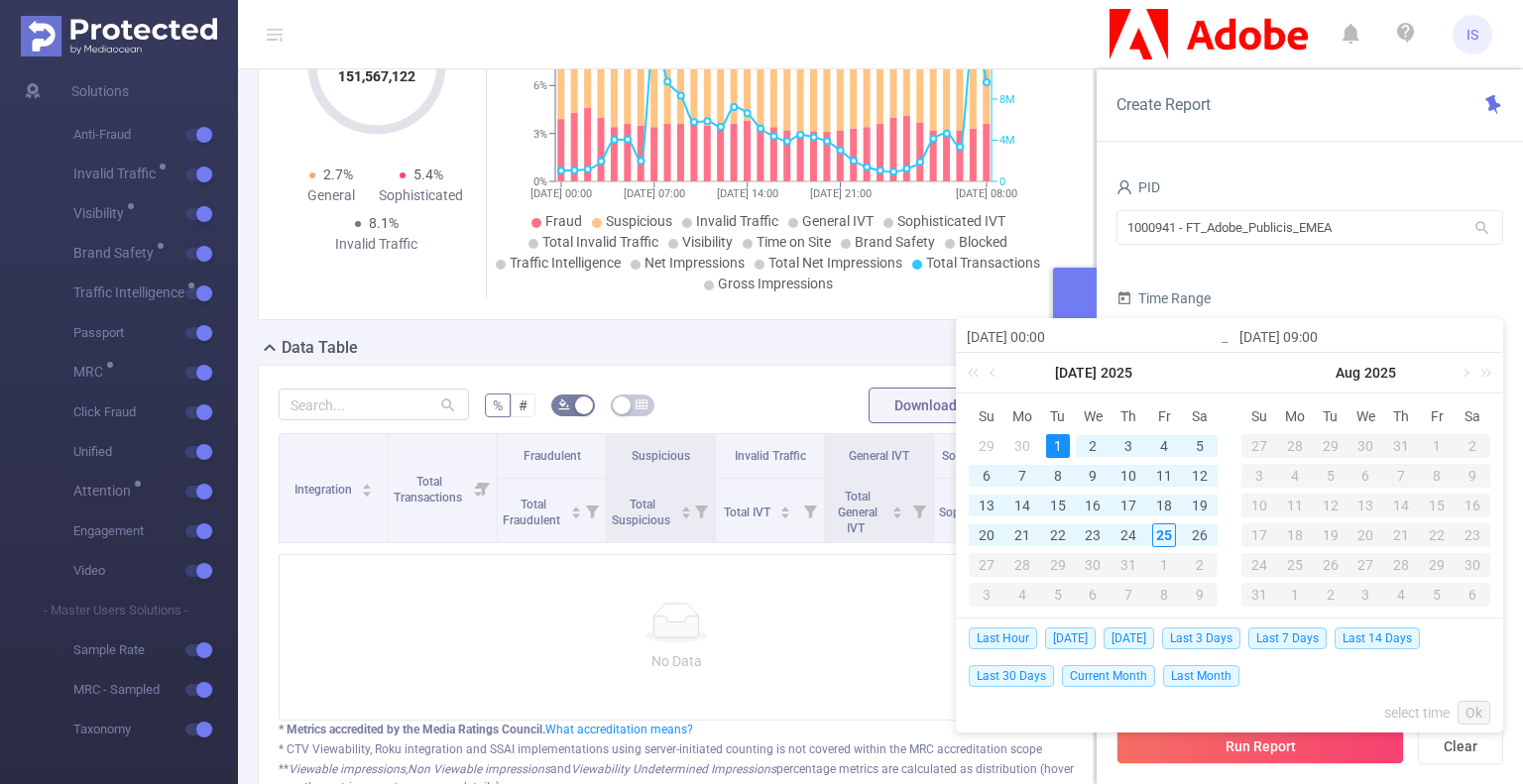 click on "1" at bounding box center [1058, 446] 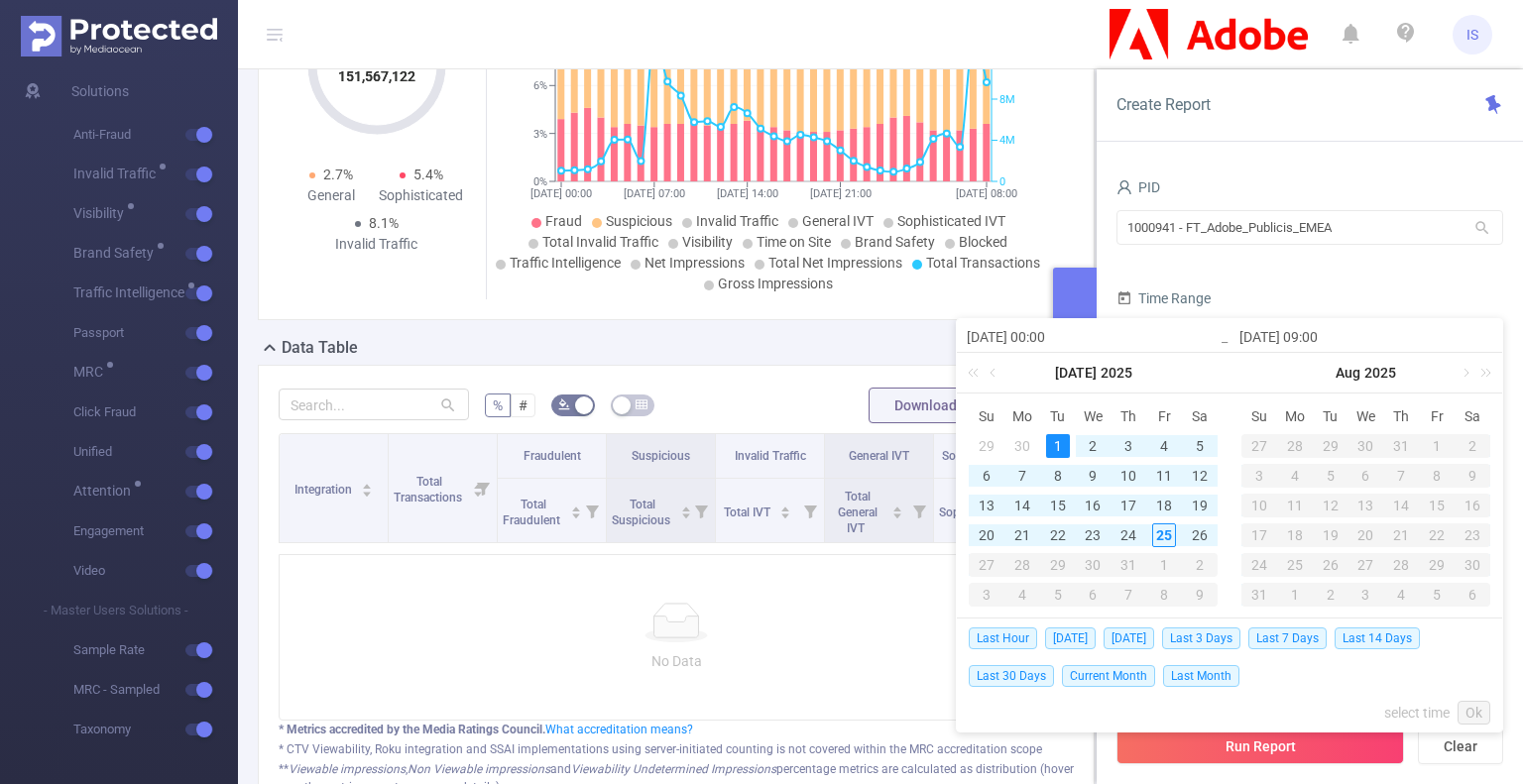 type on "2025-07-01 09:00" 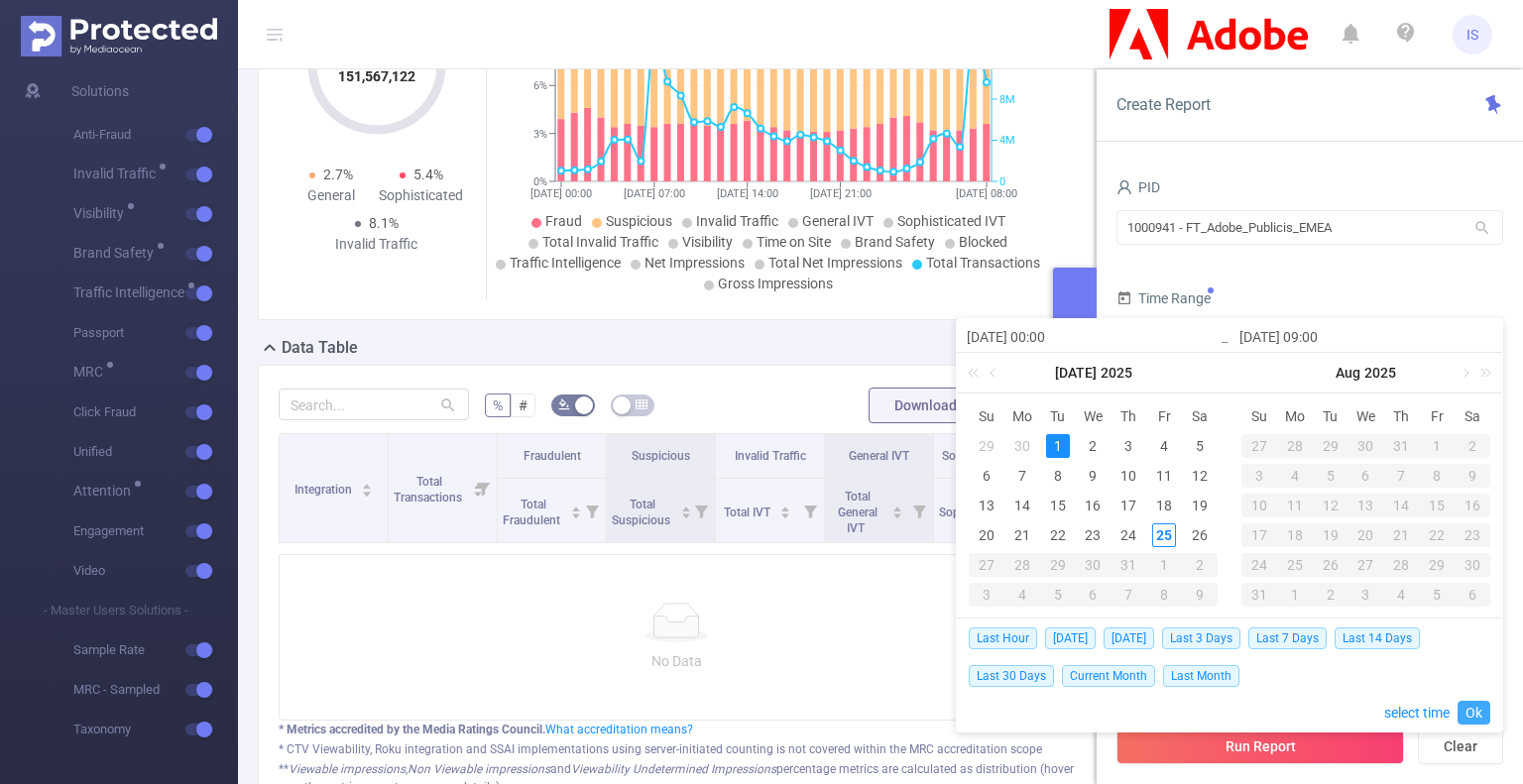 click on "Ok" at bounding box center [1473, 713] 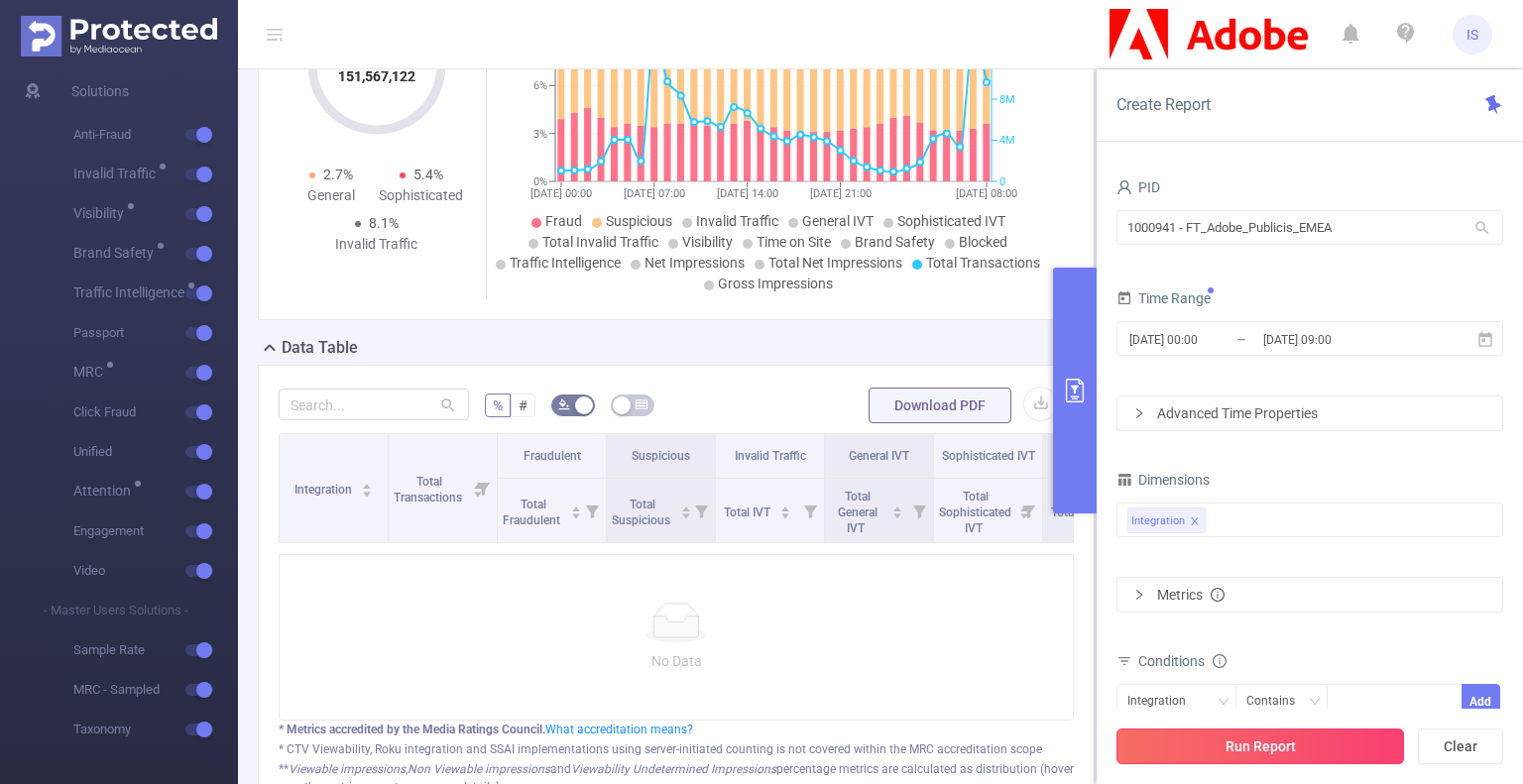 click on "Run Report" at bounding box center (1260, 746) 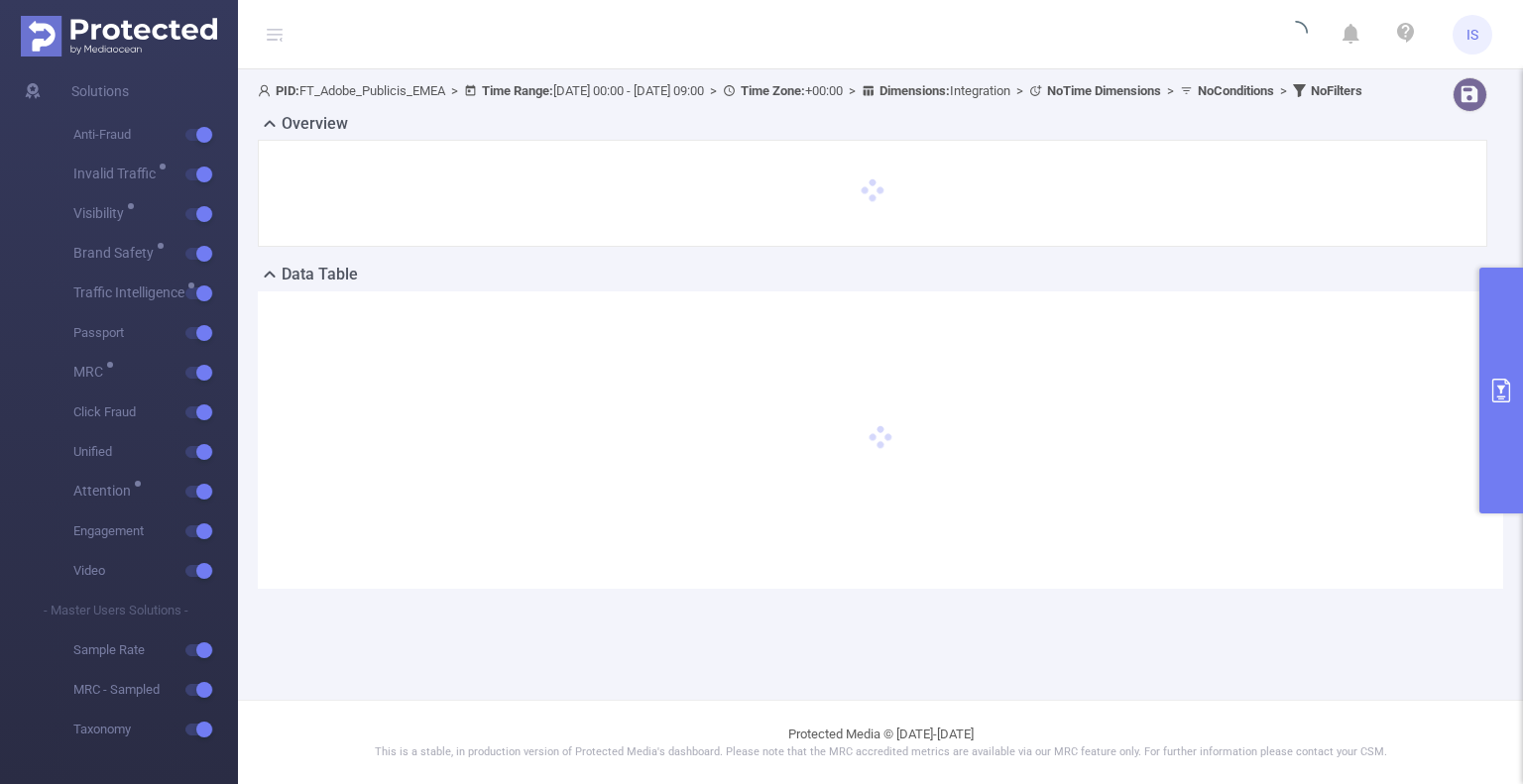 scroll, scrollTop: 0, scrollLeft: 0, axis: both 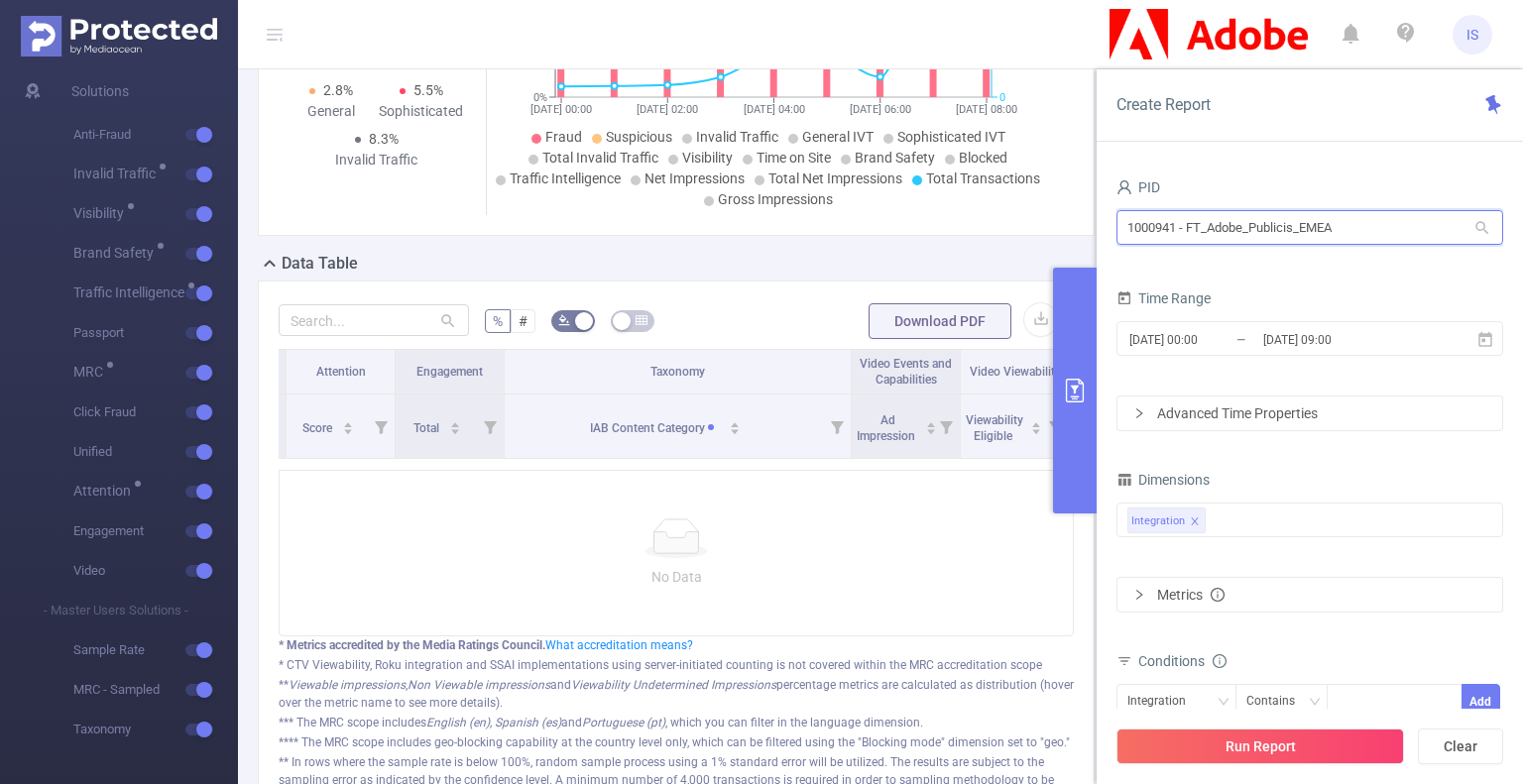 drag, startPoint x: 1293, startPoint y: 225, endPoint x: 1091, endPoint y: 223, distance: 202.0099 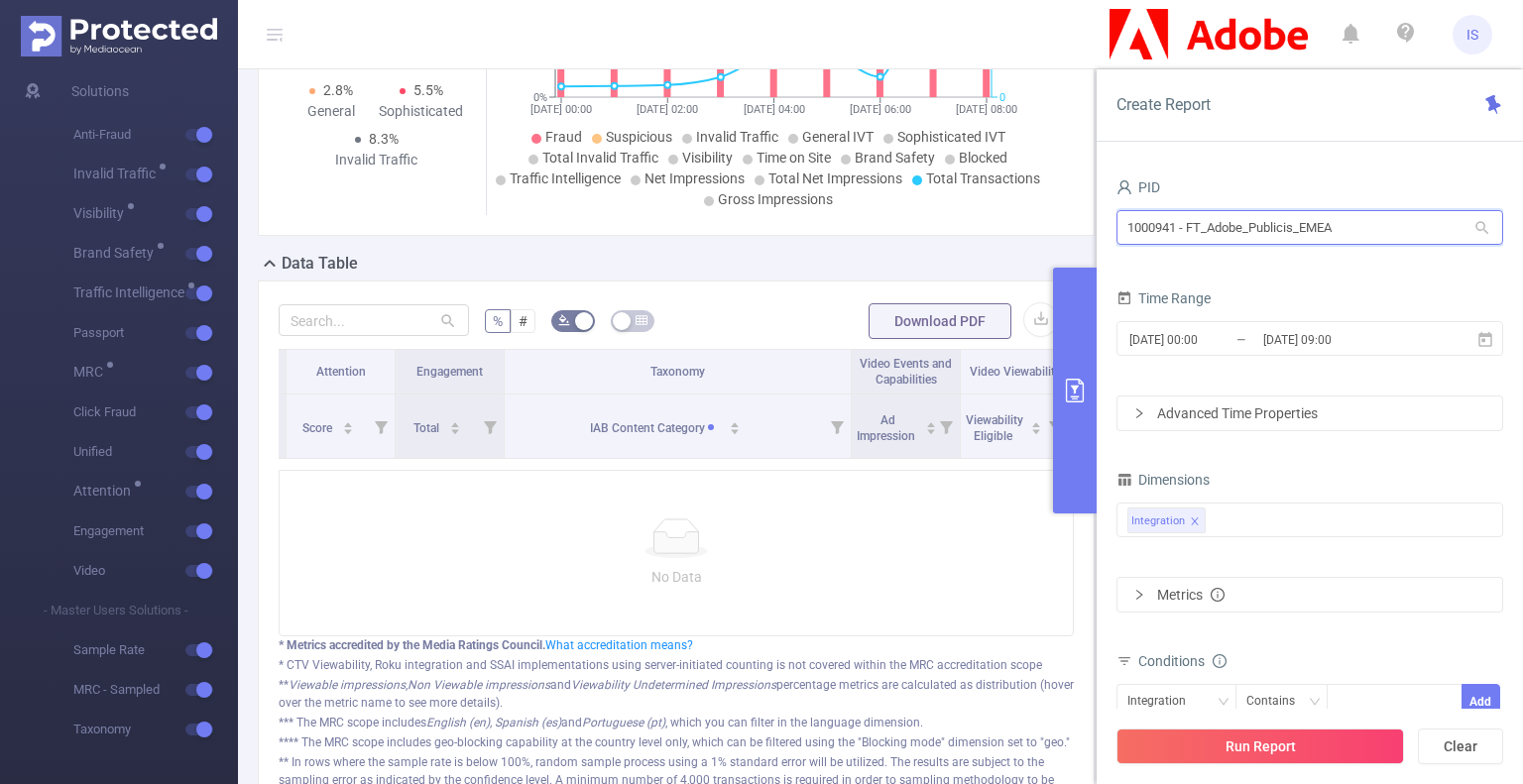 click on "PID:  FT_Adobe_Publicis_EMEA  >  Time Range:  2025-07-01 00:00 -
2025-07-01 09:00  >  Time Zone:  +00:00  >  Dimensions :  Integration  >  No  Time Dimensions  >  No  Conditions  >  No  Filters  Overview Total: 39,170,098 Total: 39,170,098 3.6% Fraudulent 4.7% Suspicious 8.3% Invalid Traffic Total: 39,170,098 Total: 39,170,098 2.8% General 5.5% Sophisticated 8.3% Invalid Traffic Total: 39,170,098 Total: 39,170,098 3.6% Fraudulent 4.7% Suspicious 8.3% Invalid Traffic Total: 39,170,098 Total: 39,170,098 2.8% General 5.5% Sophisticated 8.3% Invalid Traffic Total: 39,170,098 Total: 39,170,098 3.6% Fraudulent 4.7% Suspicious 8.3% Invalid Traffic 1 2       Traffic Over Time           IVT by Category           General & Sophisticated IVT by Category           Brand Safety (Detected)           Brand Safety (Blocked)           Smart Agent     01/07 00:00 01/07 02:00 01/07 04:00 01/07 06:00 01/07 08:00 0% 3% 6% 10.3% 0 4M 8M 12M 16M Fraud Suspicious Invalid Traffic General IVT Sophisticated IVT Blocked" at bounding box center [880, 350] 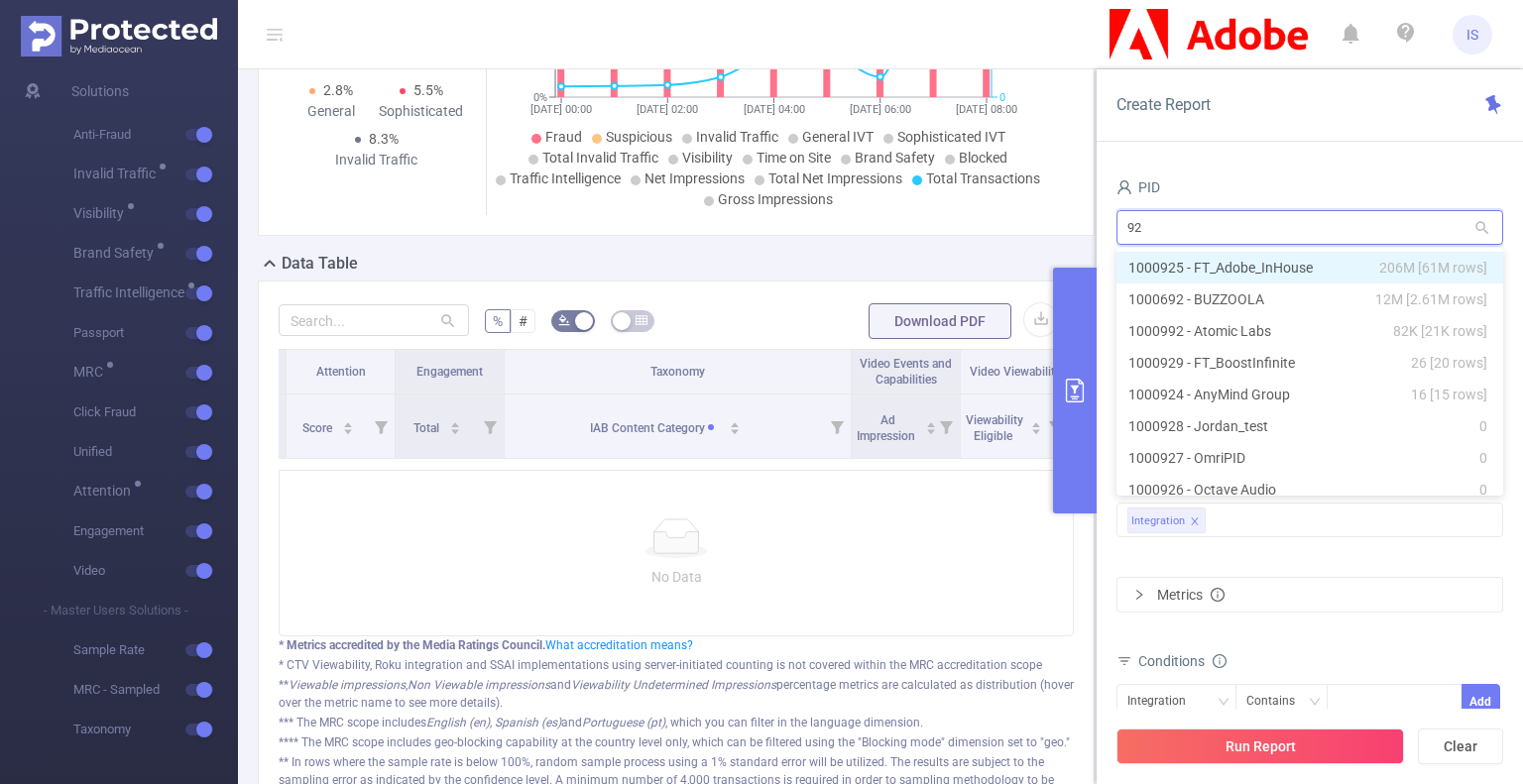 type on "925" 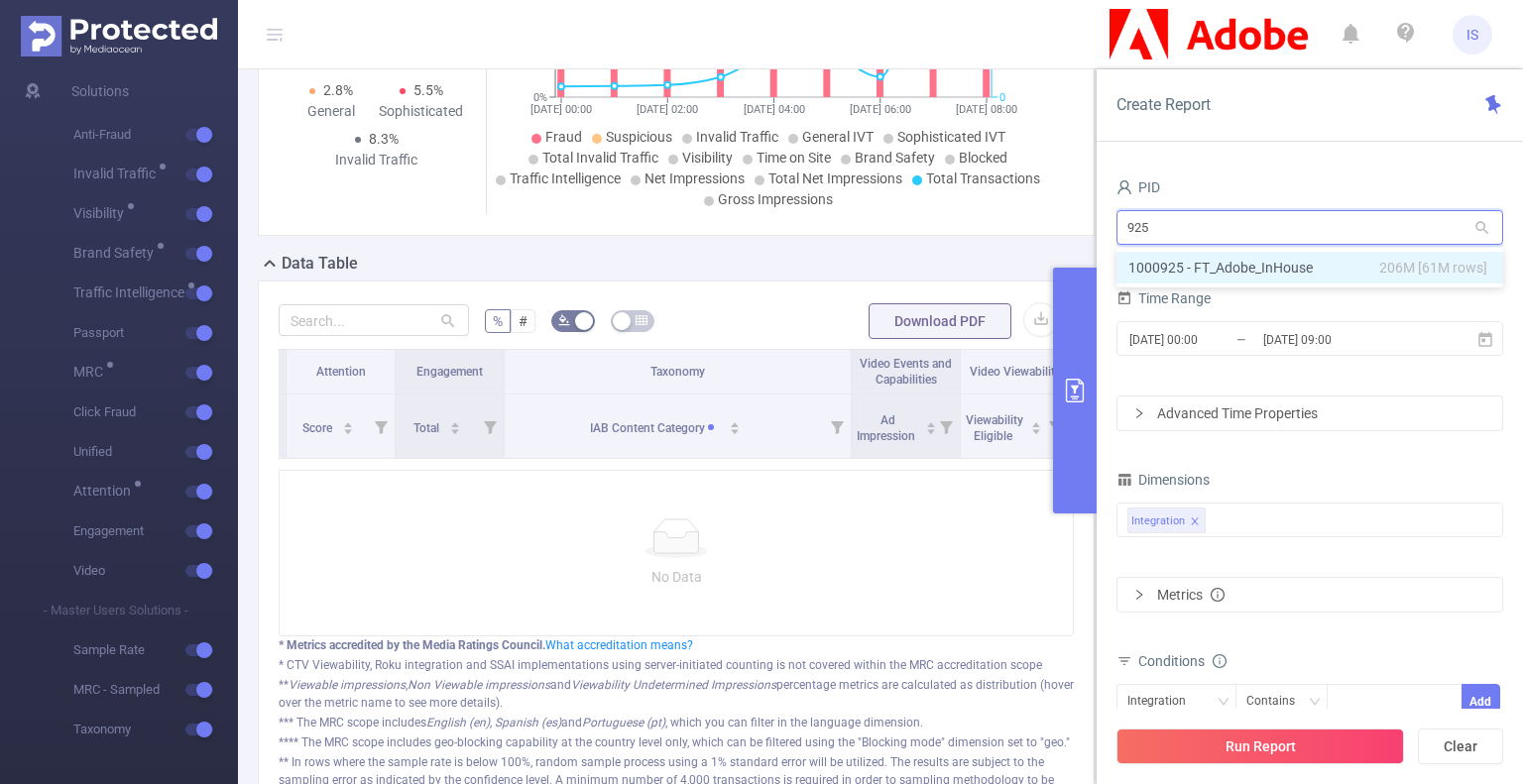 click on "1000925 - FT_Adobe_InHouse 206M [61M rows]" at bounding box center [1310, 268] 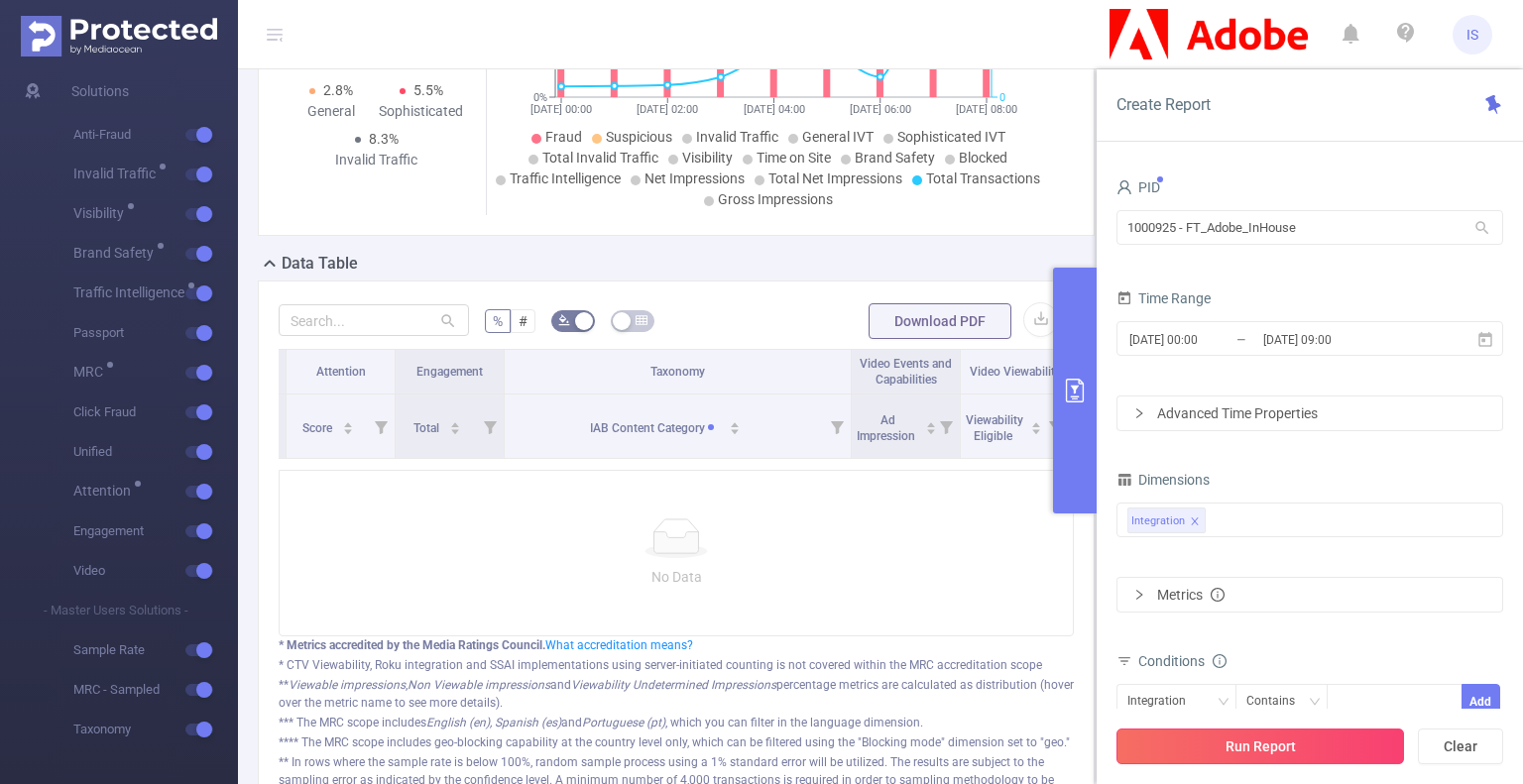 click on "Run Report" at bounding box center (1260, 746) 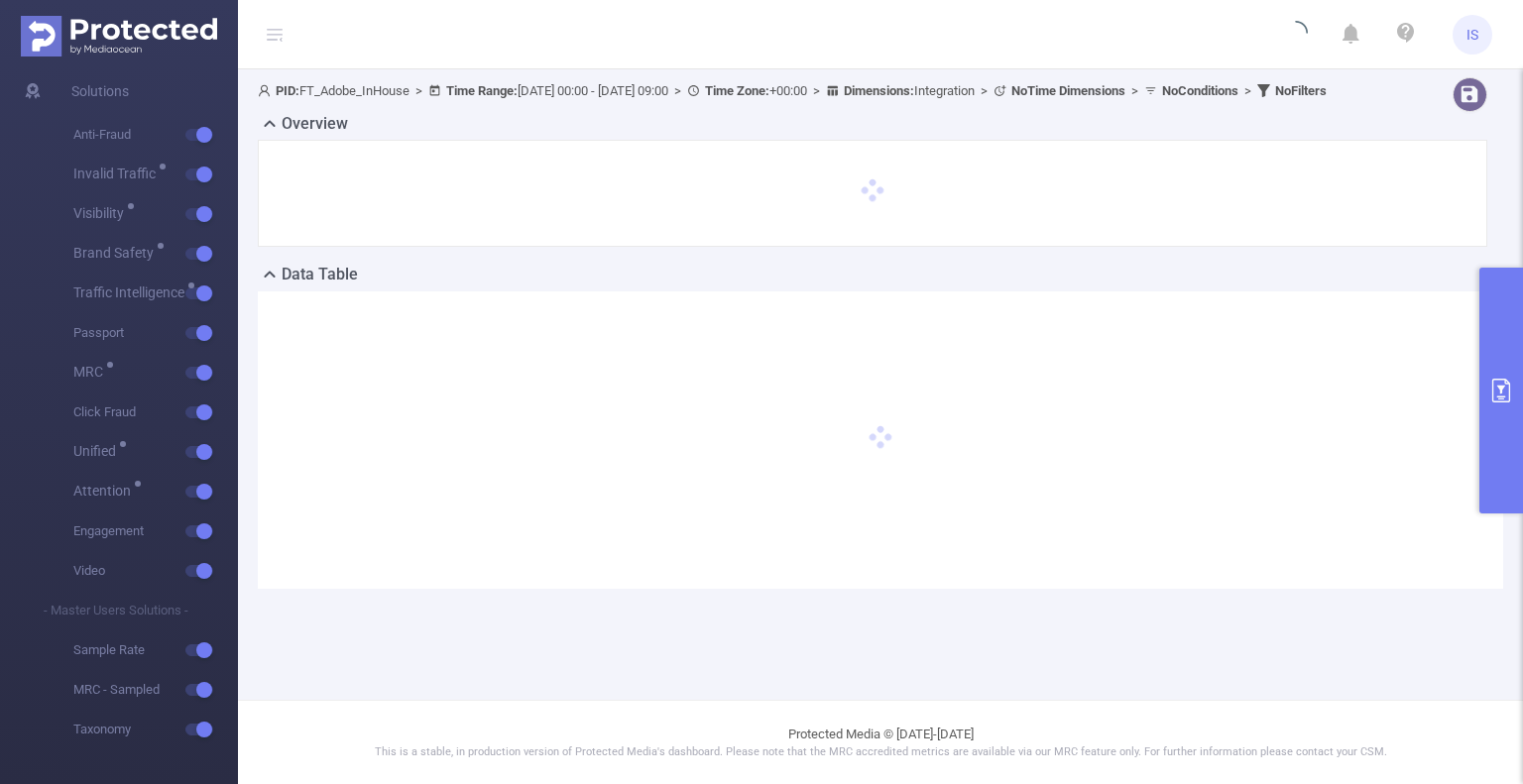 scroll, scrollTop: 0, scrollLeft: 0, axis: both 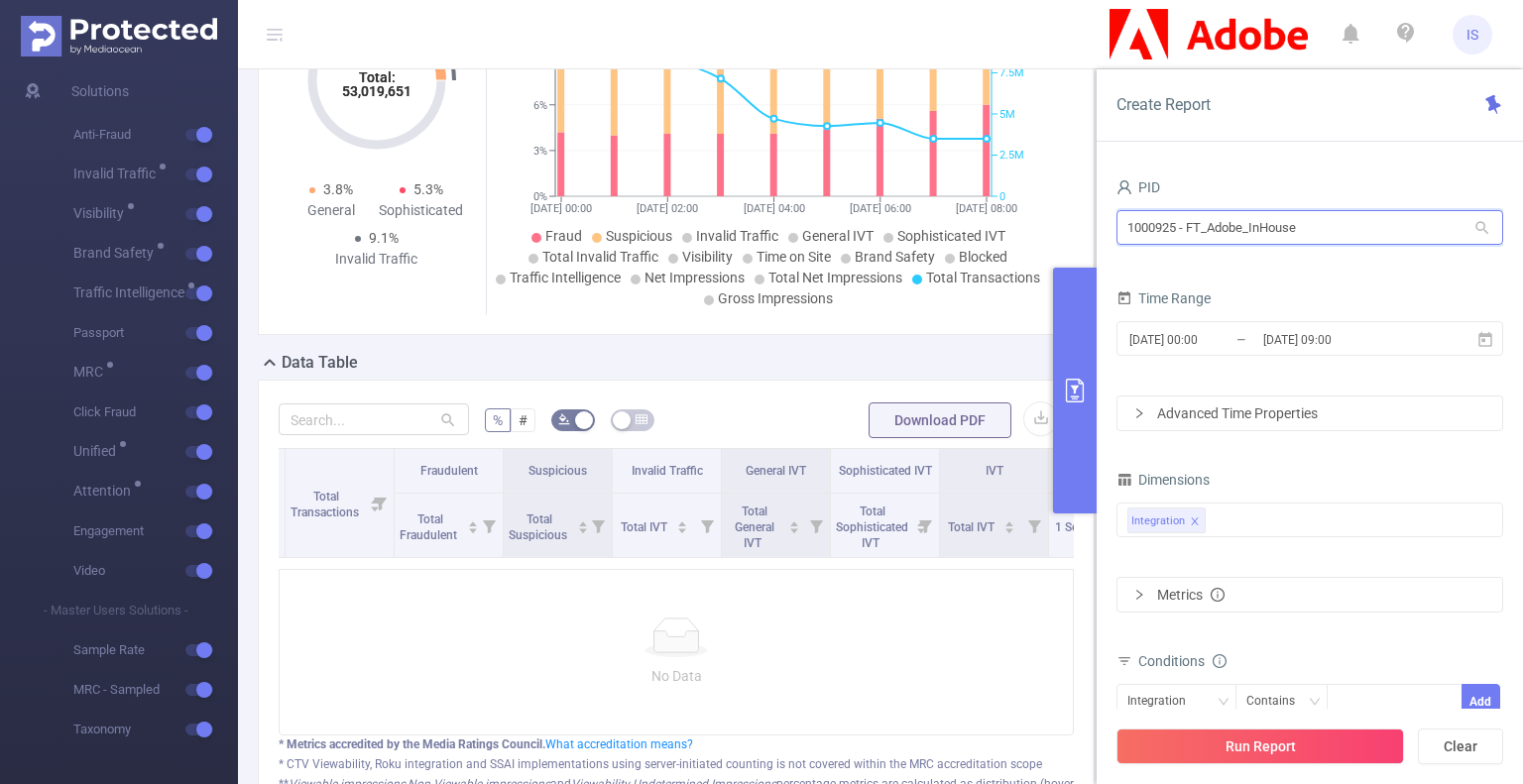 drag, startPoint x: 1344, startPoint y: 223, endPoint x: 1067, endPoint y: 183, distance: 279.87319 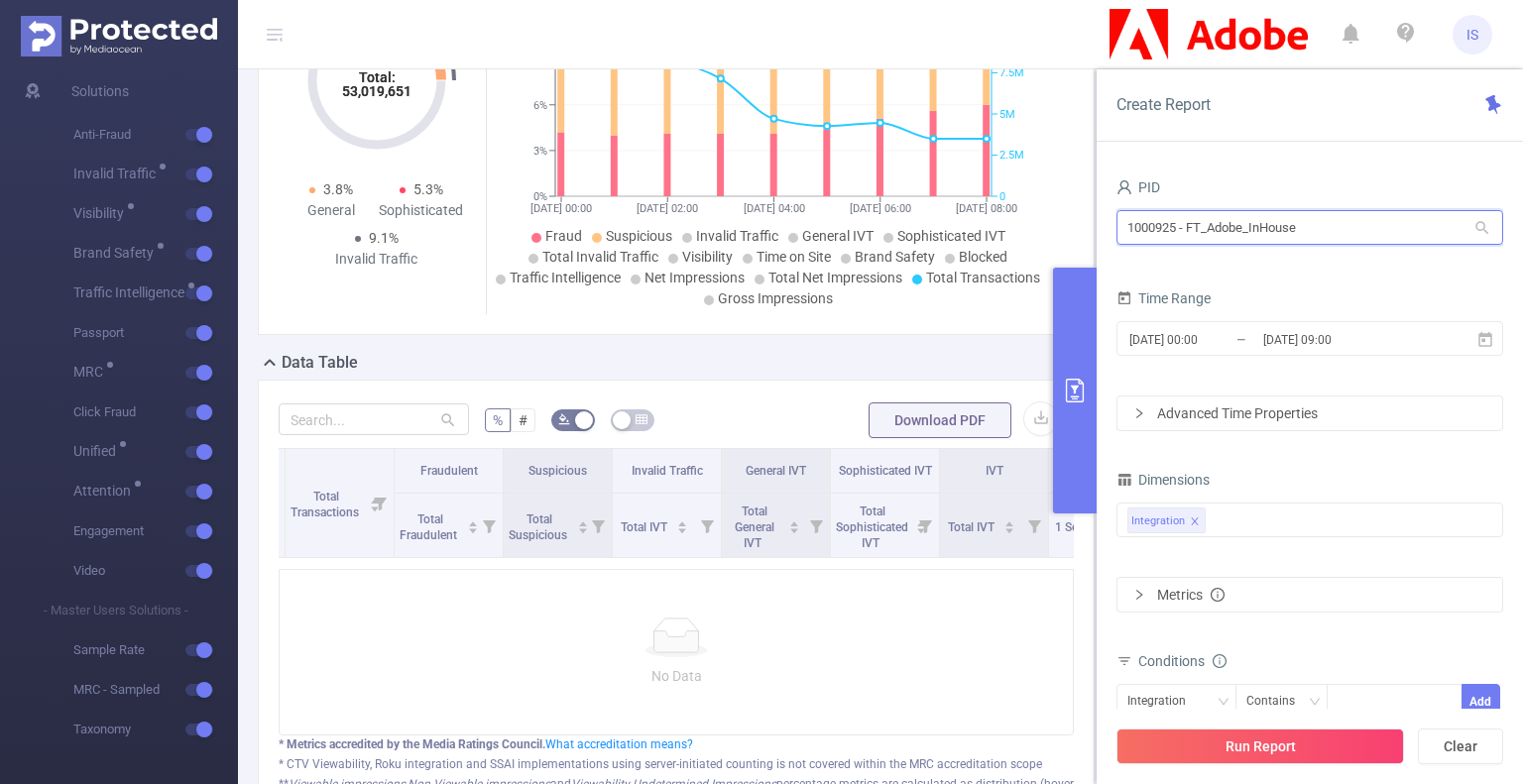 click on "PID:  FT_Adobe_InHouse  >  Time Range:  2025-07-01 00:00 -
2025-07-01 09:00  >  Time Zone:  +00:00  >  Dimensions :  Integration  >  No  Time Dimensions  >  No  Conditions  >  No  Filters  Overview Total: 53,019,651 Total: 53,019,651 4.4% Fraudulent 4.6% Suspicious 9% Invalid Traffic Total: 53,019,651 Total: 53,019,651 3.8% General 5.3% Sophisticated 9.1% Invalid Traffic Total: 53,019,651 Total: 53,019,651 4.4% Fraudulent 4.6% Suspicious 9% Invalid Traffic Total: 53,019,651 Total: 53,019,651 3.8% General 5.3% Sophisticated 9.1% Invalid Traffic Total: 53,019,651 Total: 53,019,651 4.4% Fraudulent 4.6% Suspicious 9% Invalid Traffic 1 2       Traffic Over Time           IVT by Category           General & Sophisticated IVT by Category           Brand Safety (Detected)           Brand Safety (Blocked)           Smart Agent     01/07 00:00 01/07 02:00 01/07 04:00 01/07 06:00 01/07 08:00 0% 3% 6% 10.8% 0 2.5M 5M 7.5M 10M Fraud Suspicious Invalid Traffic General IVT Sophisticated IVT Visibility % #" at bounding box center [880, 449] 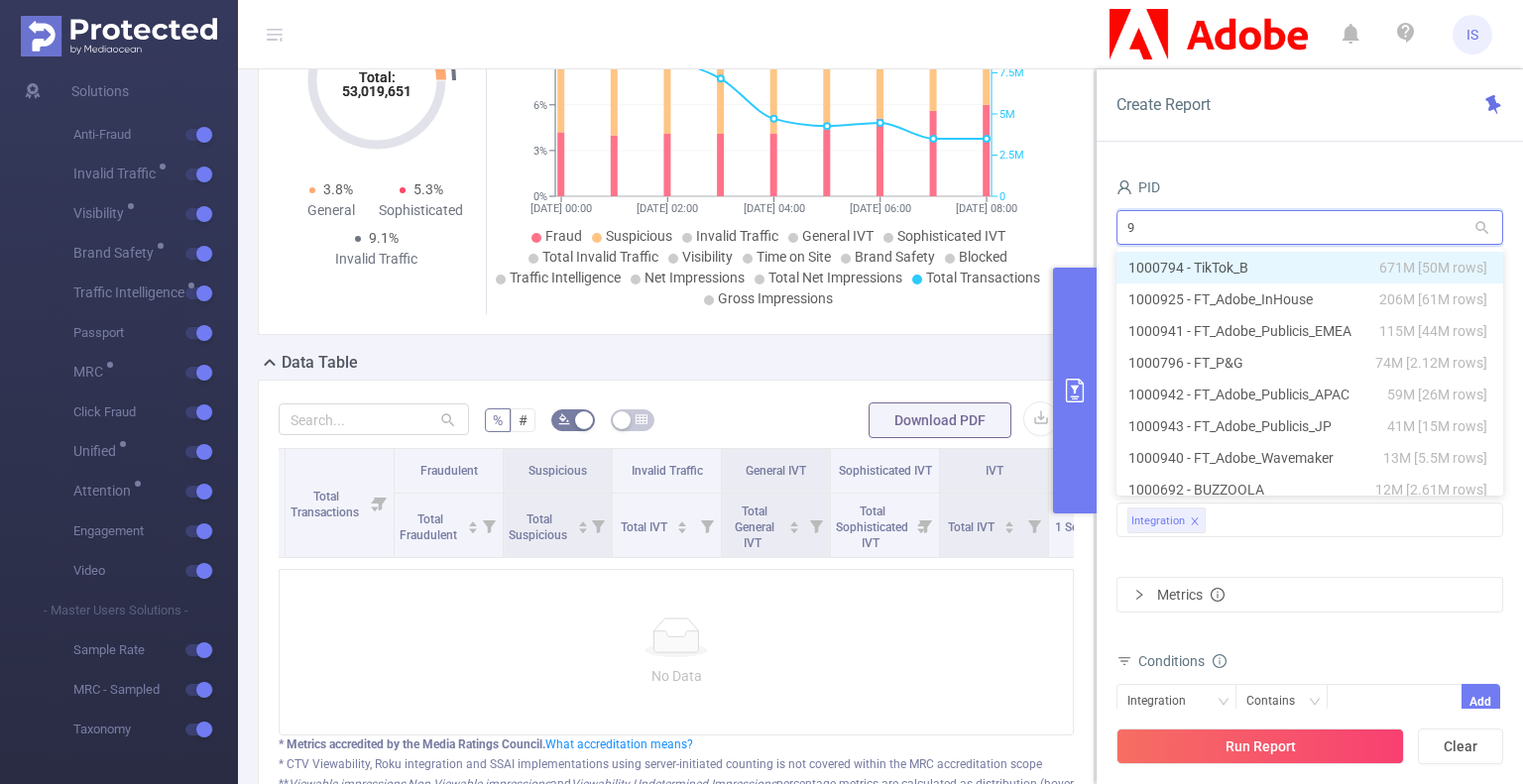 type on "98" 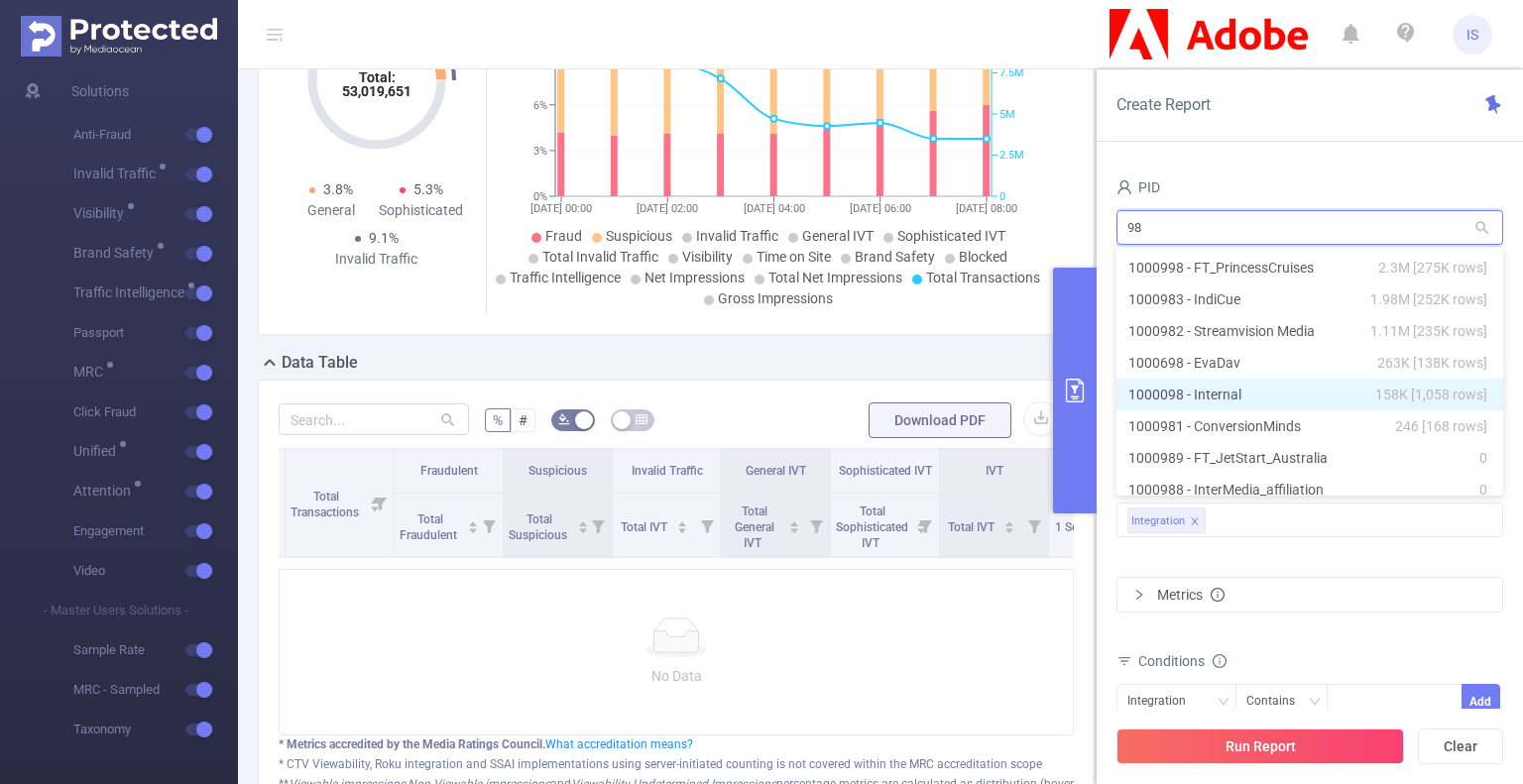 click on "1000098 - Internal 158K [1,058 rows]" at bounding box center (1310, 394) 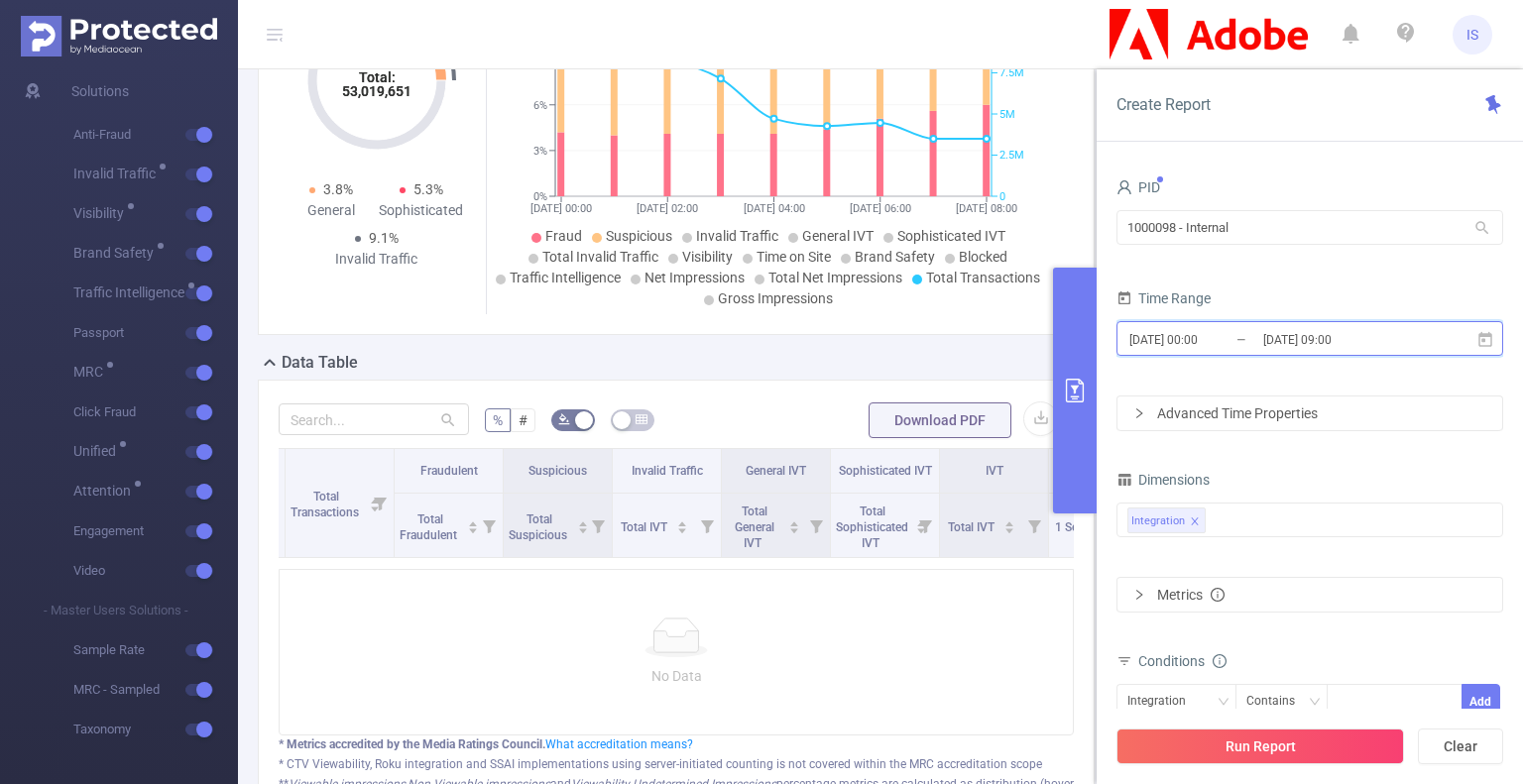 click 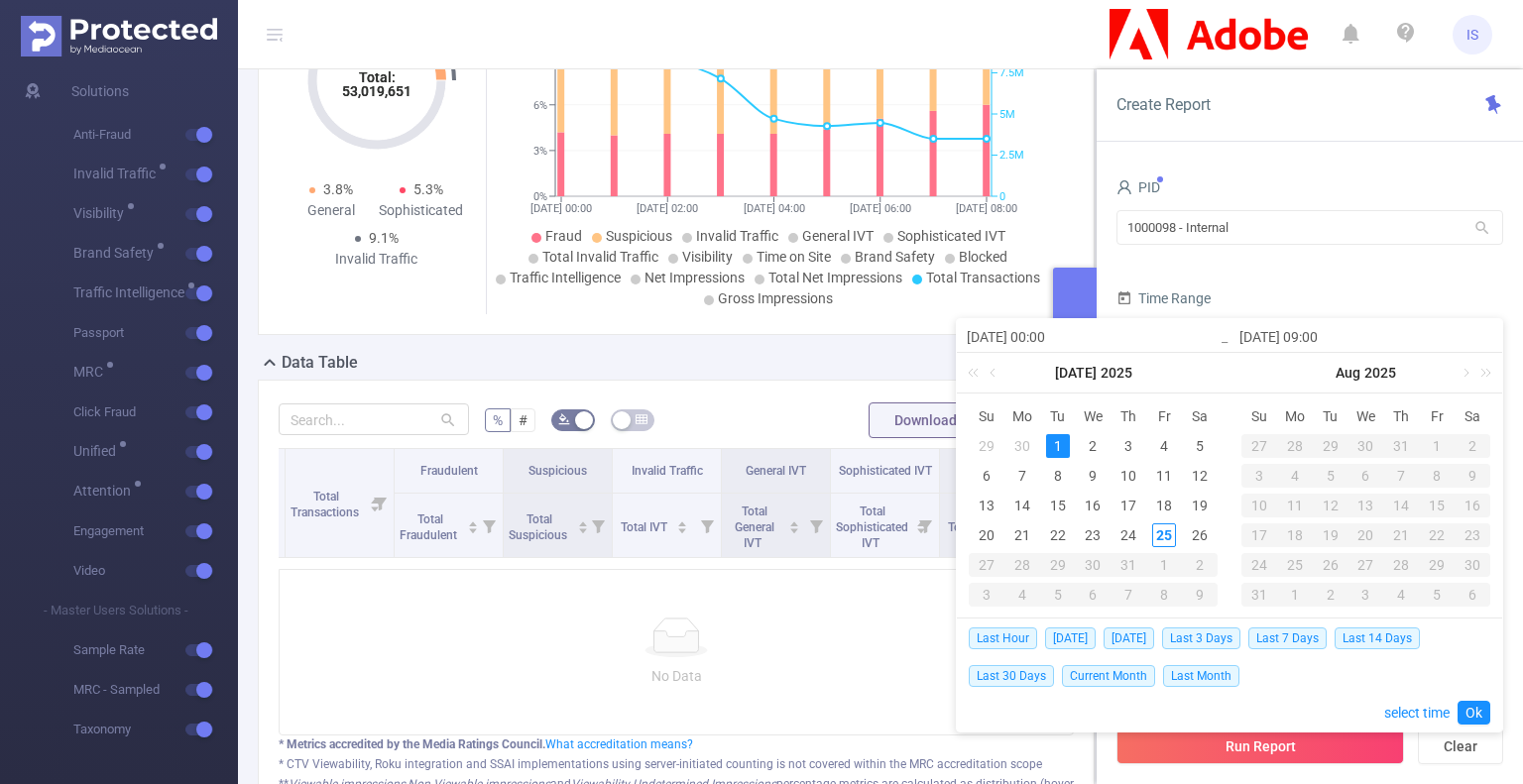 click on "1" at bounding box center (1058, 446) 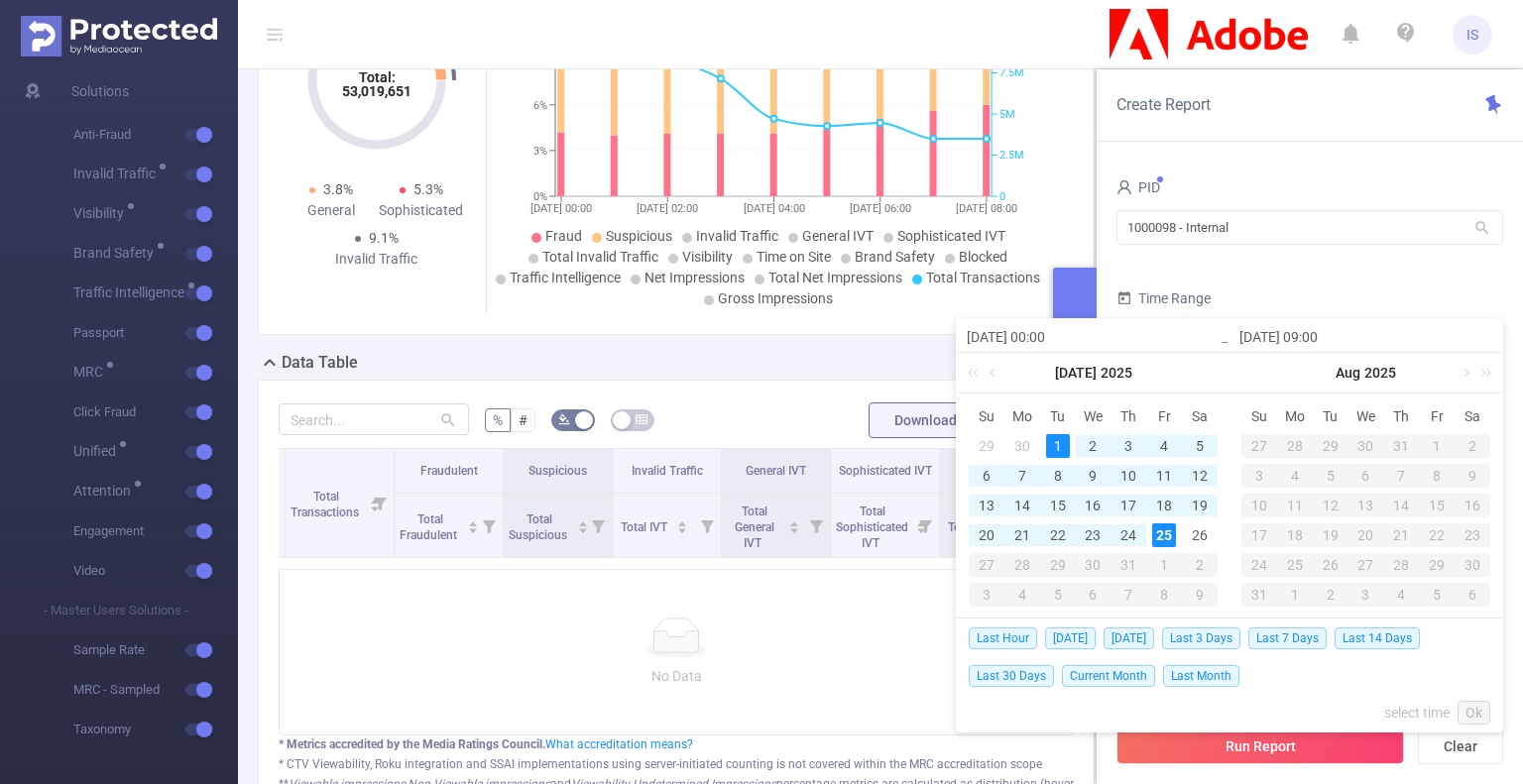 click on "25" at bounding box center [1164, 535] 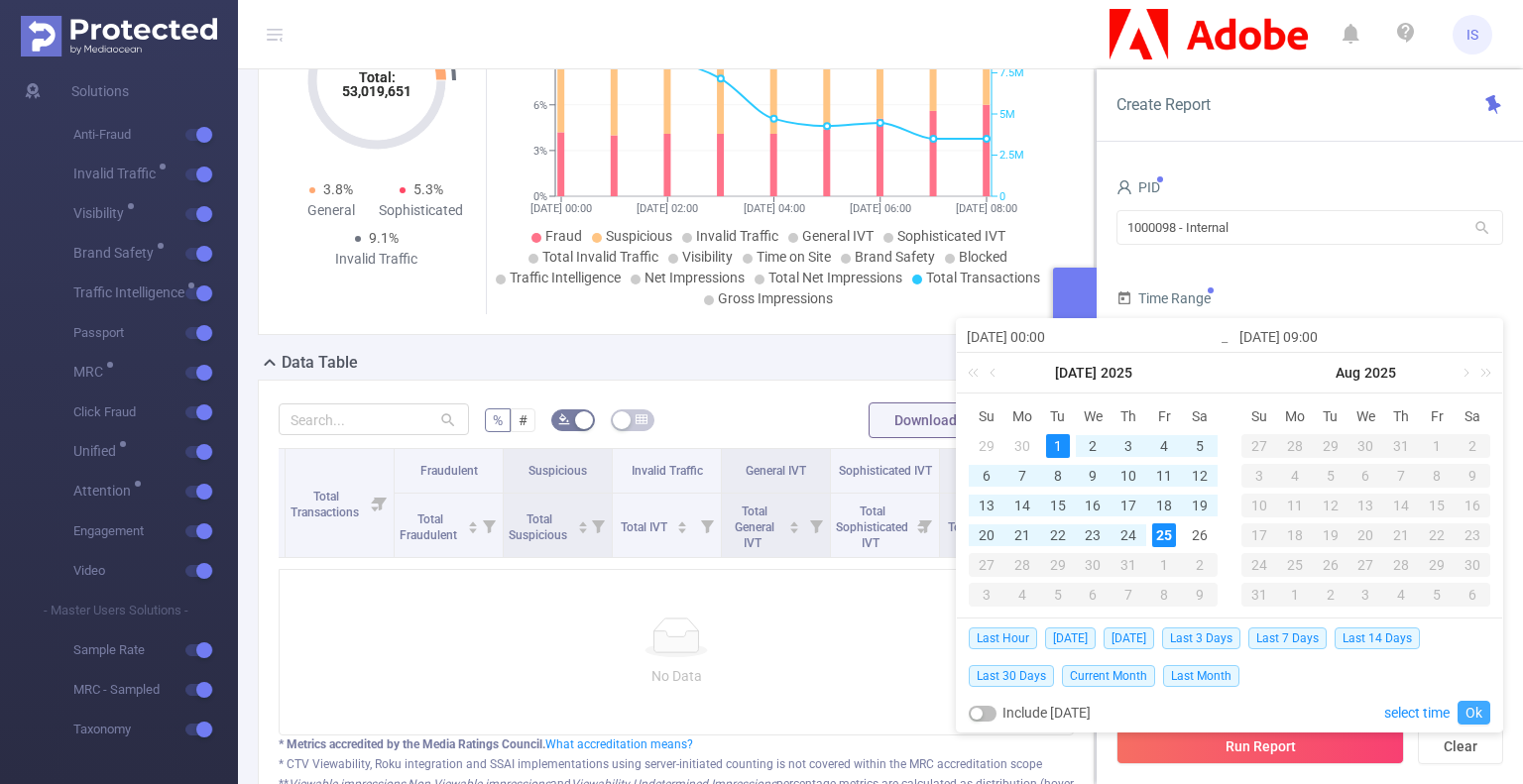 click on "Ok" at bounding box center (1473, 713) 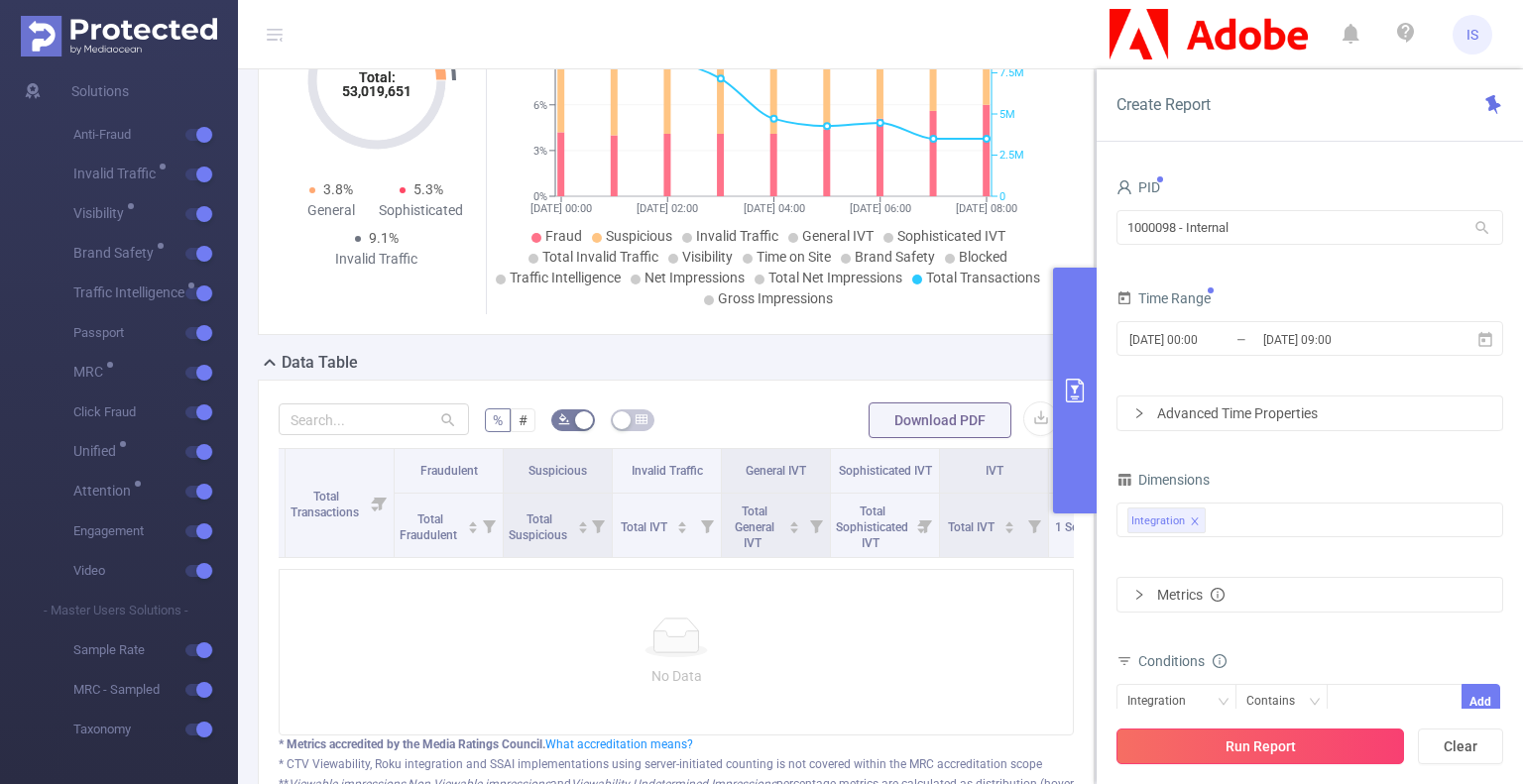 click on "Run Report" at bounding box center (1260, 746) 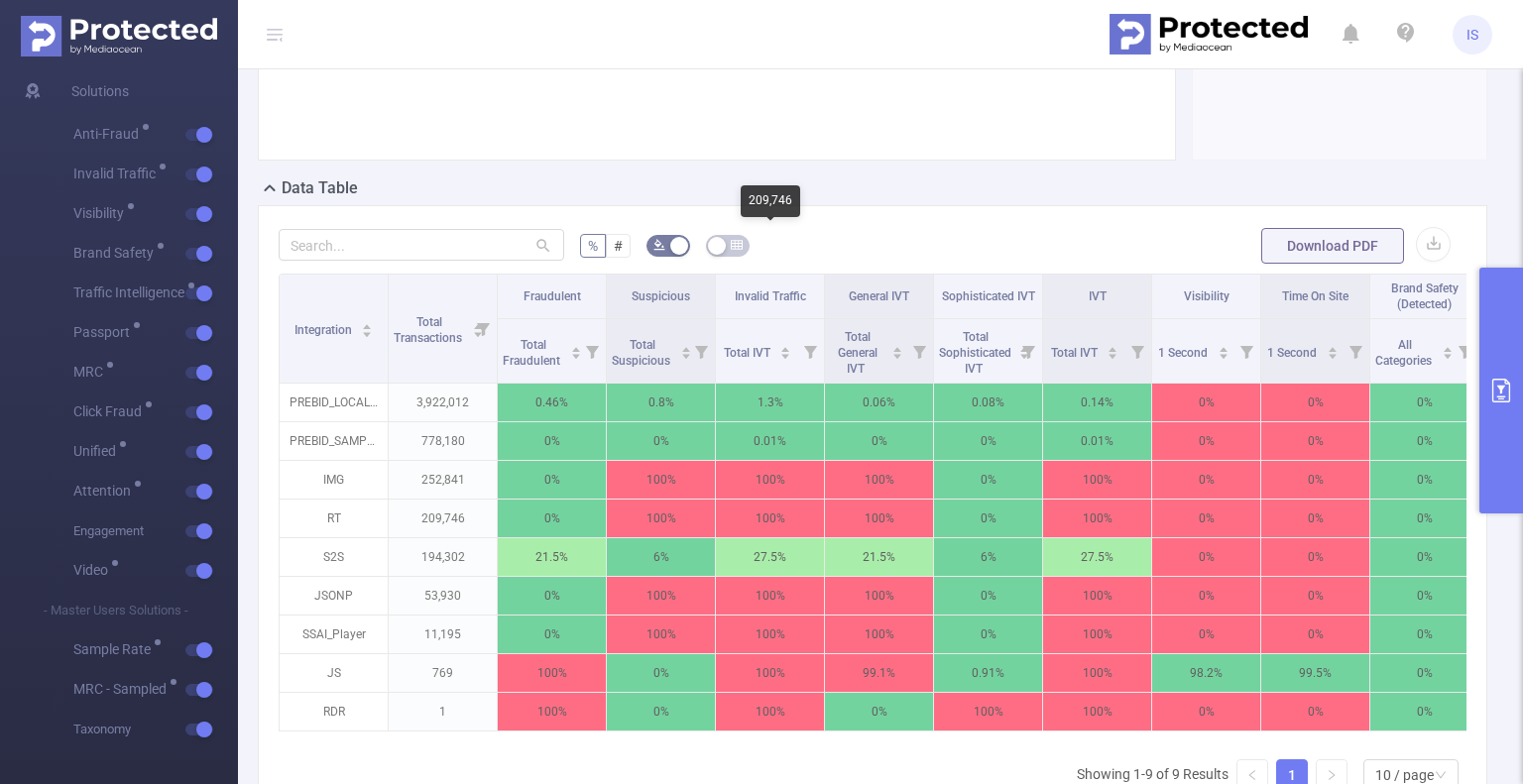 scroll, scrollTop: 762, scrollLeft: 0, axis: vertical 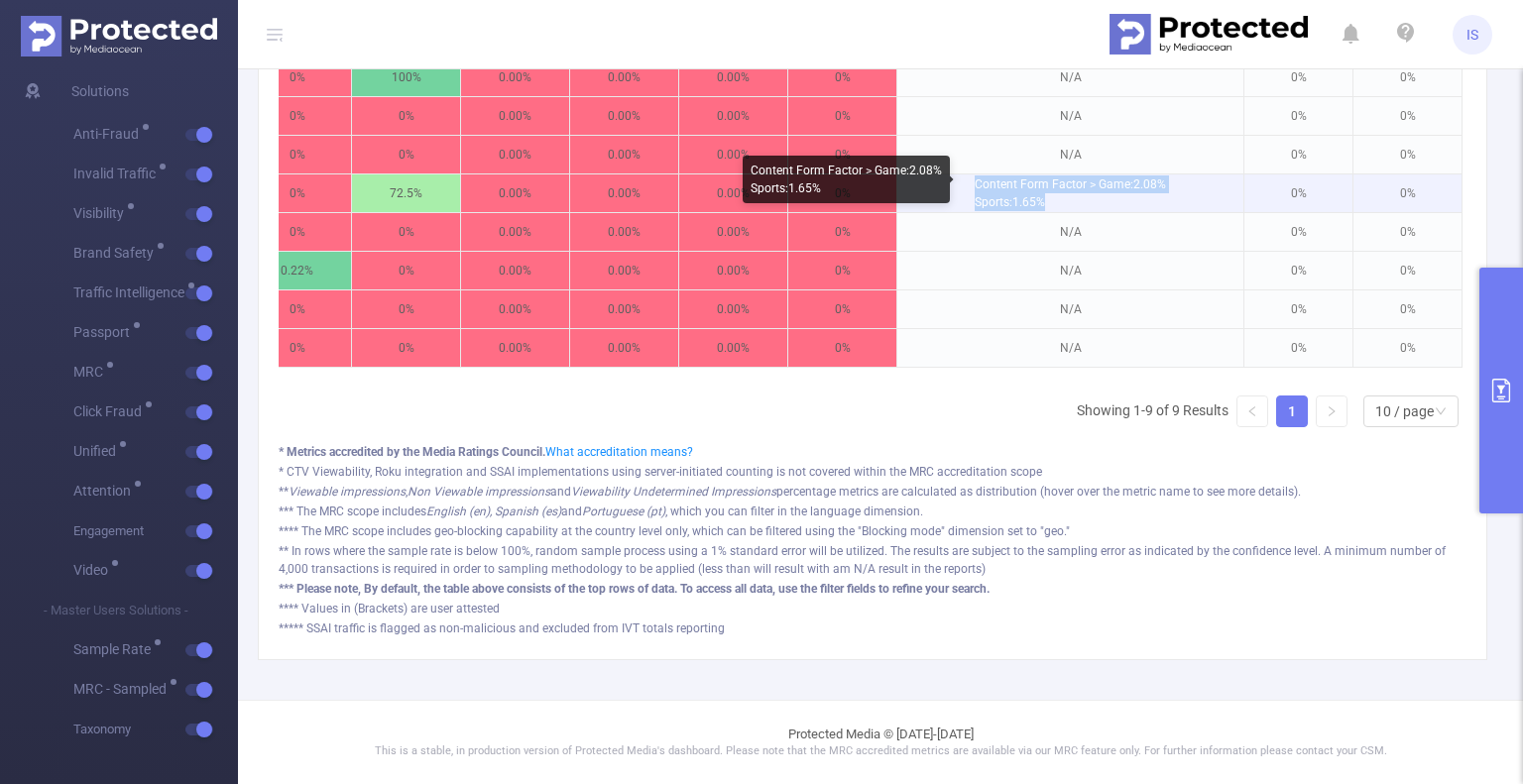 drag, startPoint x: 1040, startPoint y: 187, endPoint x: 963, endPoint y: 172, distance: 78.447435 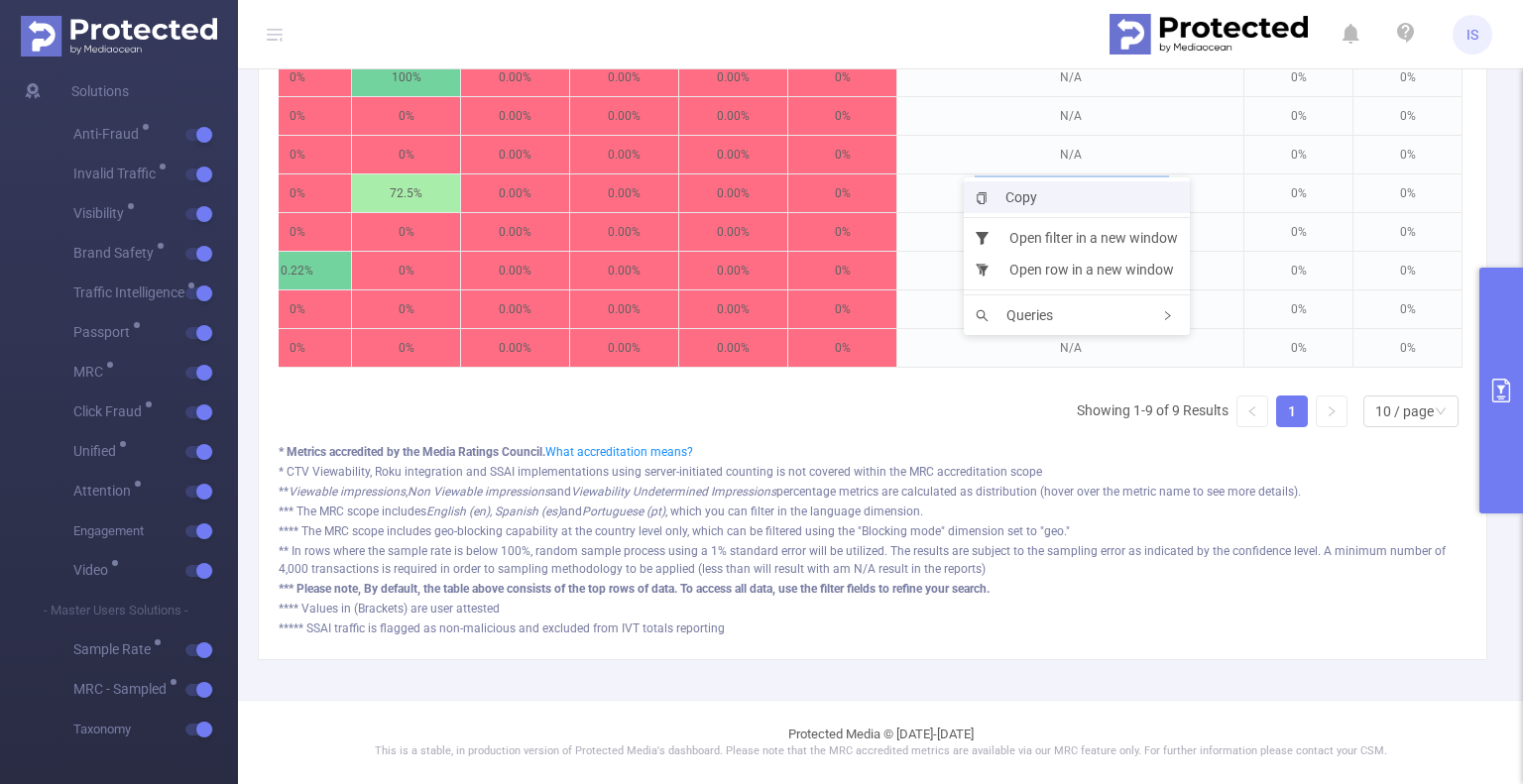 click on "Copy" at bounding box center [1006, 197] 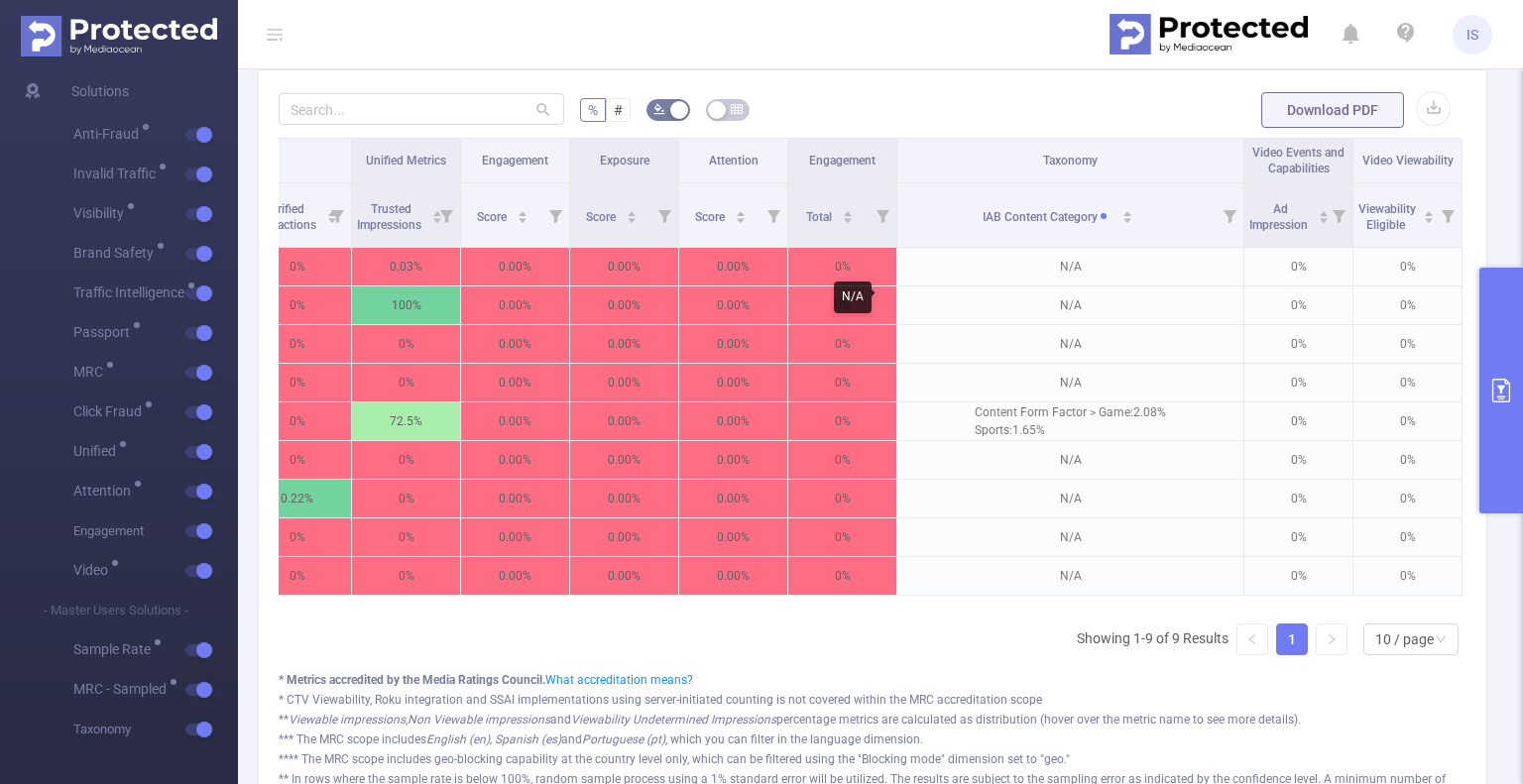 scroll, scrollTop: 465, scrollLeft: 0, axis: vertical 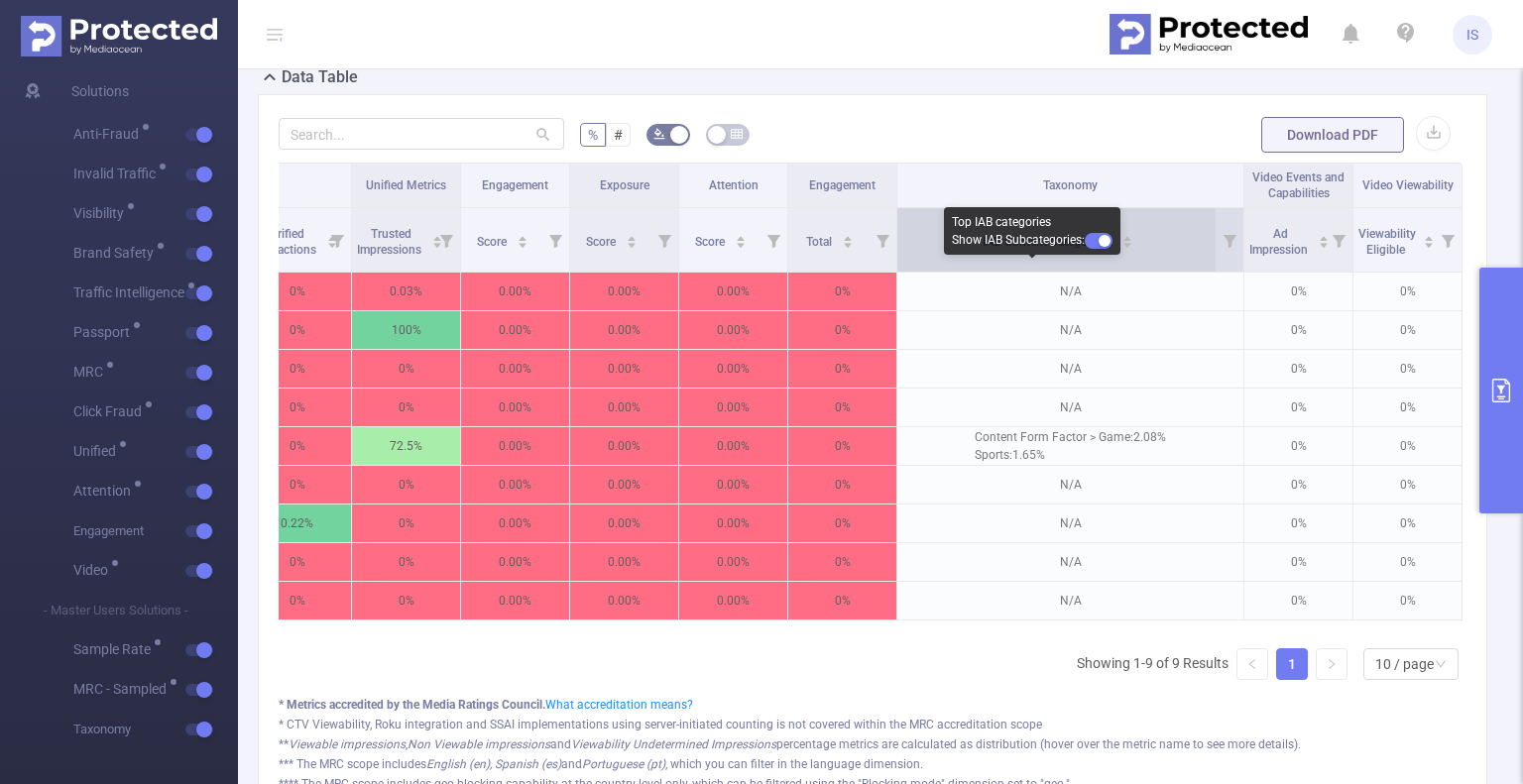 click on "IAB Content Category" at bounding box center (1048, 242) 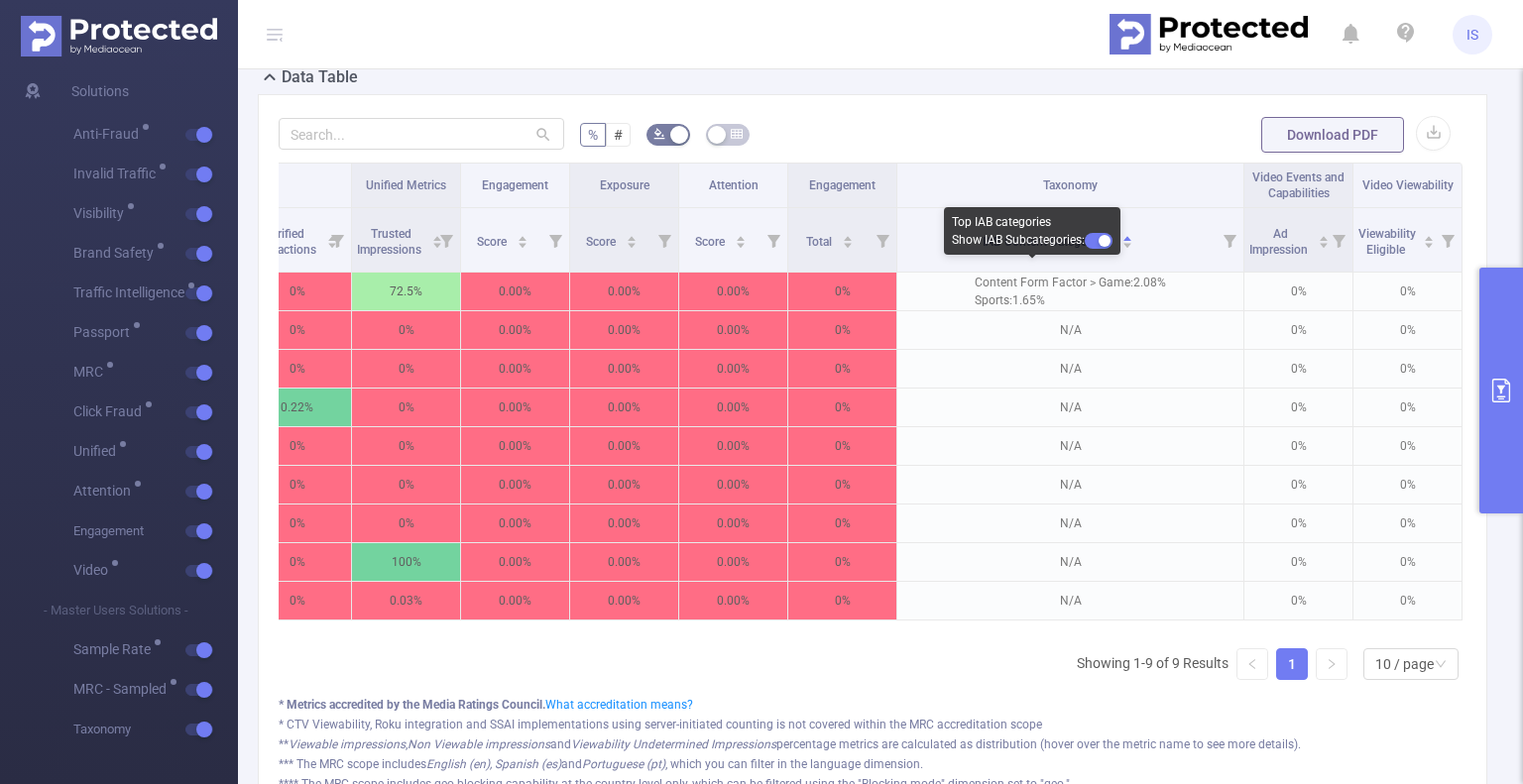 click at bounding box center [1099, 241] 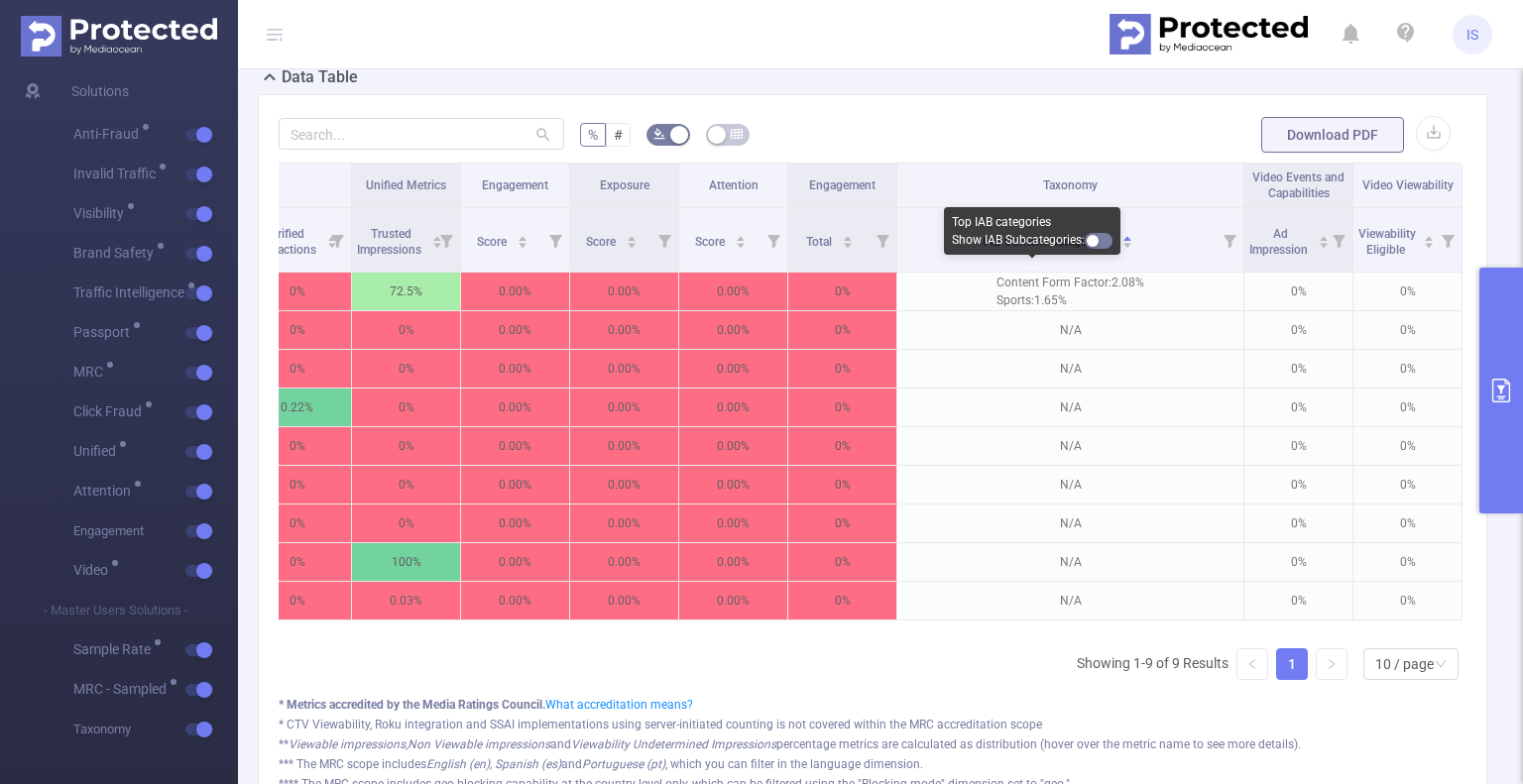 click at bounding box center (1099, 241) 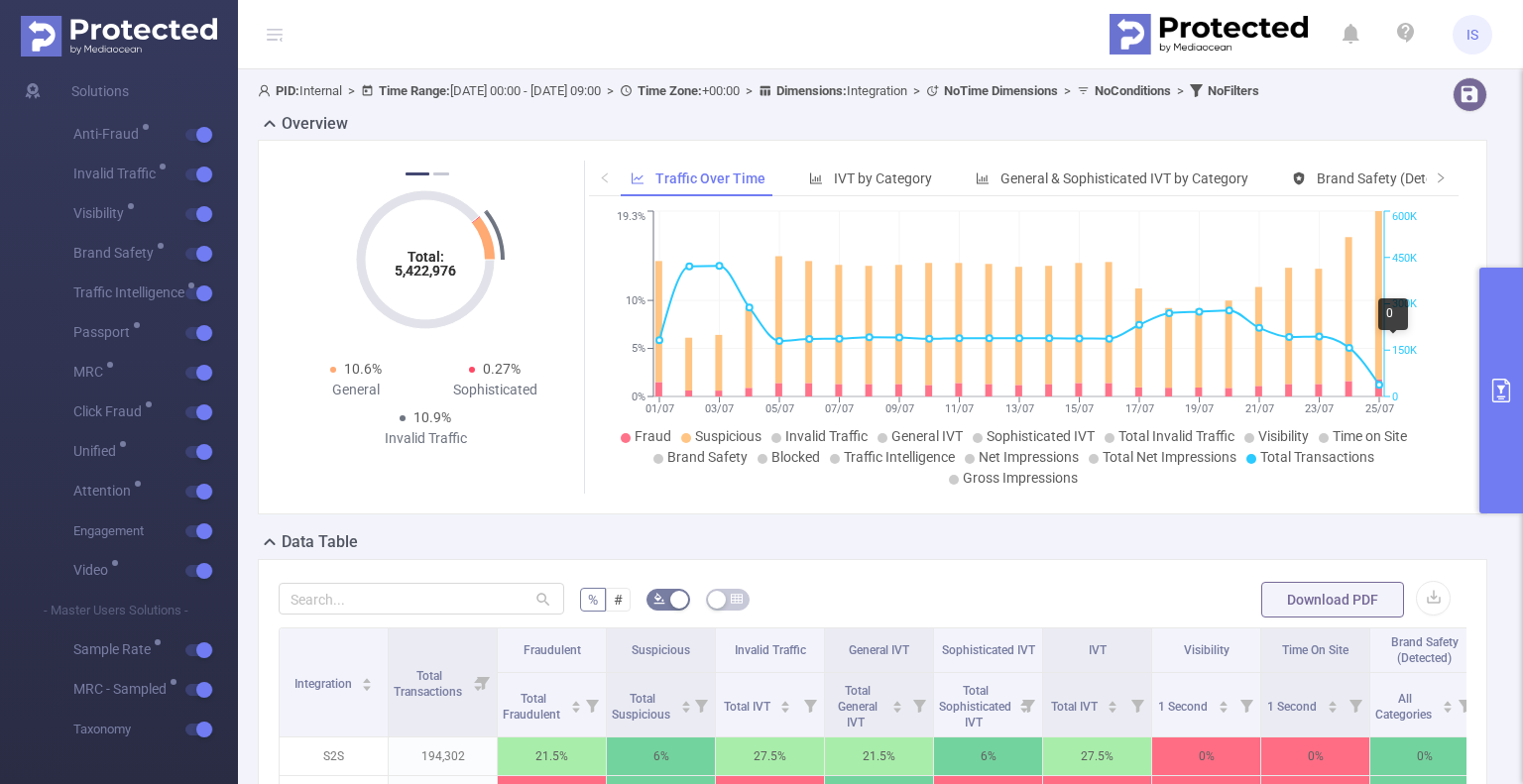 scroll, scrollTop: 0, scrollLeft: 0, axis: both 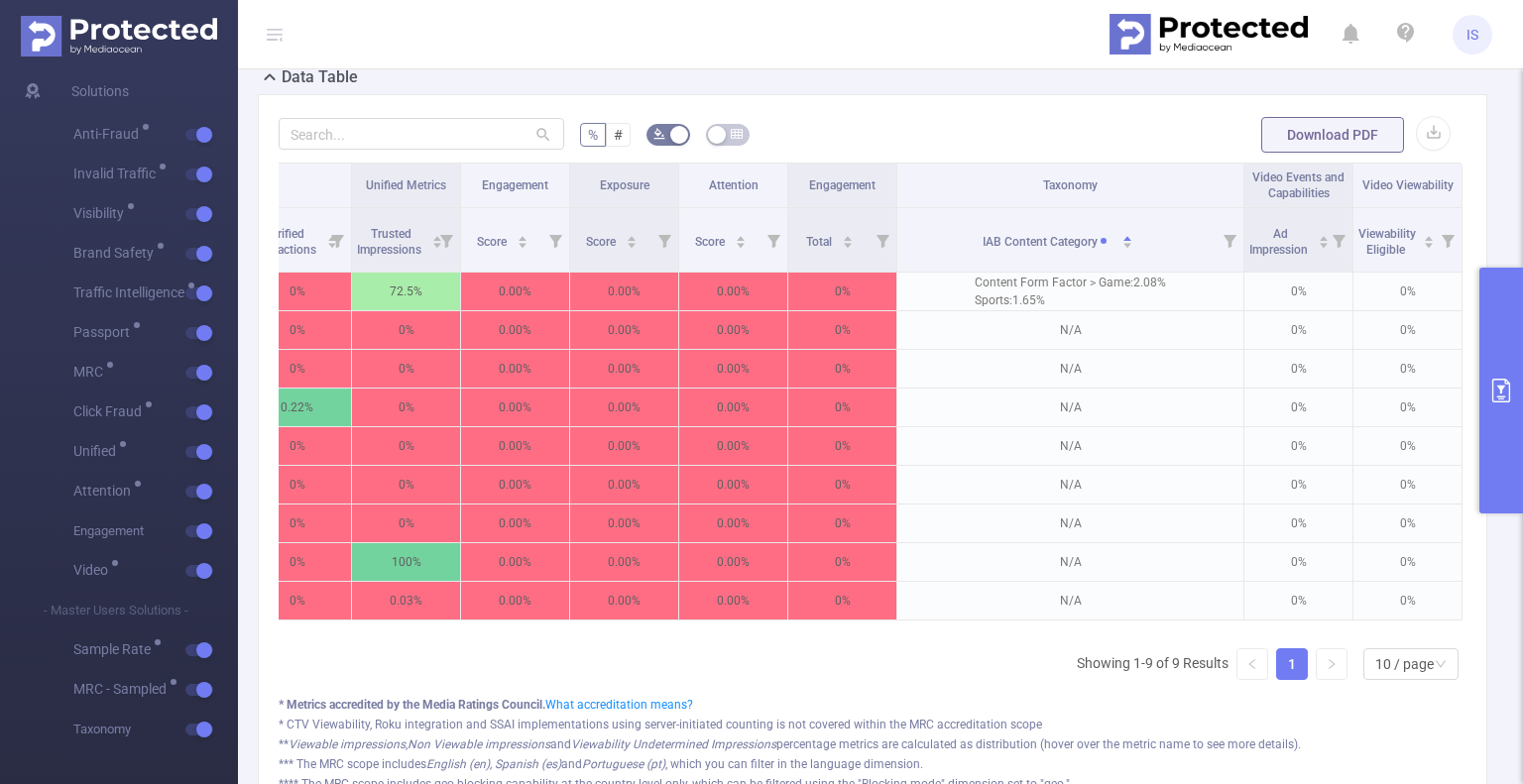 click at bounding box center [1501, 391] 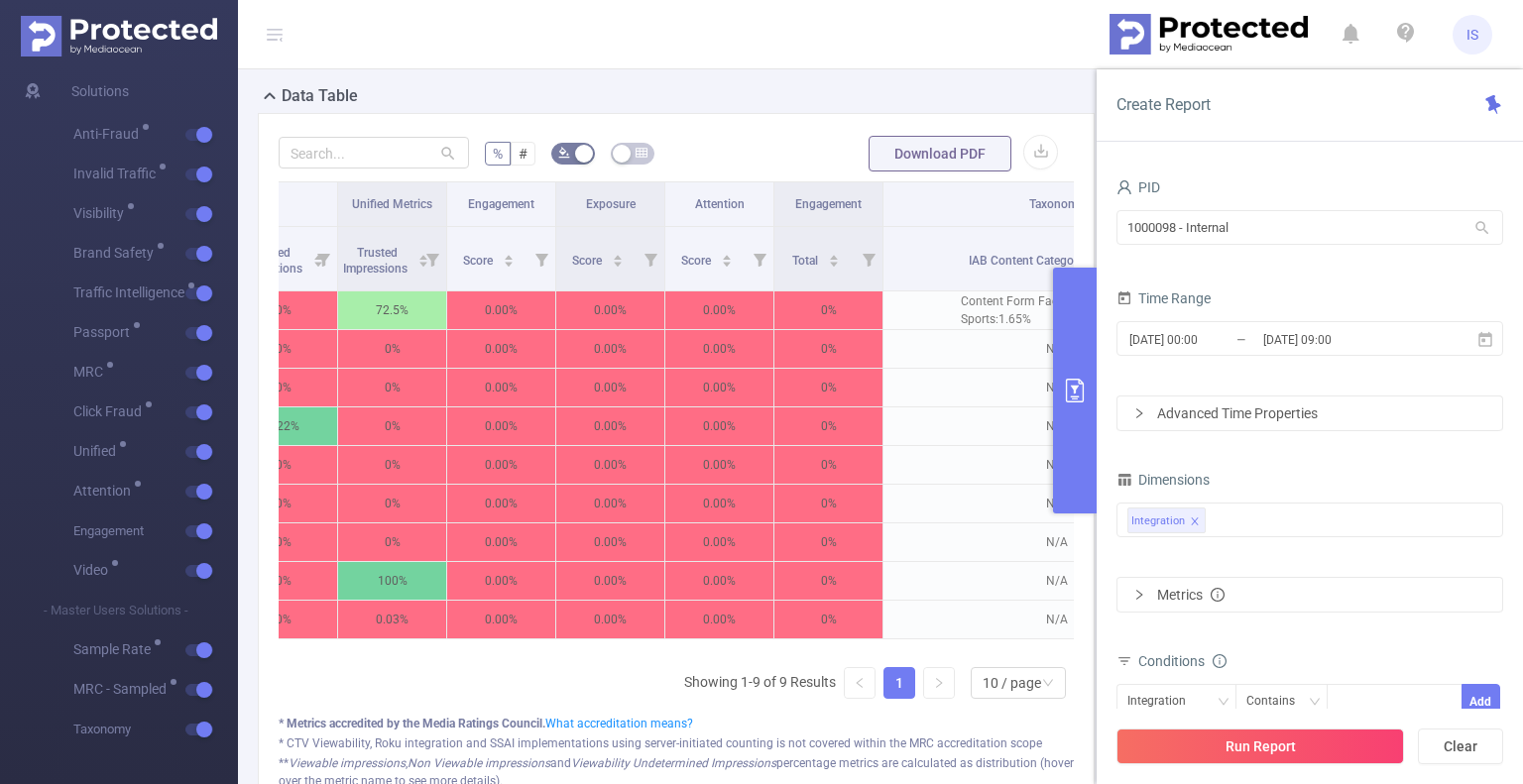 click on "Integration" at bounding box center (1310, 521) 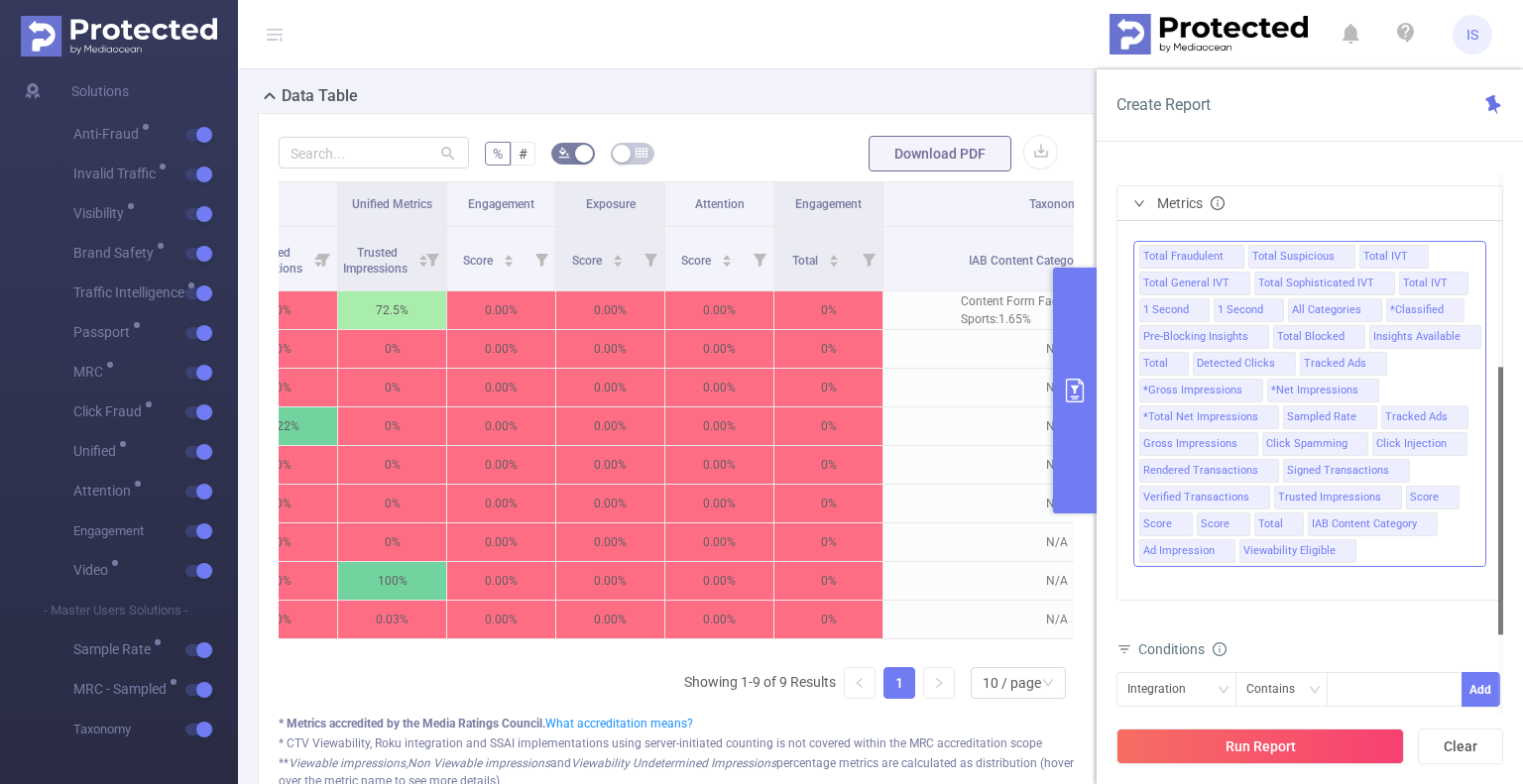 click on "Total Fraudulent Total Suspicious Total IVT Total General IVT Total Sophisticated IVT Total IVT 1 Second 1 Second All Categories *Classified Pre-Blocking Insights Total Blocked Insights Available Total Detected Clicks Tracked Ads *Gross Impressions *Net Impressions *Total Net Impressions Sampled Rate Tracked Ads Gross Impressions Click Spamming Click Injection Rendered Transactions Signed Transactions Verified Transactions Trusted Impressions Score Score Score Total IAB Content Category Ad Impression Viewability Eligible" at bounding box center [1310, 403] 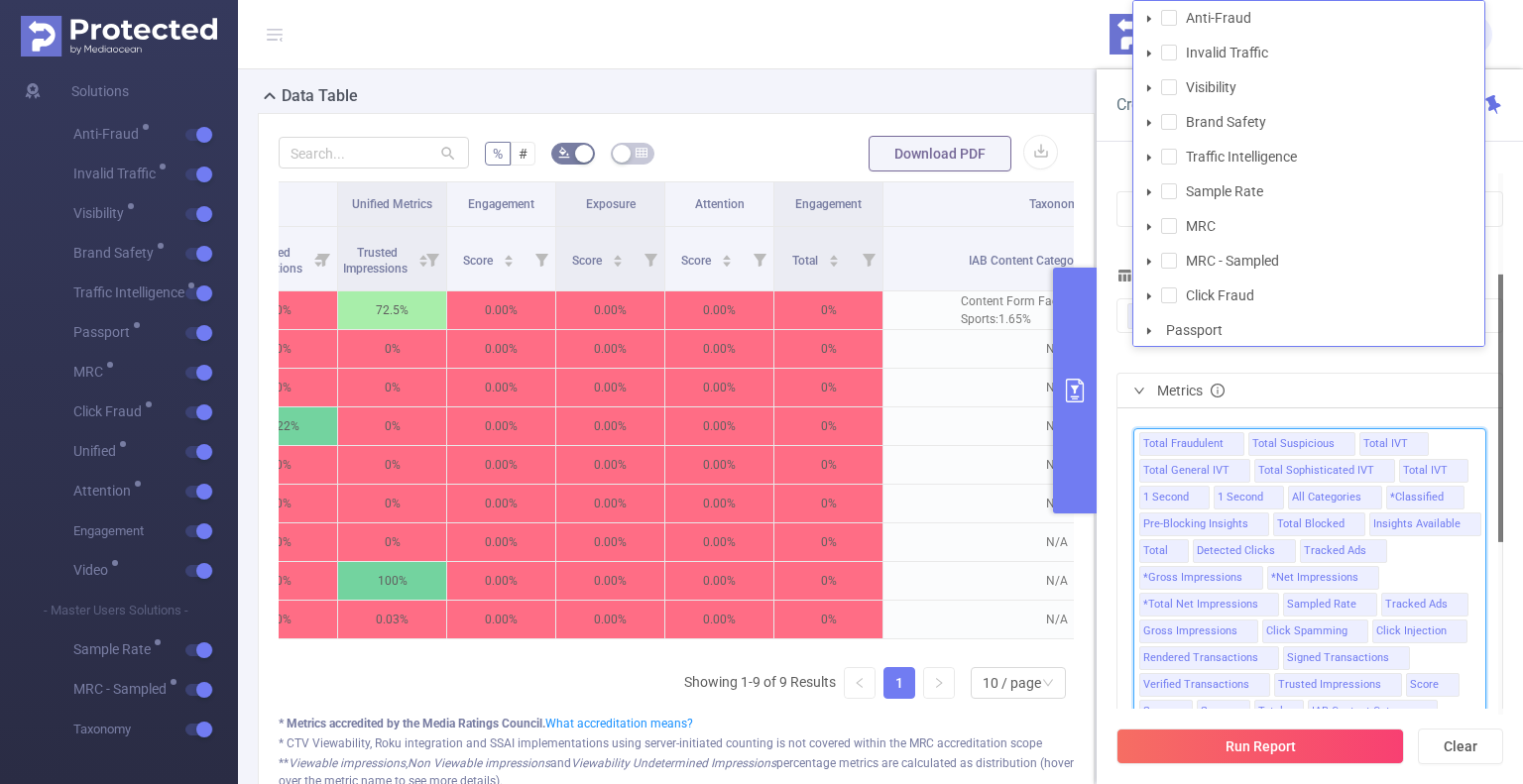 scroll, scrollTop: 178, scrollLeft: 0, axis: vertical 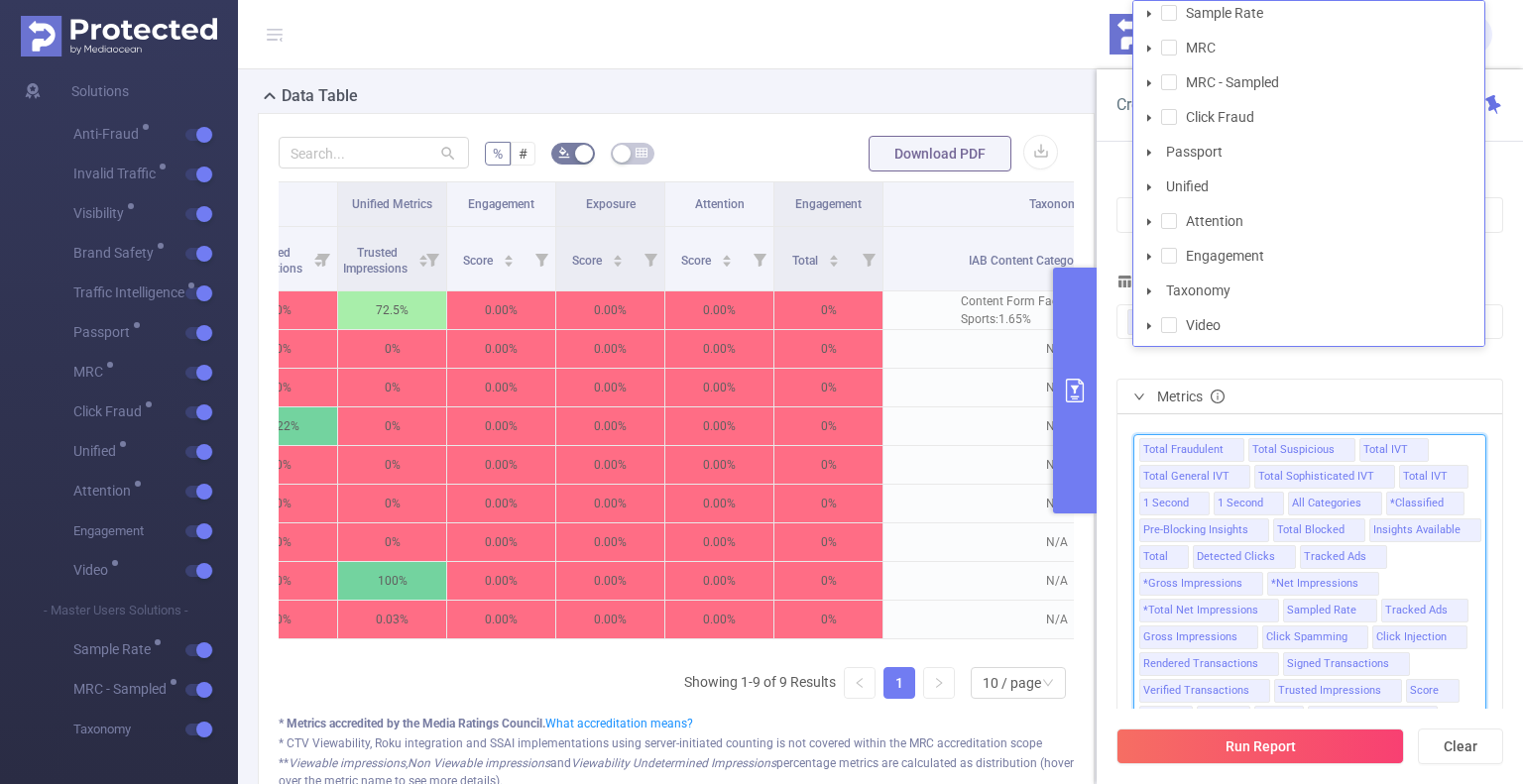 click 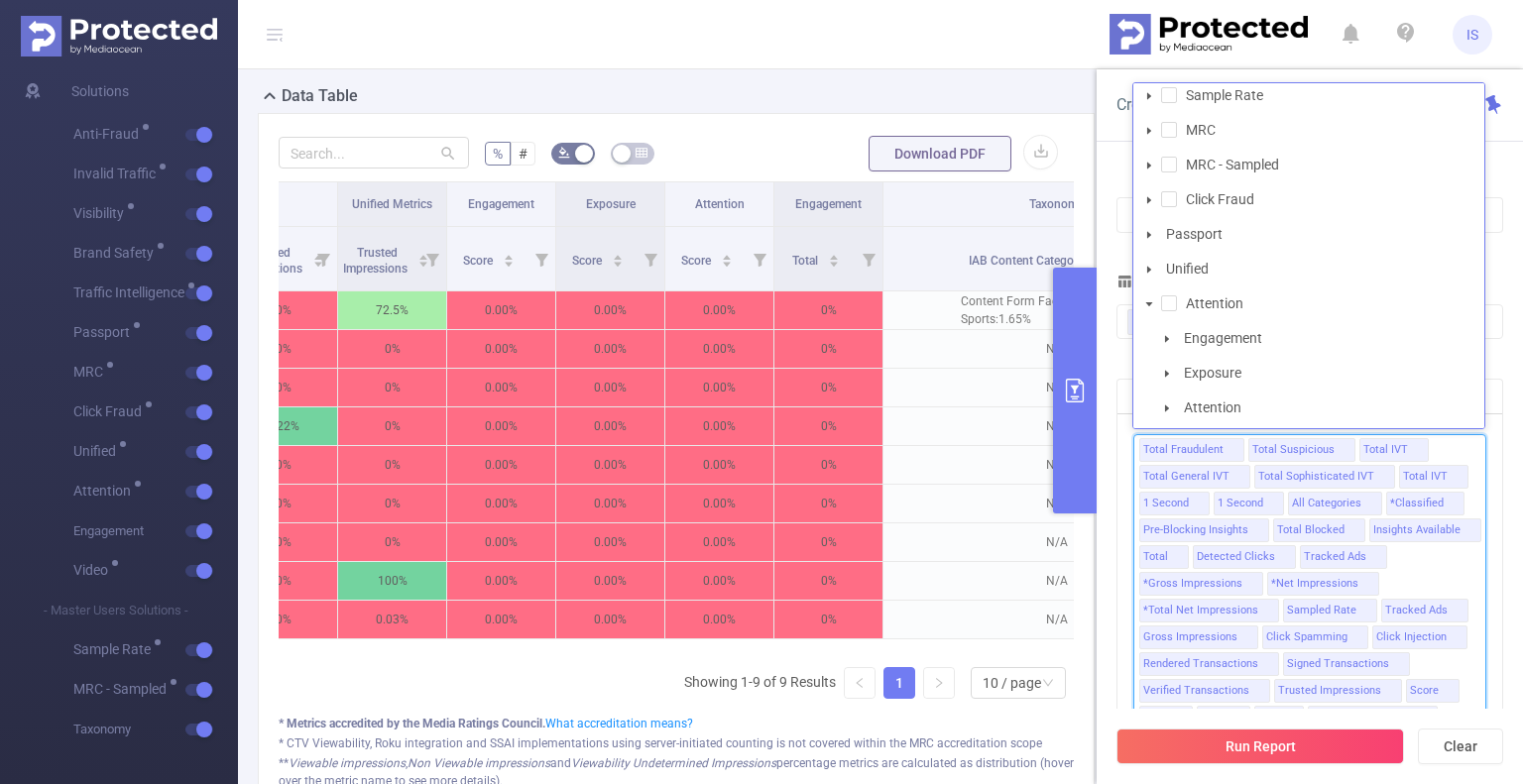 click at bounding box center [1167, 339] 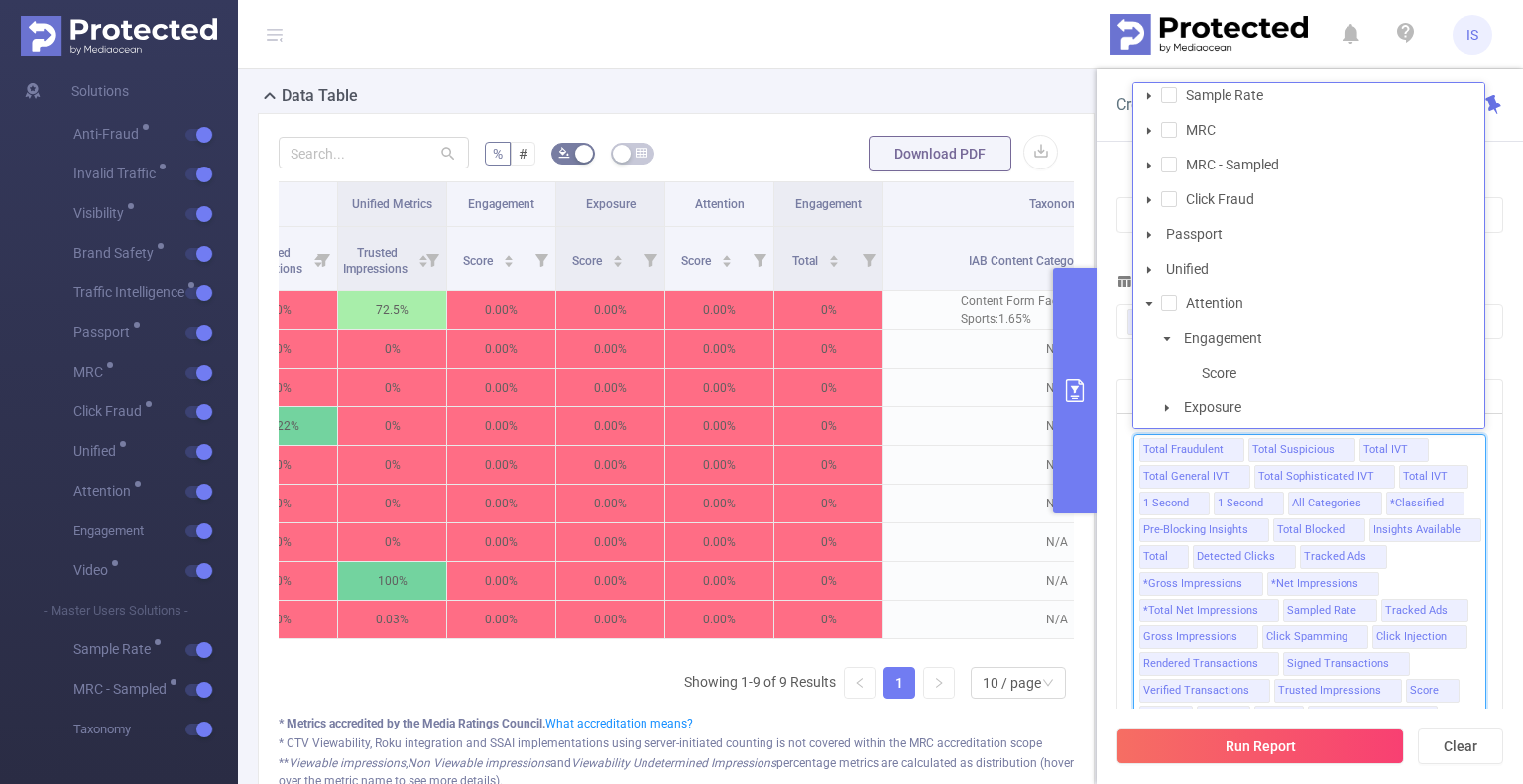 click 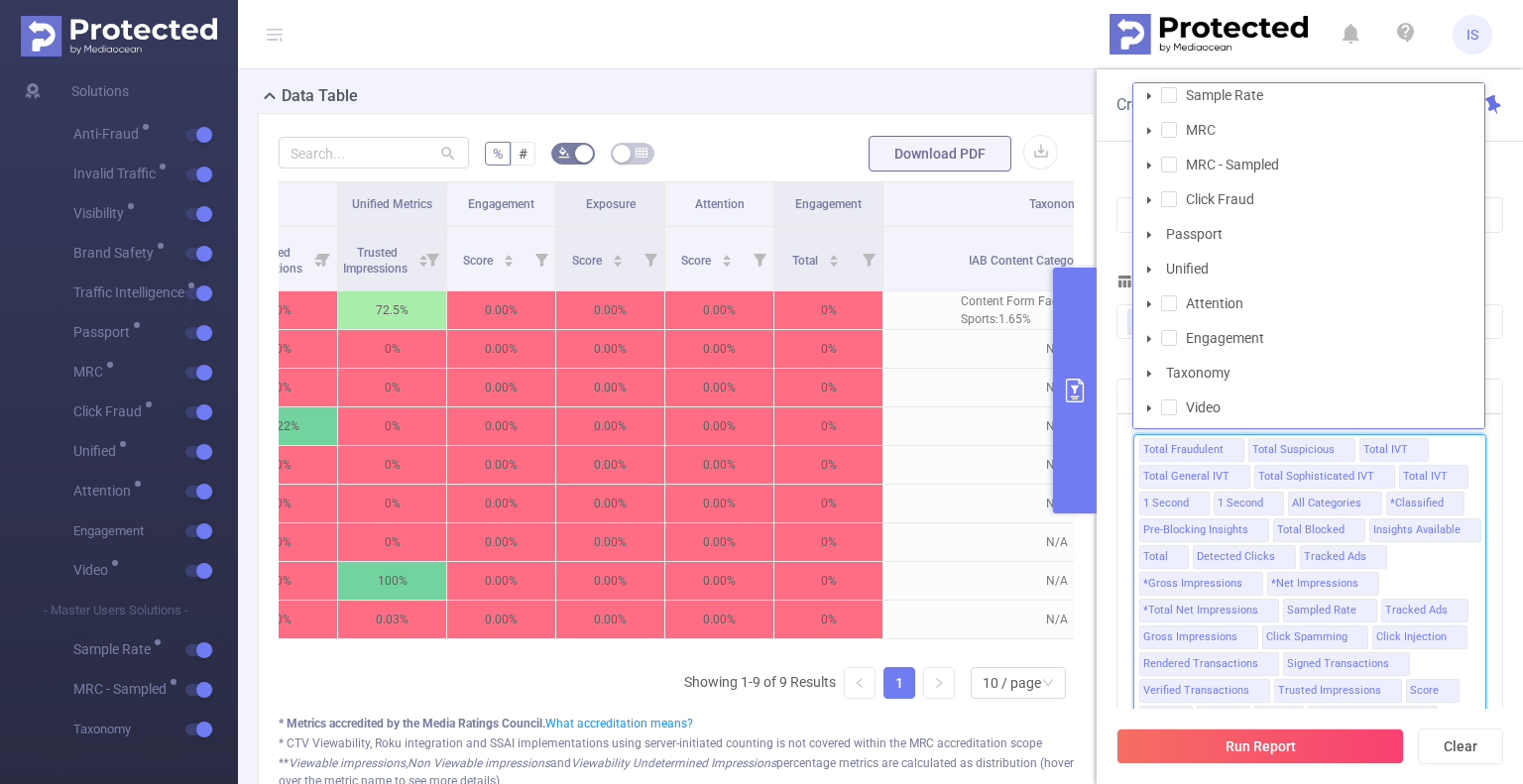 click 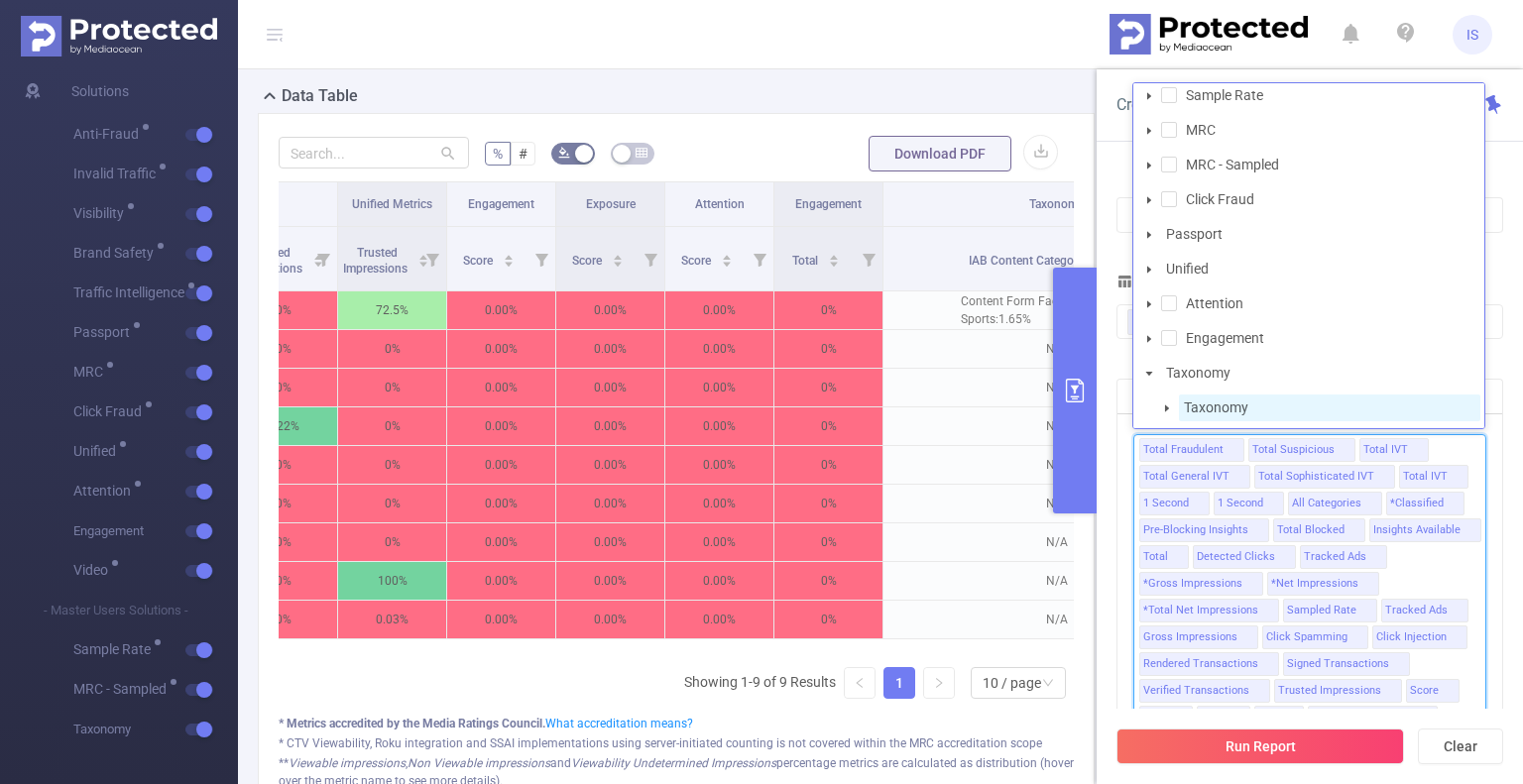 scroll, scrollTop: 213, scrollLeft: 0, axis: vertical 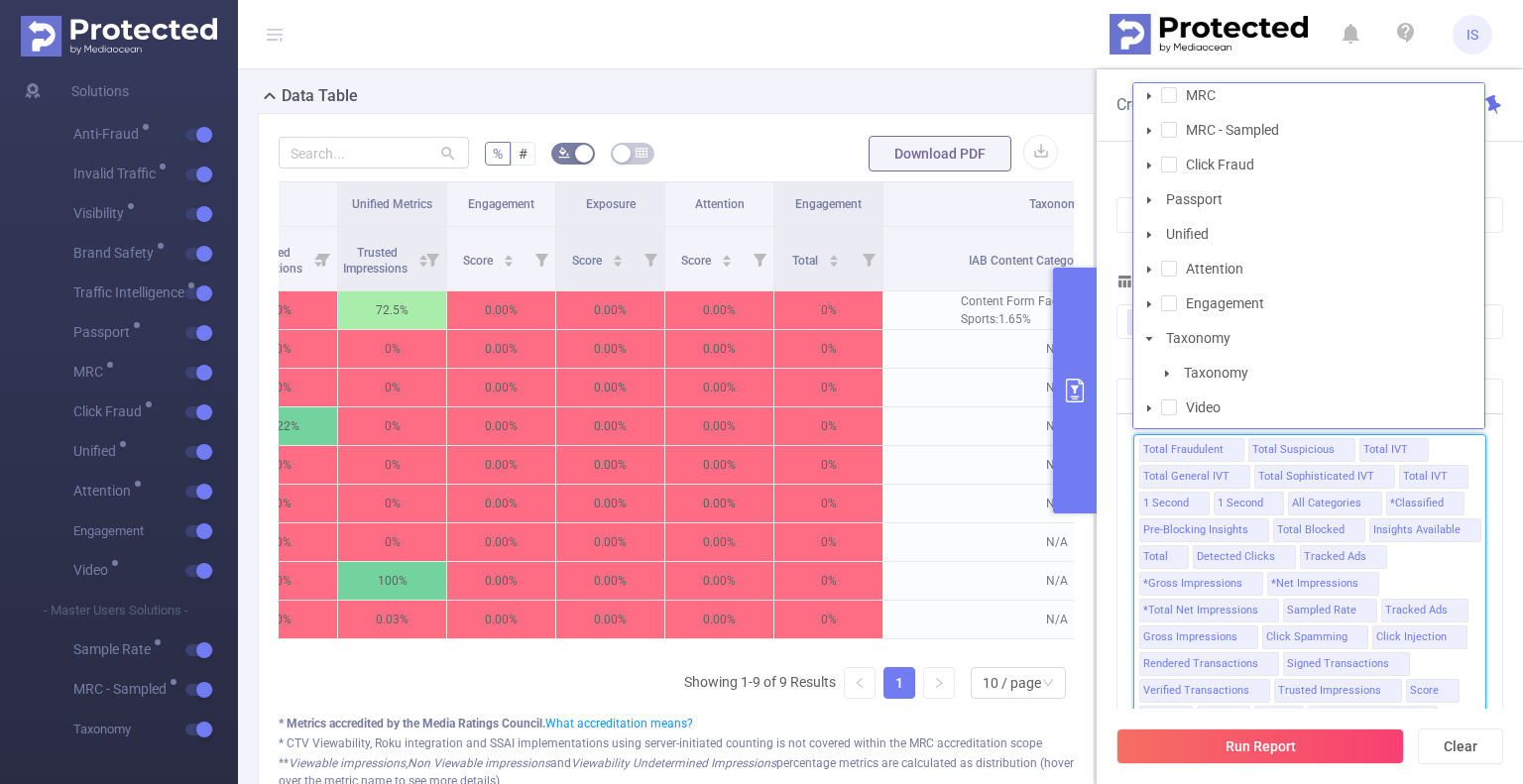 click at bounding box center [1167, 374] 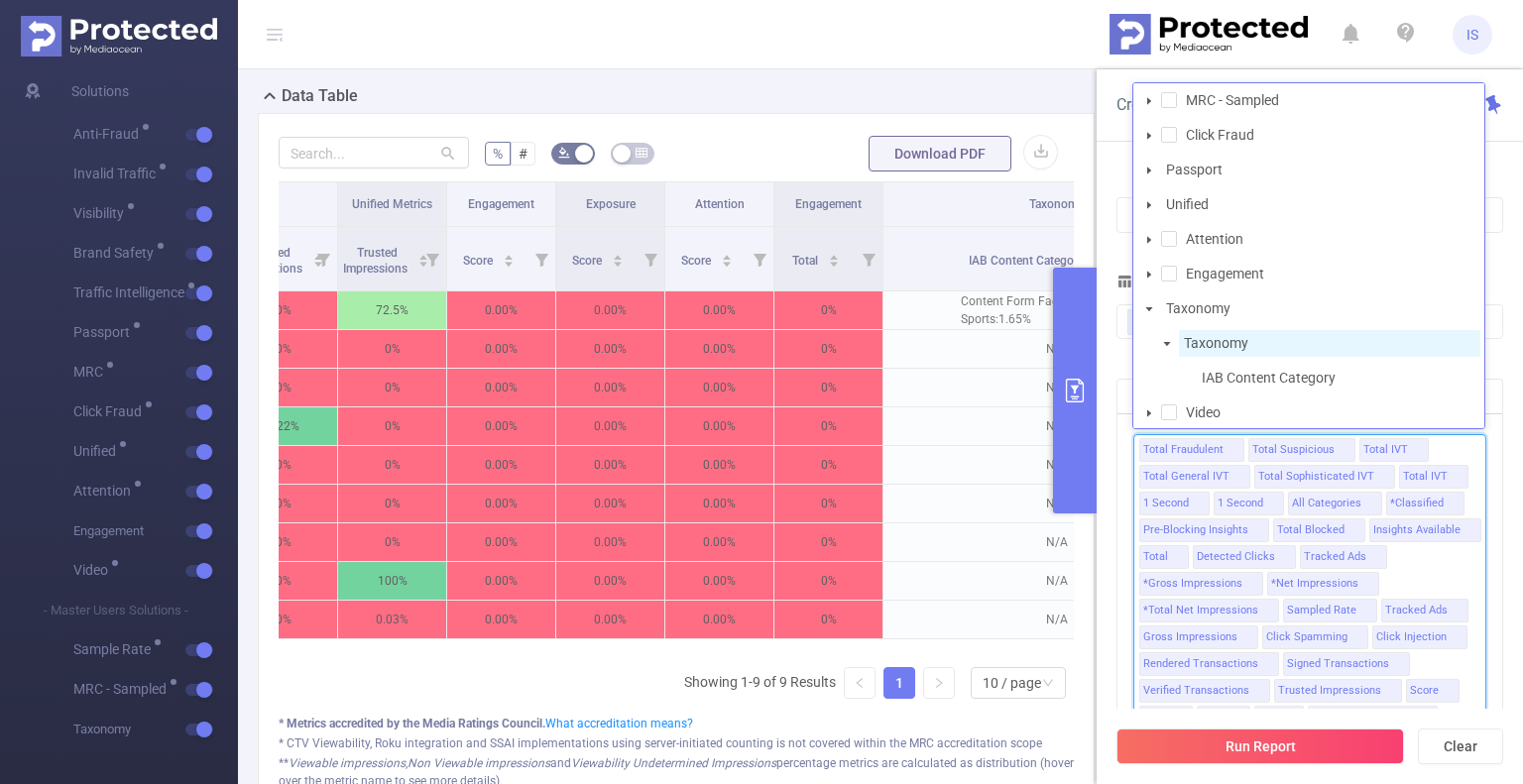 scroll, scrollTop: 248, scrollLeft: 0, axis: vertical 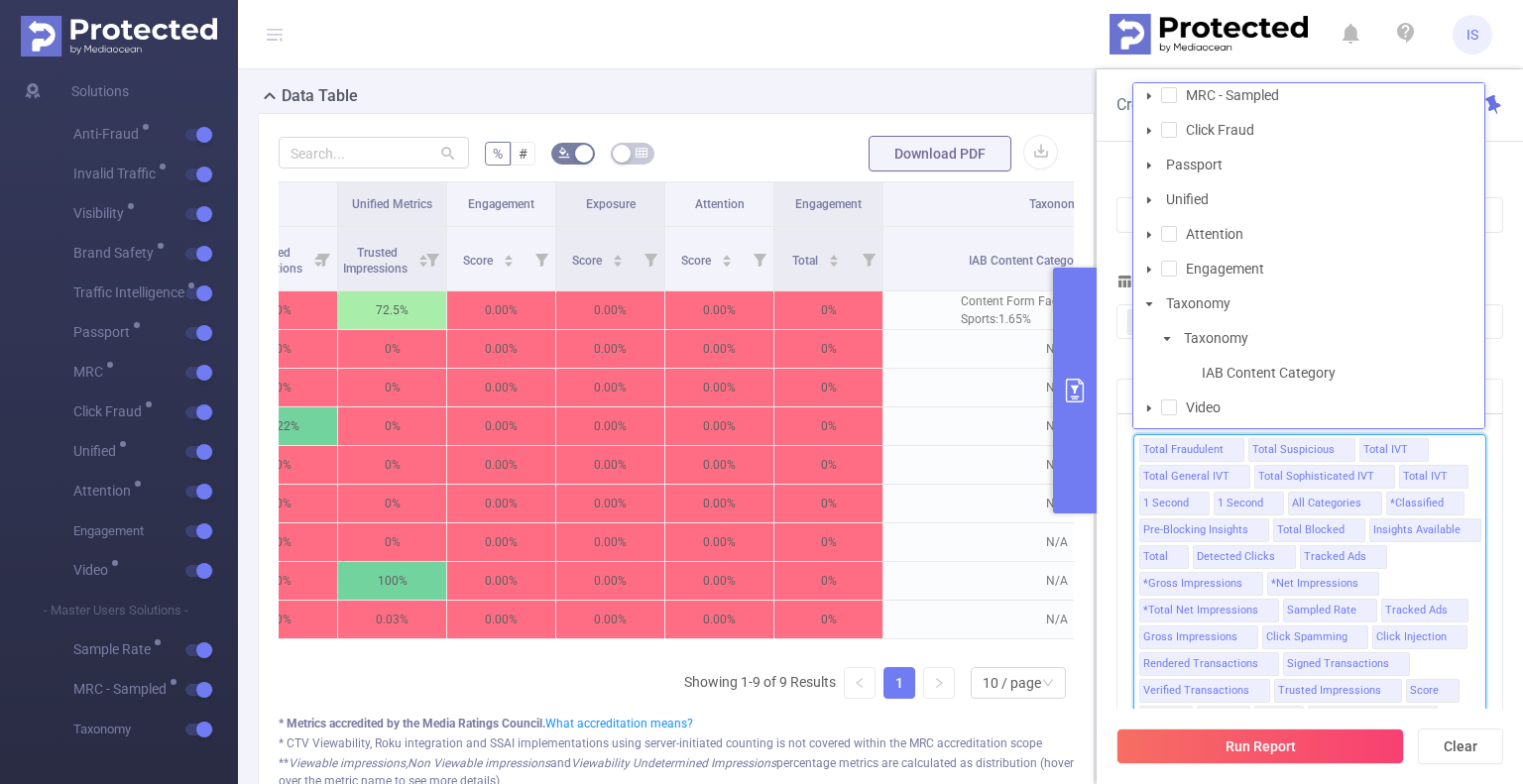 click on "IAB Content Category" at bounding box center [1339, 373] 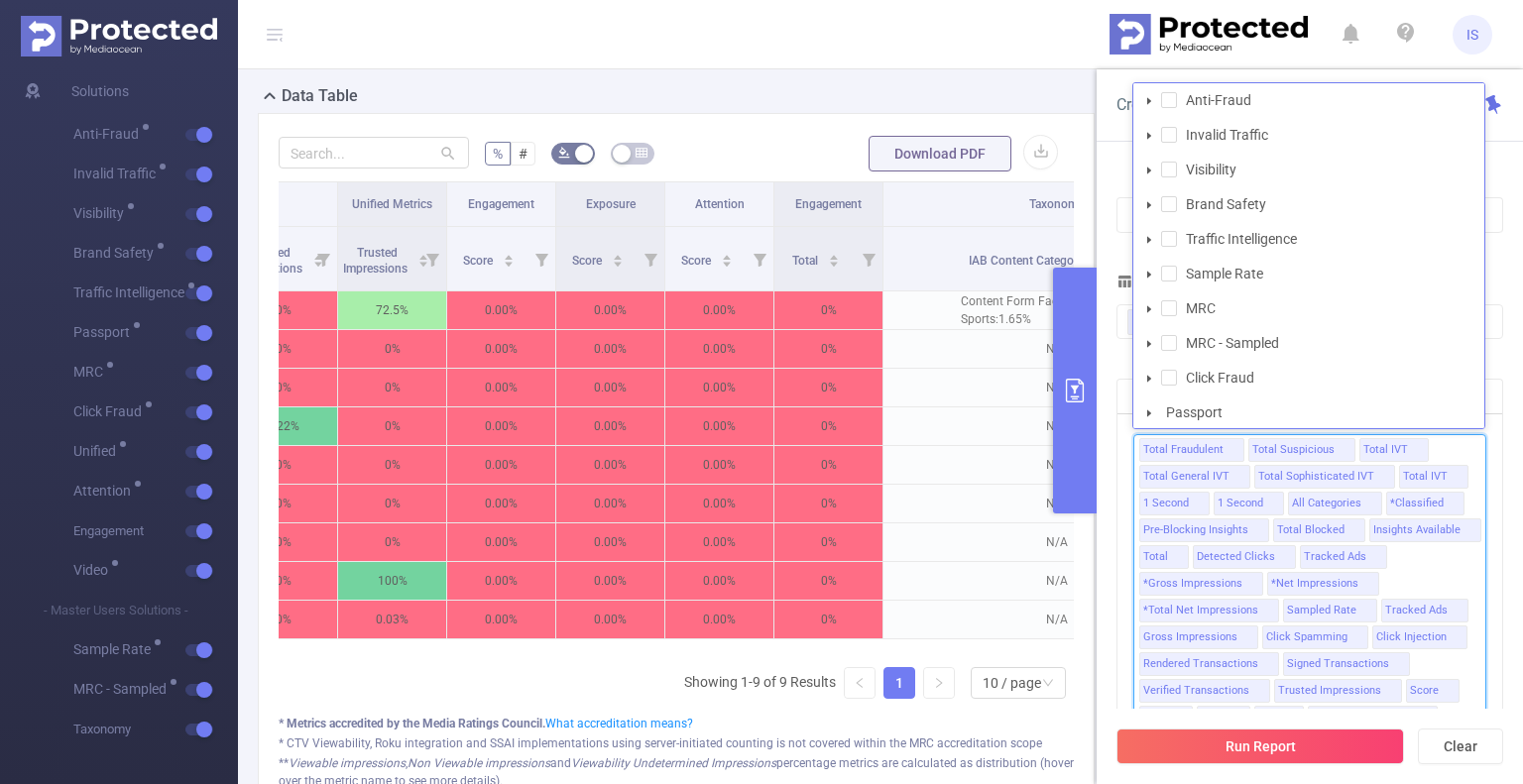 click on "Data Table" at bounding box center (684, 98) 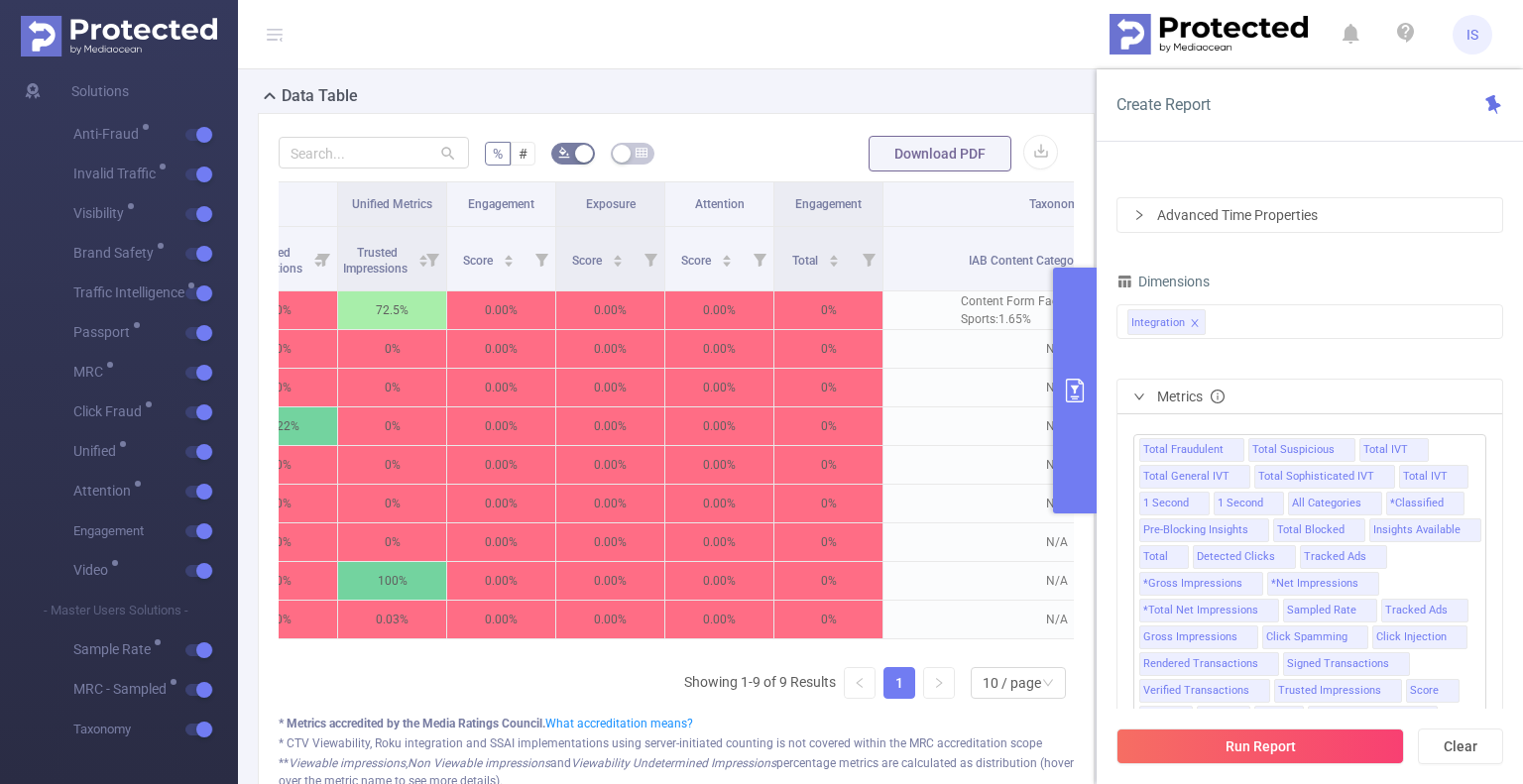 click at bounding box center [1075, 391] 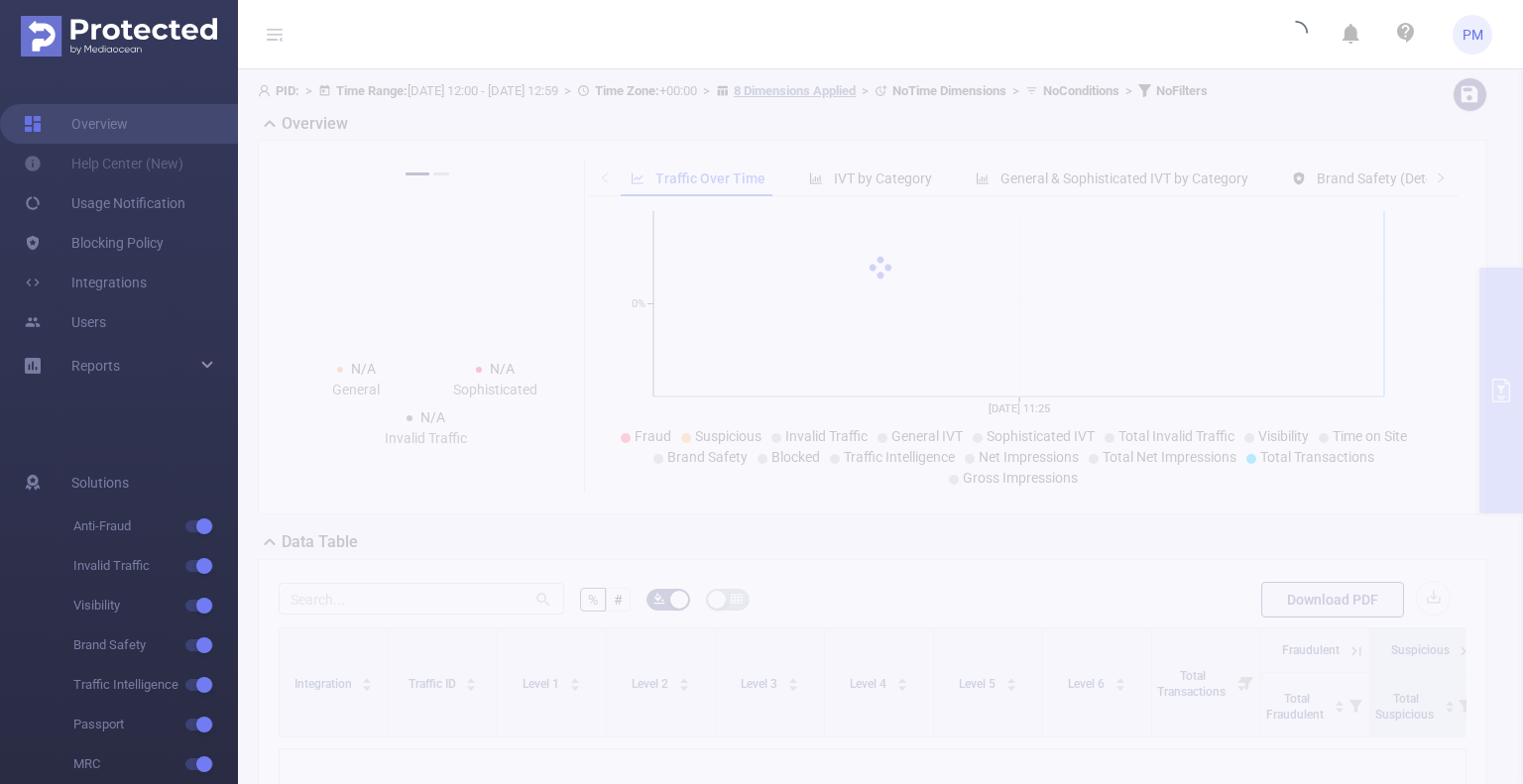 scroll, scrollTop: 0, scrollLeft: 0, axis: both 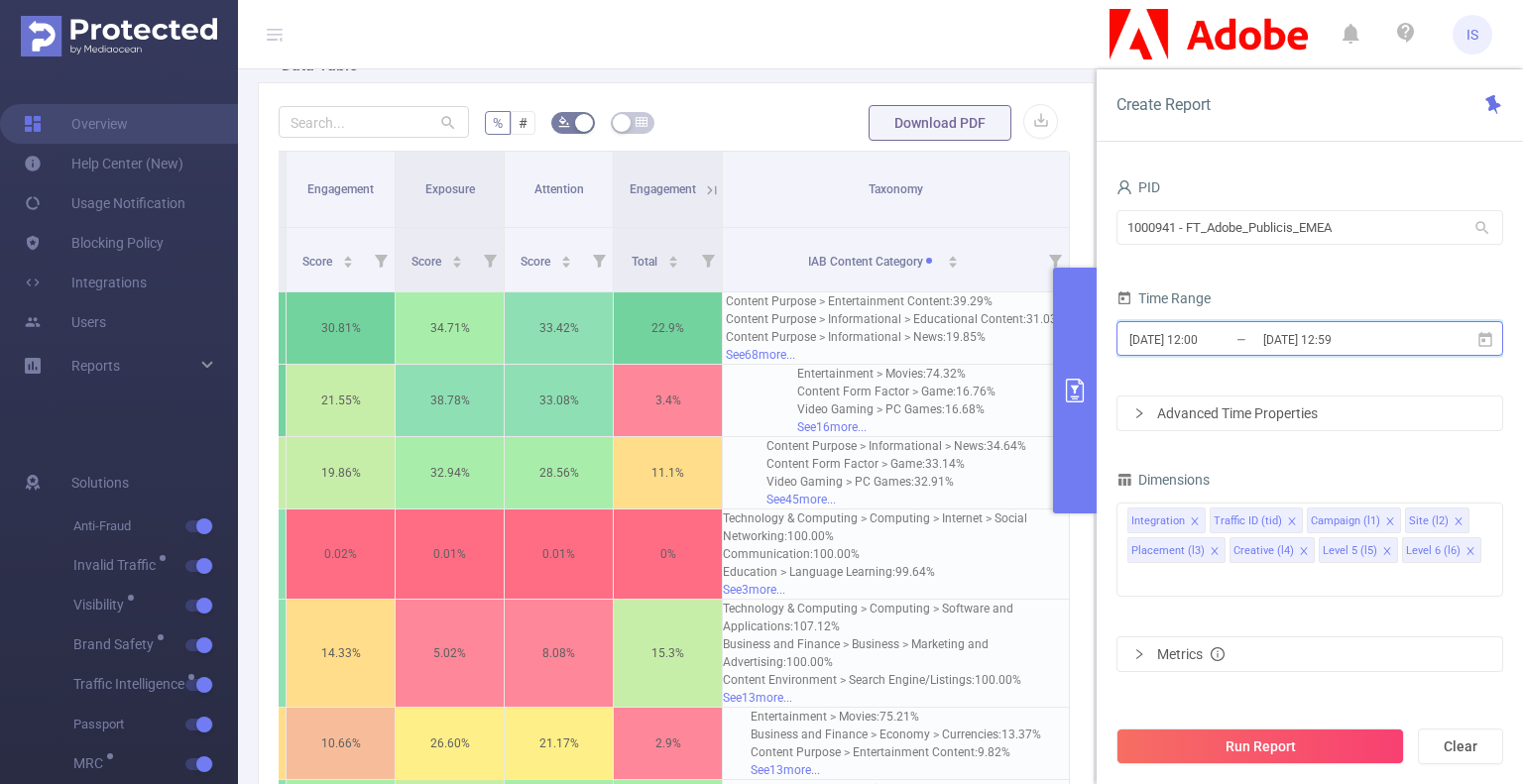 click on "2025-07-24 12:00   _   2025-07-24 12:59" at bounding box center [1310, 338] 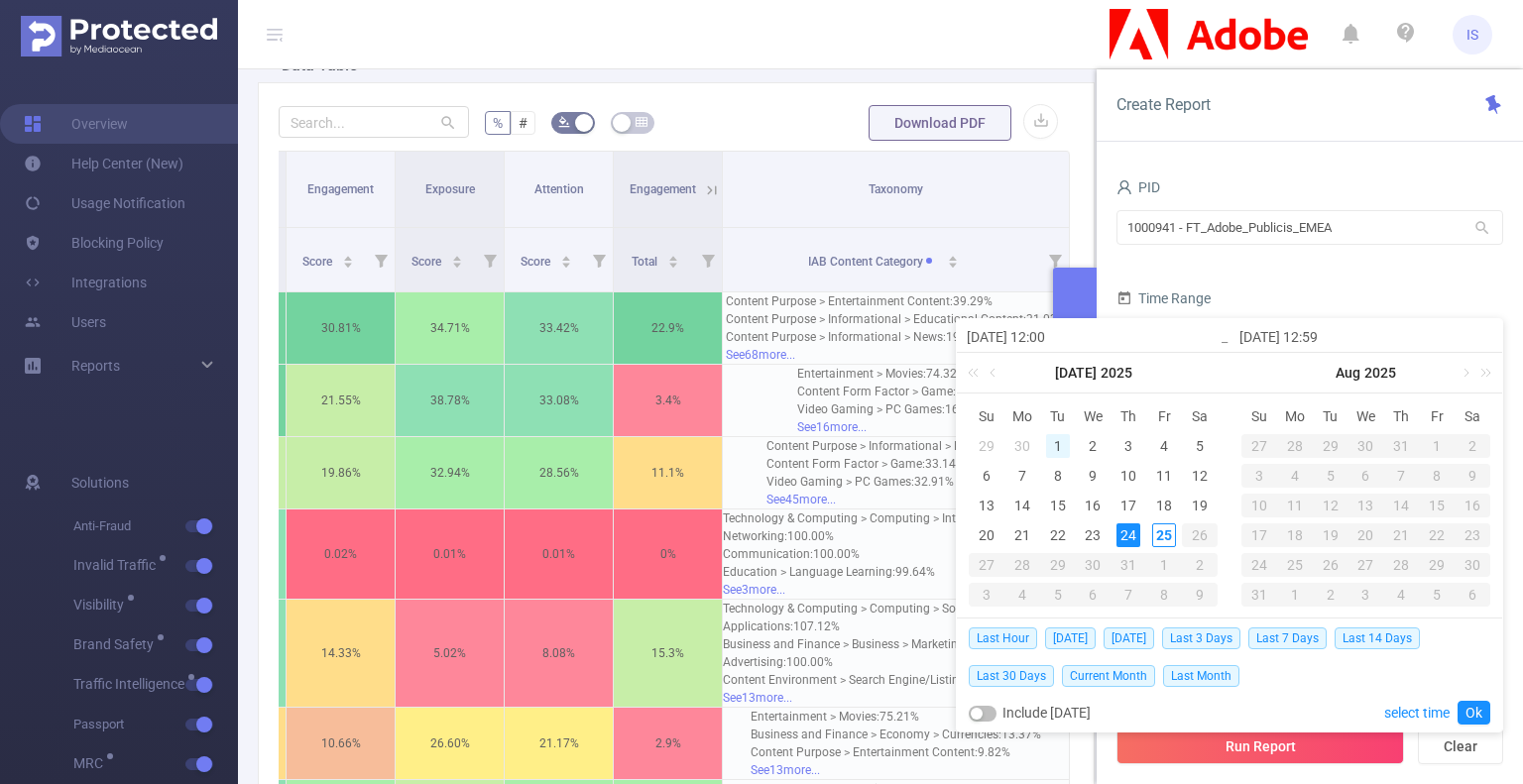 drag, startPoint x: 1055, startPoint y: 432, endPoint x: 1066, endPoint y: 440, distance: 13.601471 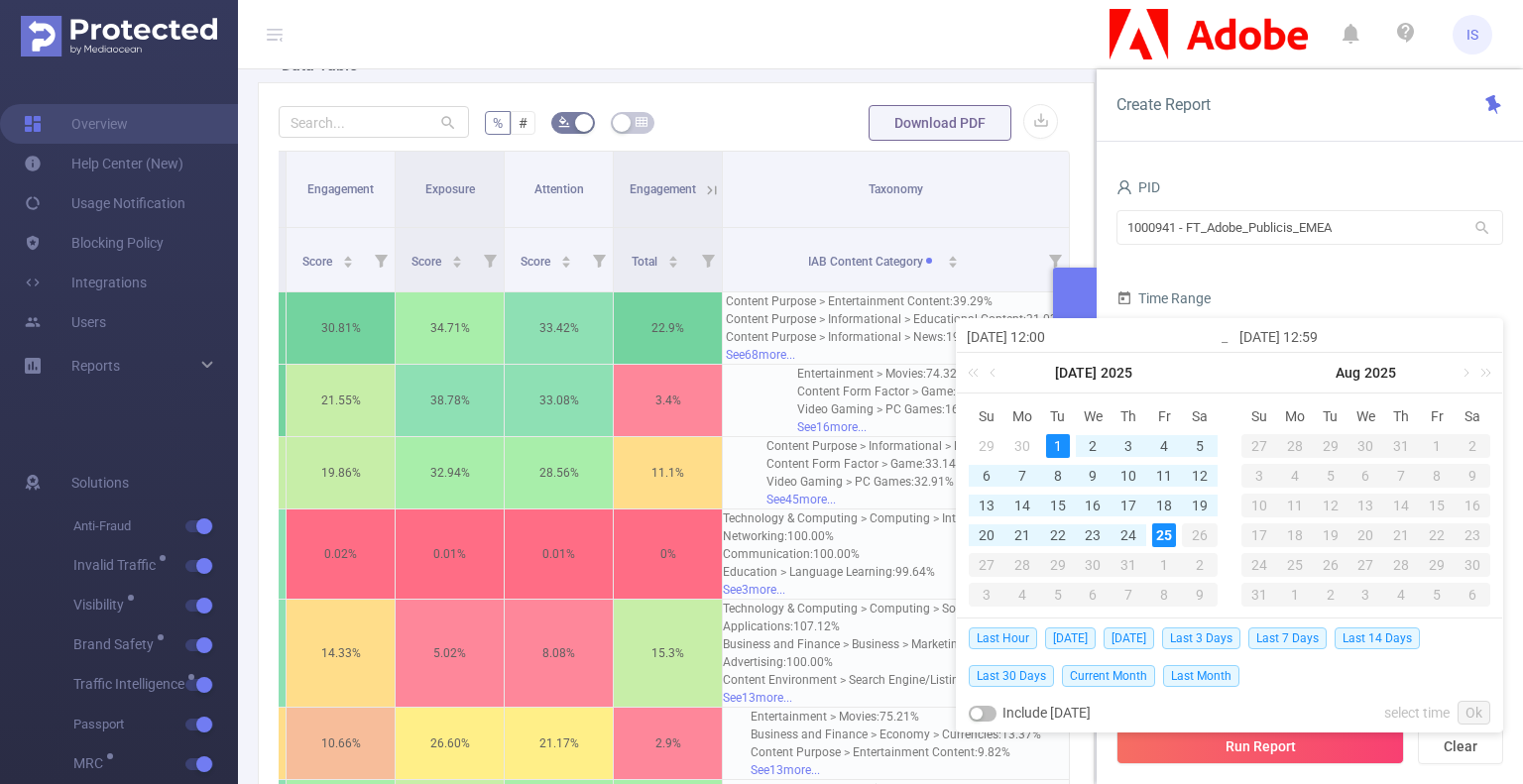 click on "25" at bounding box center [1164, 535] 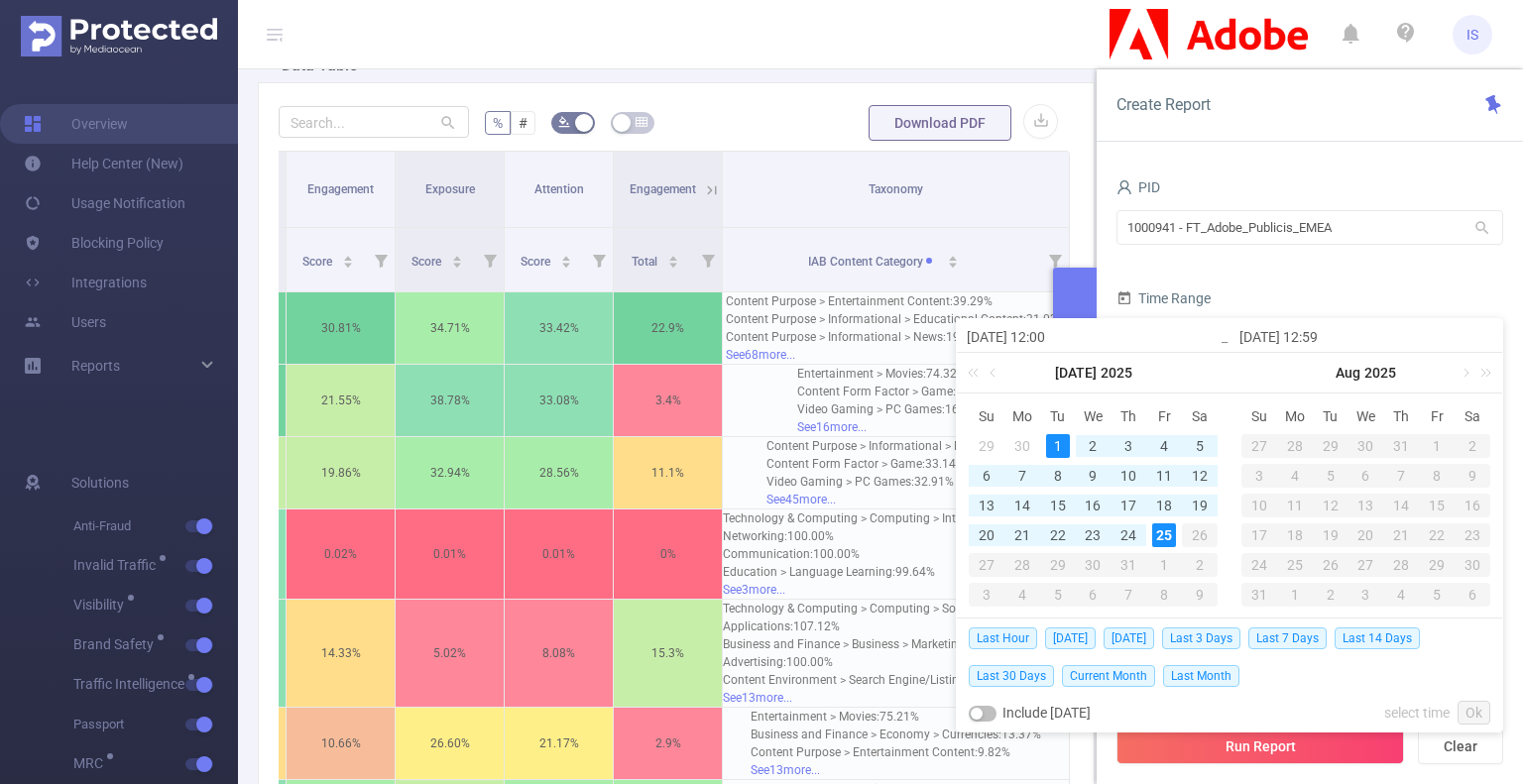 type on "2025-07-01 12:00" 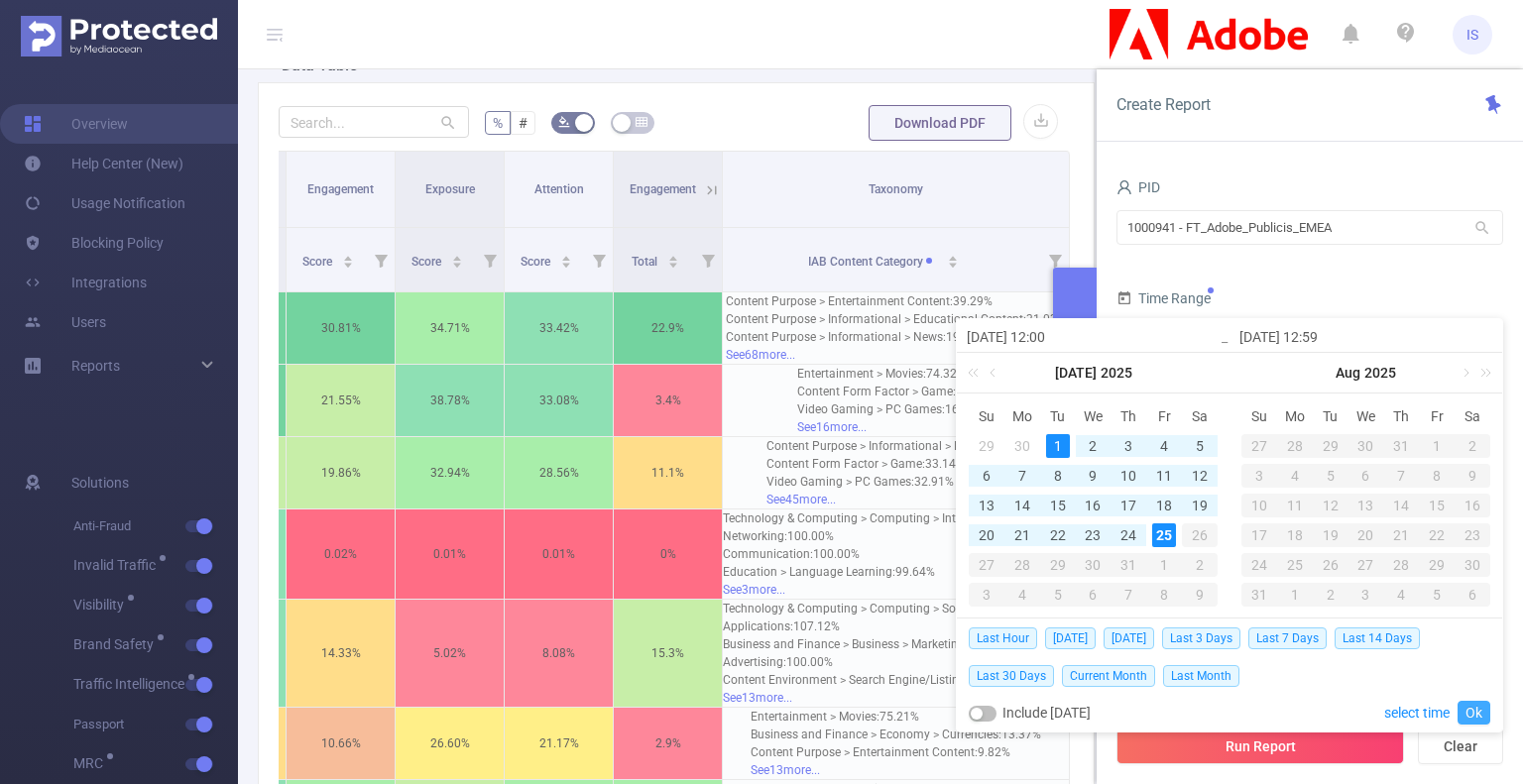 click on "Ok" at bounding box center (1473, 713) 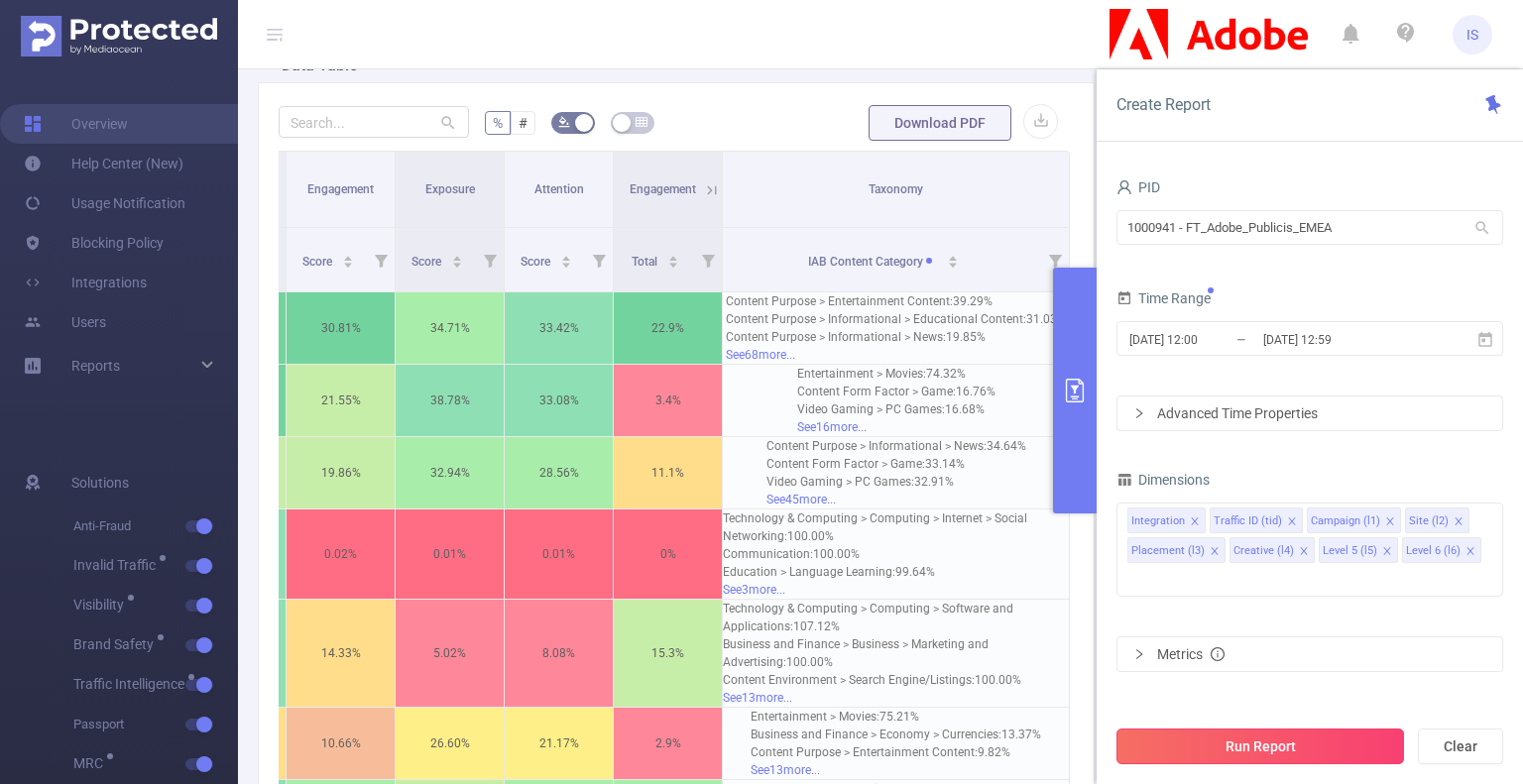 click on "Run Report" at bounding box center [1260, 746] 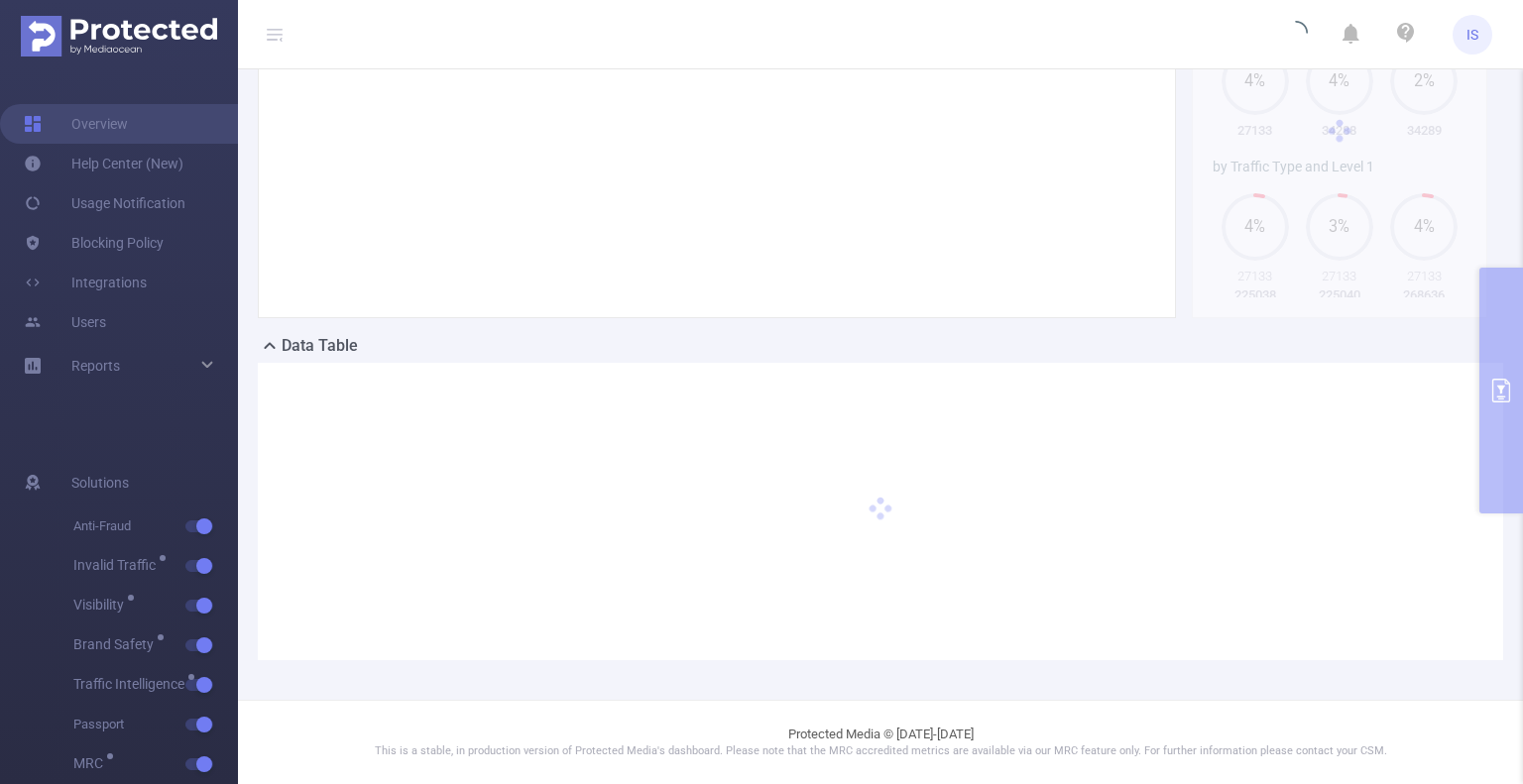 scroll, scrollTop: 213, scrollLeft: 0, axis: vertical 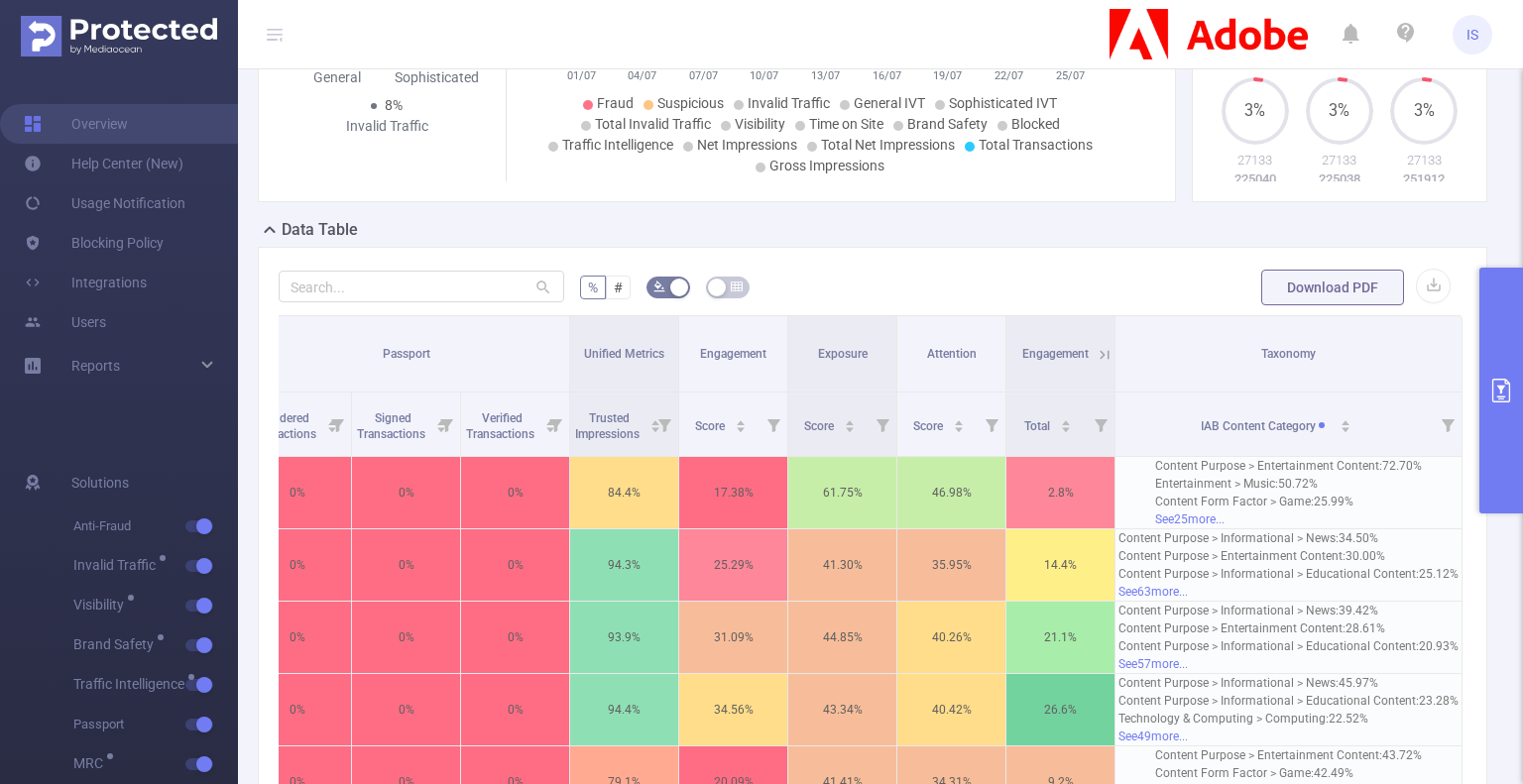 click at bounding box center (1501, 391) 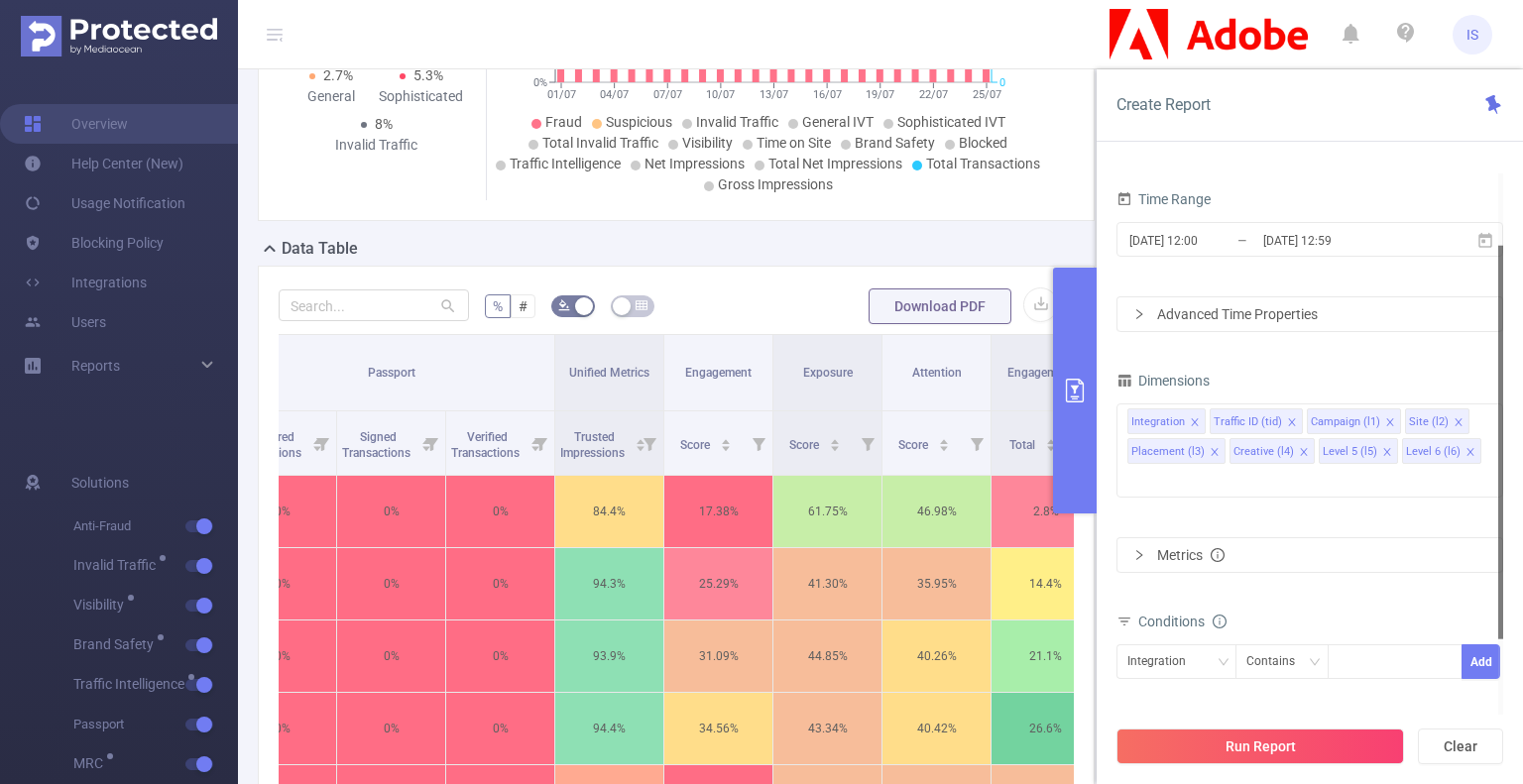 click on "Metrics" at bounding box center [1310, 555] 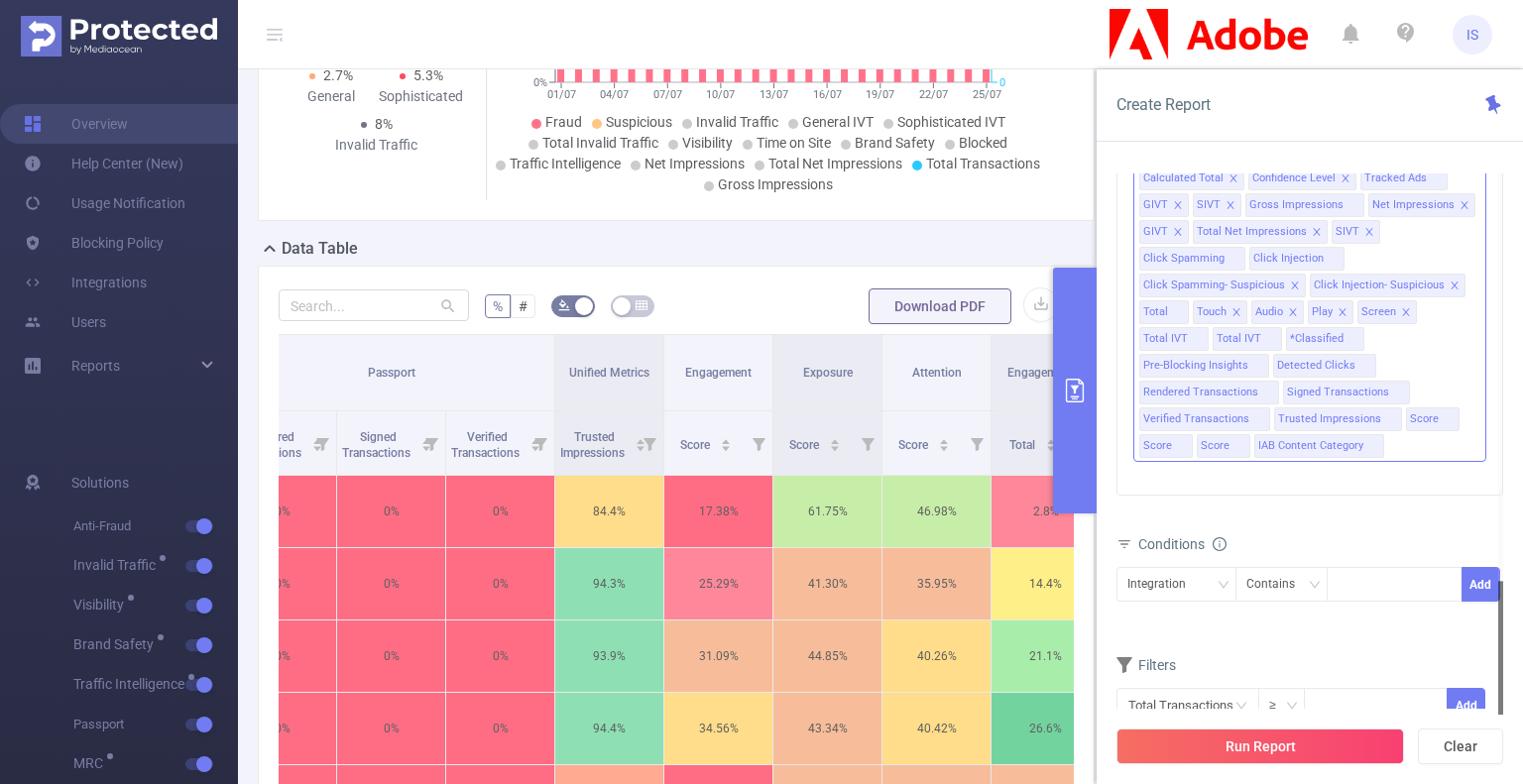 click on "Total Fraudulent Bot/Virus Hostile Tools Tunneled Traffic Non Malicious Bots View Fraud Publisher Fraud Reputation Total Suspicious Bot/Virus Hostile Tools Tunneled Traffic Non Malicious Bots View Fraud Publisher Fraud Reputation Total General IVT Data Centers Disclosed Bots Known Crawlers Irregular Activity Non-rendered Ads Total Sophisticated IVT Proxy Traffic Automated and Emulated Activity Inventory Spoofing Falsified or Manipulated Incentivized, Malware, or Out-of-Store Obstructed Ads Undisclosed Detection 1 Second 2 Seconds 5 Seconds 10 Seconds 15 Seconds 20 Seconds 25 Seconds Custom Visibility 1 Second 2 Seconds 5 Seconds 10 Seconds 15 Seconds 20 Seconds 25 Seconds All Categories *Adult & Explicit Sexual Content *Arms *Crime *Death Injury & Military Conflict *Online Piracy *Hate Speech & Acts of Aggression *Obscenity and Profanity *Spam or Harmful Content *Terrorism *Sensitive Social Issues Gambling *Illegal Drugs *Alcohol and Tobacco Fake News / Misinformation Total Blocked *Geo Mismatch *Site List" at bounding box center (1310, -250) 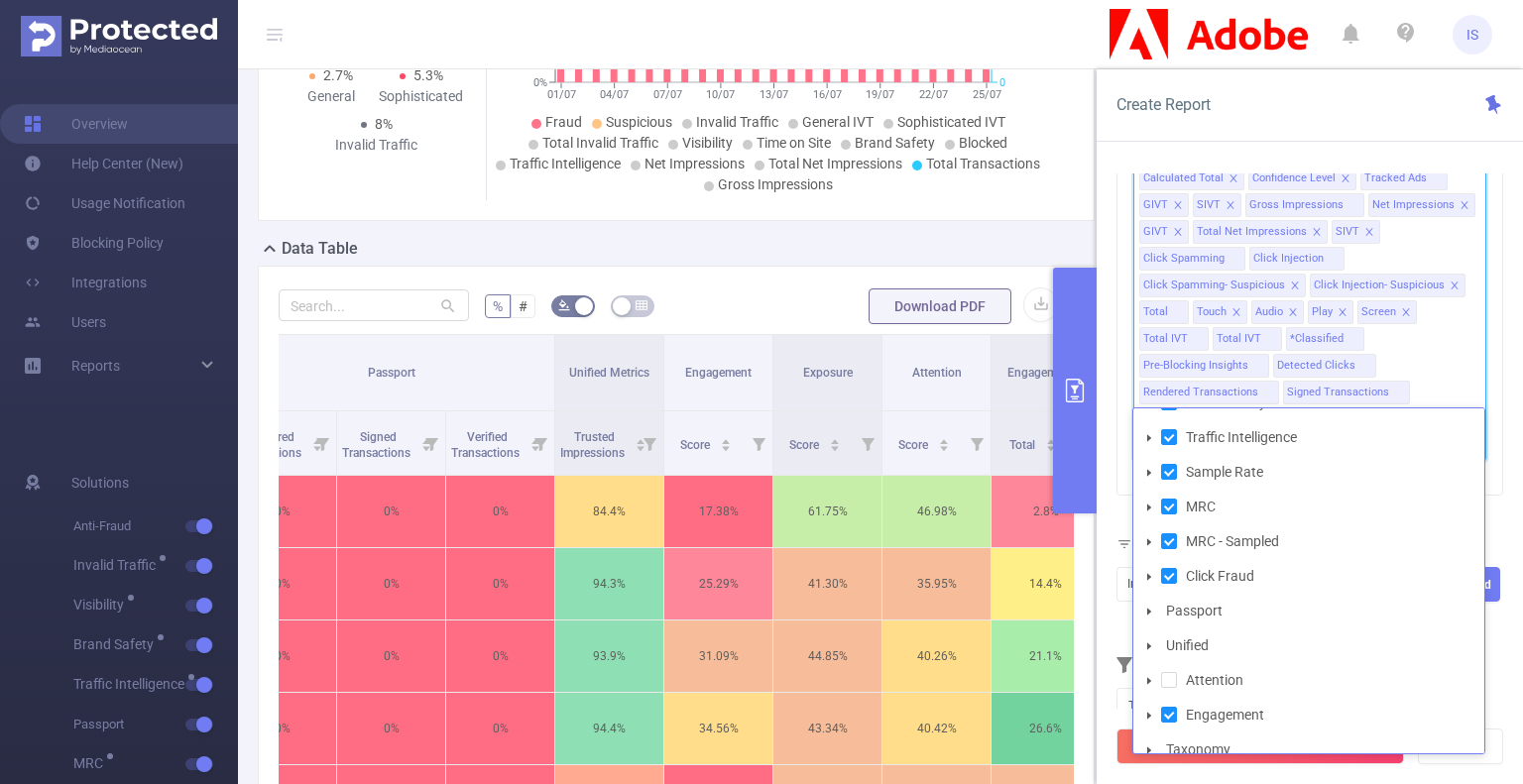 scroll, scrollTop: 144, scrollLeft: 0, axis: vertical 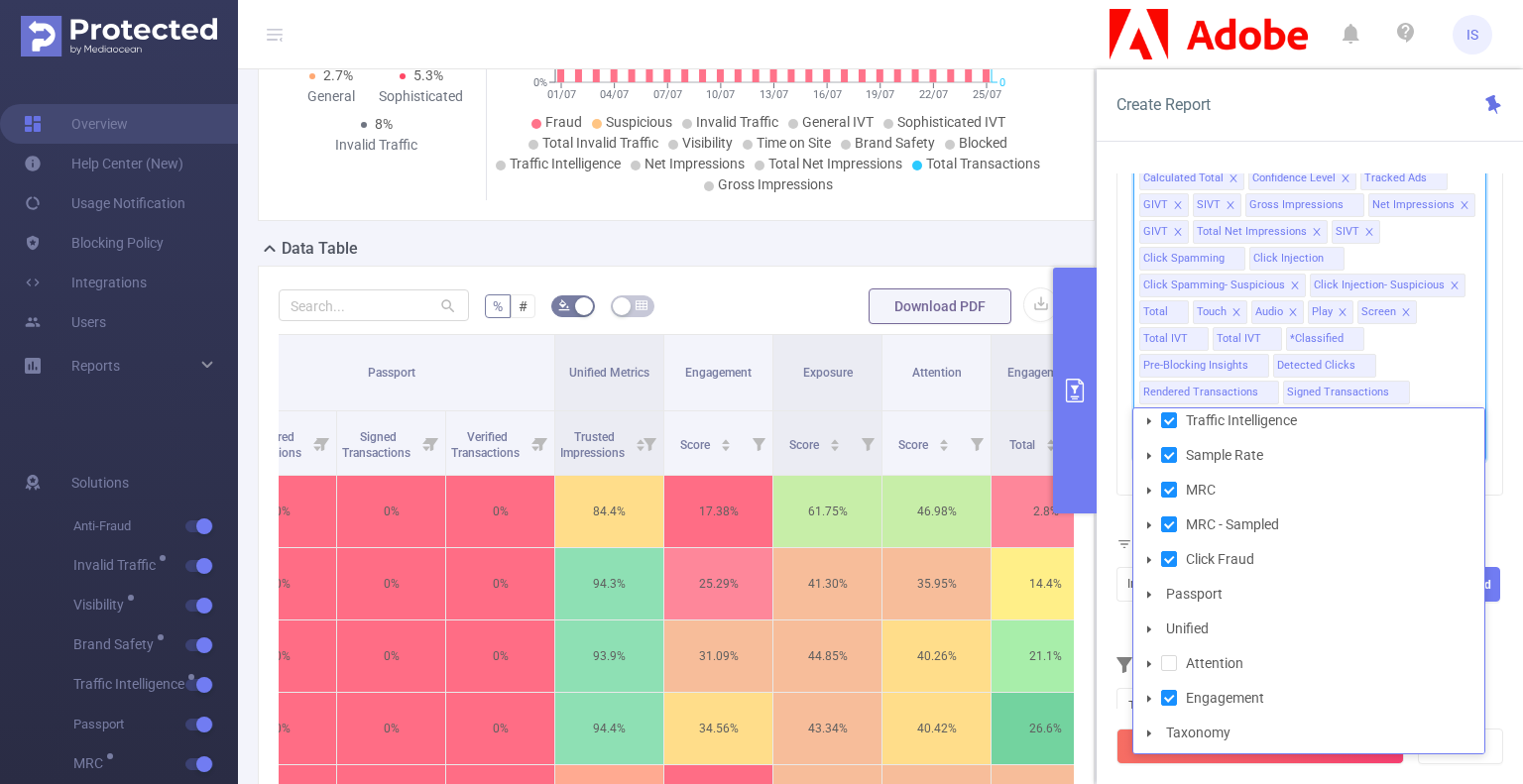 click 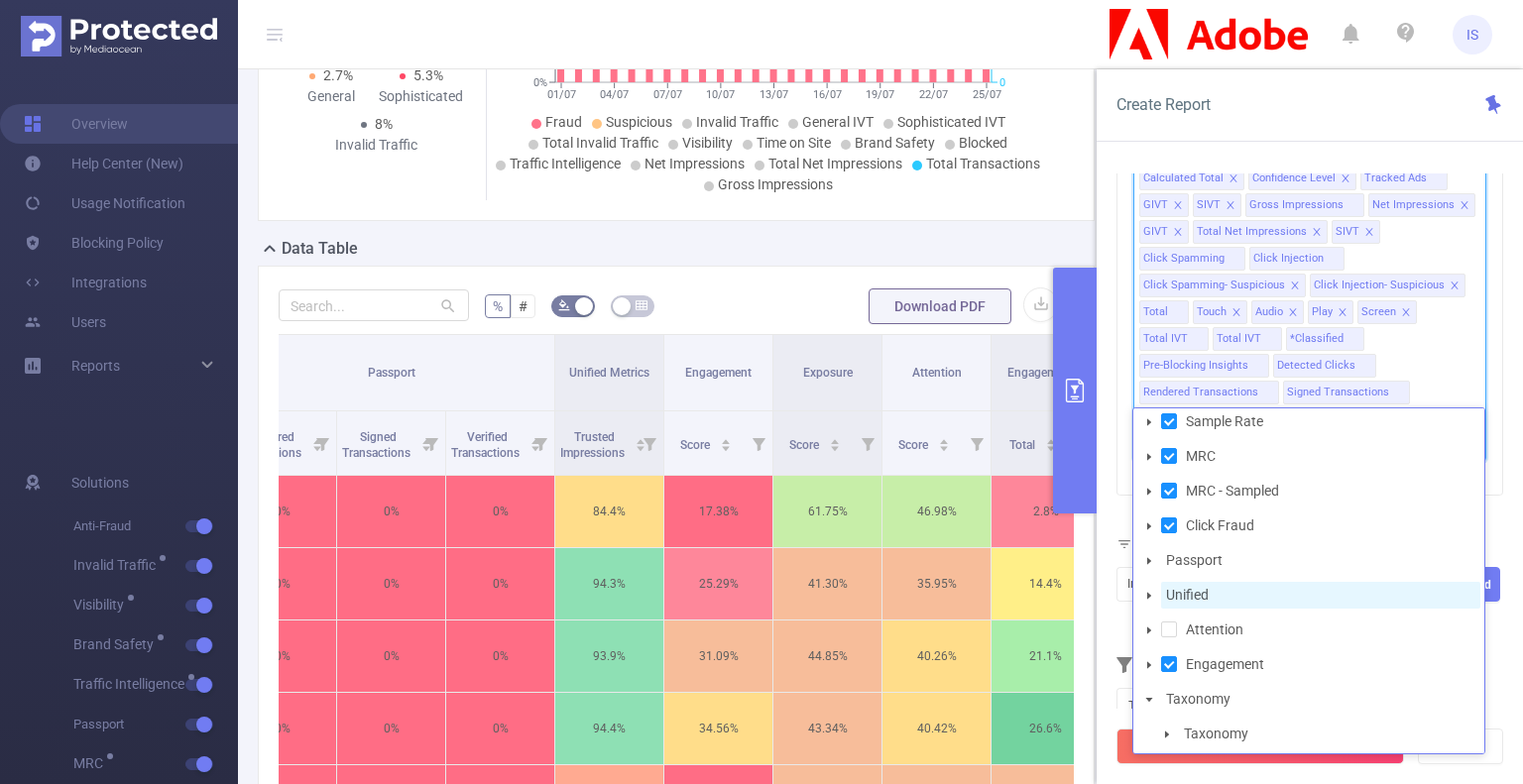 scroll, scrollTop: 178, scrollLeft: 0, axis: vertical 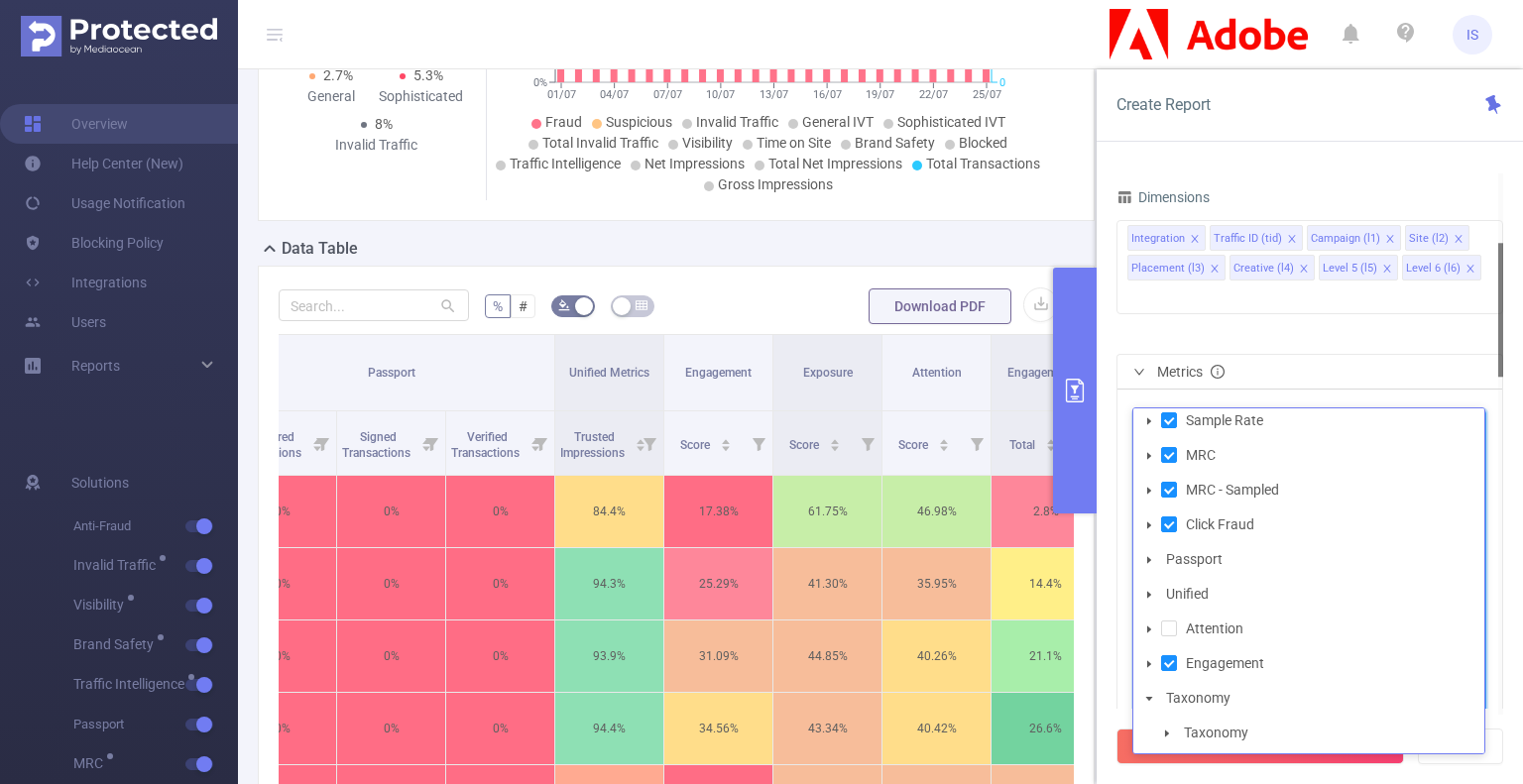 click on "Metrics" at bounding box center [1310, 372] 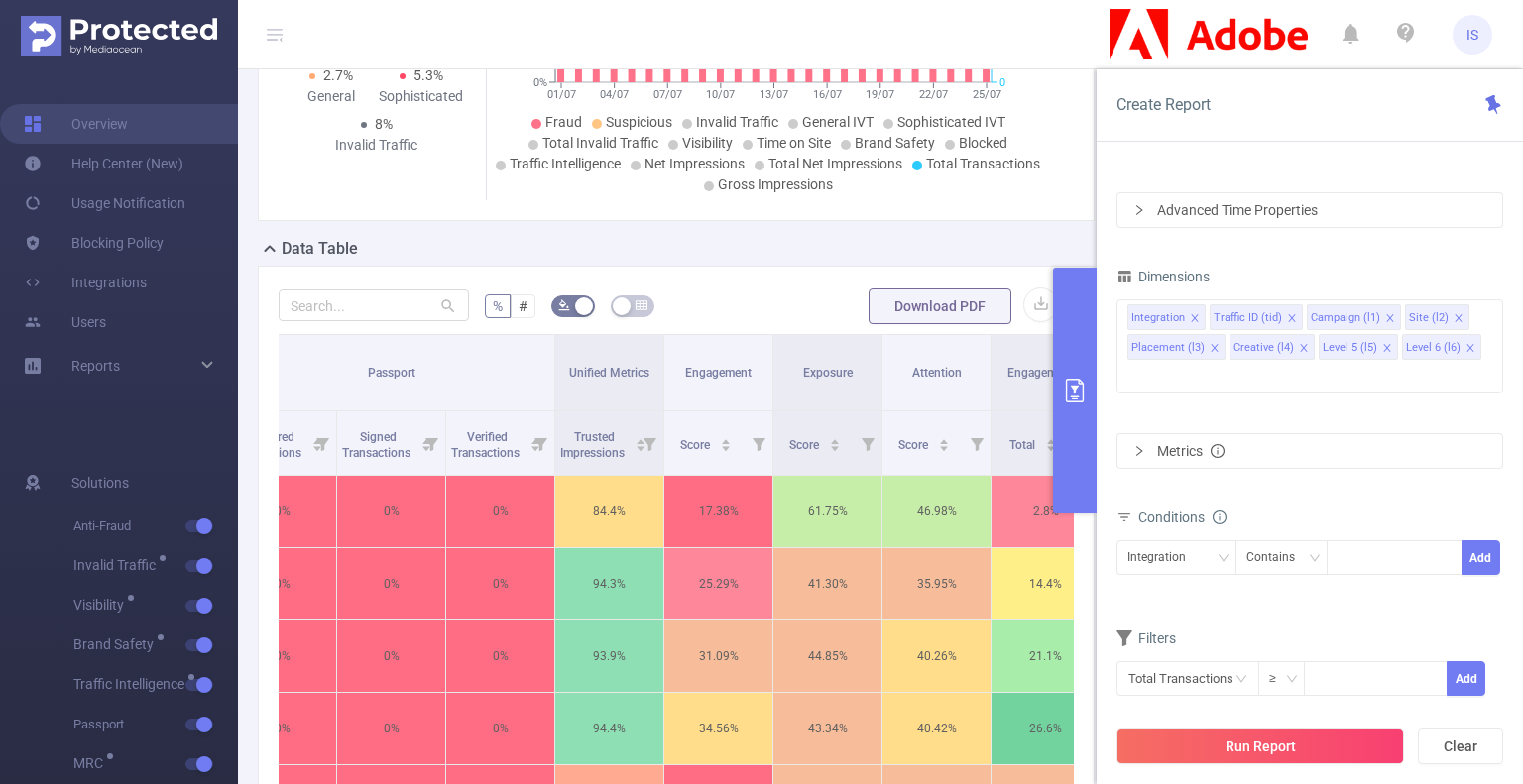 click at bounding box center (1075, 391) 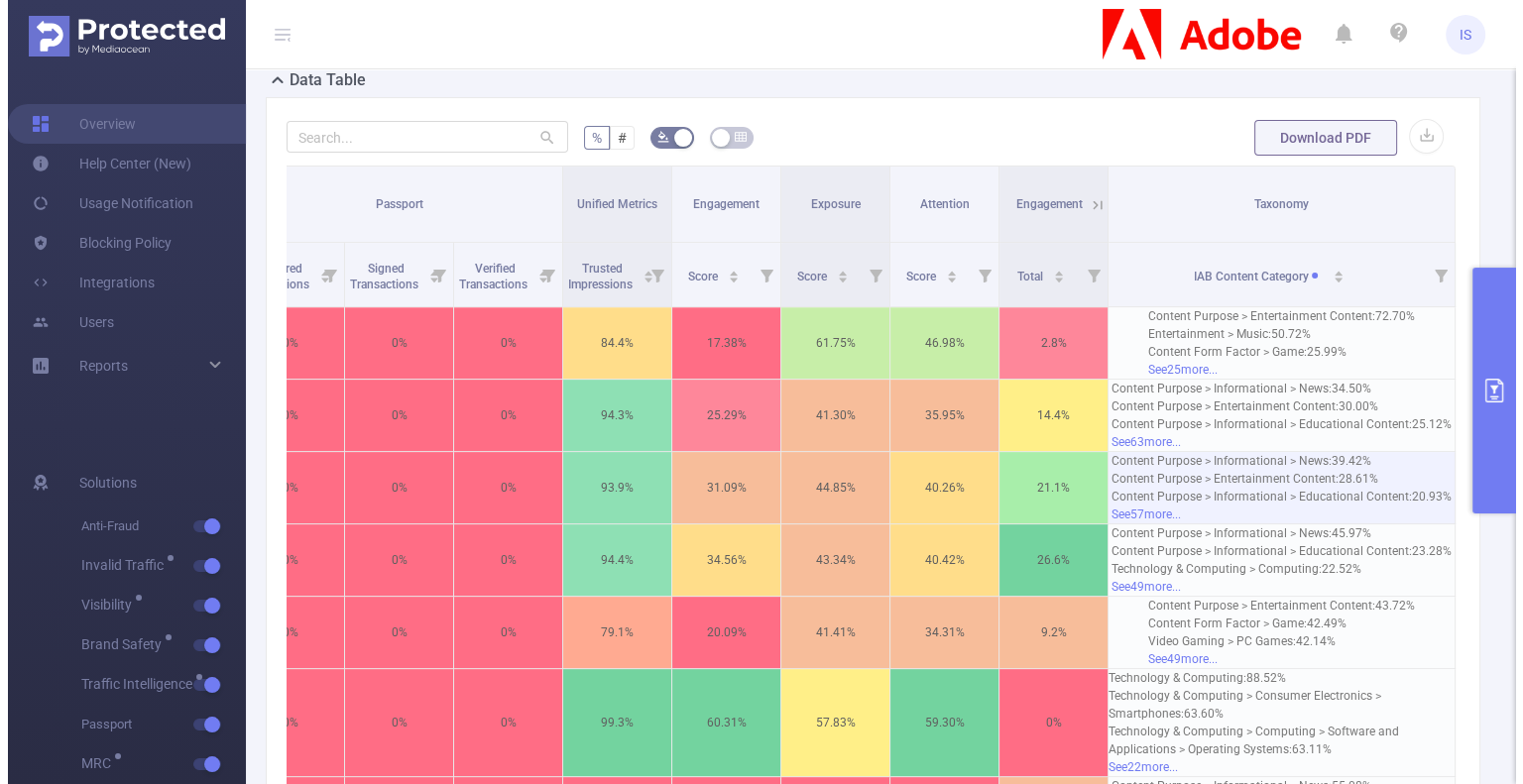 scroll, scrollTop: 510, scrollLeft: 0, axis: vertical 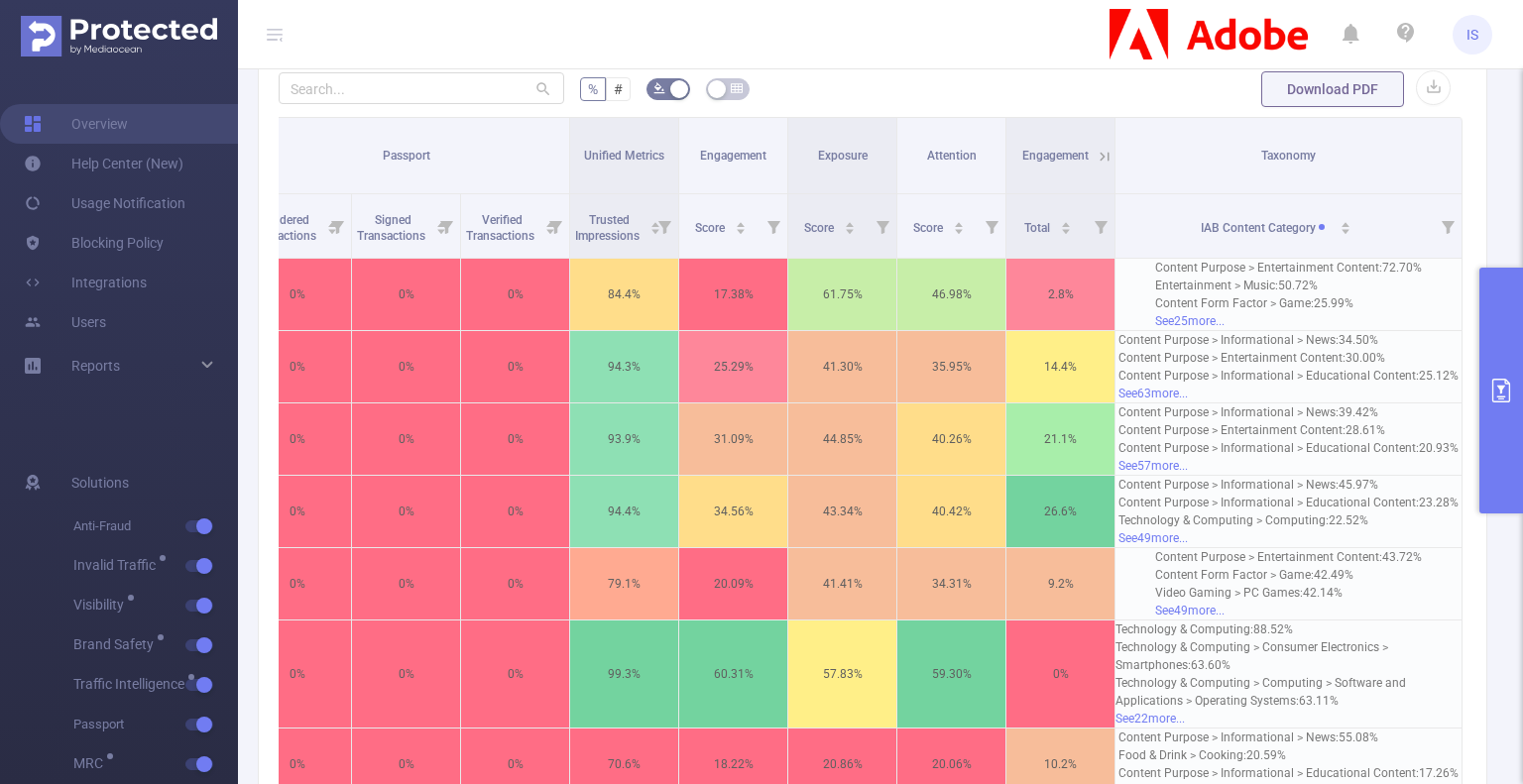 type 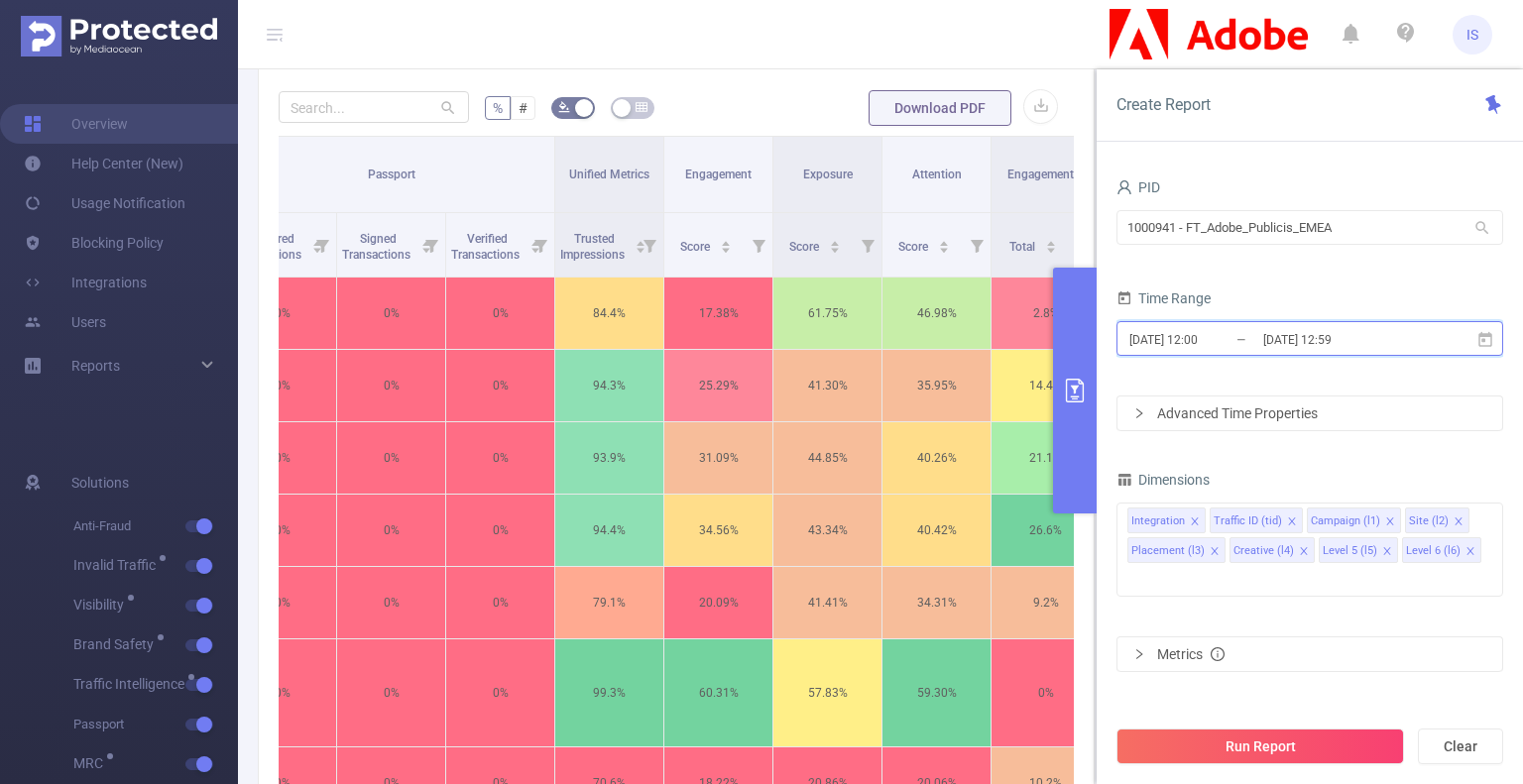 click 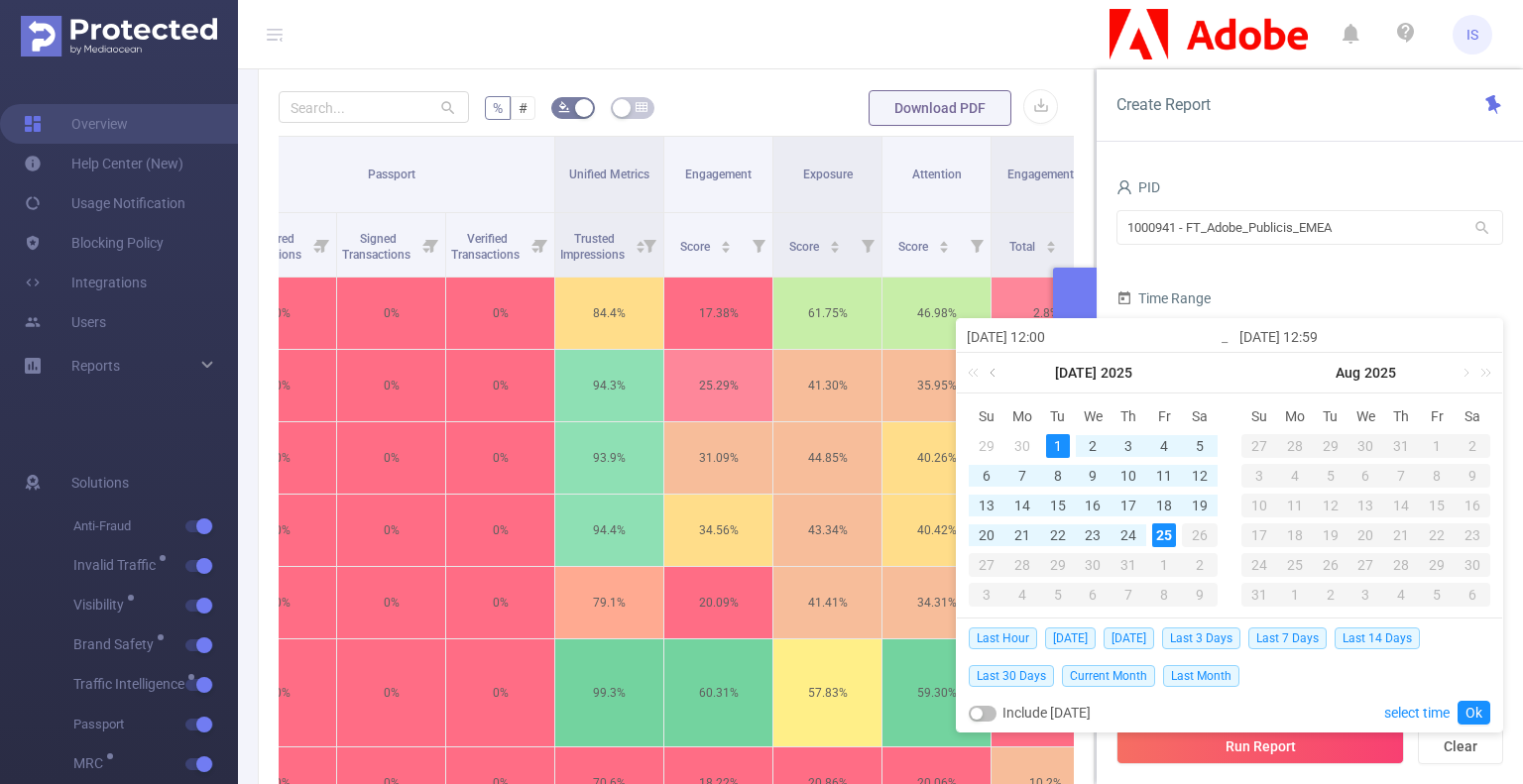click at bounding box center [995, 373] 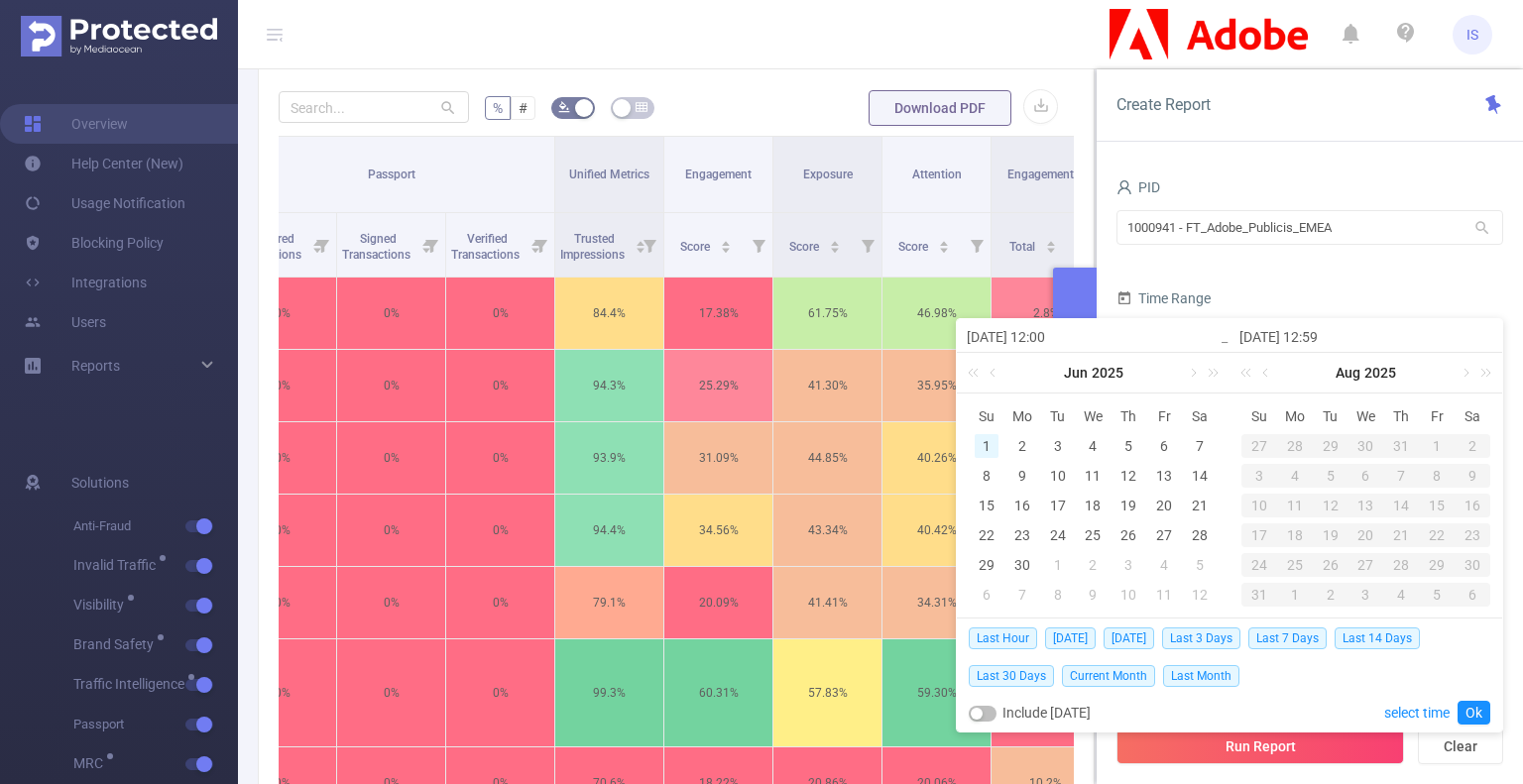 click on "1" at bounding box center [987, 446] 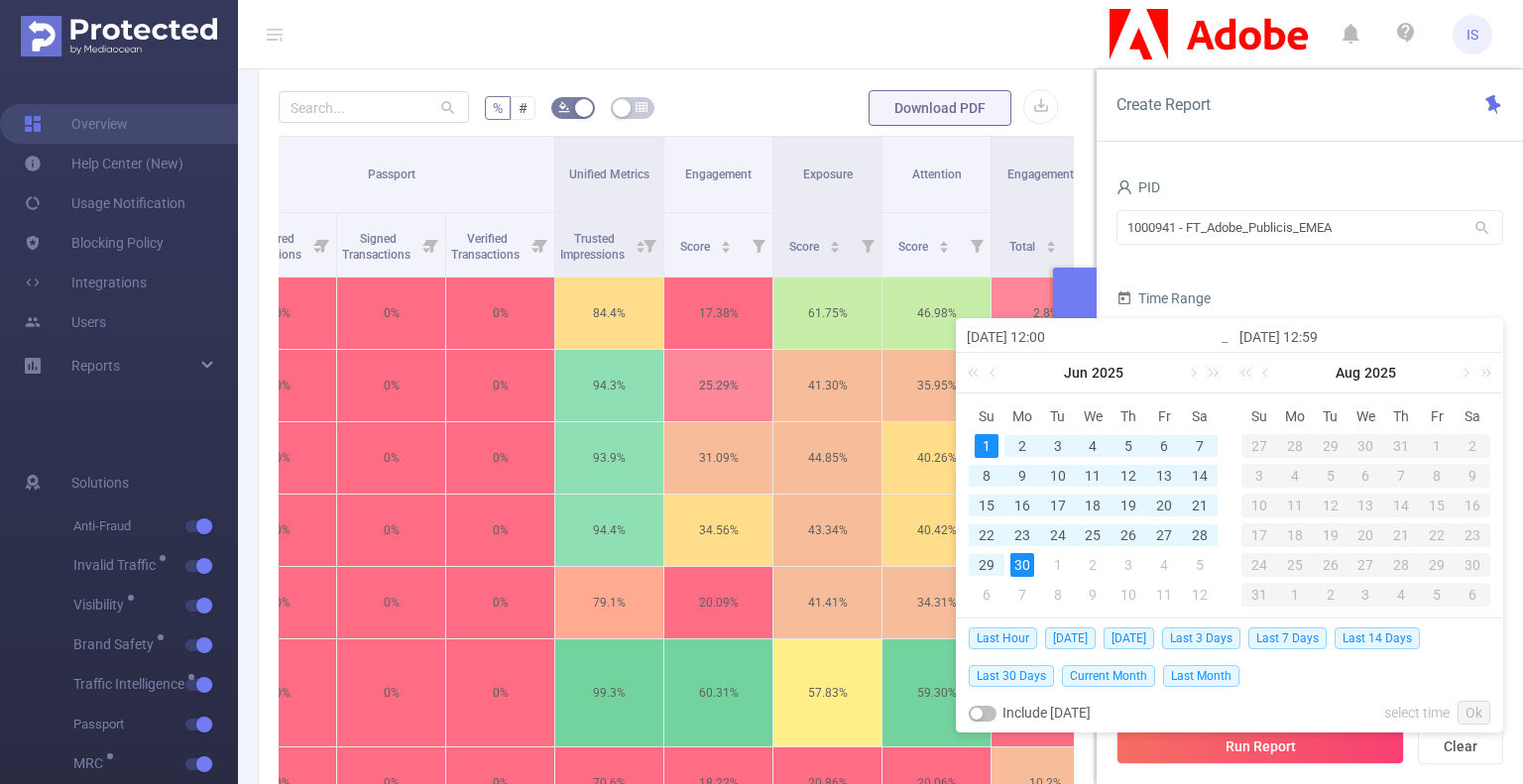 click on "30" at bounding box center [1022, 565] 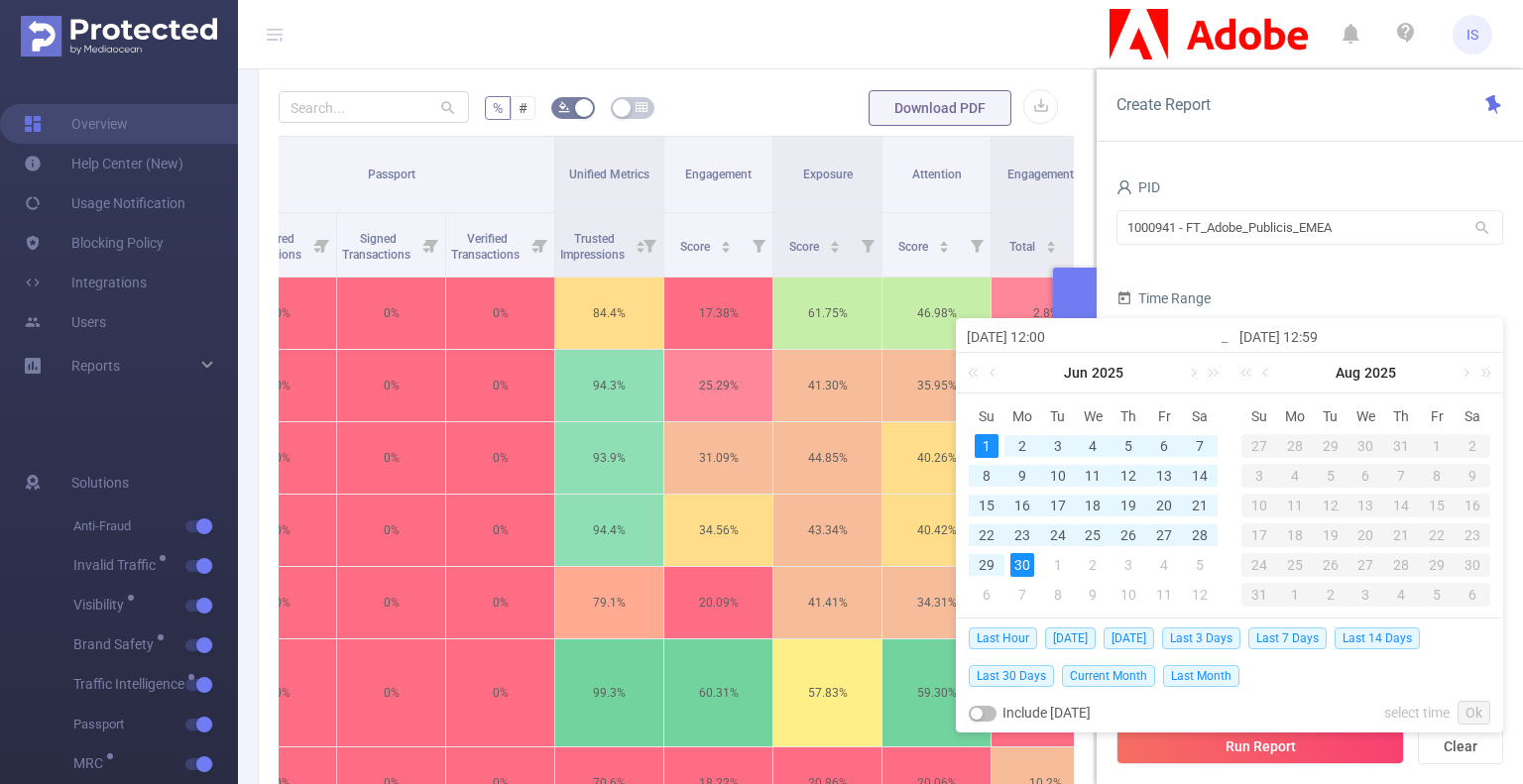 type on "[DATE] 12:00" 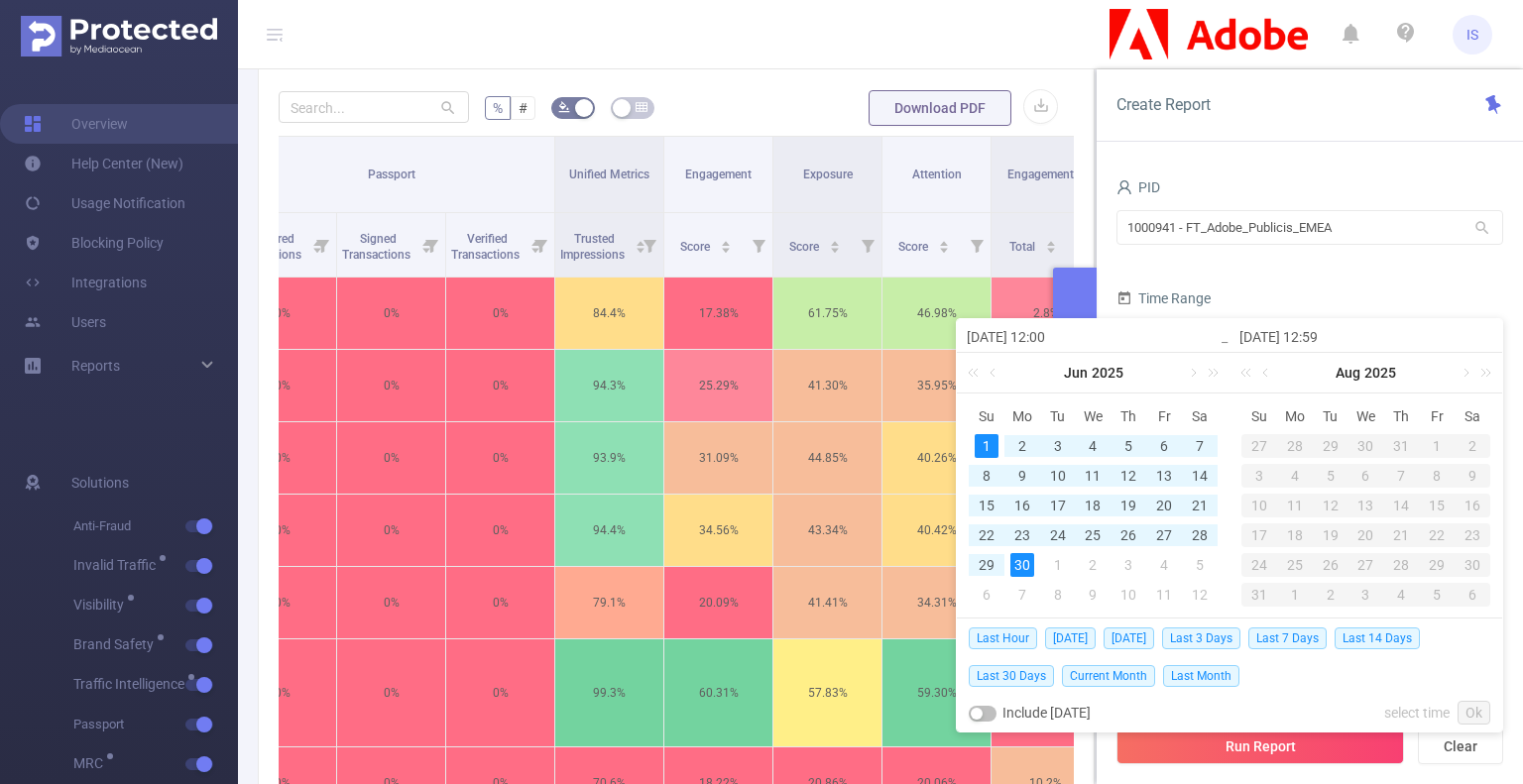 type on "2025-06-30 12:59" 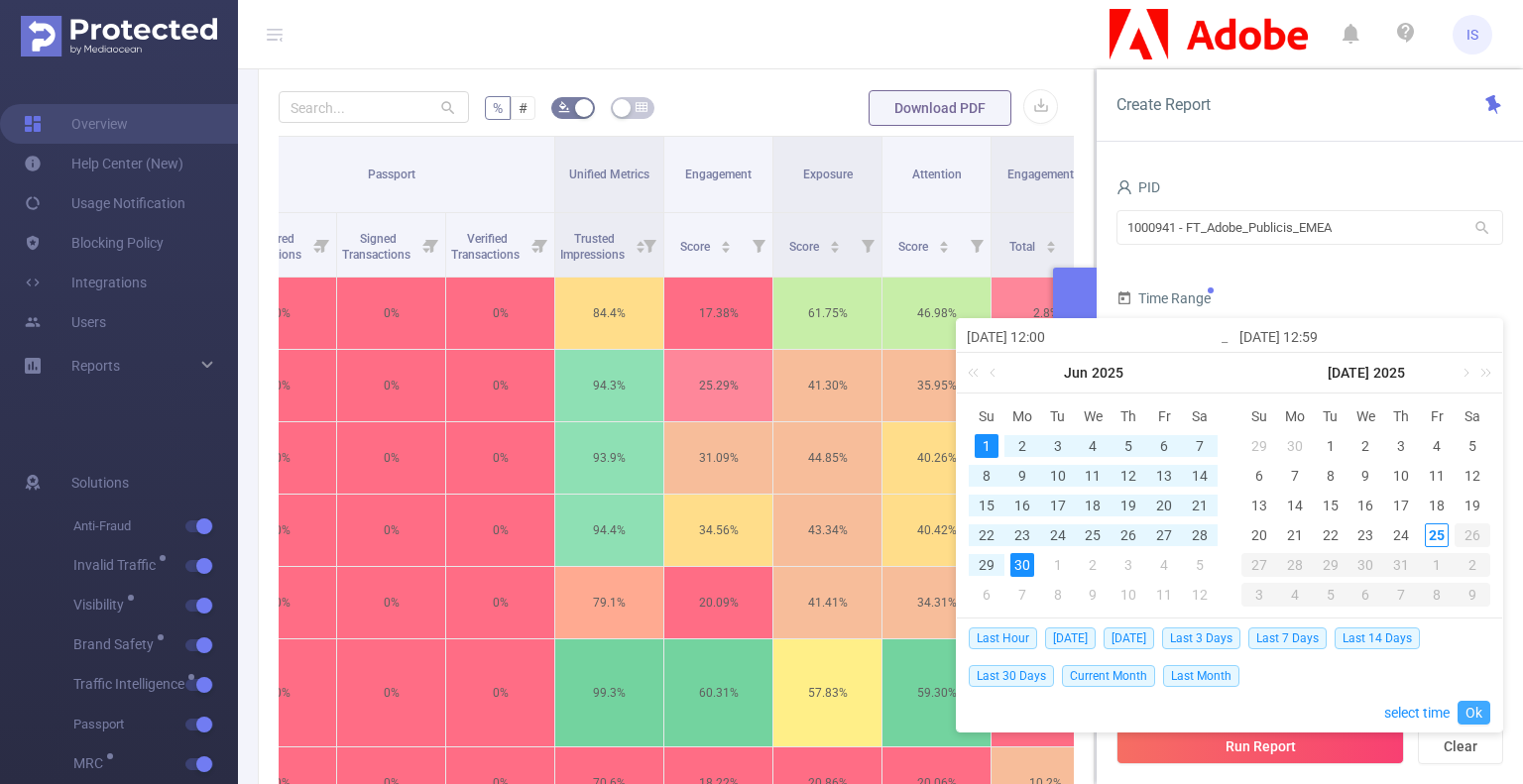 click on "Ok" at bounding box center (1473, 713) 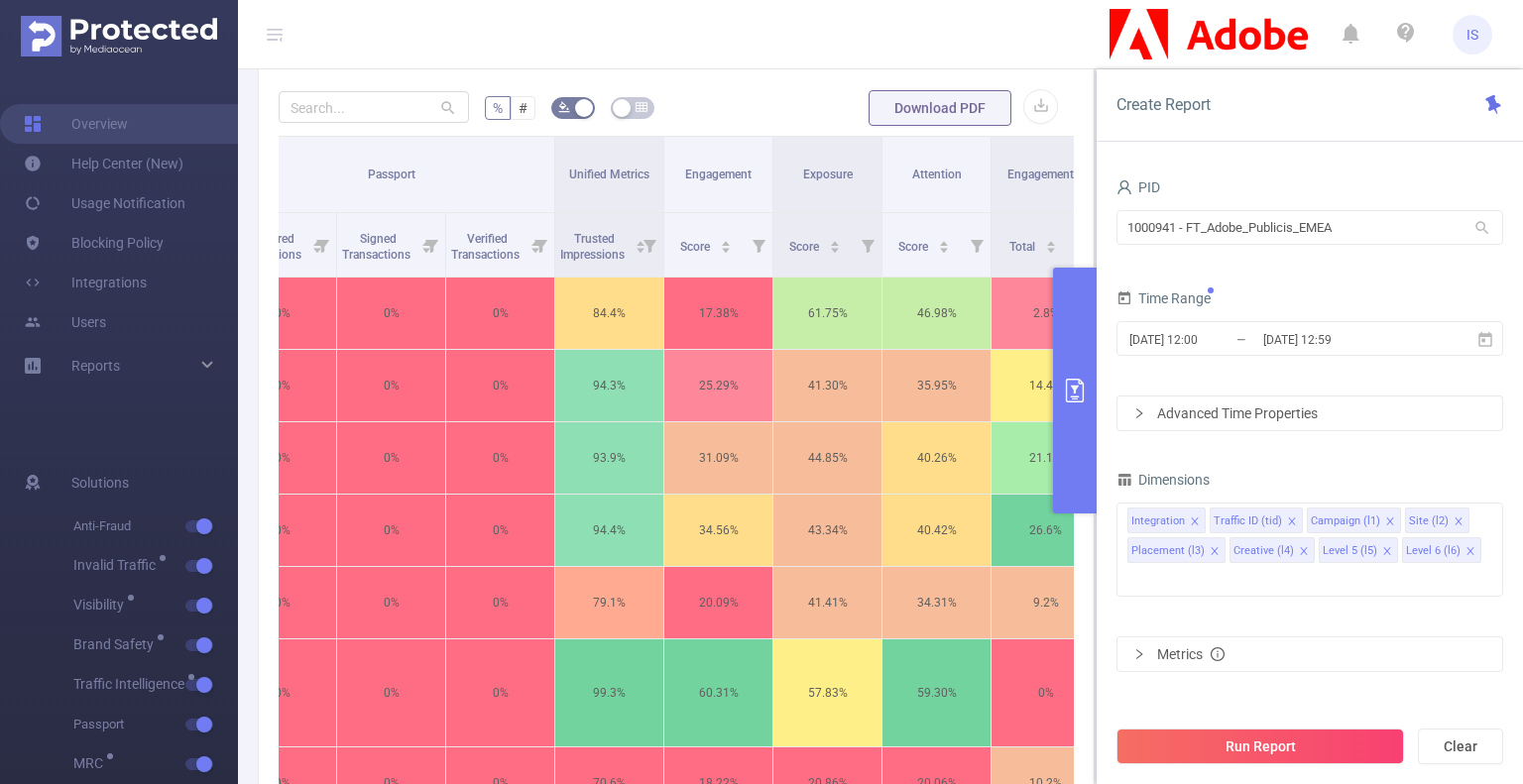 click on "Run Report" at bounding box center [1260, 746] 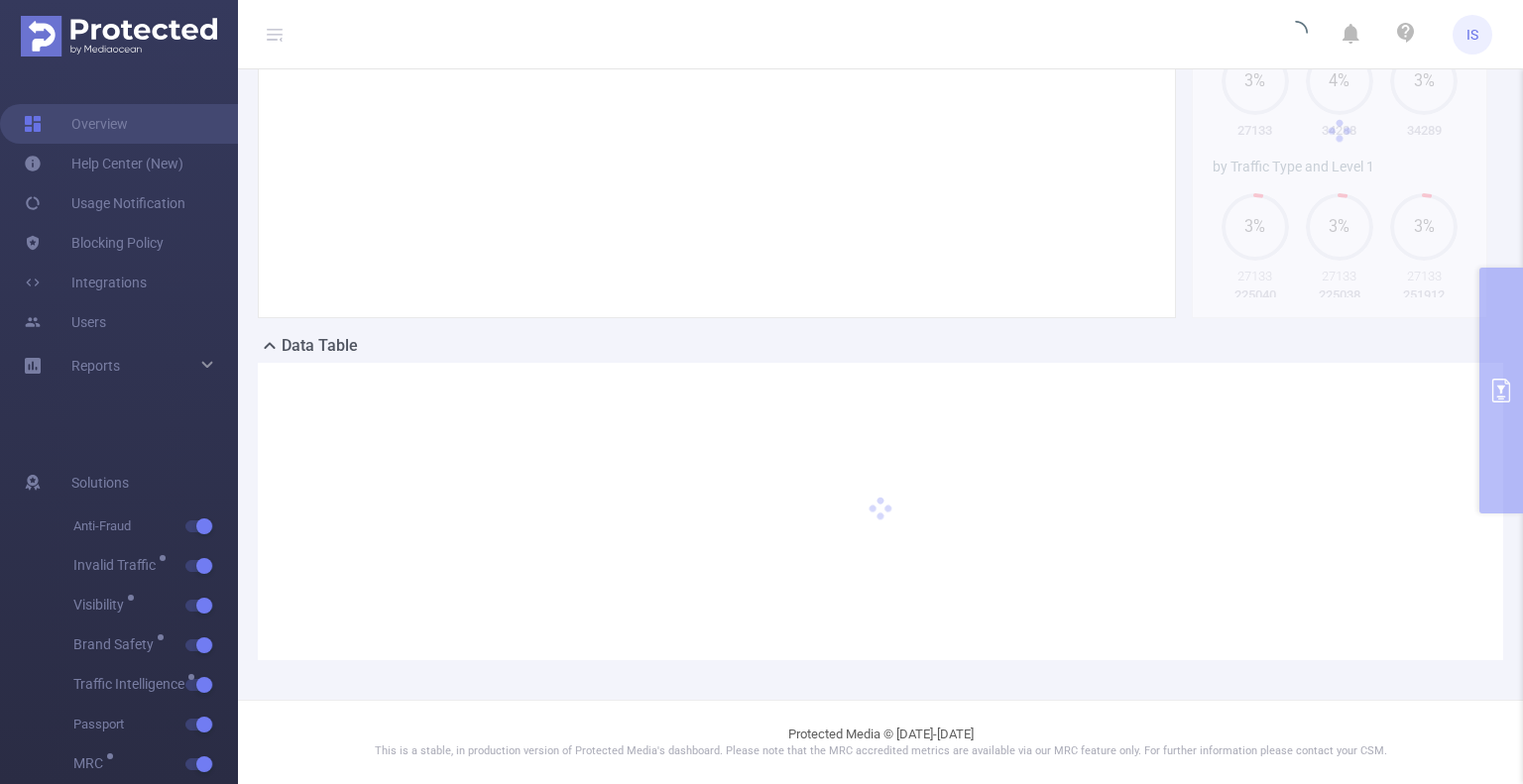 scroll, scrollTop: 213, scrollLeft: 0, axis: vertical 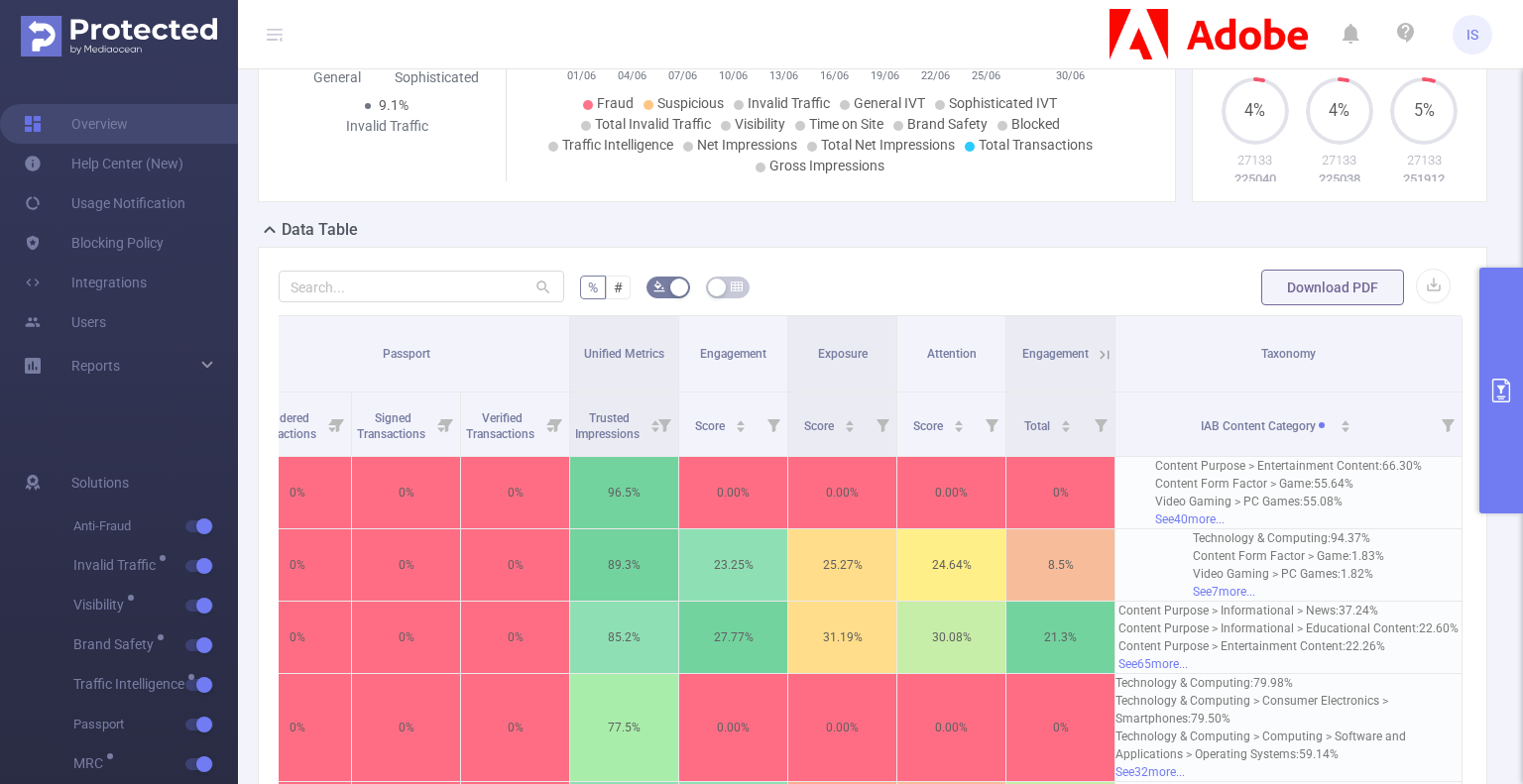 click at bounding box center (1501, 391) 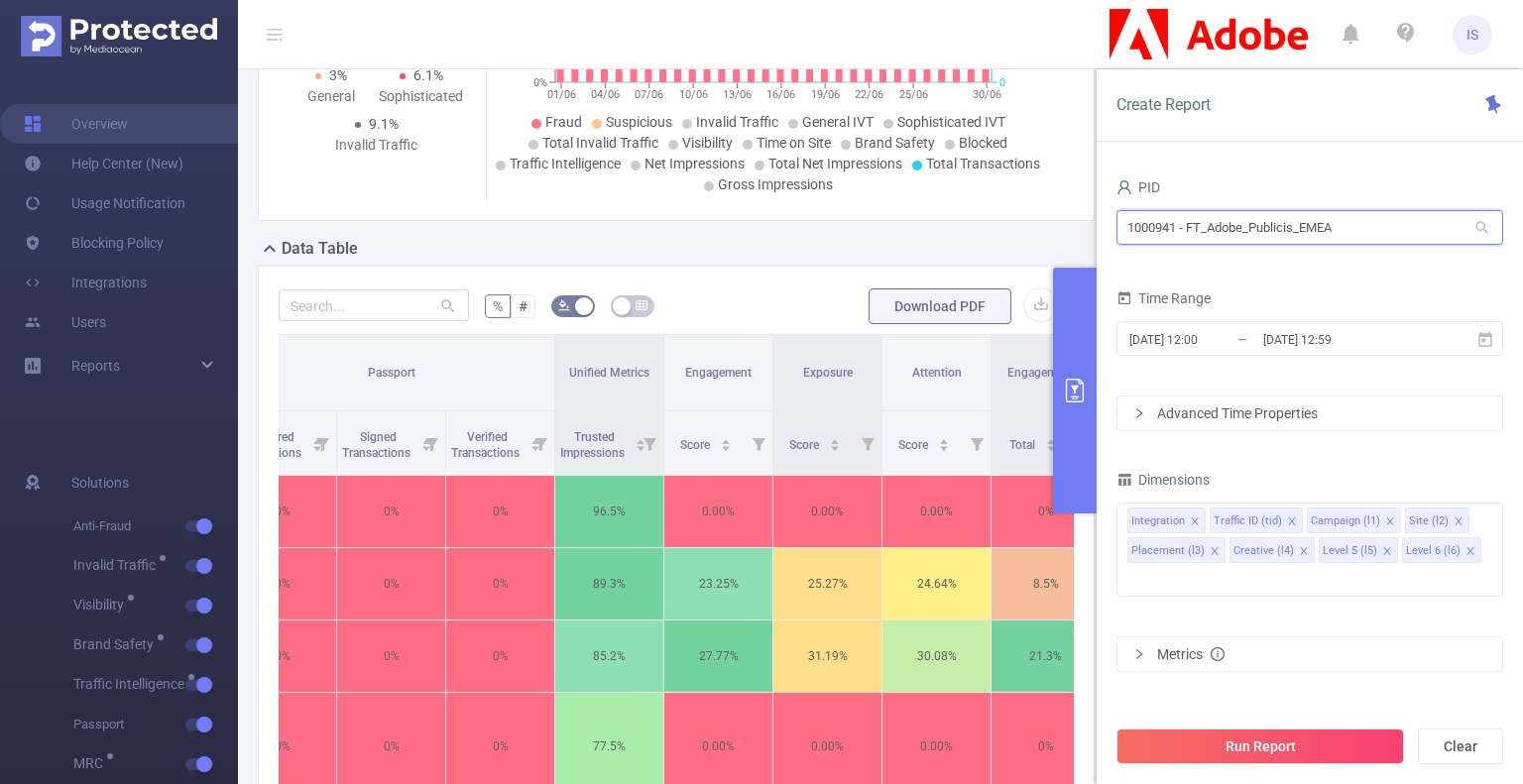 drag, startPoint x: 1348, startPoint y: 227, endPoint x: 1083, endPoint y: 212, distance: 265.42419 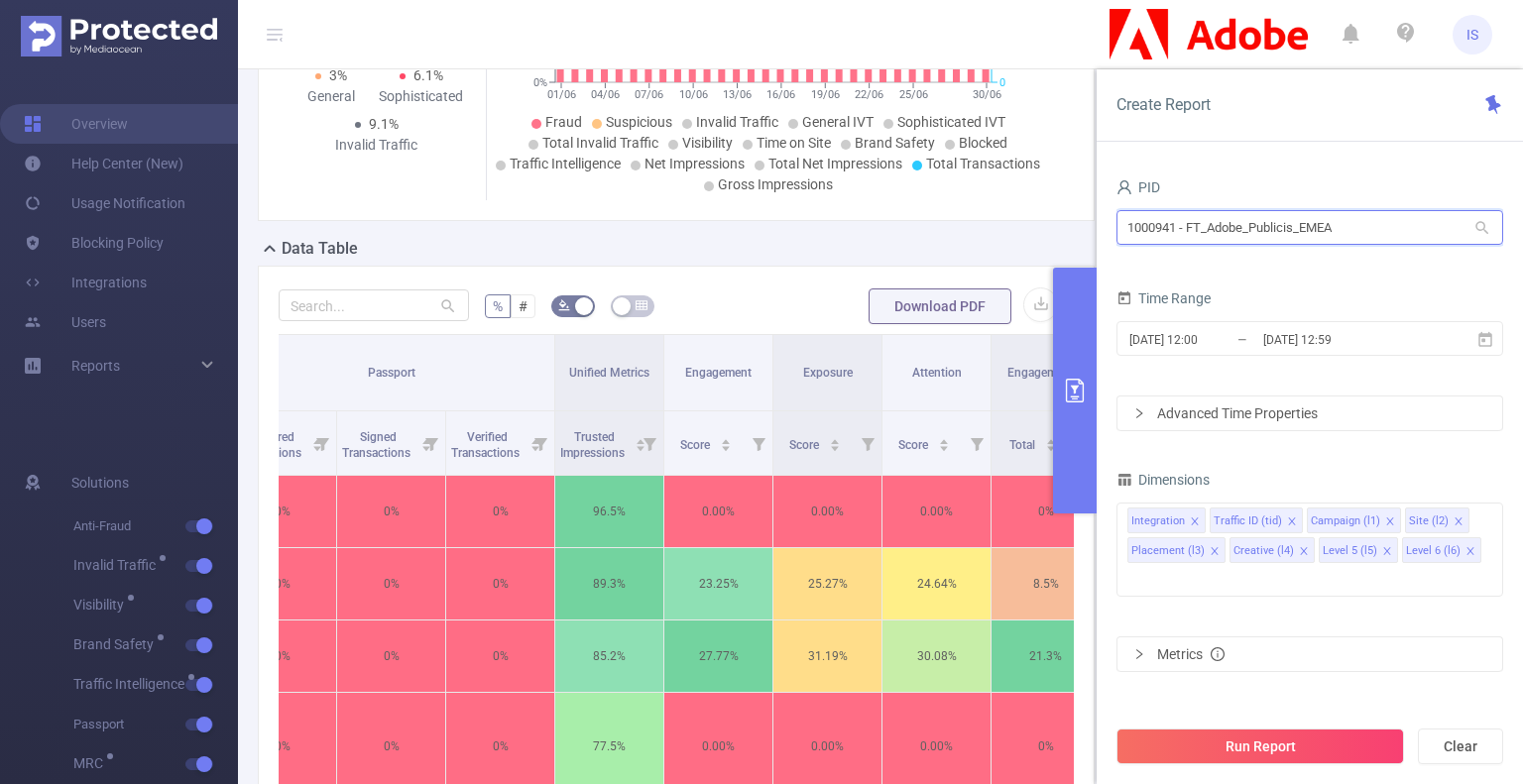 click on "PID:  FT_Adobe_Publicis_EMEA  >  Time Range:  2025-06-01 12:00 -
2025-06-30 12:59  >  Time Zone:  +00:00  >  8 Dimensions Applied  >  No  Time Dimensions  >  No  Conditions  >  No  Filters  Overview Total: 3,256,388,166 Total: 3,256,388,166 4.5% Fraudulent 4.5% Suspicious 9% Invalid Traffic Total: 3,256,388,166 Total: 3,256,388,166 3% General 6.1% Sophisticated 9.1% Invalid Traffic Total: 3,256,388,166 Total: 3,256,388,166 4.5% Fraudulent 4.5% Suspicious 9% Invalid Traffic Total: 3,256,388,166 Total: 3,256,388,166 3% General 6.1% Sophisticated 9.1% Invalid Traffic Total: 3,256,388,166 Total: 3,256,388,166 4.5% Fraudulent 4.5% Suspicious 9% Invalid Traffic 1 2       Traffic Over Time           IVT by Category           General & Sophisticated IVT by Category           Brand Safety (Detected)           Brand Safety (Blocked)           Smart Agent     01/06 04/06 07/06 10/06 13/06 16/06 19/06 22/06 25/06 30/06 0% 4% 8% 13.7% 0 55M 110M 165M 220M Fraud Suspicious Invalid Traffic General IVT % #" at bounding box center [880, 689] 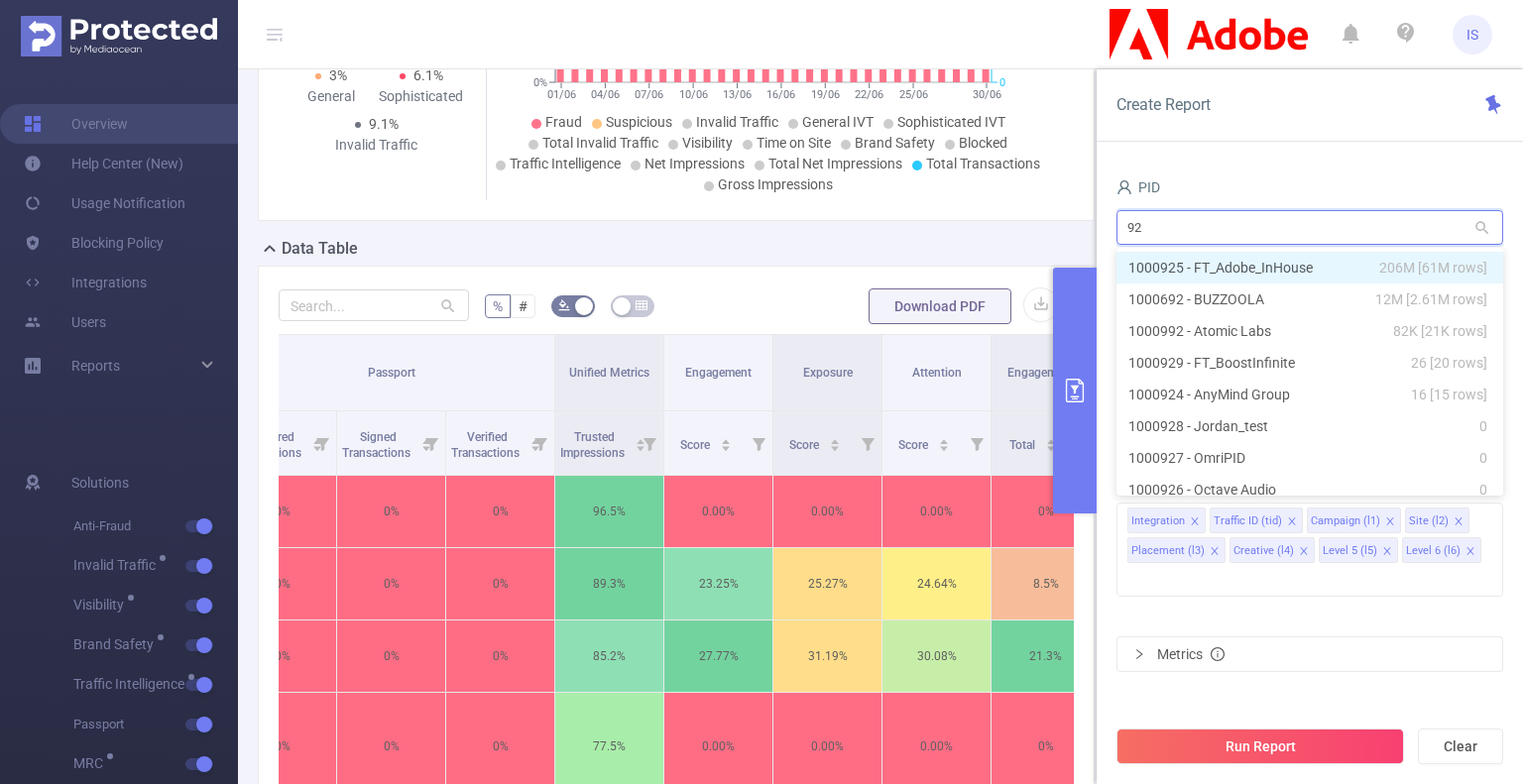 type on "925" 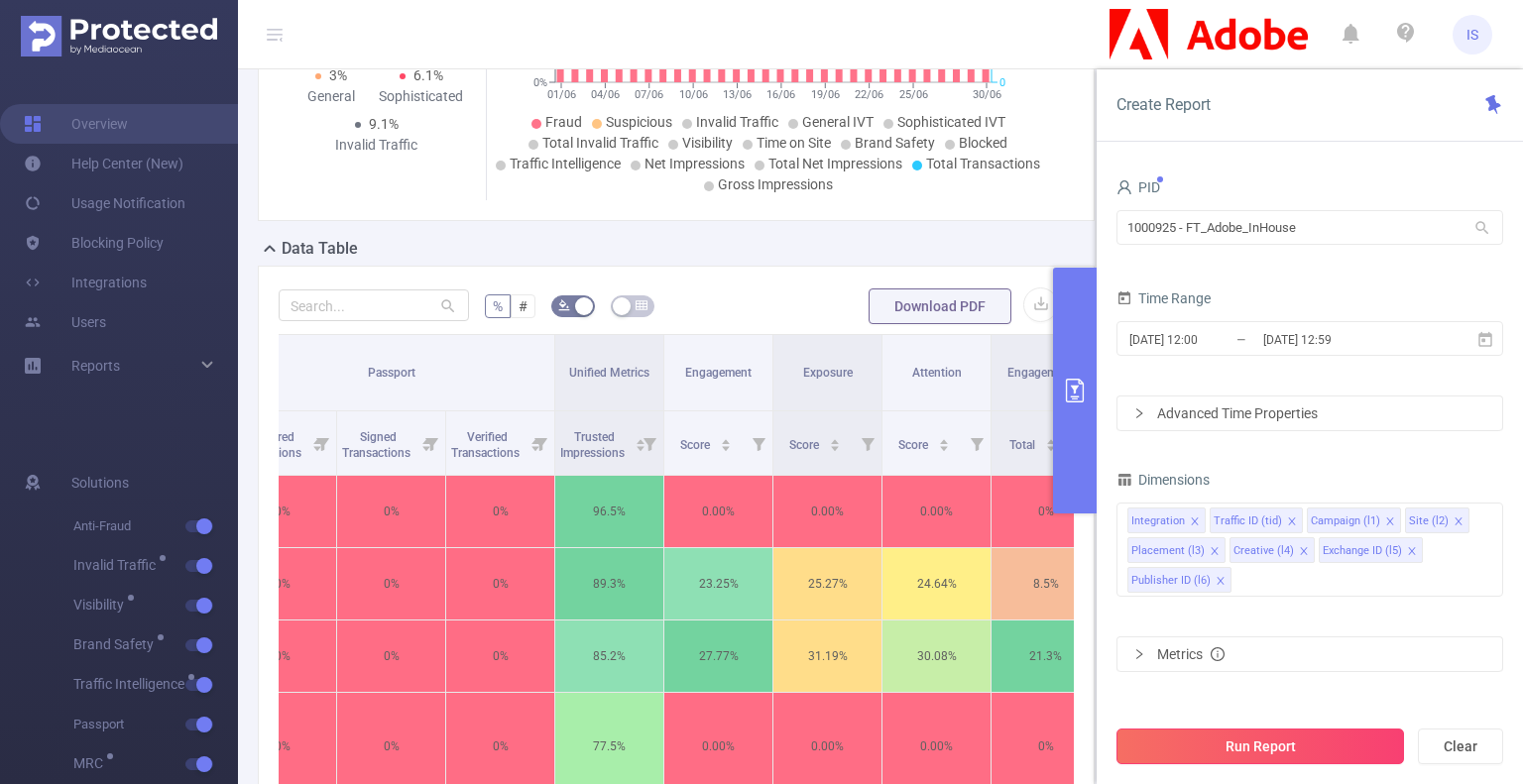 click on "Run Report" at bounding box center [1260, 746] 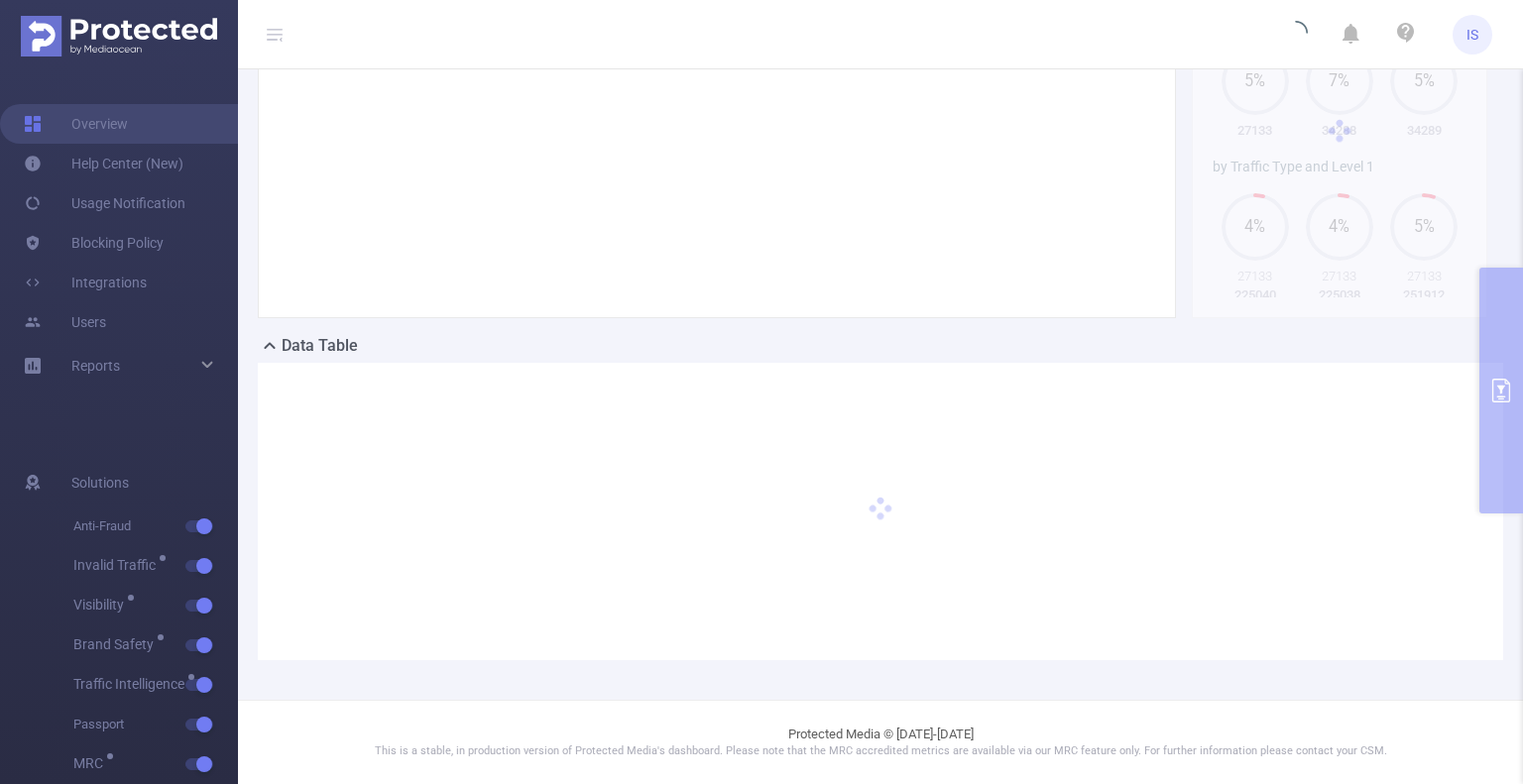 scroll, scrollTop: 213, scrollLeft: 0, axis: vertical 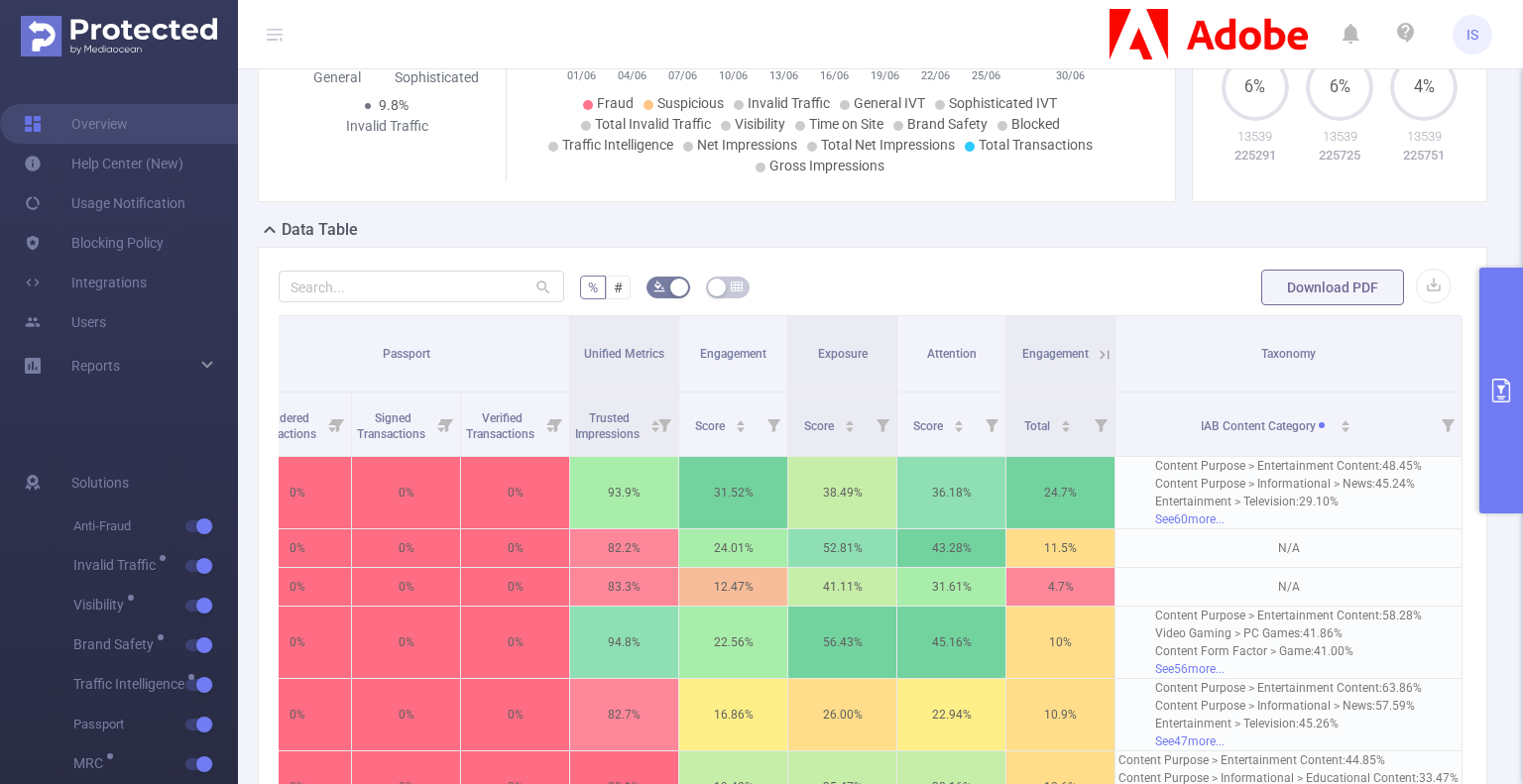 click at bounding box center [1501, 391] 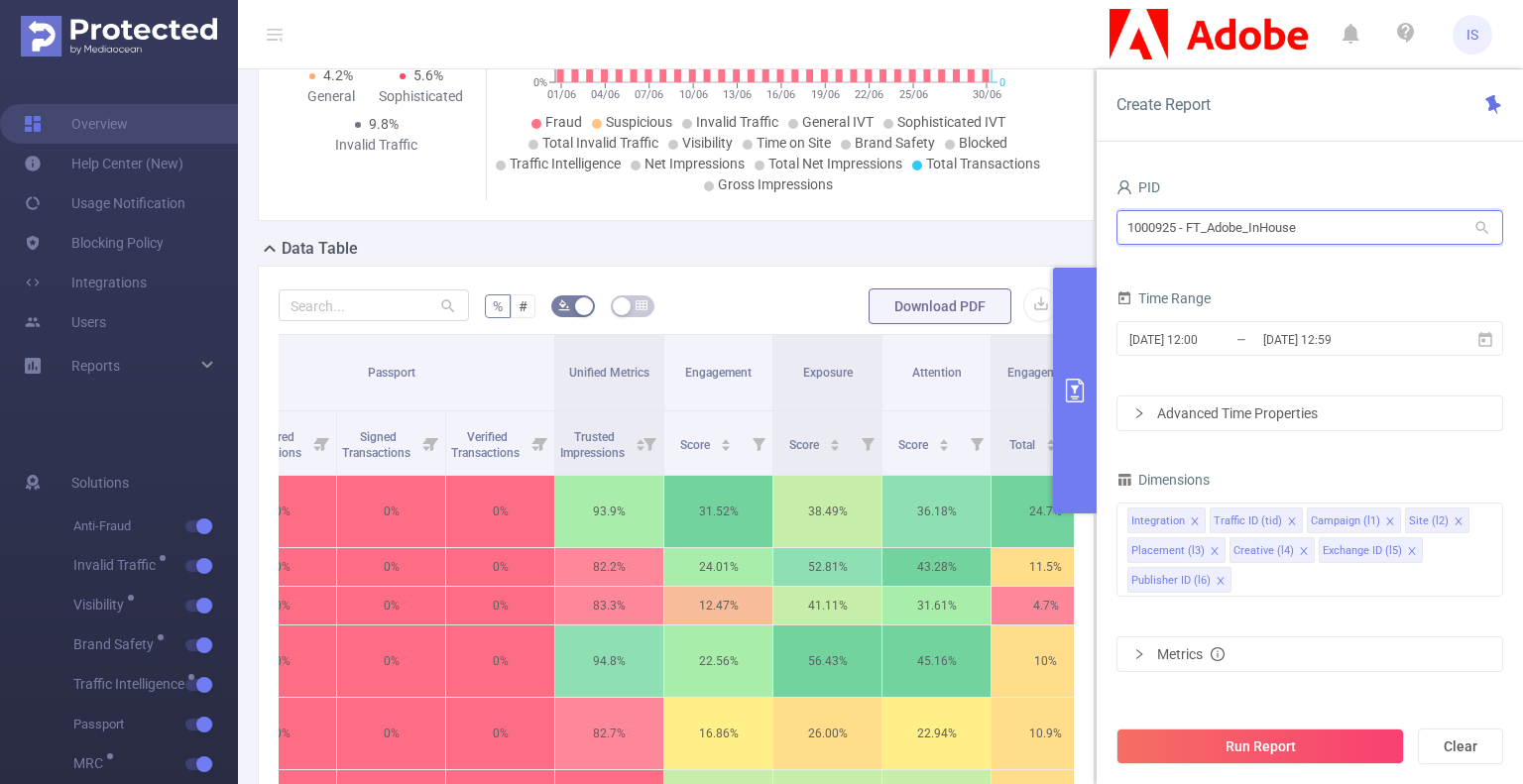 click on "1000925 - FT_Adobe_InHouse" at bounding box center (1310, 227) 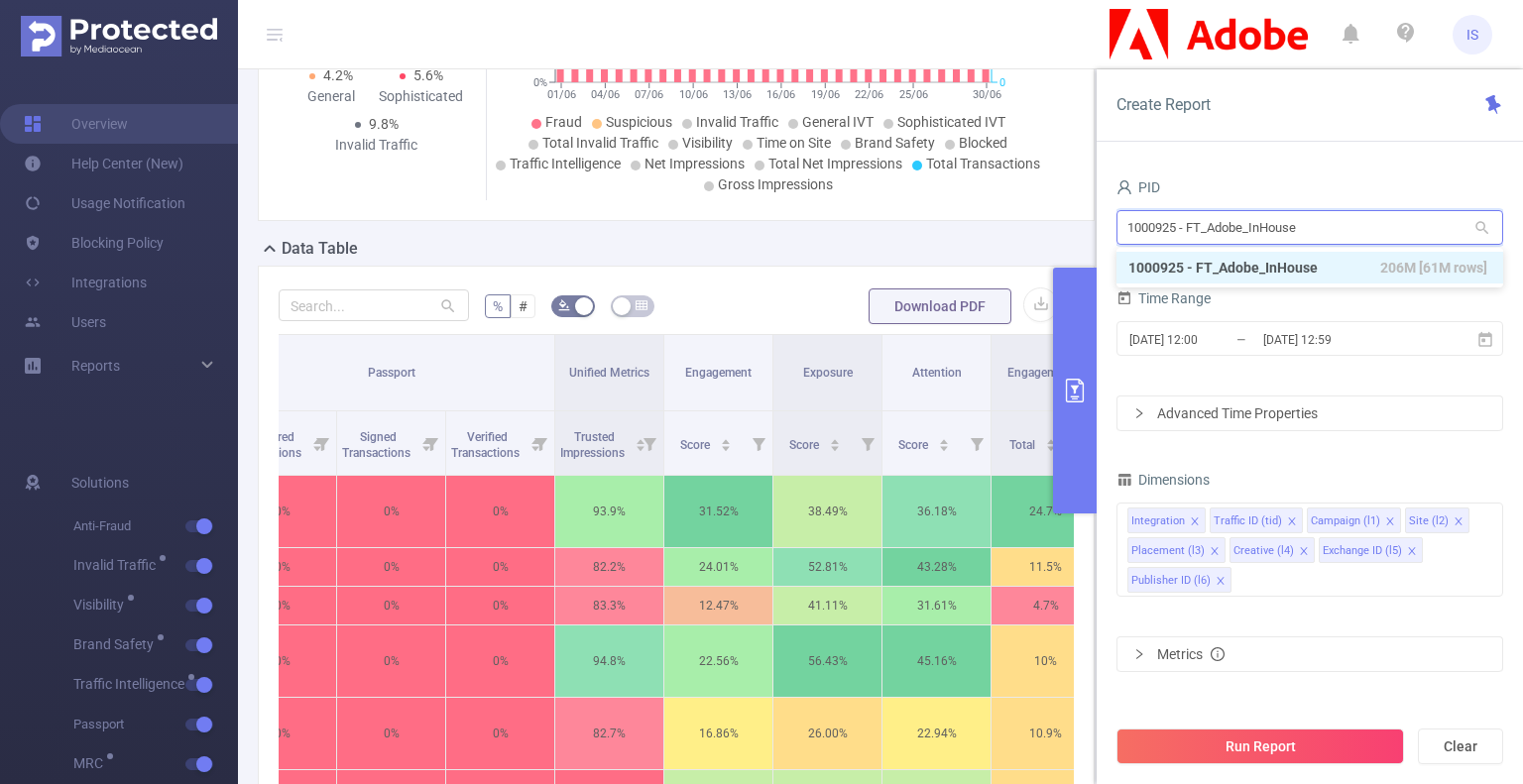 drag, startPoint x: 1368, startPoint y: 217, endPoint x: 1265, endPoint y: 226, distance: 103.392456 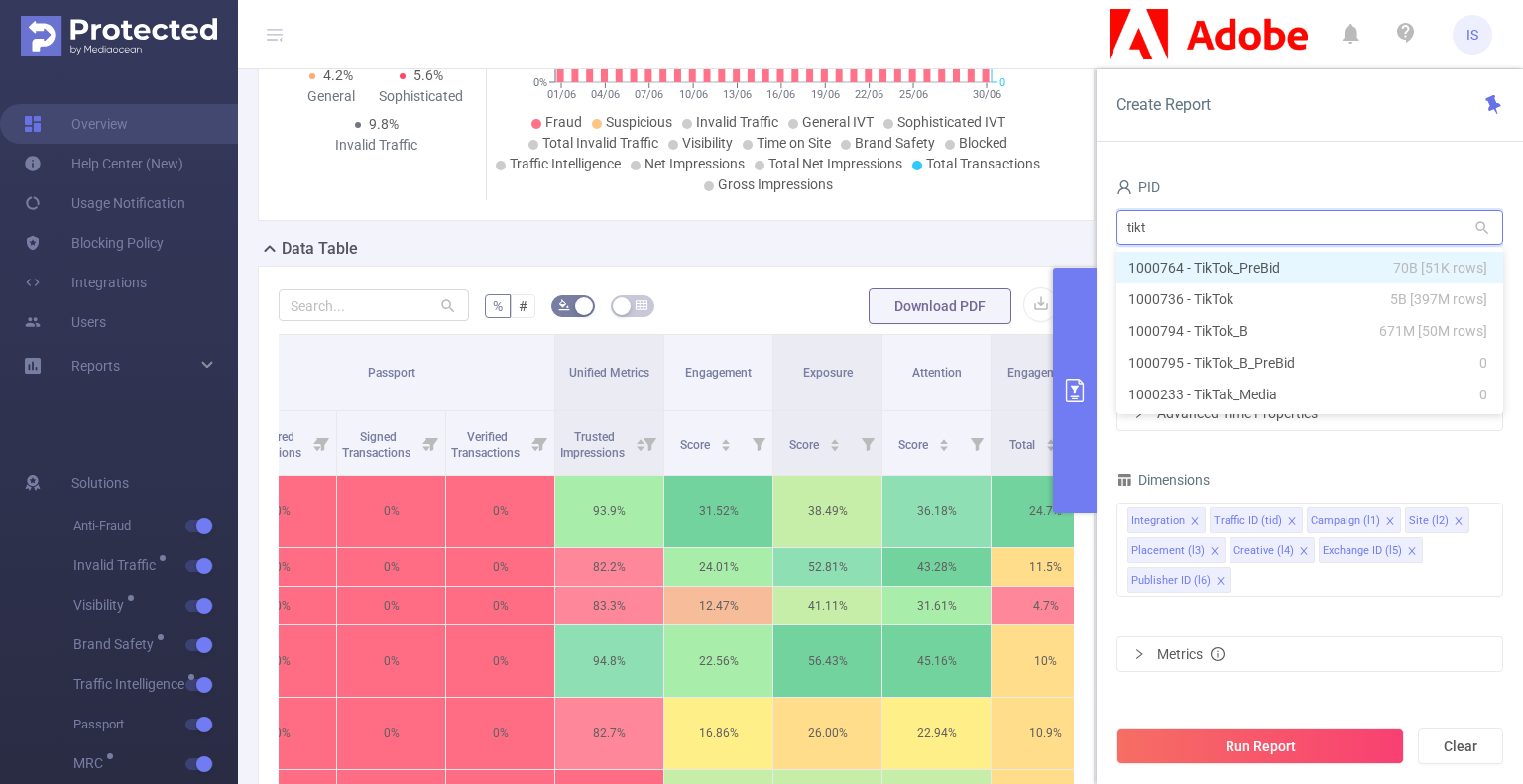 type on "tikto" 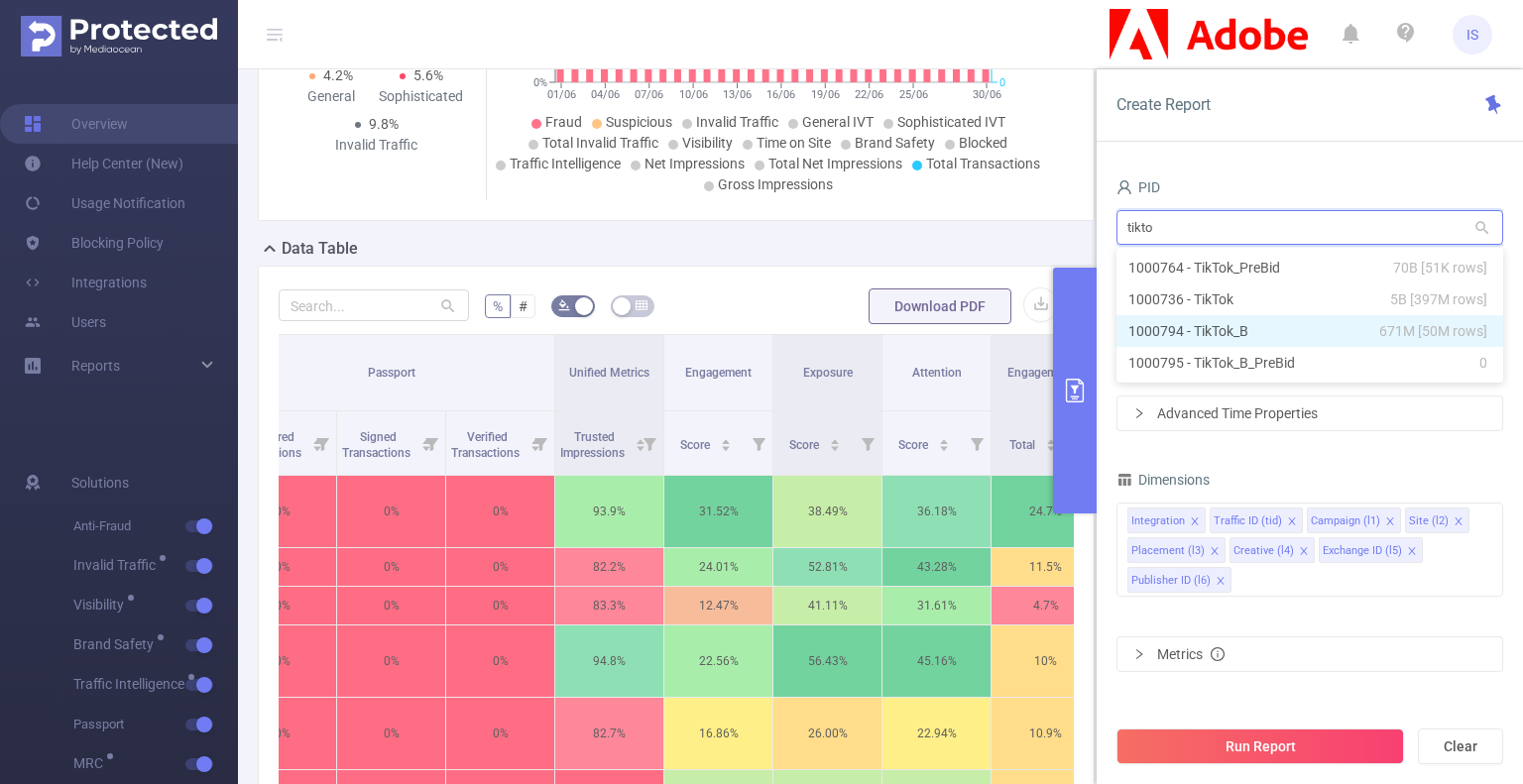 click on "1000794 - TikTok_B 671M [50M rows]" at bounding box center [1310, 331] 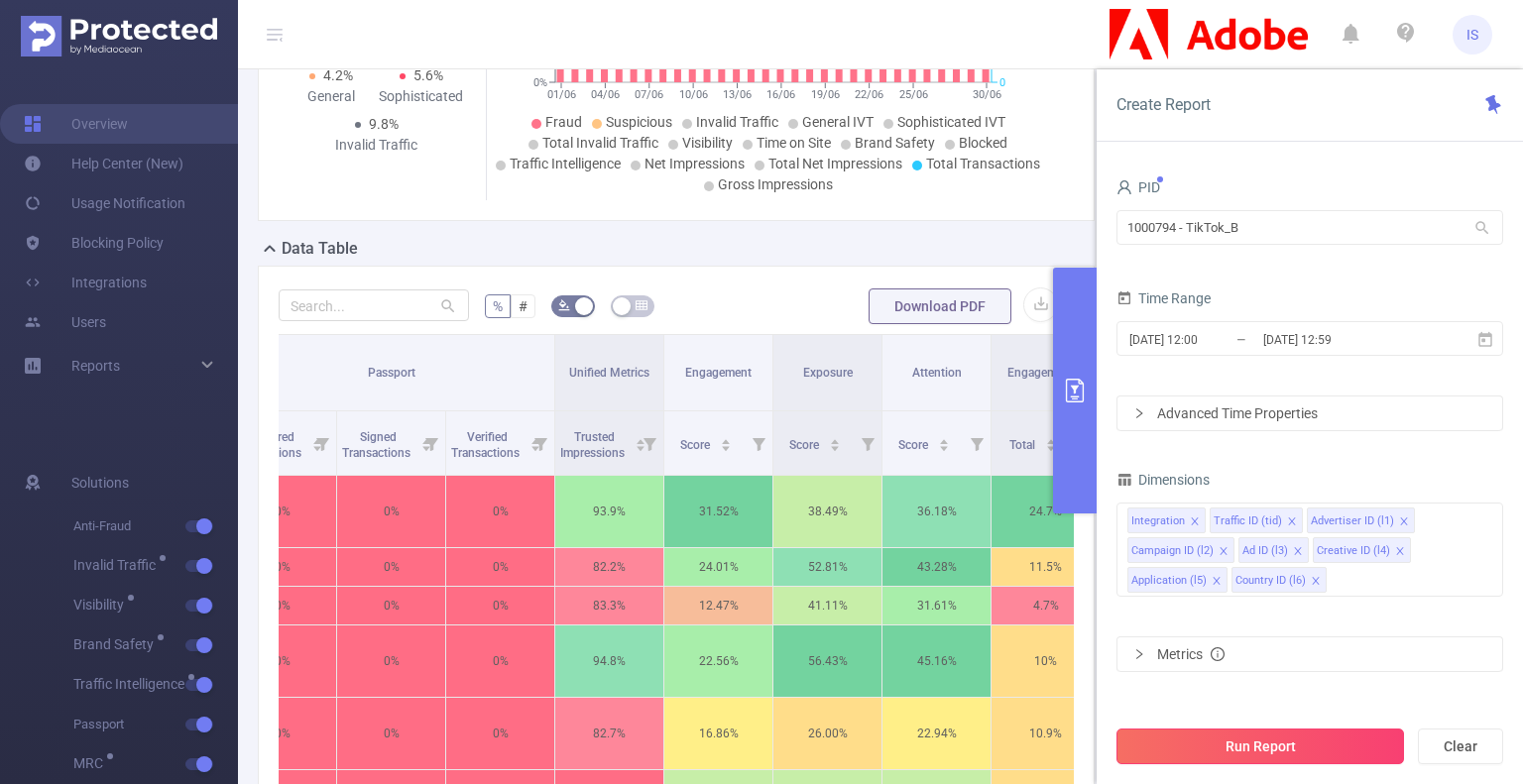 click on "Run Report" at bounding box center [1260, 746] 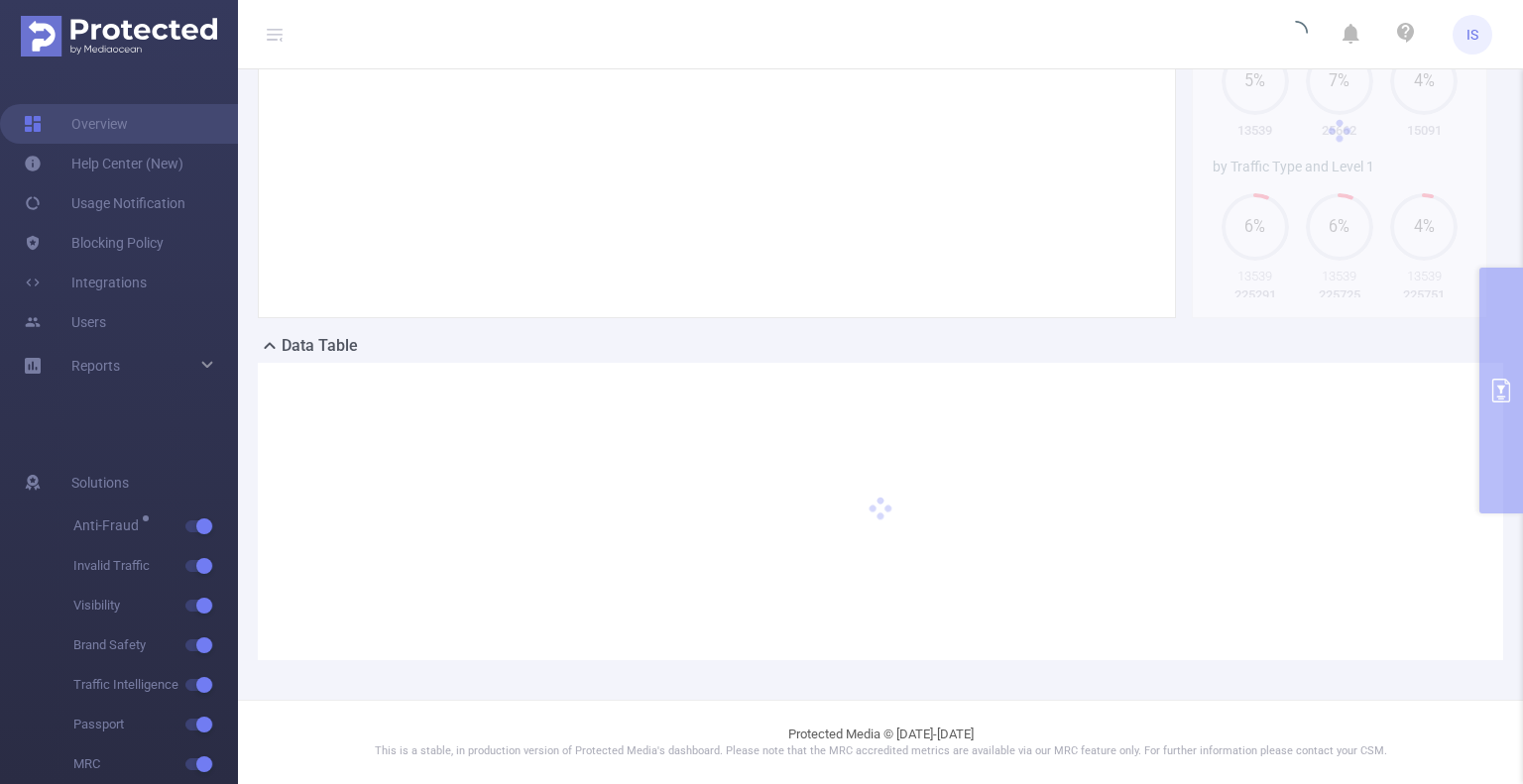 scroll, scrollTop: 213, scrollLeft: 0, axis: vertical 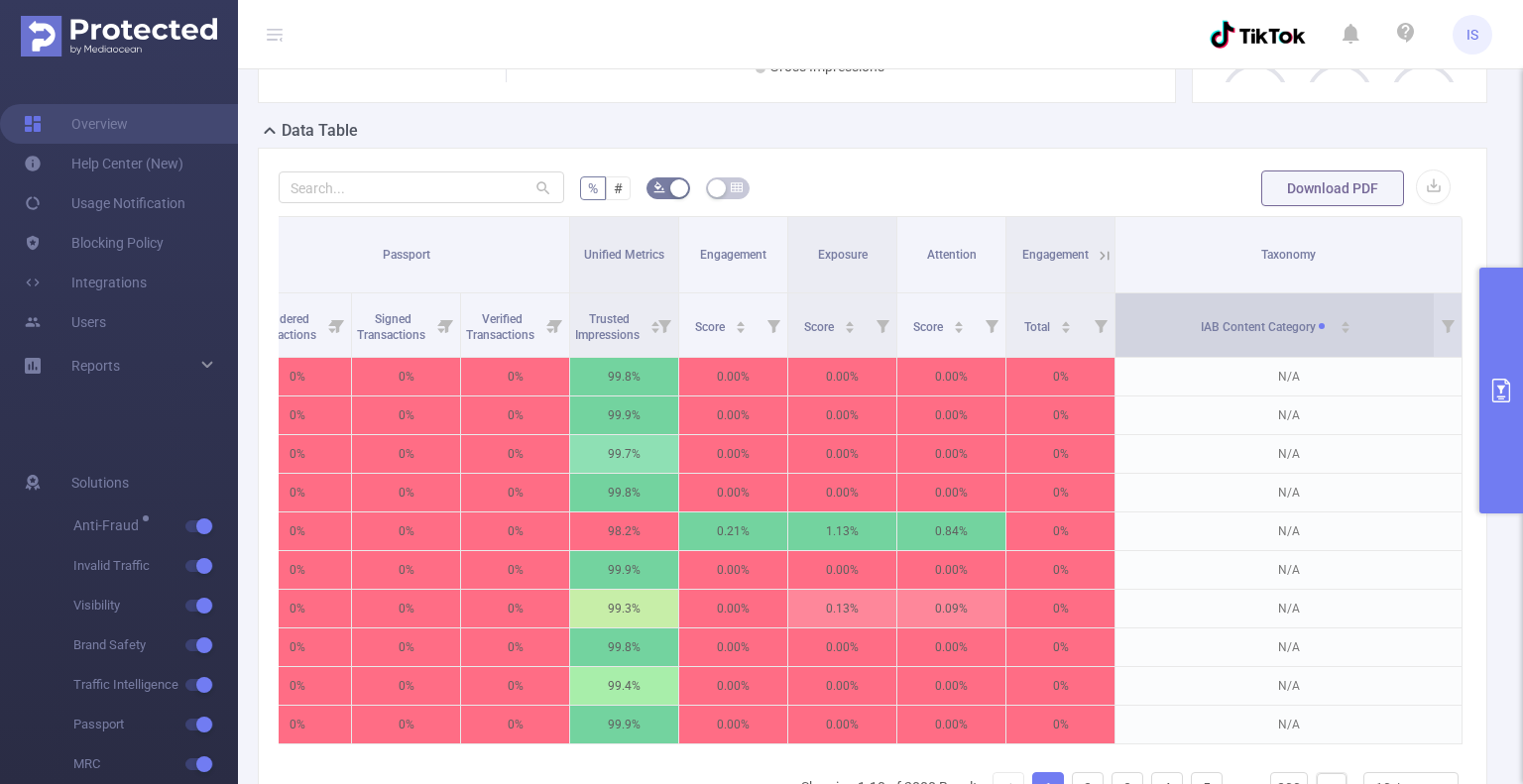 click on "IAB Content Category" at bounding box center [1276, 324] 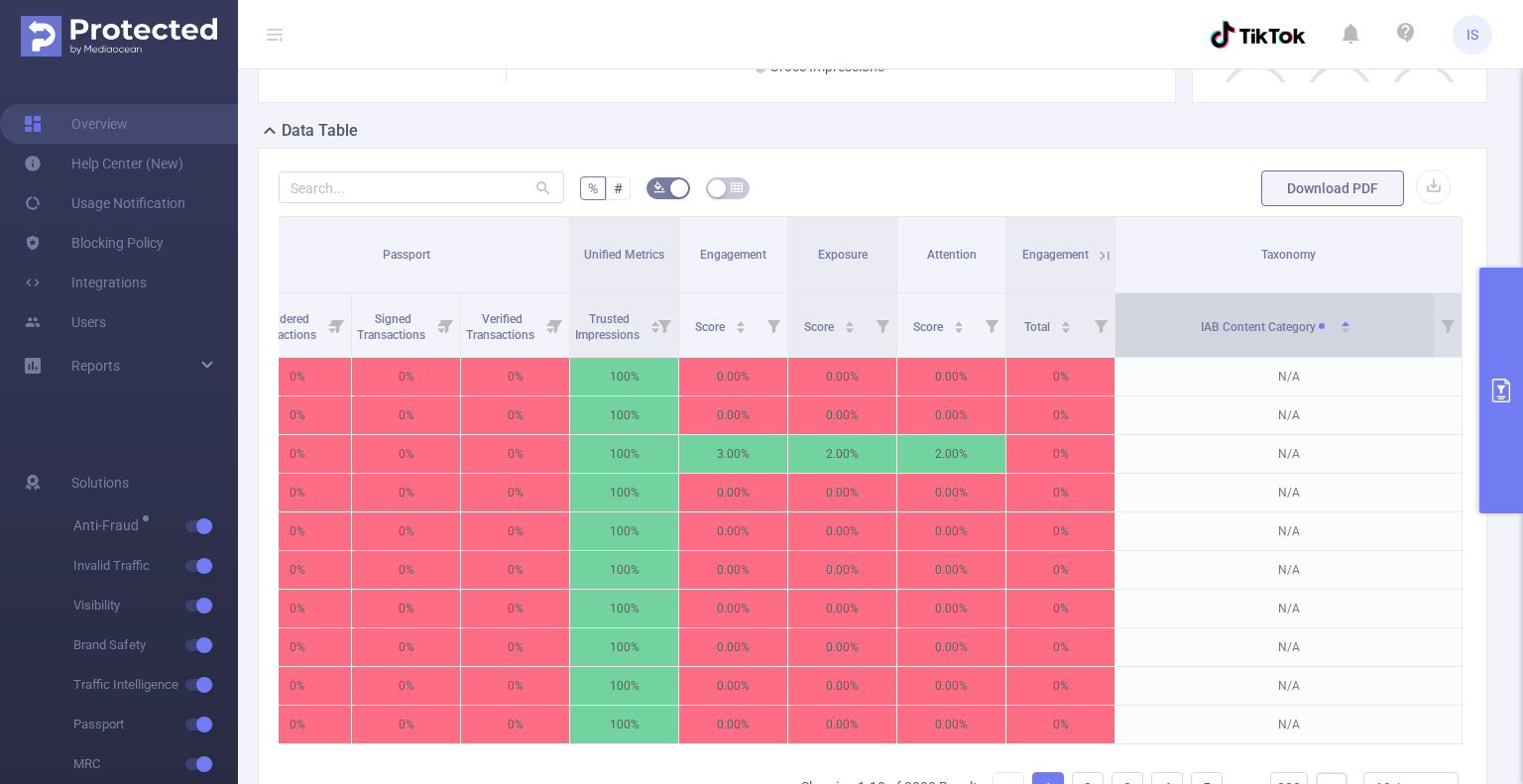 drag, startPoint x: 1334, startPoint y: 345, endPoint x: 1348, endPoint y: 345, distance: 14 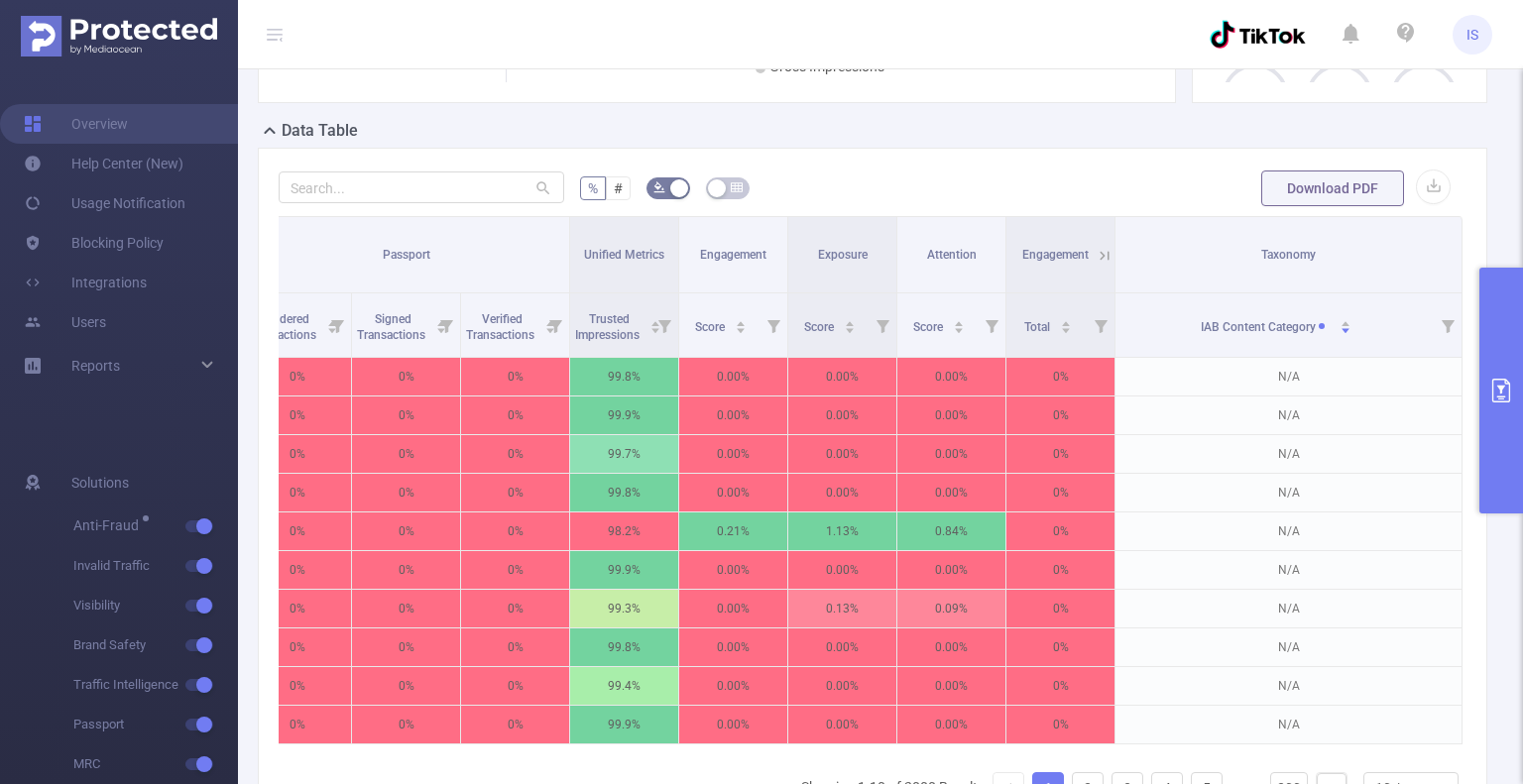 click 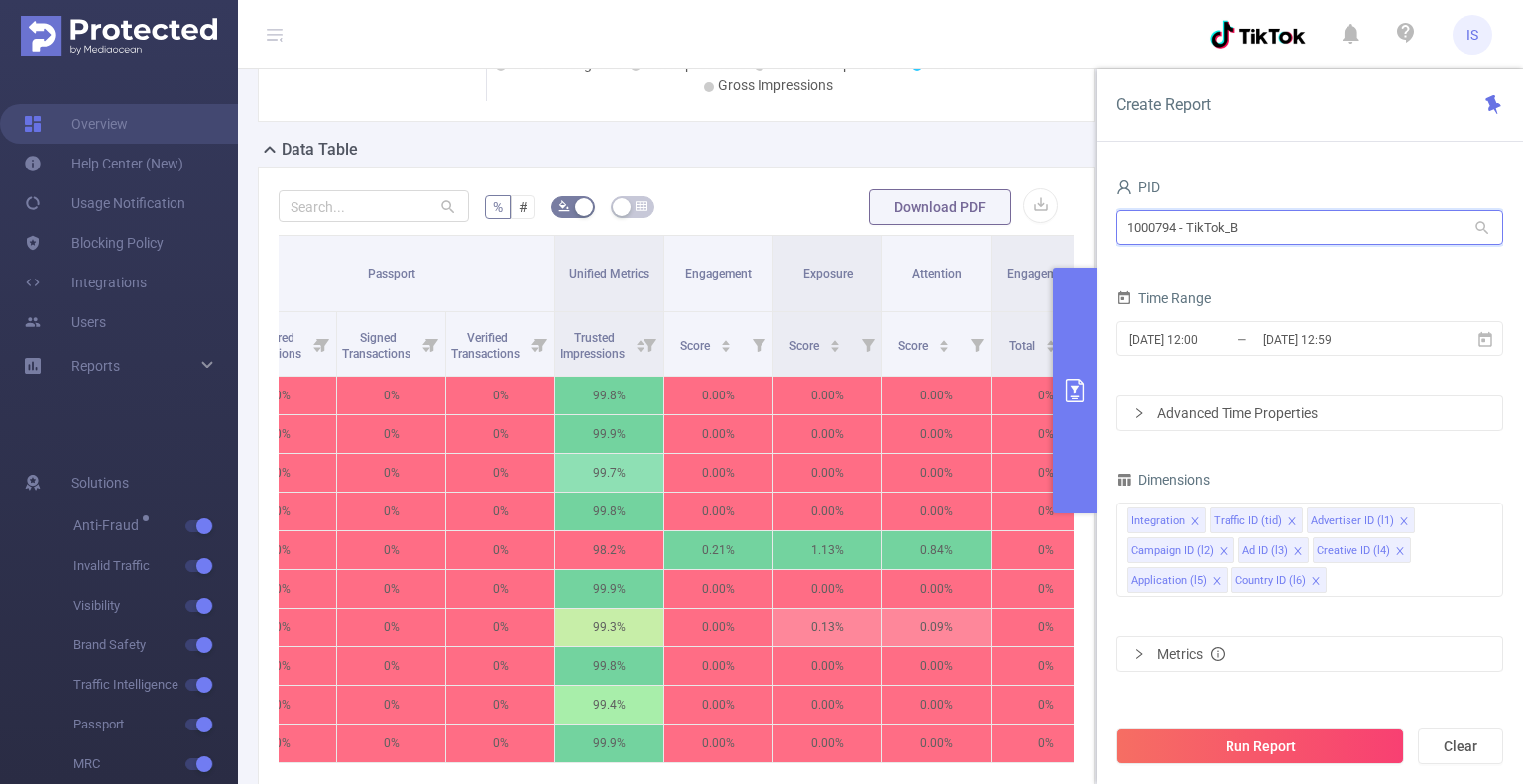 drag, startPoint x: 1318, startPoint y: 232, endPoint x: 1084, endPoint y: 240, distance: 234.13671 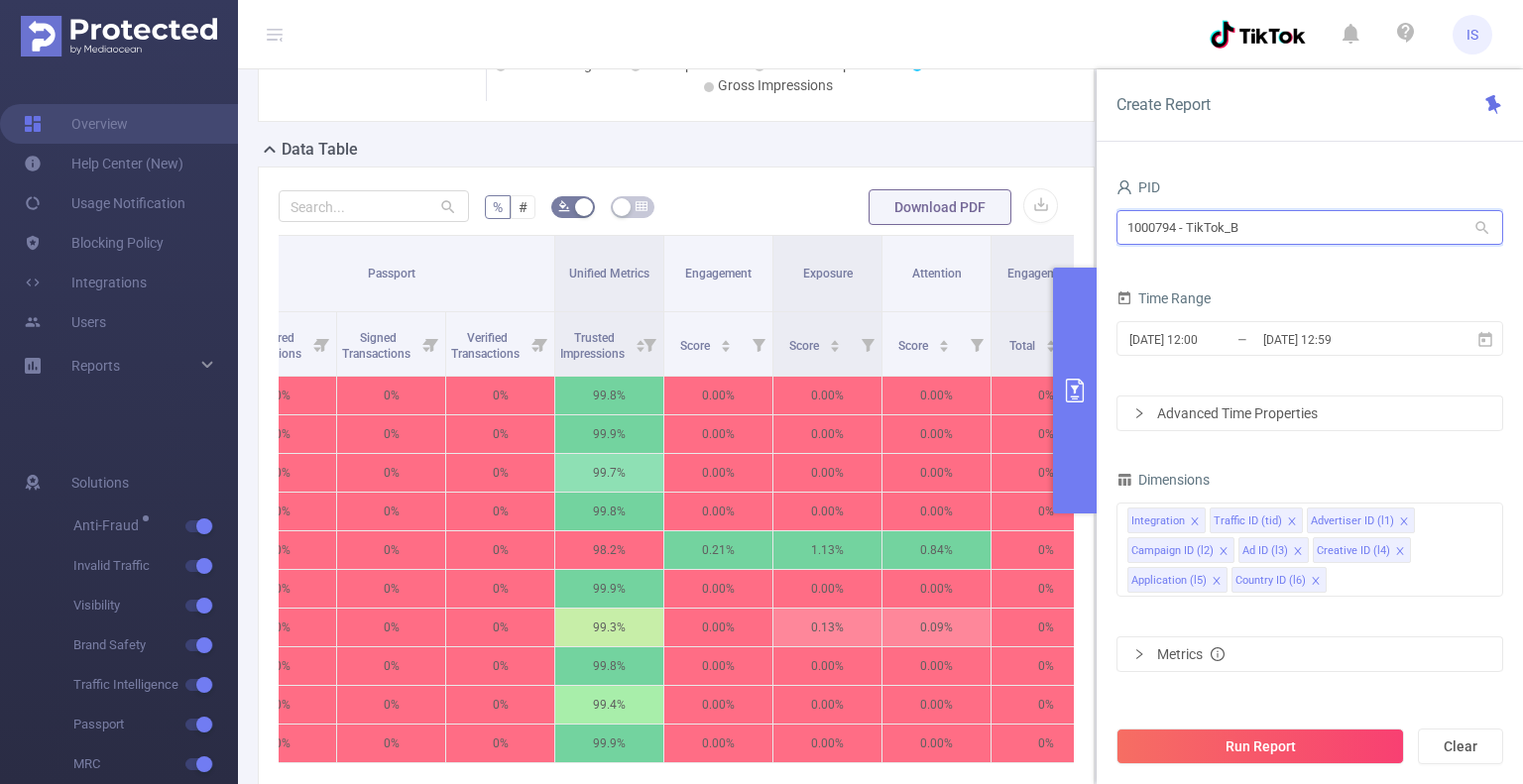 click on "PID:  TikTok_B  >  Time Range:  2025-06-01 12:00 -
2025-06-30 12:59  >  Time Zone:  +00:00  >  8 Dimensions Applied  >  No  Time Dimensions  >  No  Conditions  >  No  Filters  Overview Total: 18B Total: 18B 0.29% Fraudulent 0.01% Suspicious 0.3% Invalid Traffic Total: 18B Total: 18B 0.27% General 0.03% Sophisticated 0.3% Invalid Traffic Total: 18B Total: 18B 0.29% Fraudulent 0.01% Suspicious 0.3% Invalid Traffic Total: 18B Total: 18B 0.27% General 0.03% Sophisticated 0.3% Invalid Traffic Total: 18B Total: 18B 0.29% Fraudulent 0.01% Suspicious 0.3% Invalid Traffic 1 2       Traffic Over Time           IVT by Category           General & Sophisticated IVT by Category           Brand Safety (Detected)           Brand Safety (Blocked)           Smart Agent     01/06 04/06 07/06 10/06 13/06 16/06 19/06 22/06 25/06 30/06 0% 0.09% 0.18% 0.35% 0 200M 400M 600M 800M Fraud Suspicious Invalid Traffic General IVT Sophisticated IVT Total Invalid Traffic Visibility Time on Site Brand Safety Blocked % #   2" at bounding box center [880, 394] 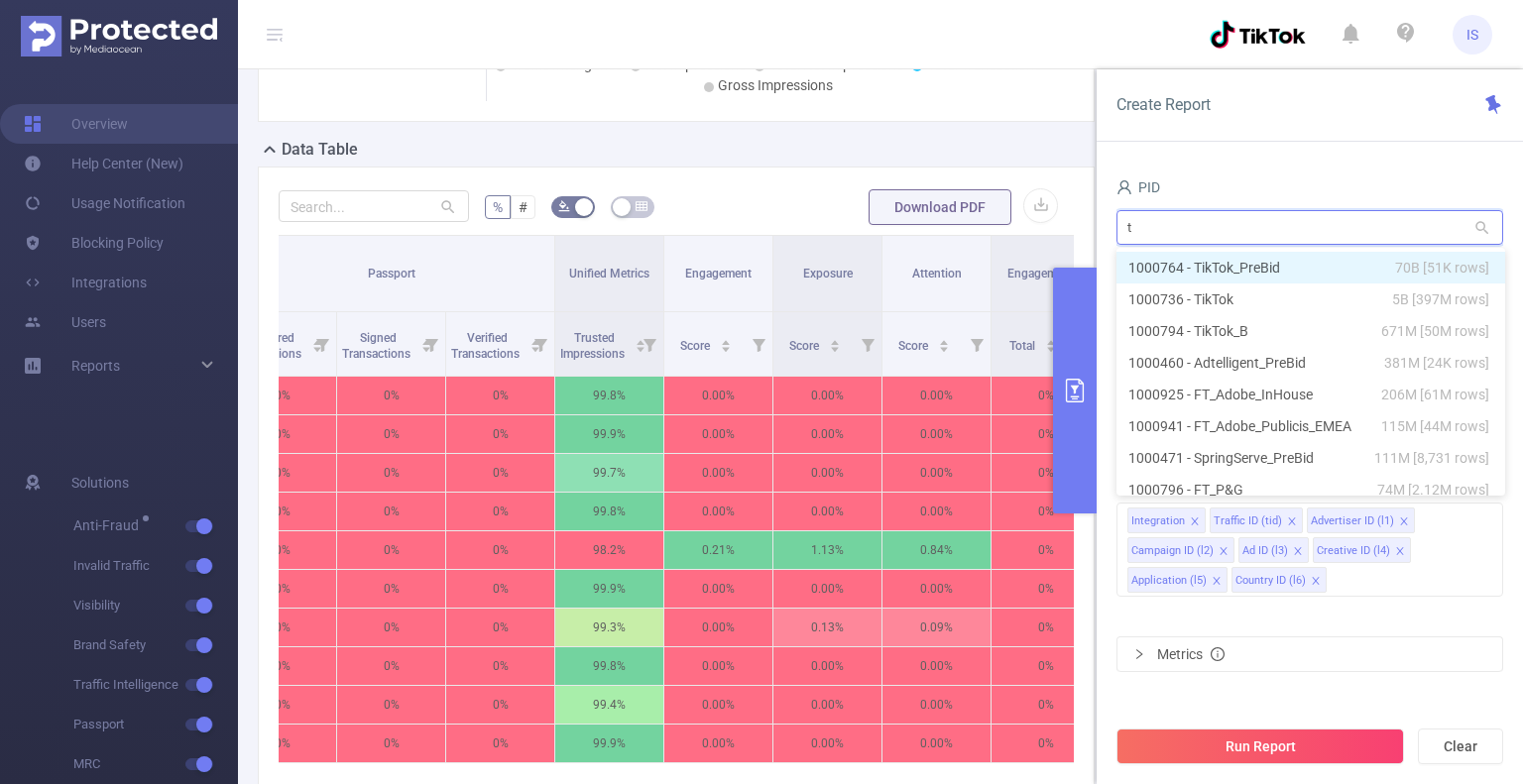 type on "ti" 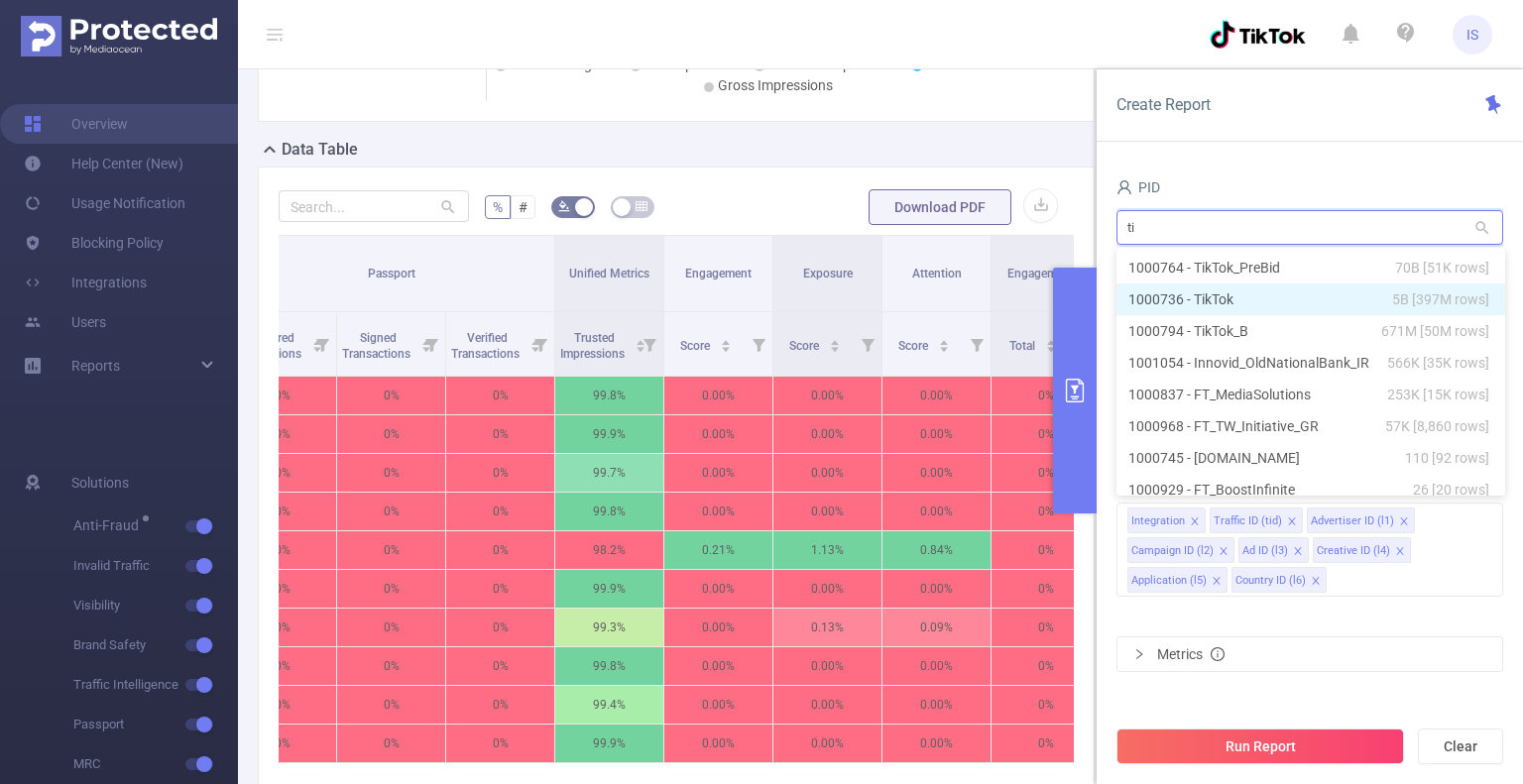 click on "1000736 - TikTok 5B [397M rows]" at bounding box center (1311, 299) 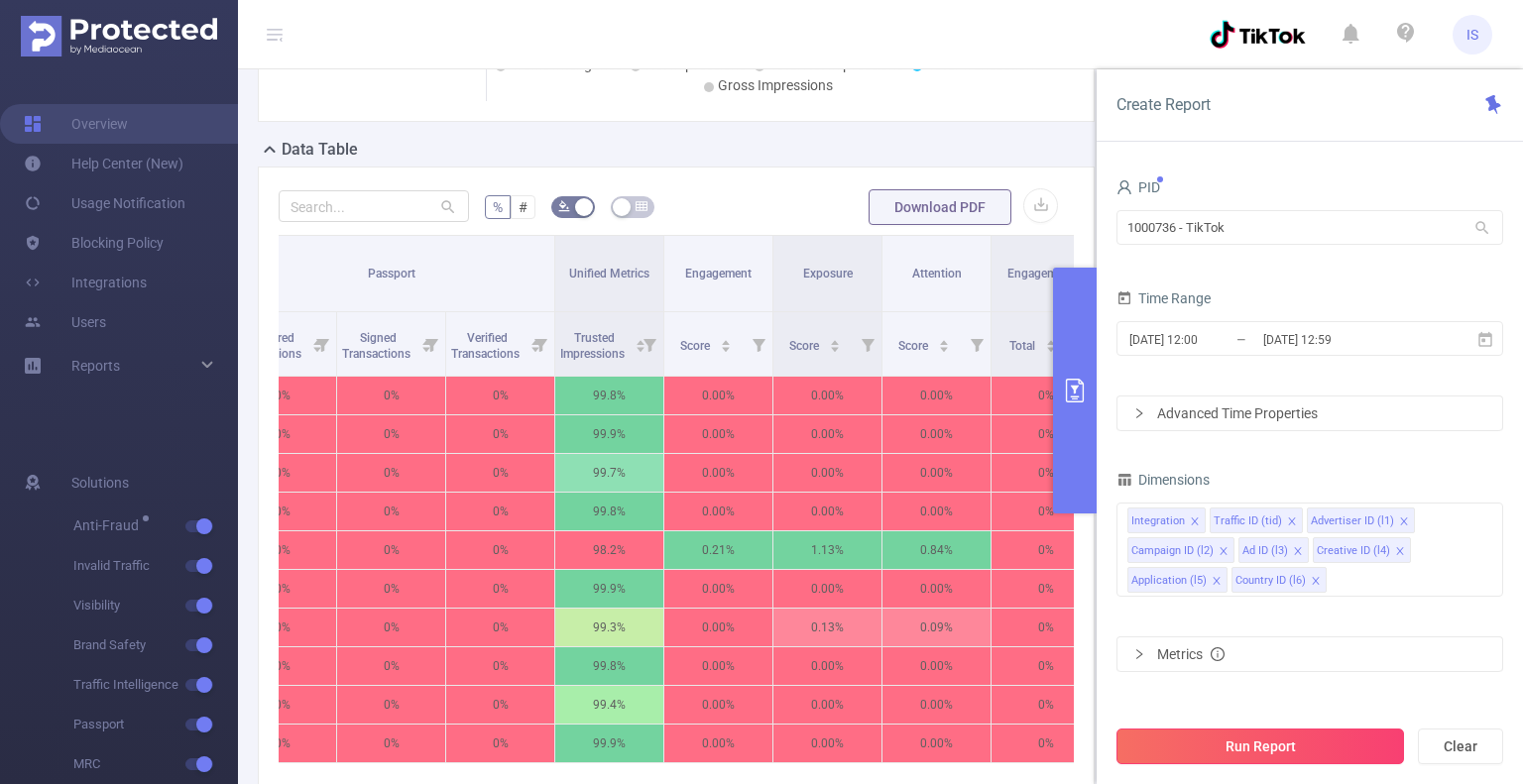 click on "Run Report" at bounding box center [1260, 746] 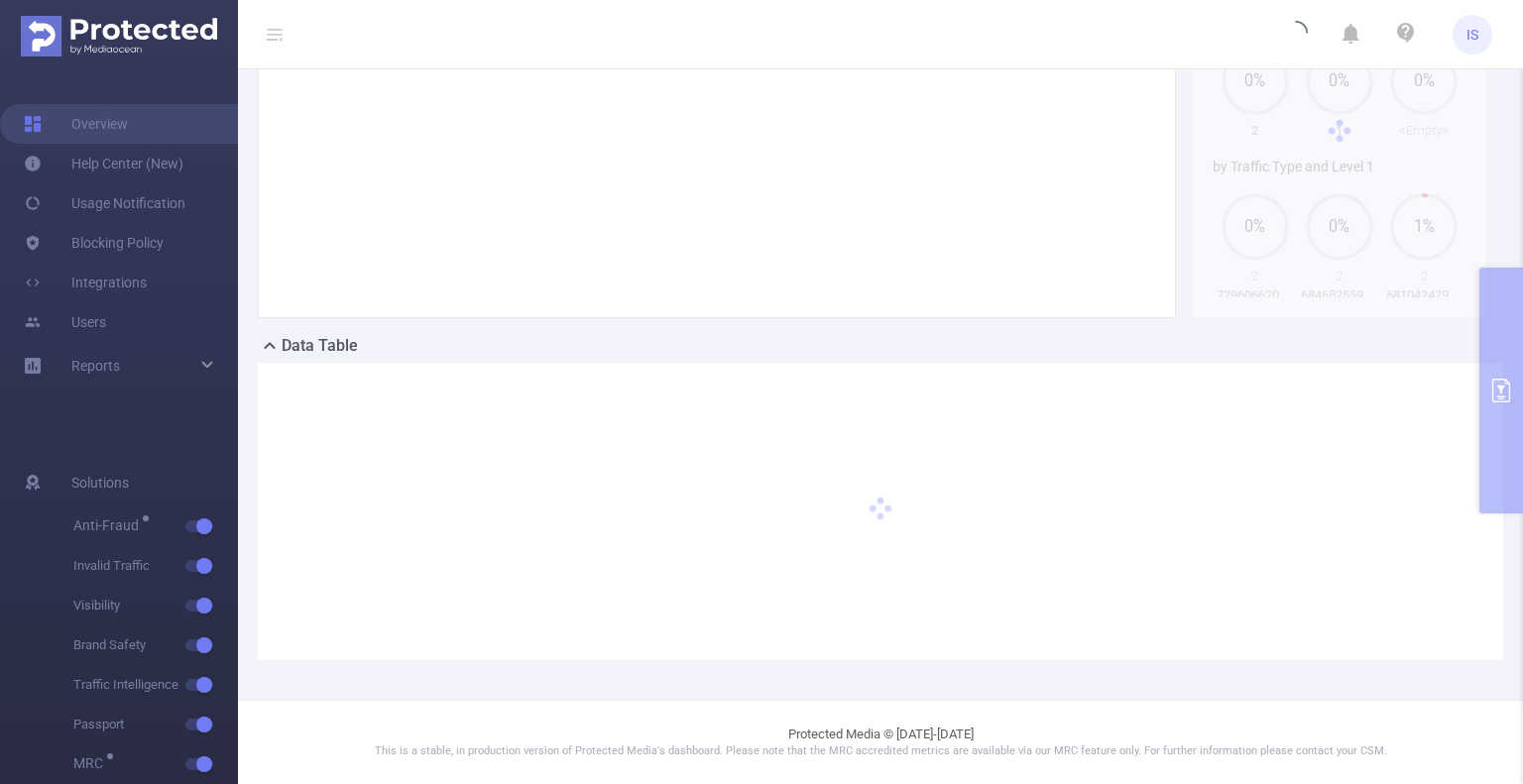 scroll, scrollTop: 213, scrollLeft: 0, axis: vertical 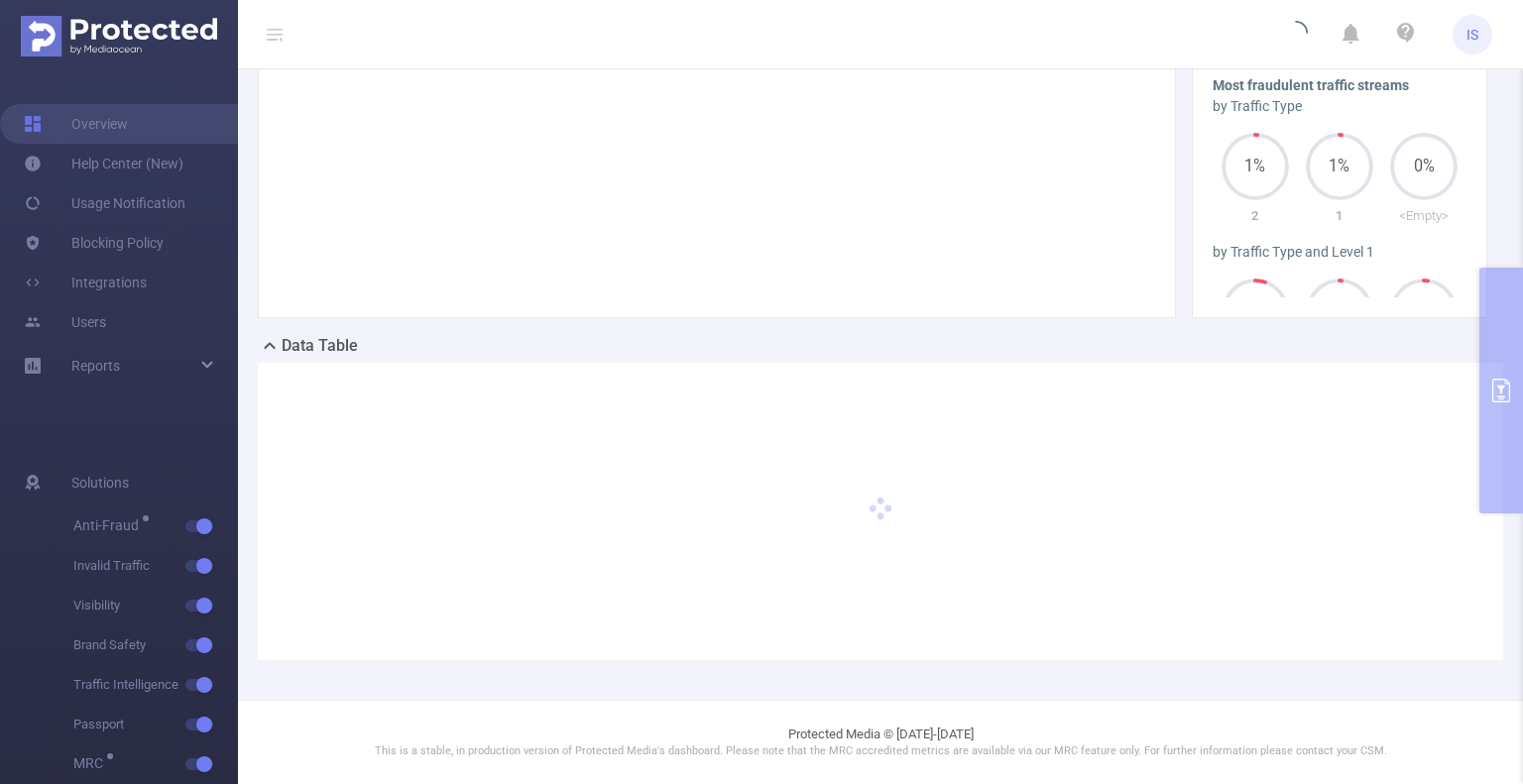 type 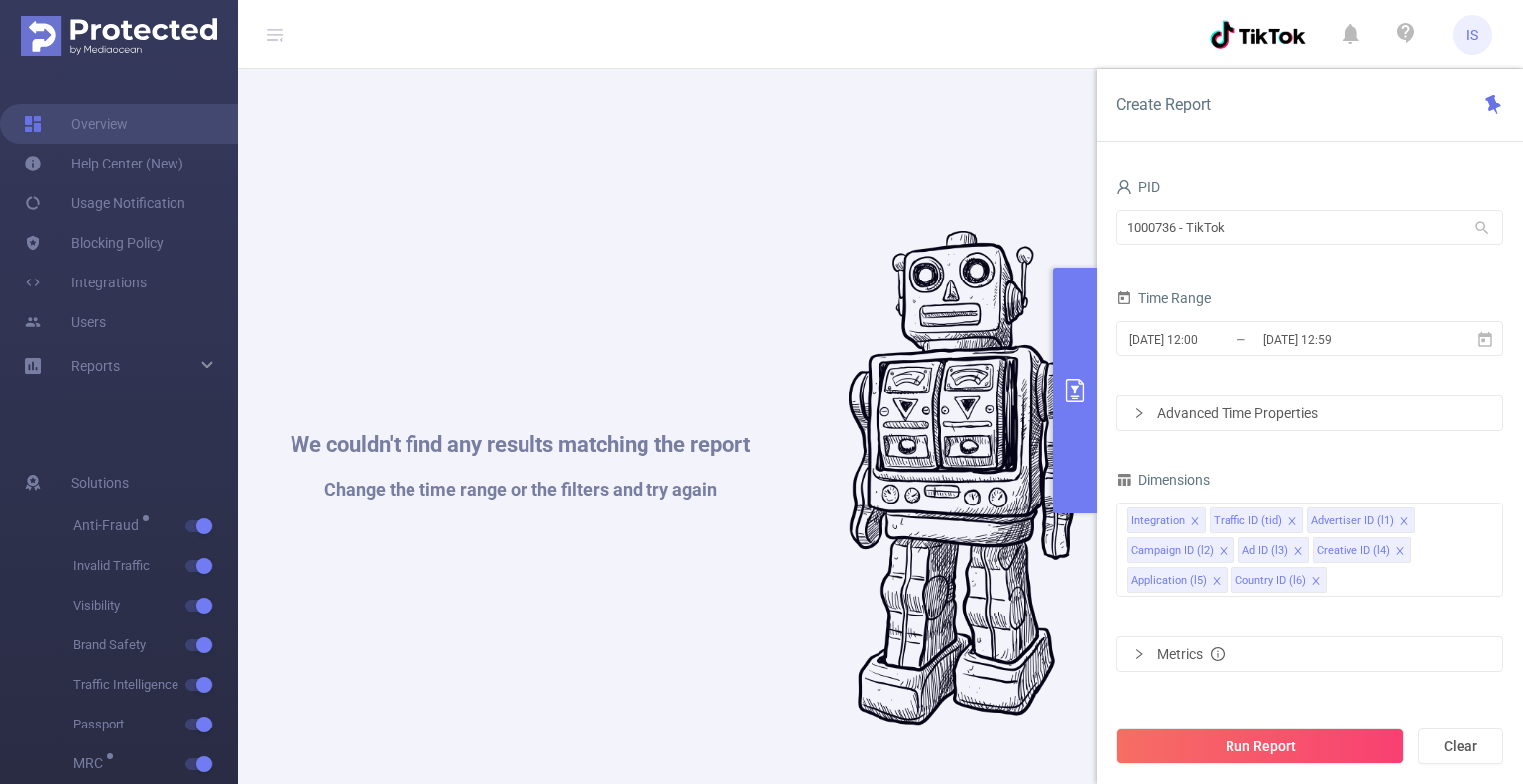 scroll, scrollTop: 198, scrollLeft: 0, axis: vertical 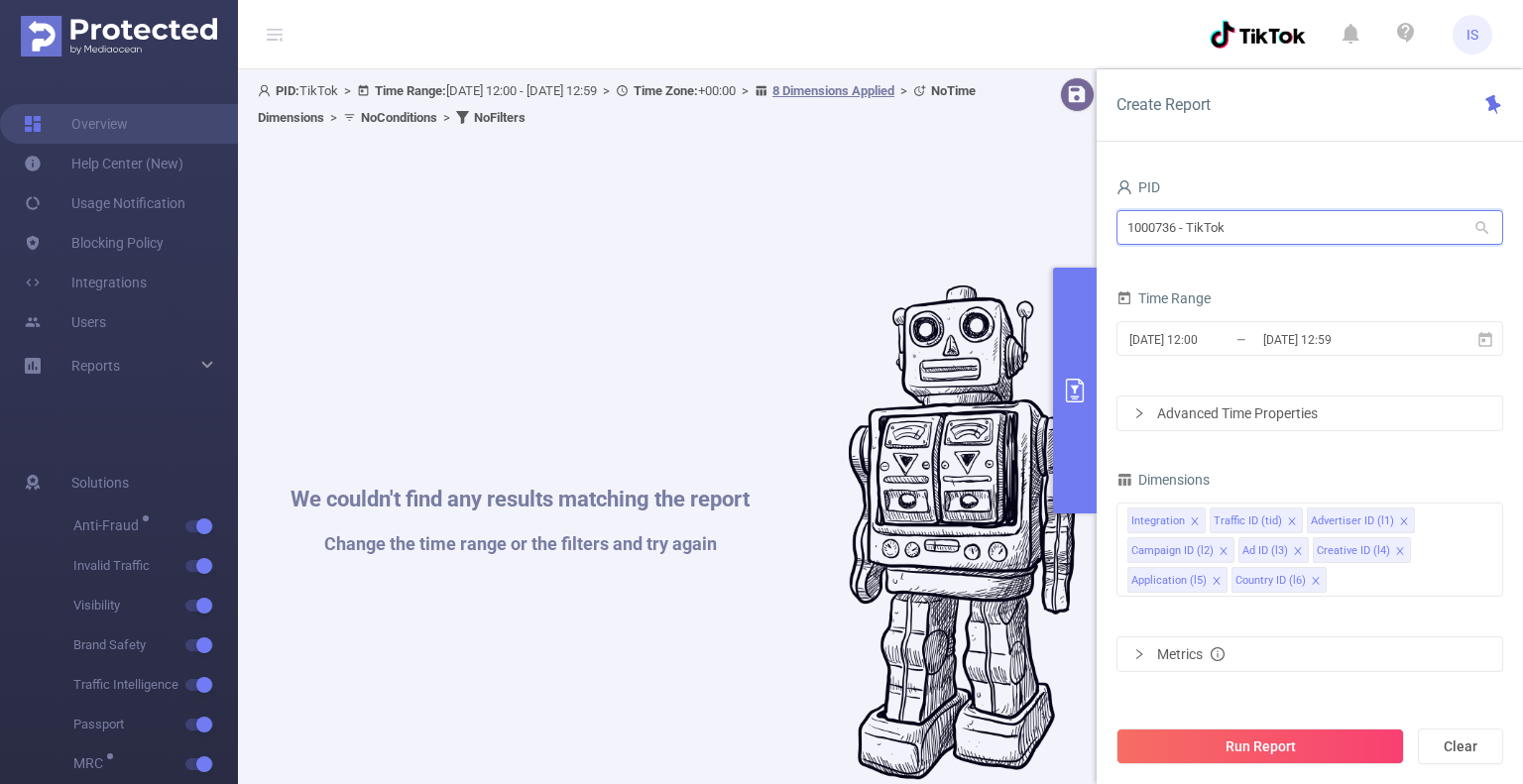 drag, startPoint x: 1269, startPoint y: 214, endPoint x: 1011, endPoint y: 241, distance: 259.40894 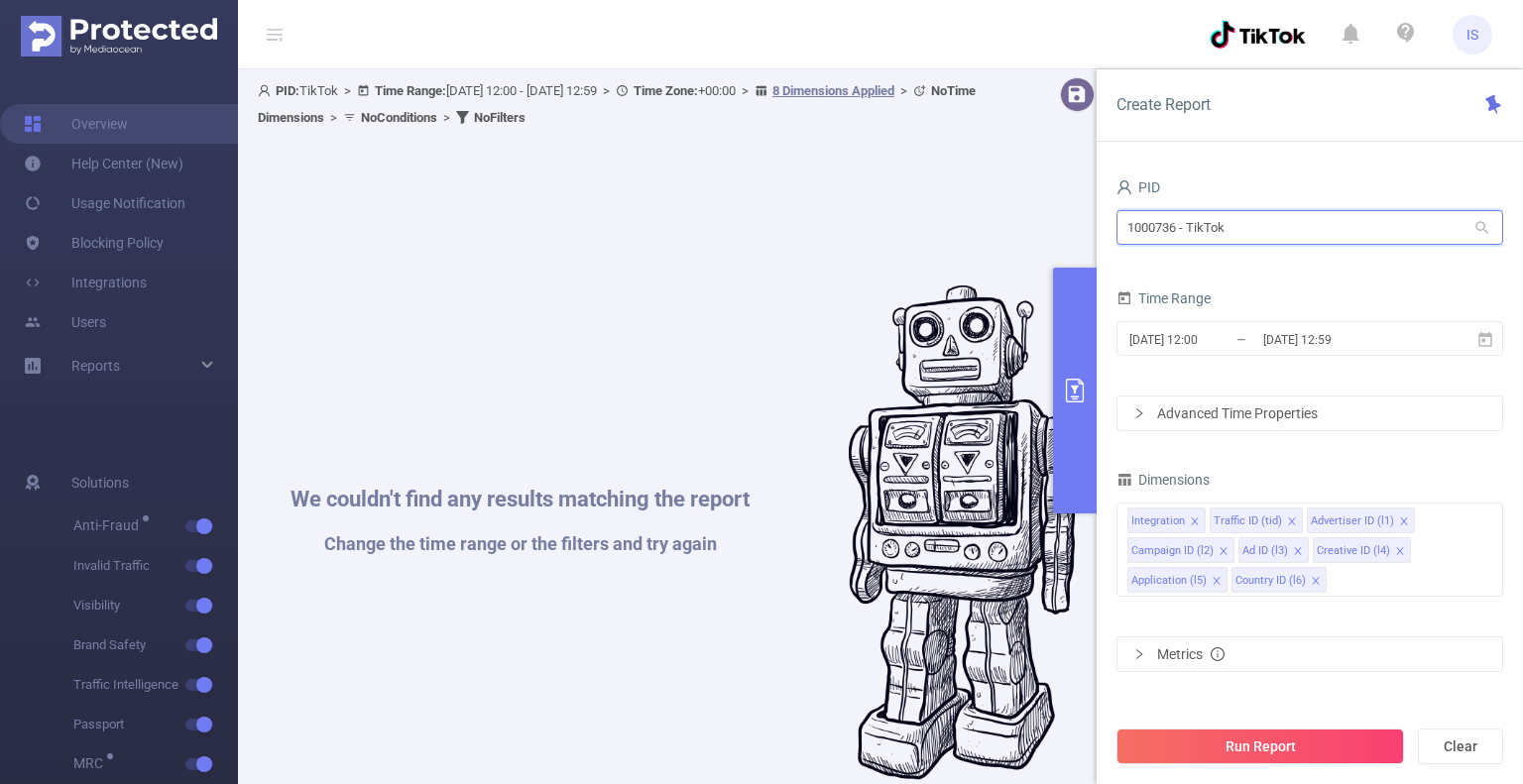 click on "PID:  TikTok  >  Time Range:  2025-06-01 12:00 -
2025-06-30 12:59  >  Time Zone:  +00:00  >  8 Dimensions Applied  >  No  Time Dimensions  >  No  Conditions  >  No  Filters We couldn't find any results matching the report Change the time range or the filters and try again  Data Table We couldn't find any results matching the report Change the time range or the filters and try again Create Report    PID 1000736 - TikTok 1000736 - TikTok      Time Range 2025-06-01 12:00   _   2025-06-30 12:59 Advanced Time Properties    Dimensions Integration Traffic ID (tid) Advertiser ID (l1) Campaign ID (l2) Ad ID (l3) Creative ID (l4) Application (l5) Country ID (l6)   Metrics    Conditions  Integration Contains   Add    Filters Total Transactions ≥ Add Run Report  Clear" at bounding box center (880, 938) 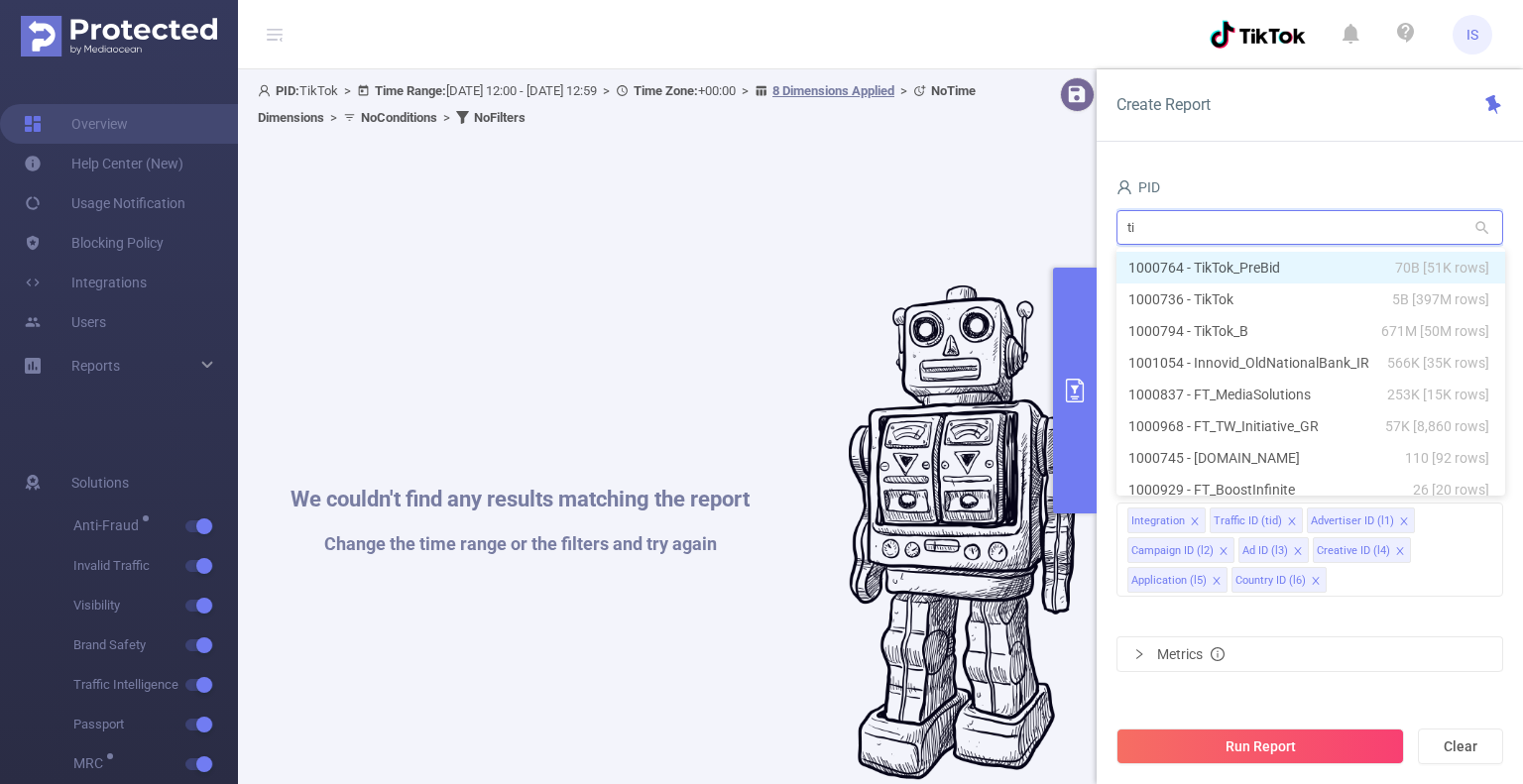type on "tik" 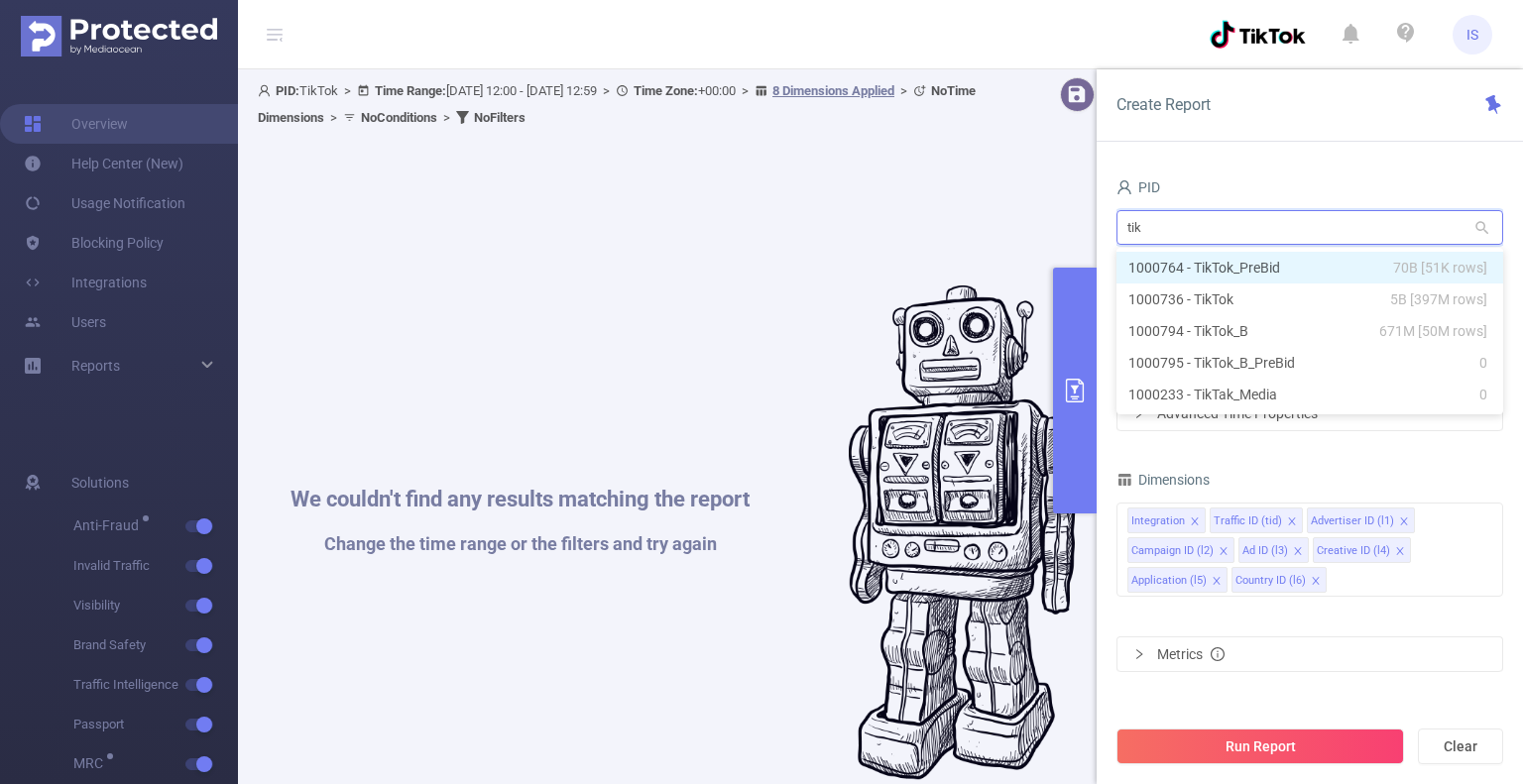 click on "1000764 - TikTok_PreBid 70B [51K rows]" at bounding box center (1310, 268) 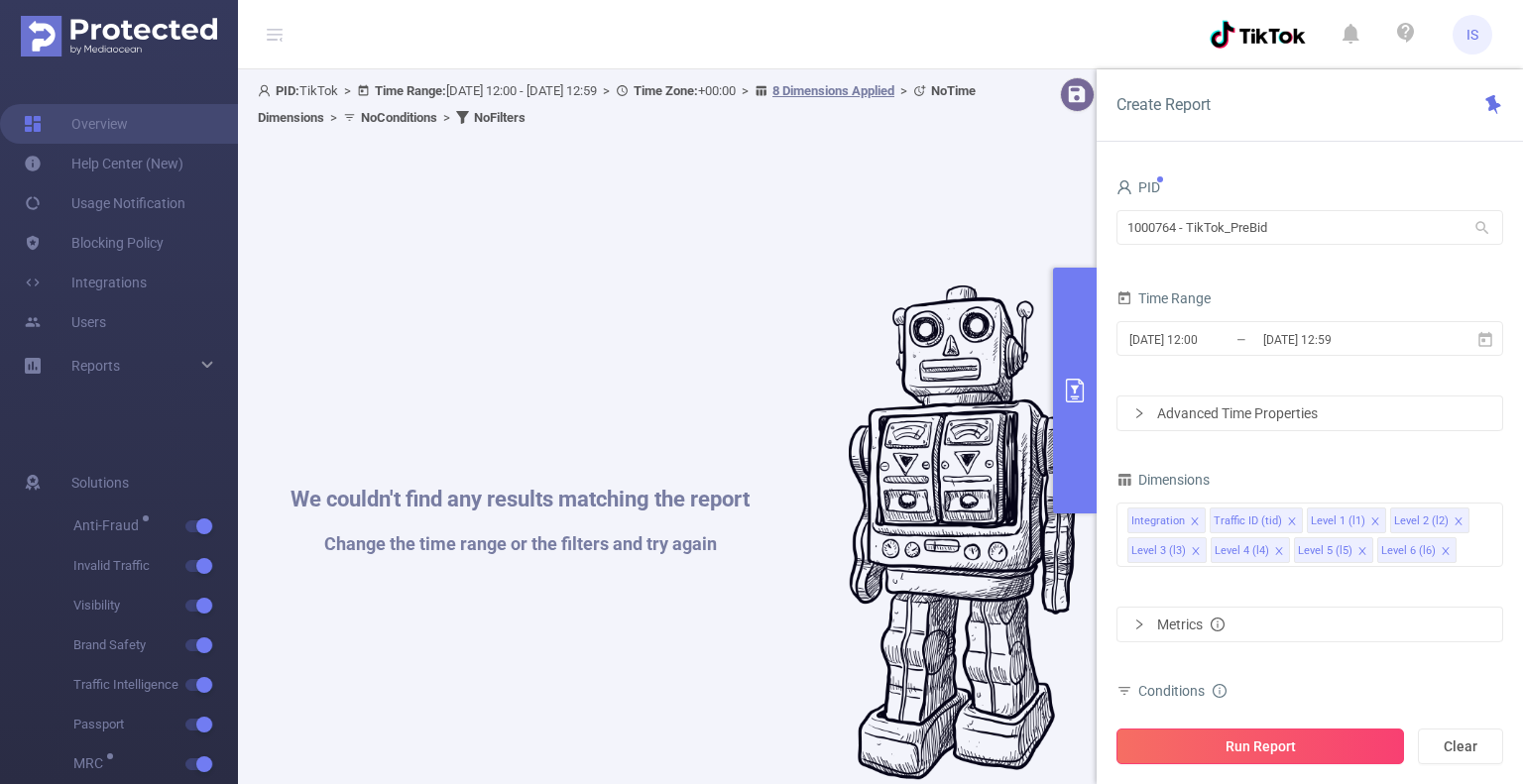 click on "Run Report" at bounding box center (1260, 746) 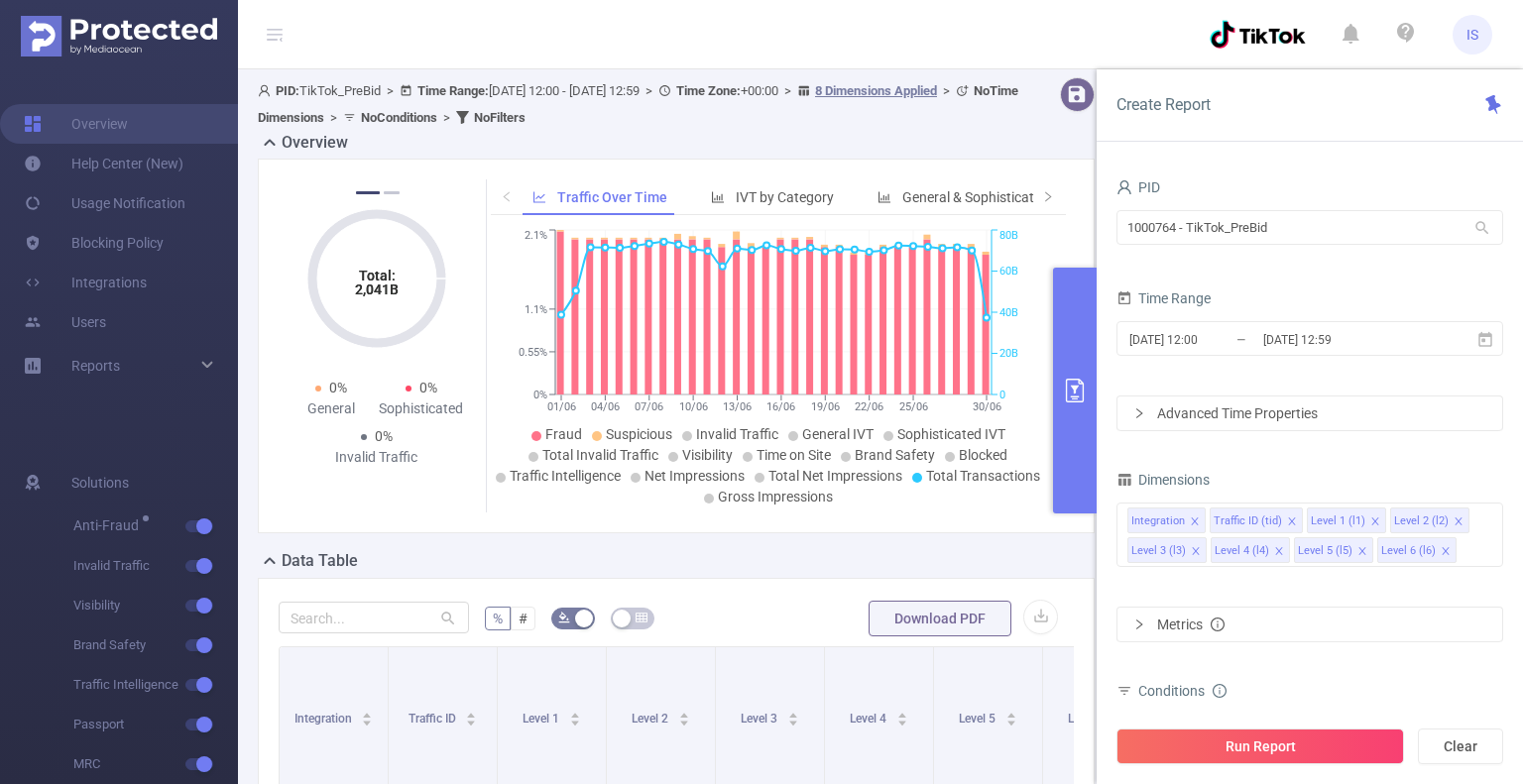 click at bounding box center (1075, 391) 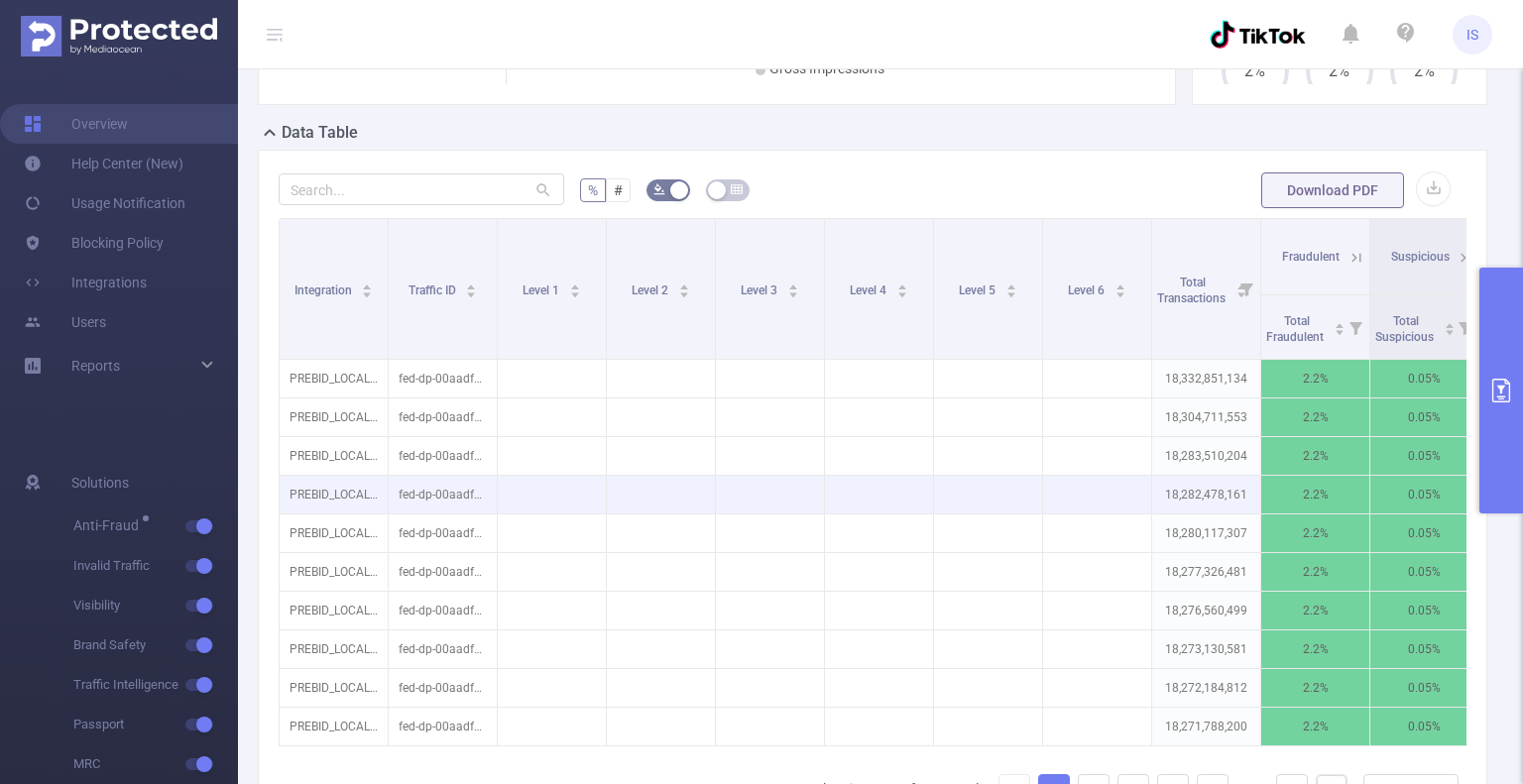 scroll, scrollTop: 496, scrollLeft: 0, axis: vertical 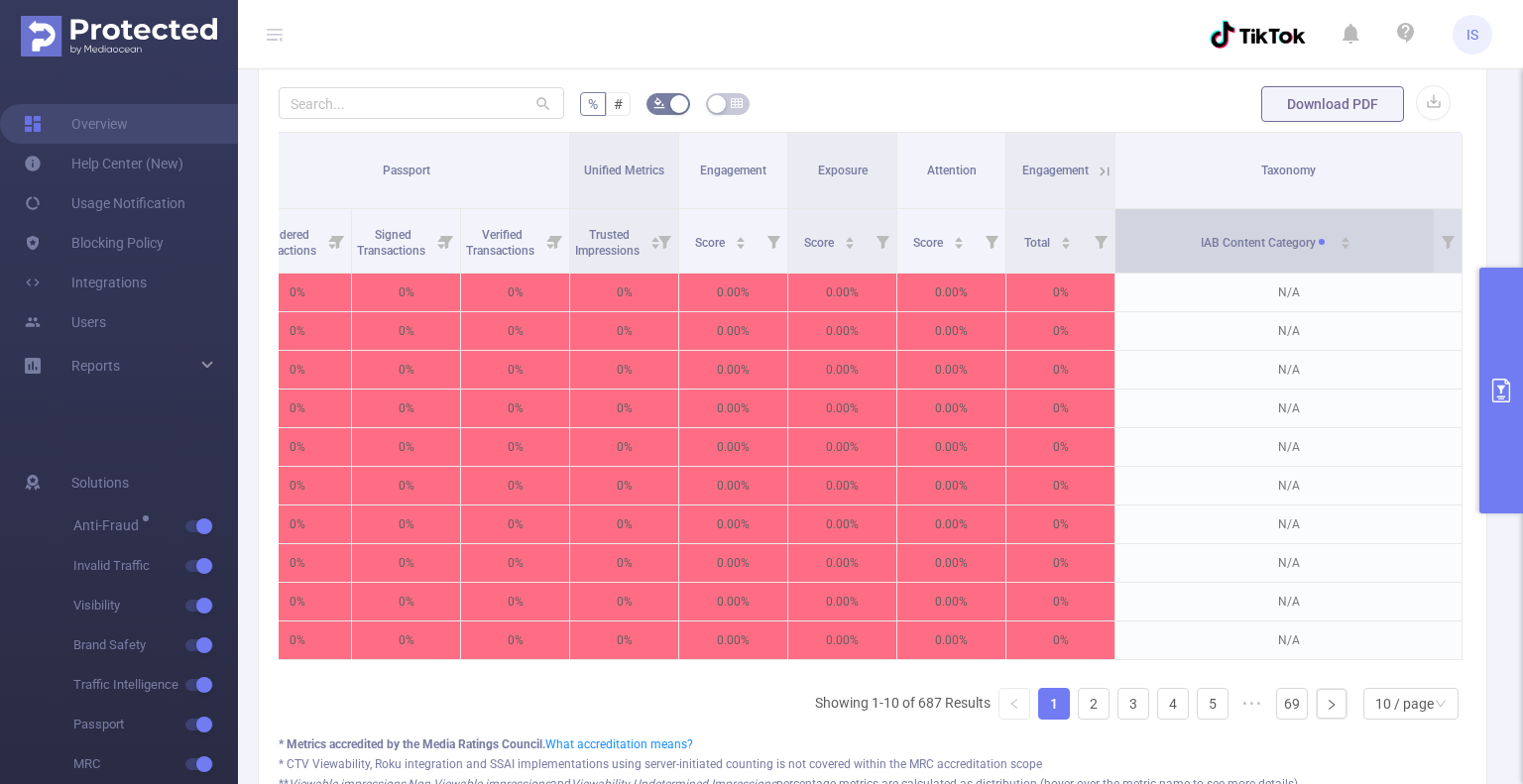 click 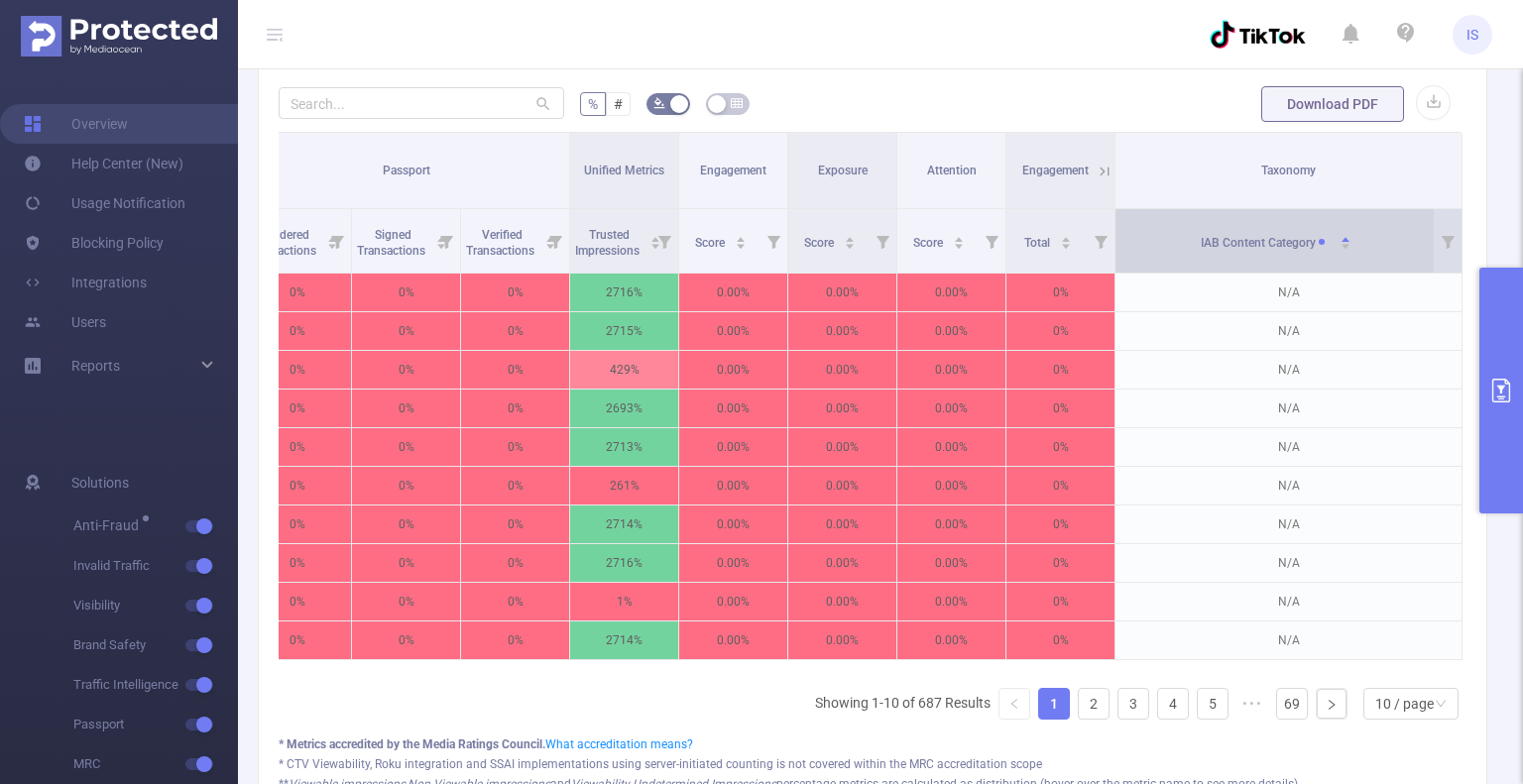 click 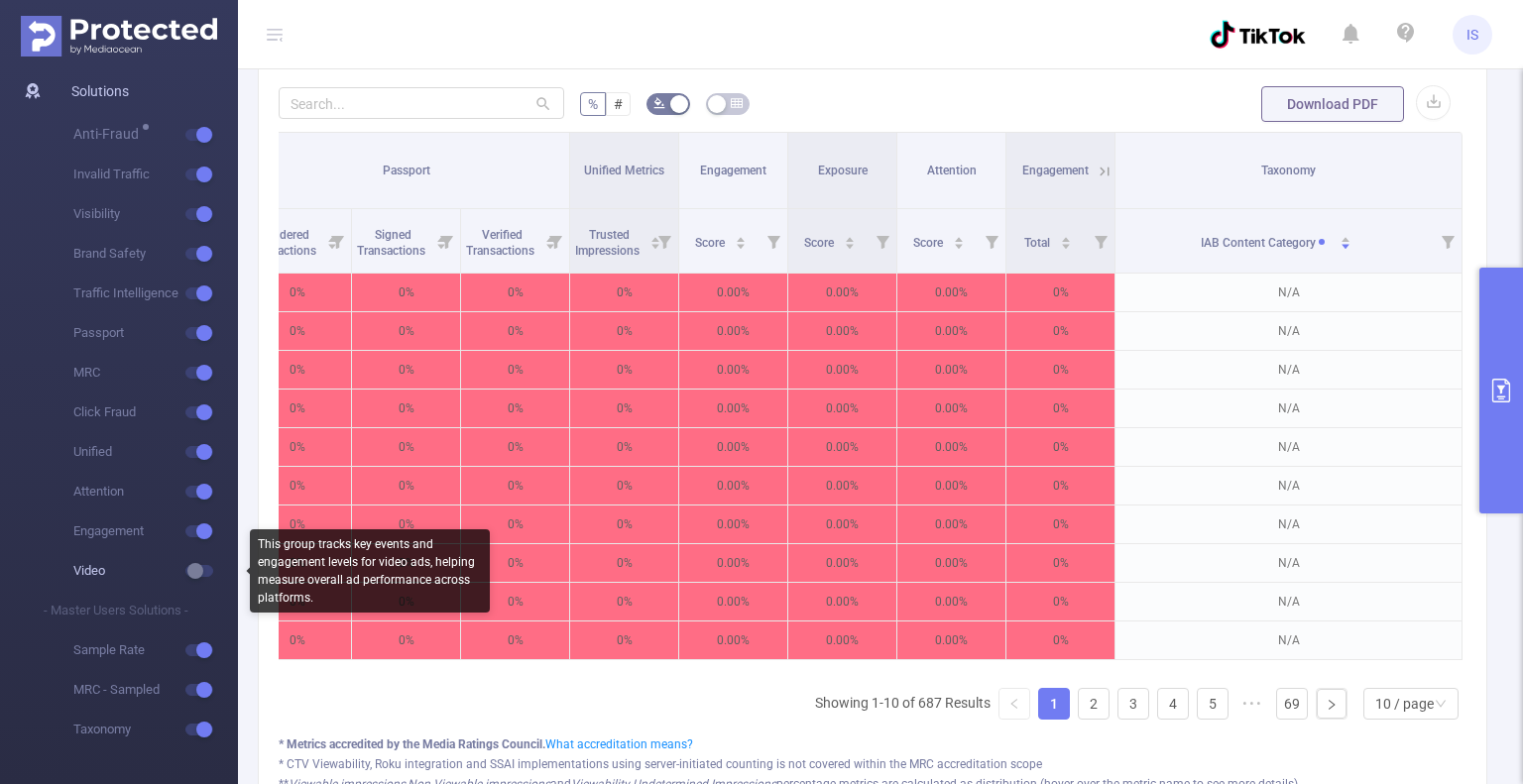 click at bounding box center [217, 571] 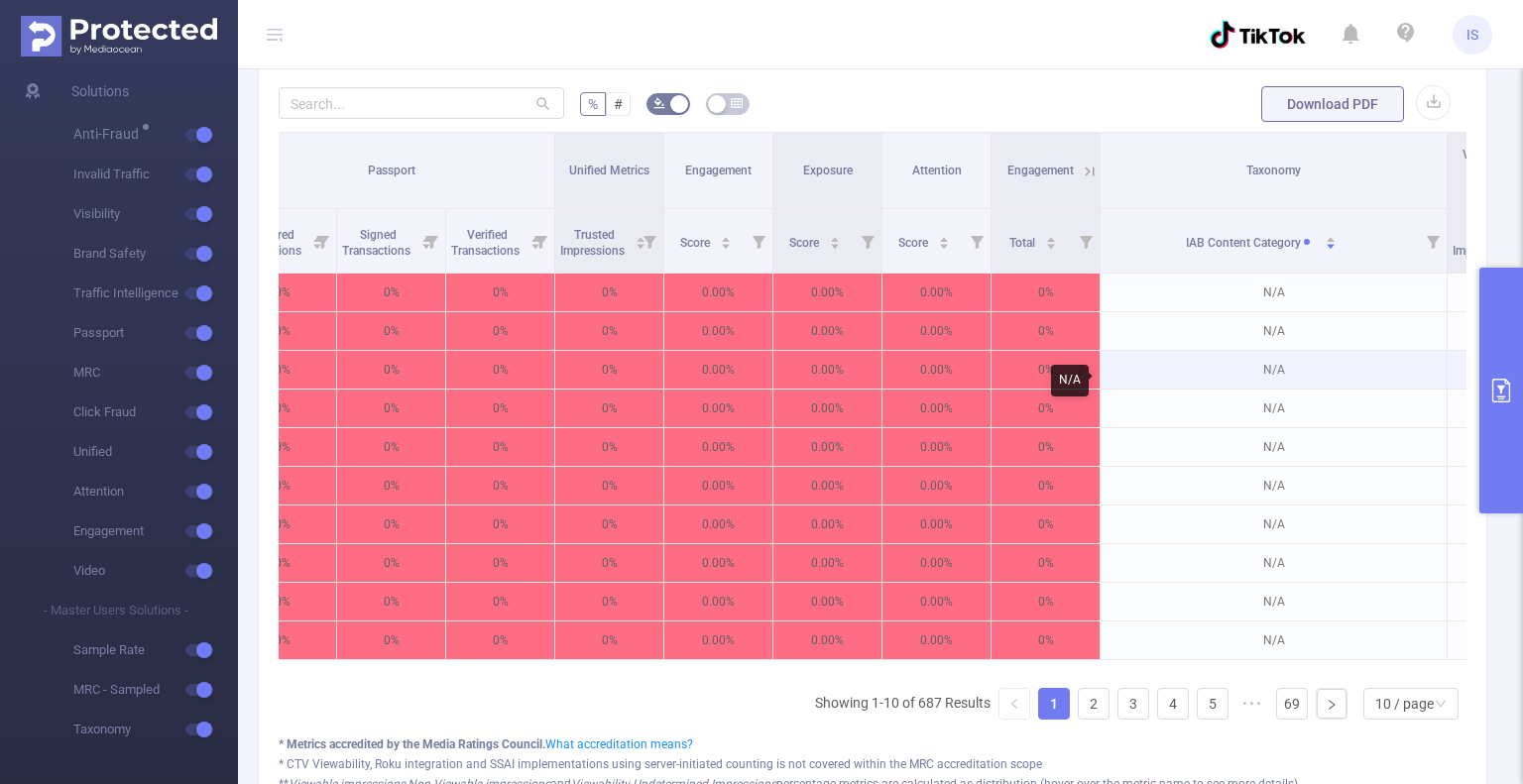 scroll, scrollTop: 694, scrollLeft: 0, axis: vertical 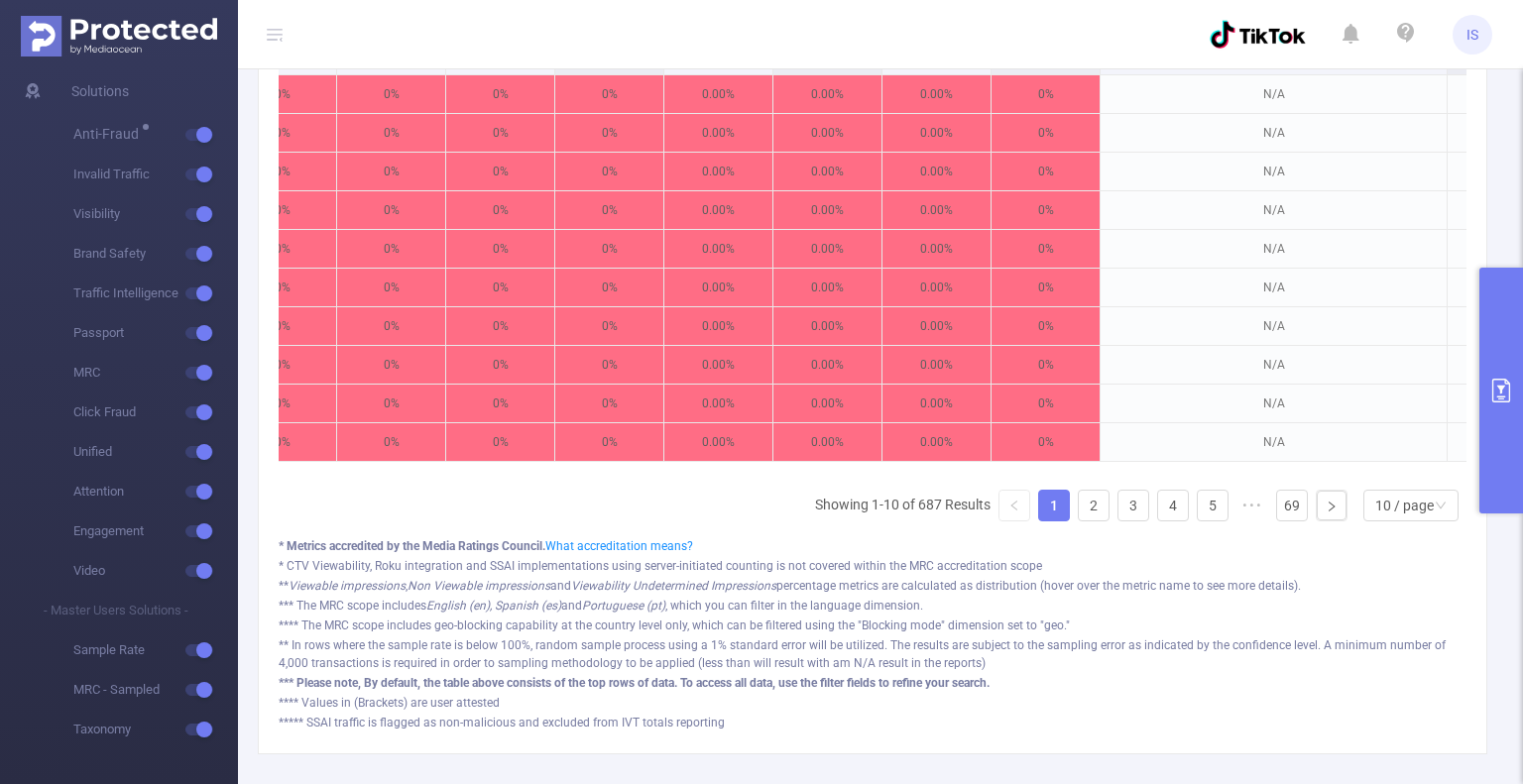 click at bounding box center [1501, 391] 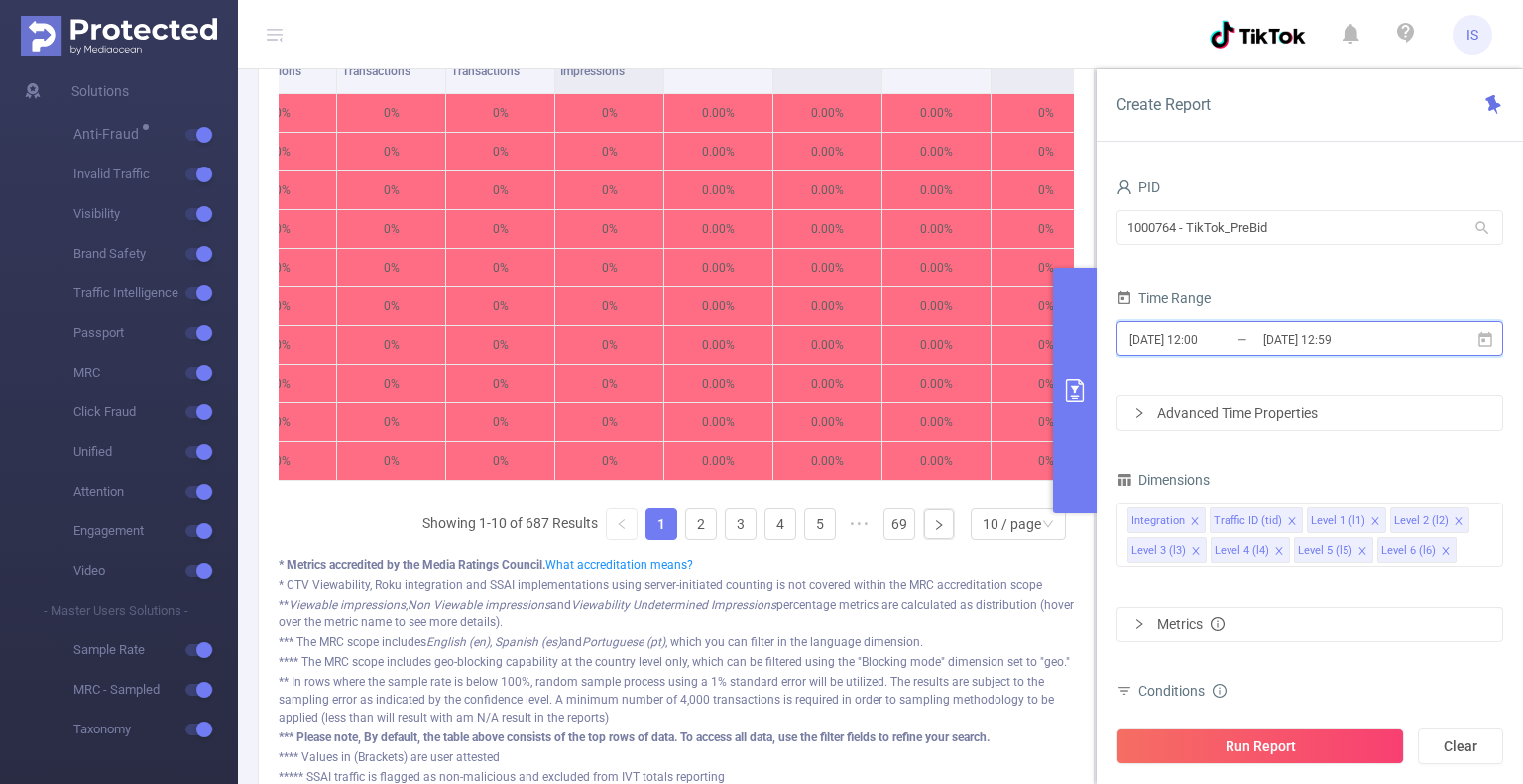 click 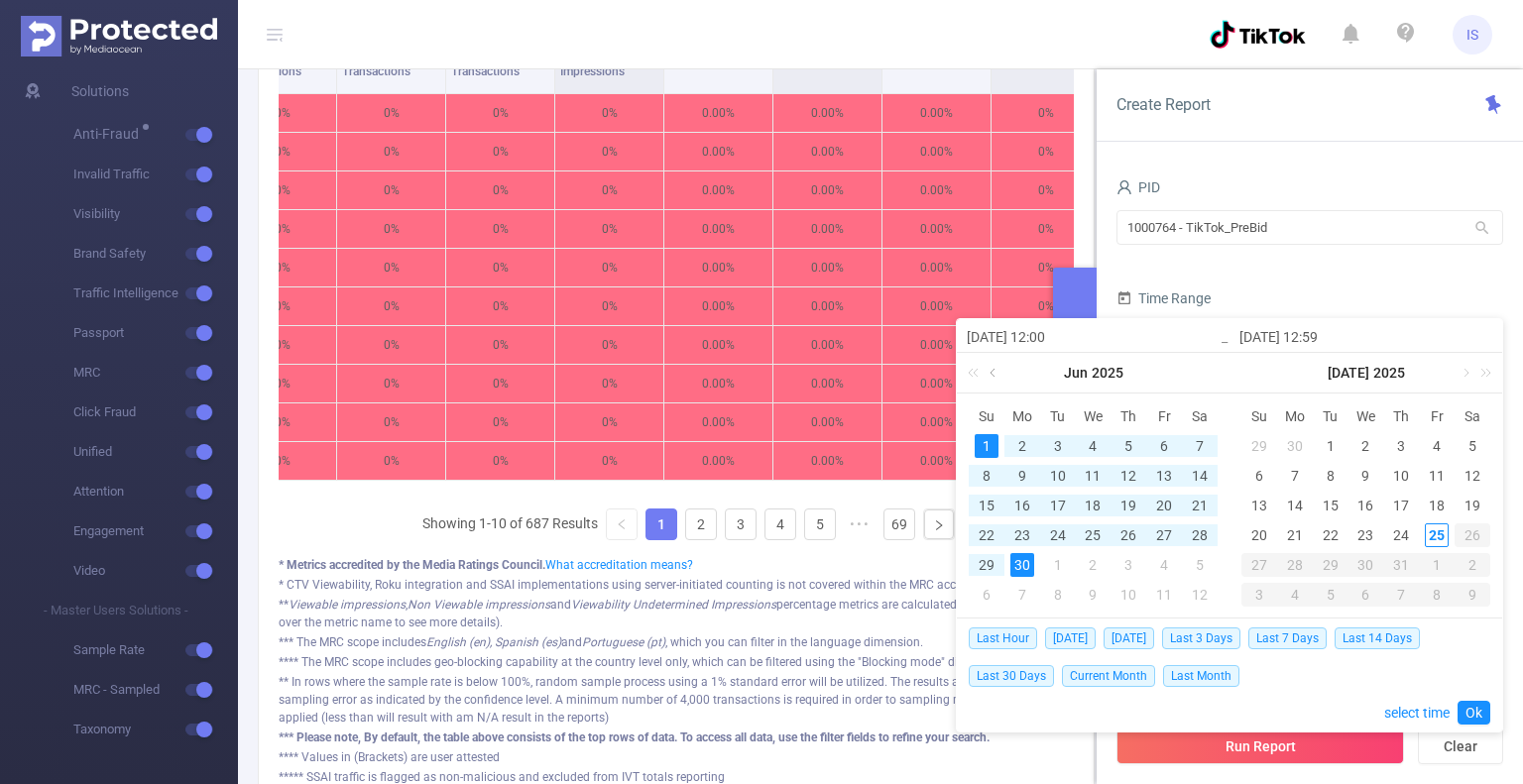 click at bounding box center (995, 373) 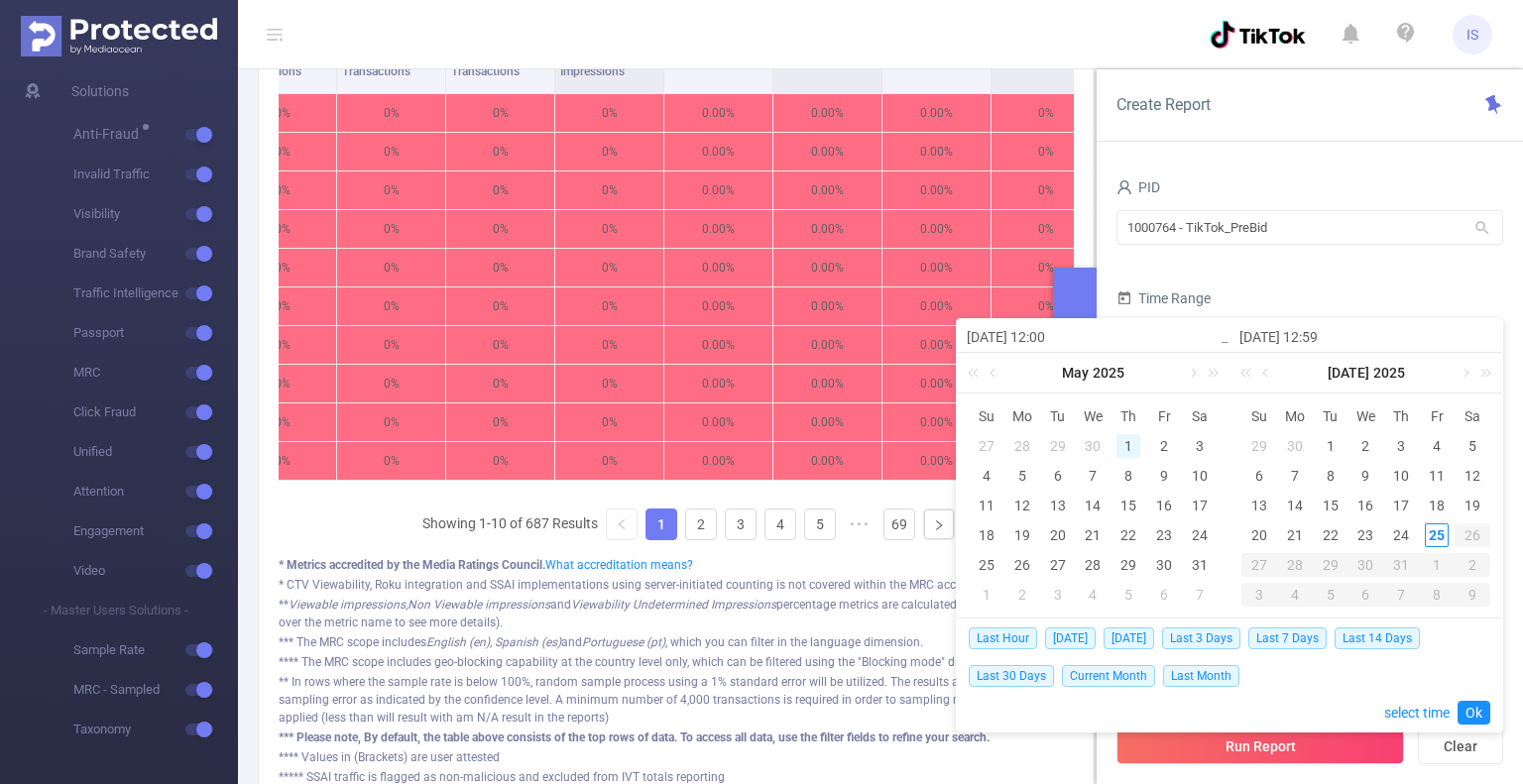 click on "1" at bounding box center [1128, 446] 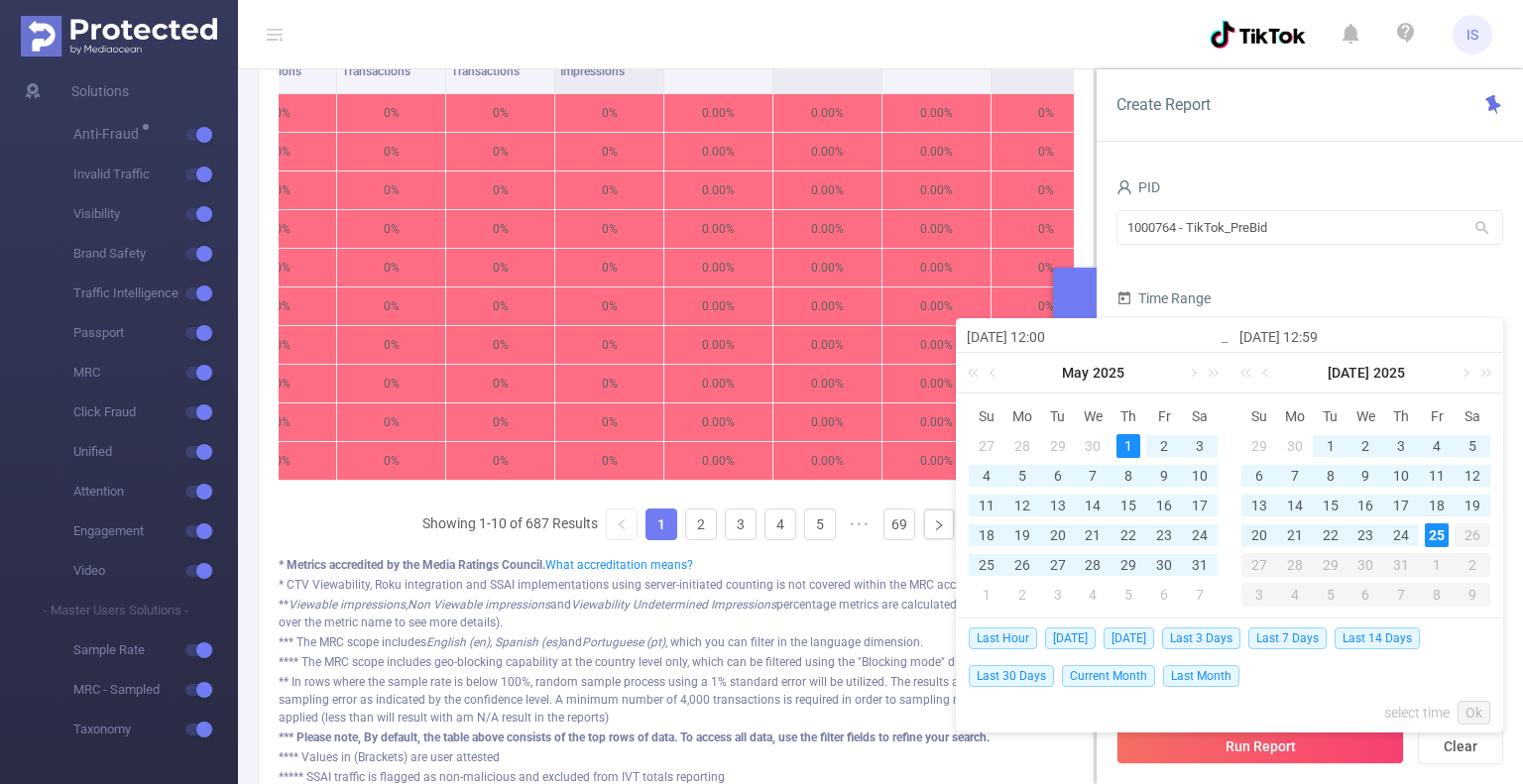 click on "25" at bounding box center [1437, 535] 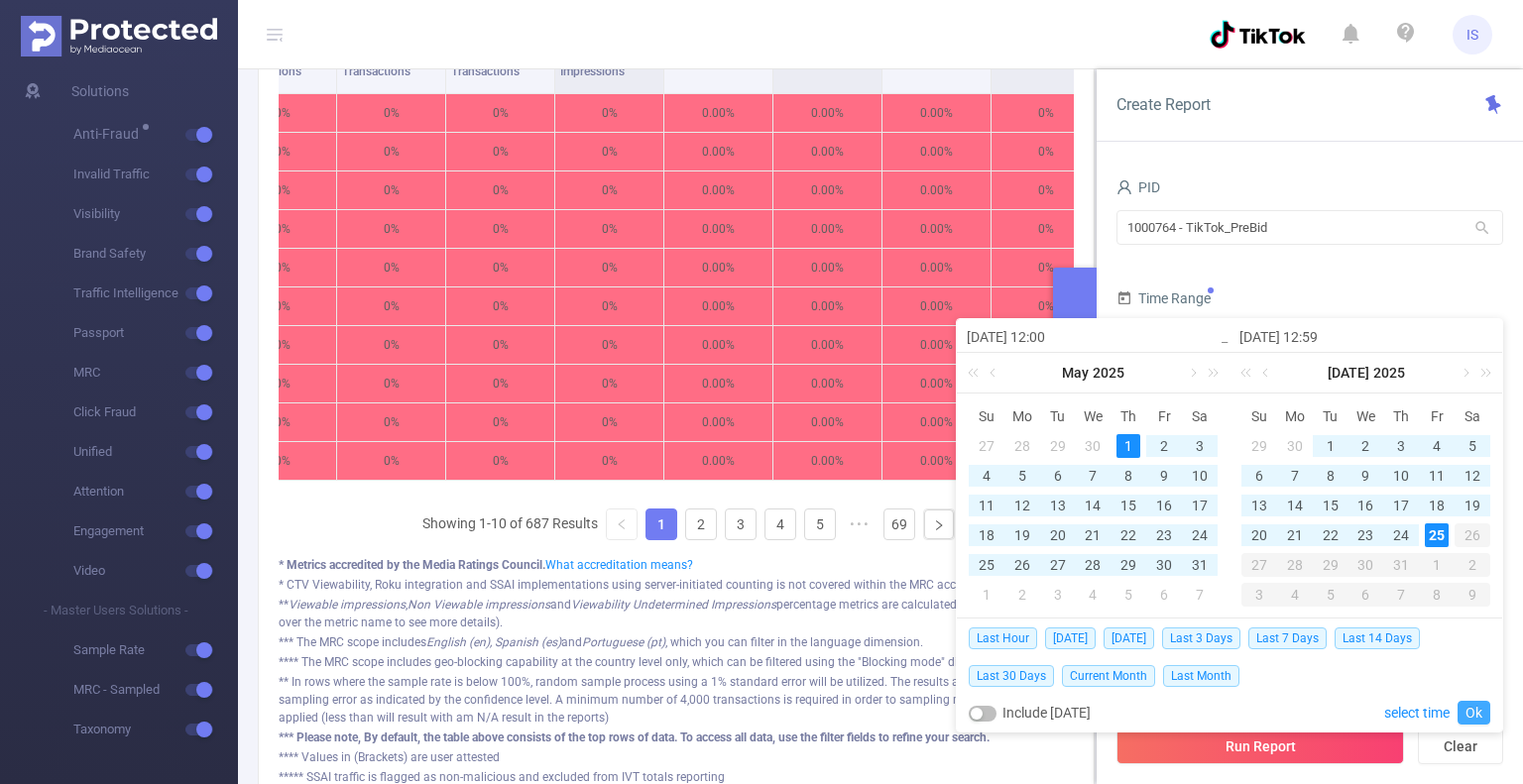 click on "Ok" at bounding box center (1473, 713) 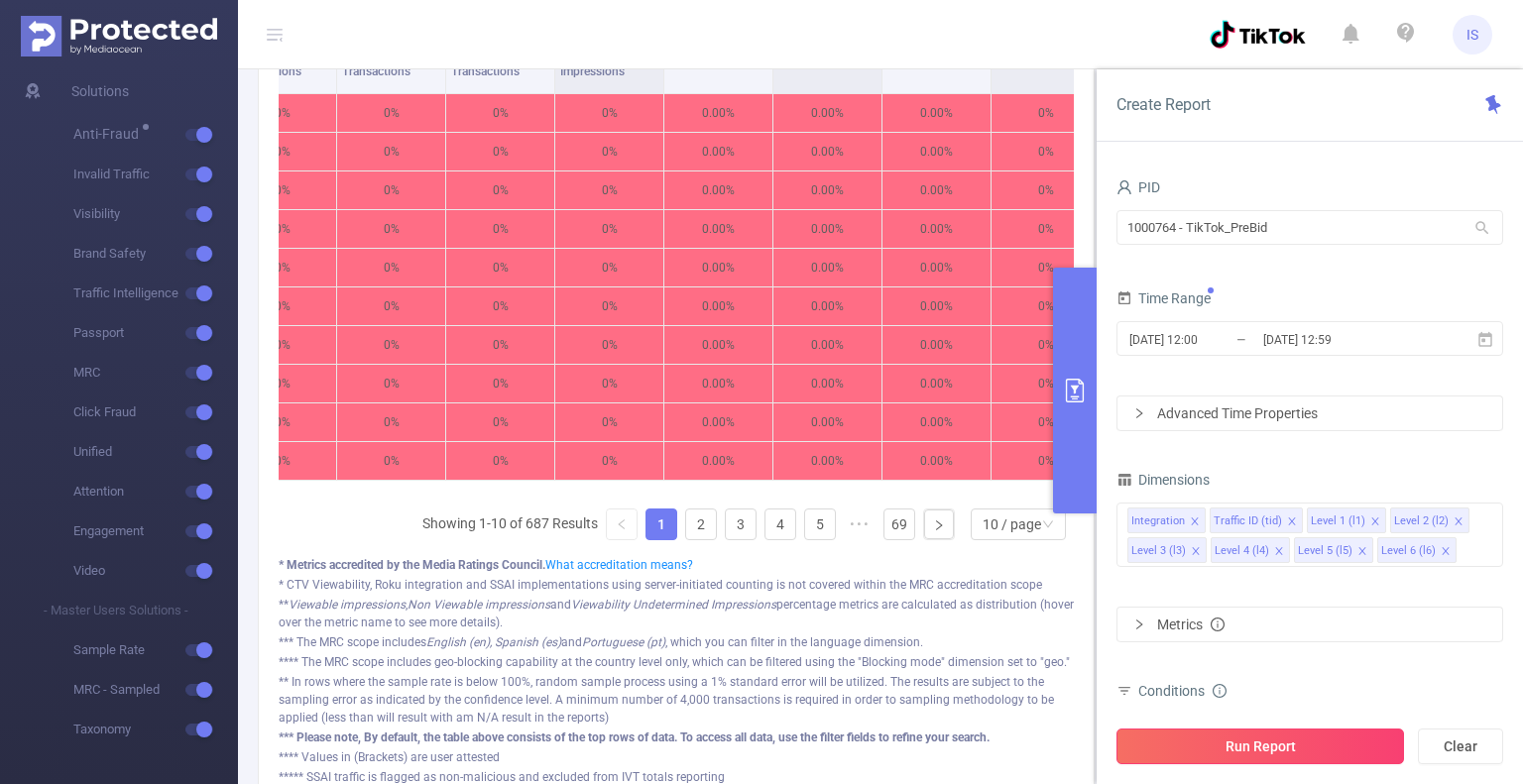 click on "Run Report" at bounding box center (1260, 746) 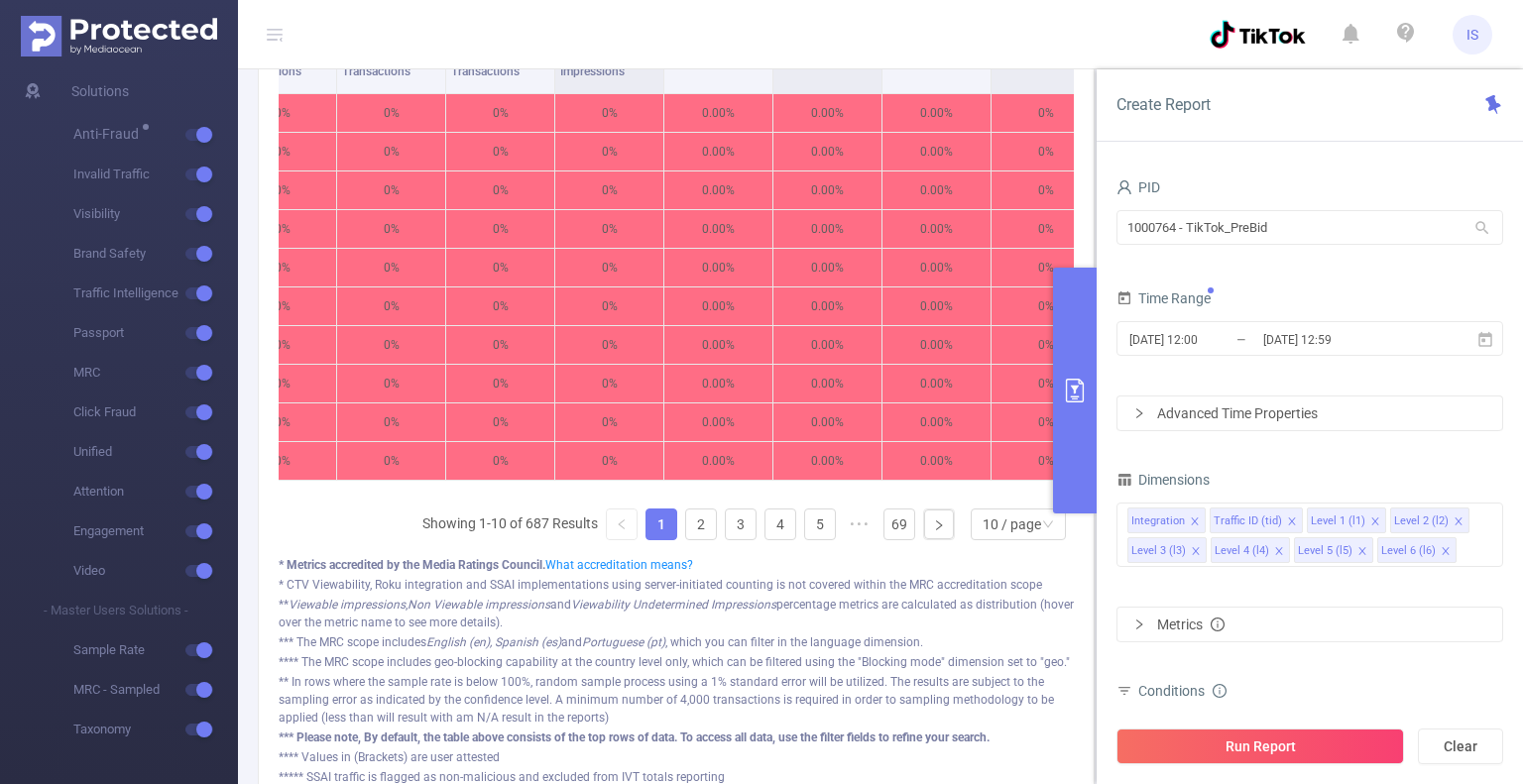 scroll, scrollTop: 213, scrollLeft: 0, axis: vertical 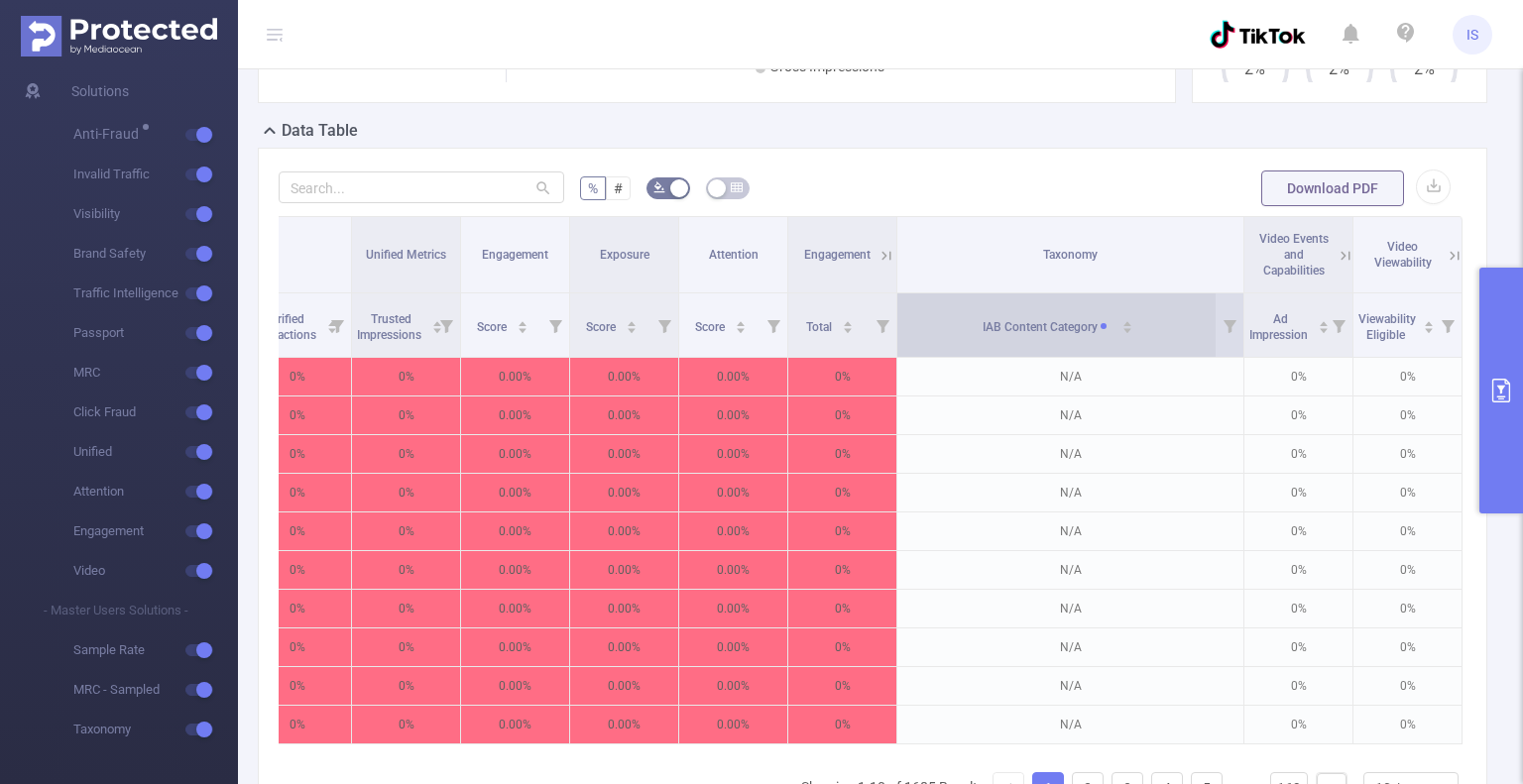 click 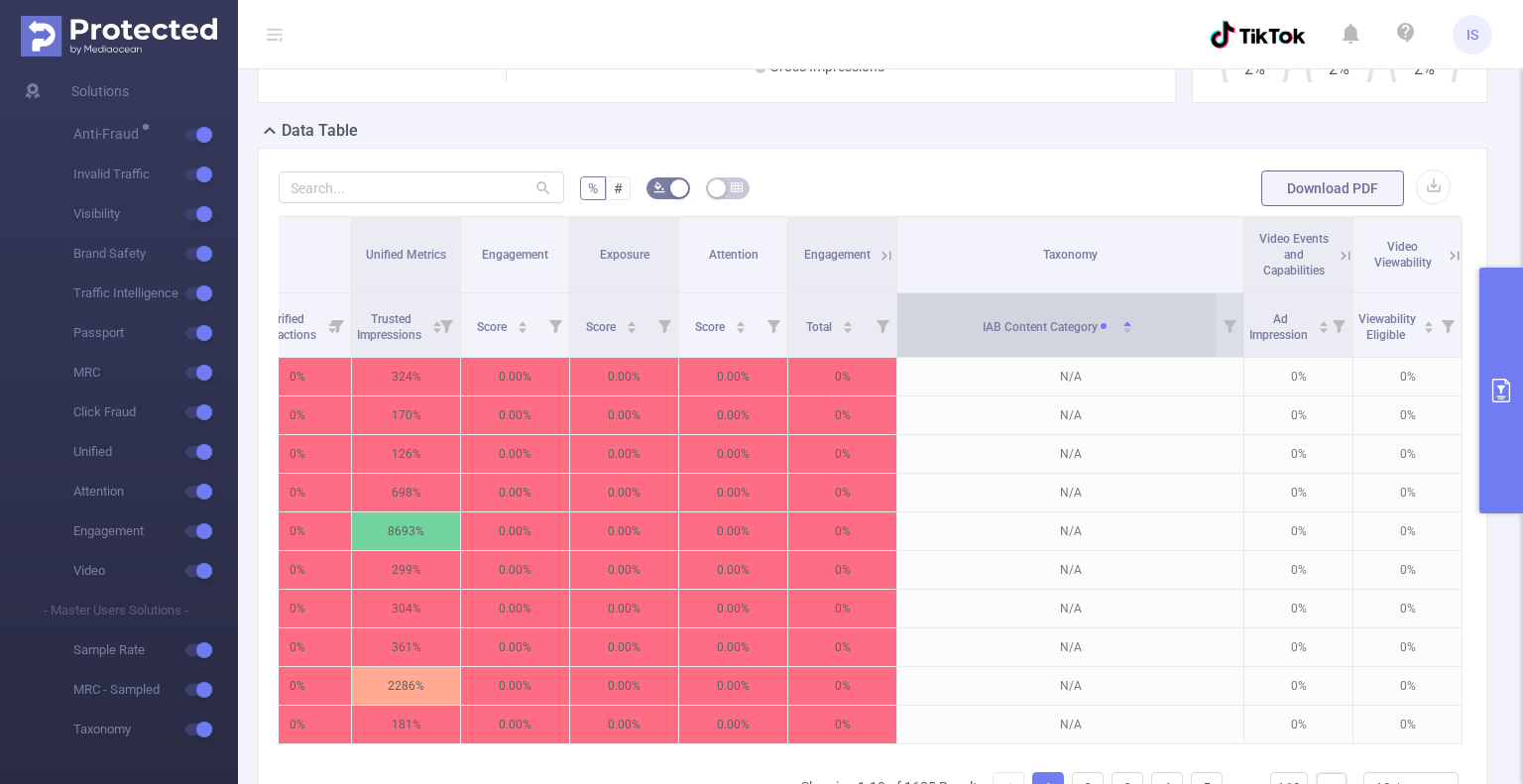 click 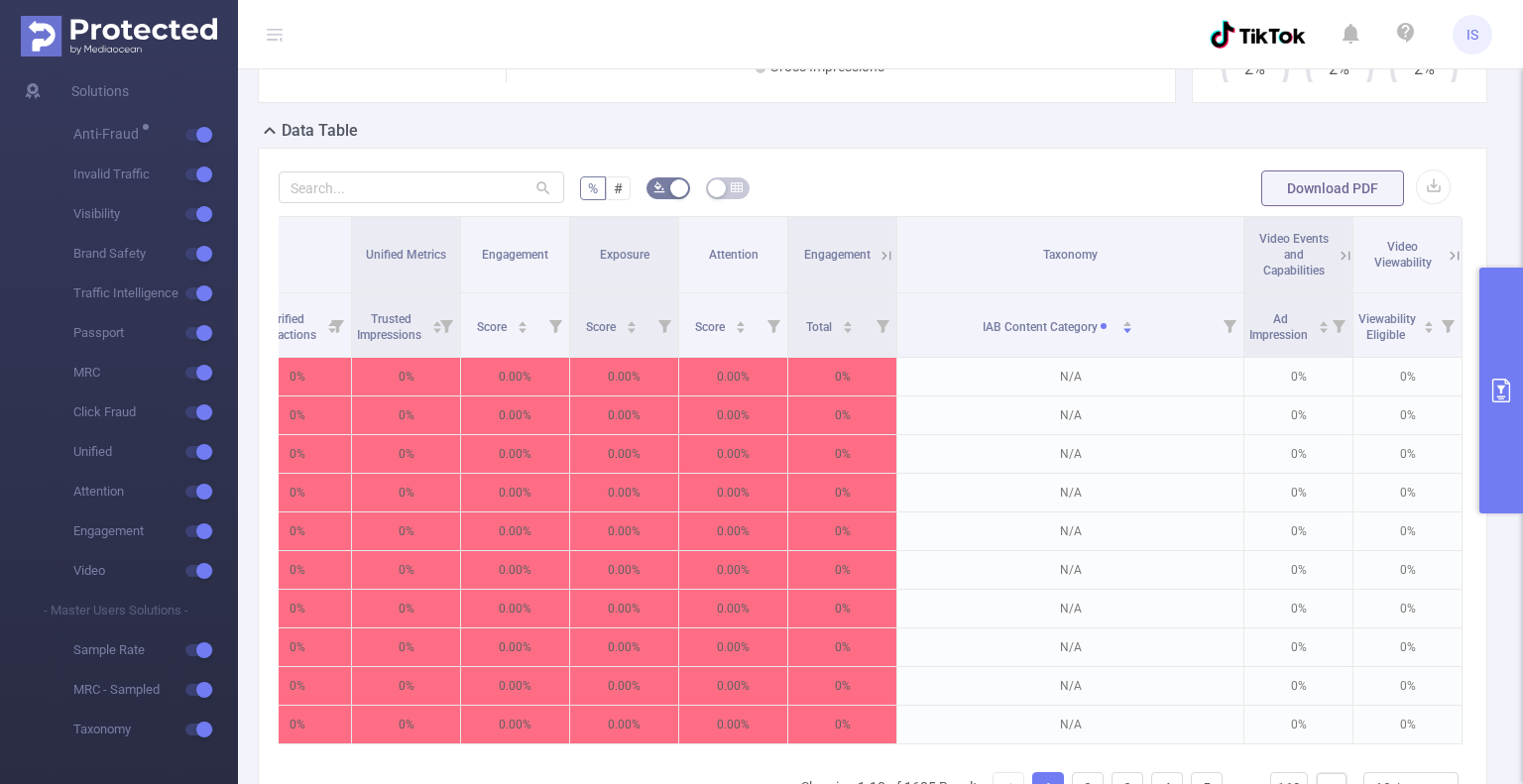 click 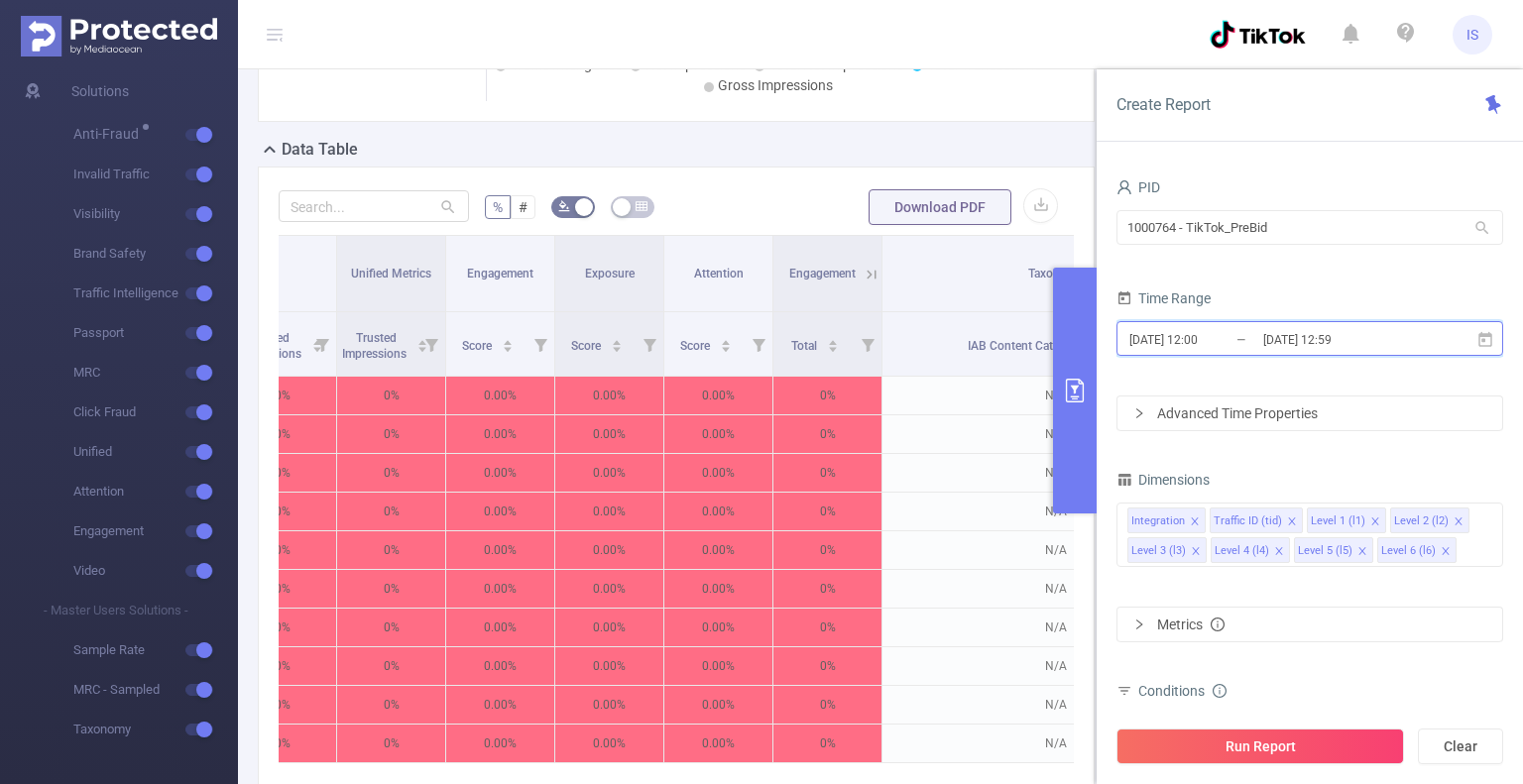 click 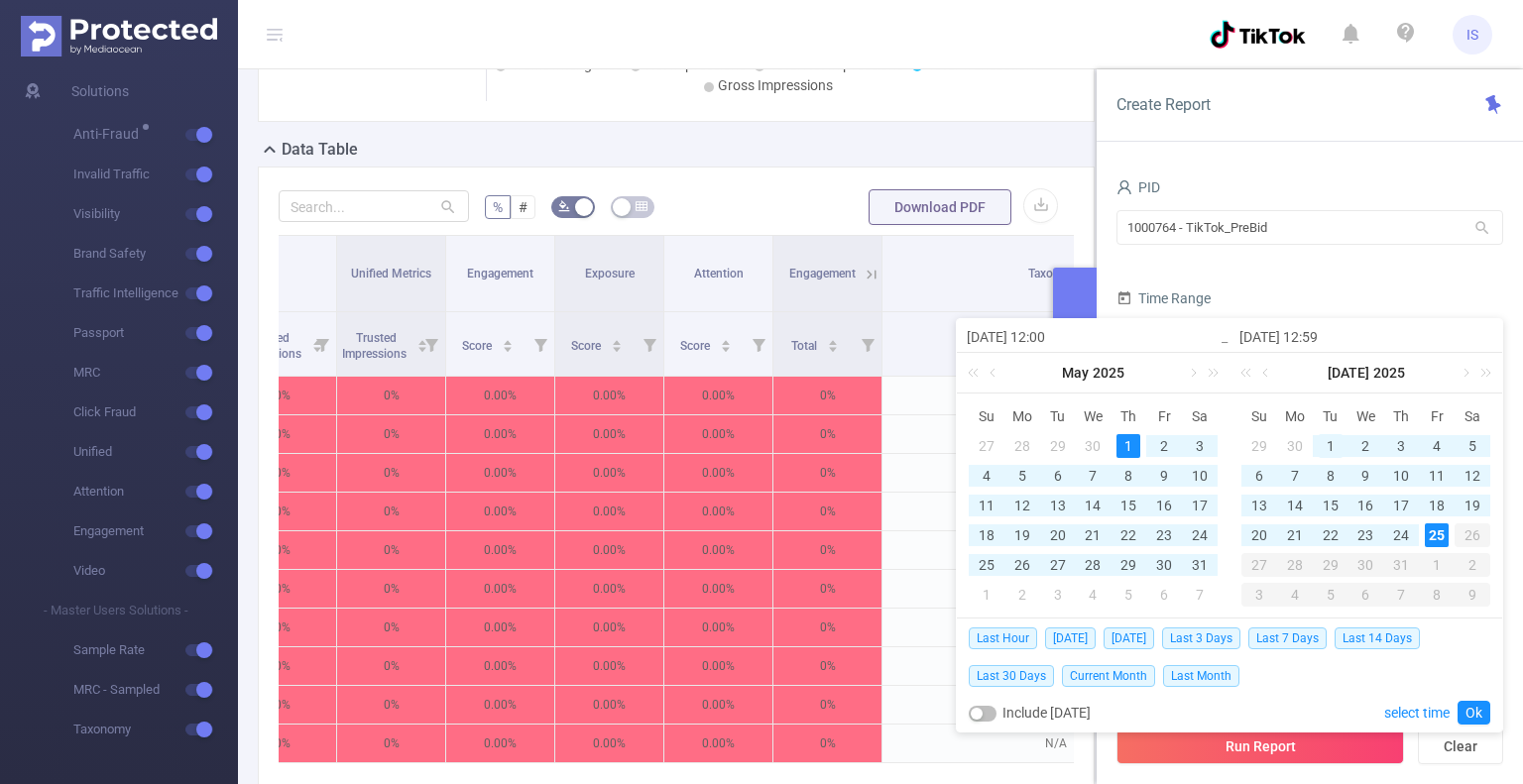 click on "1" at bounding box center (1331, 446) 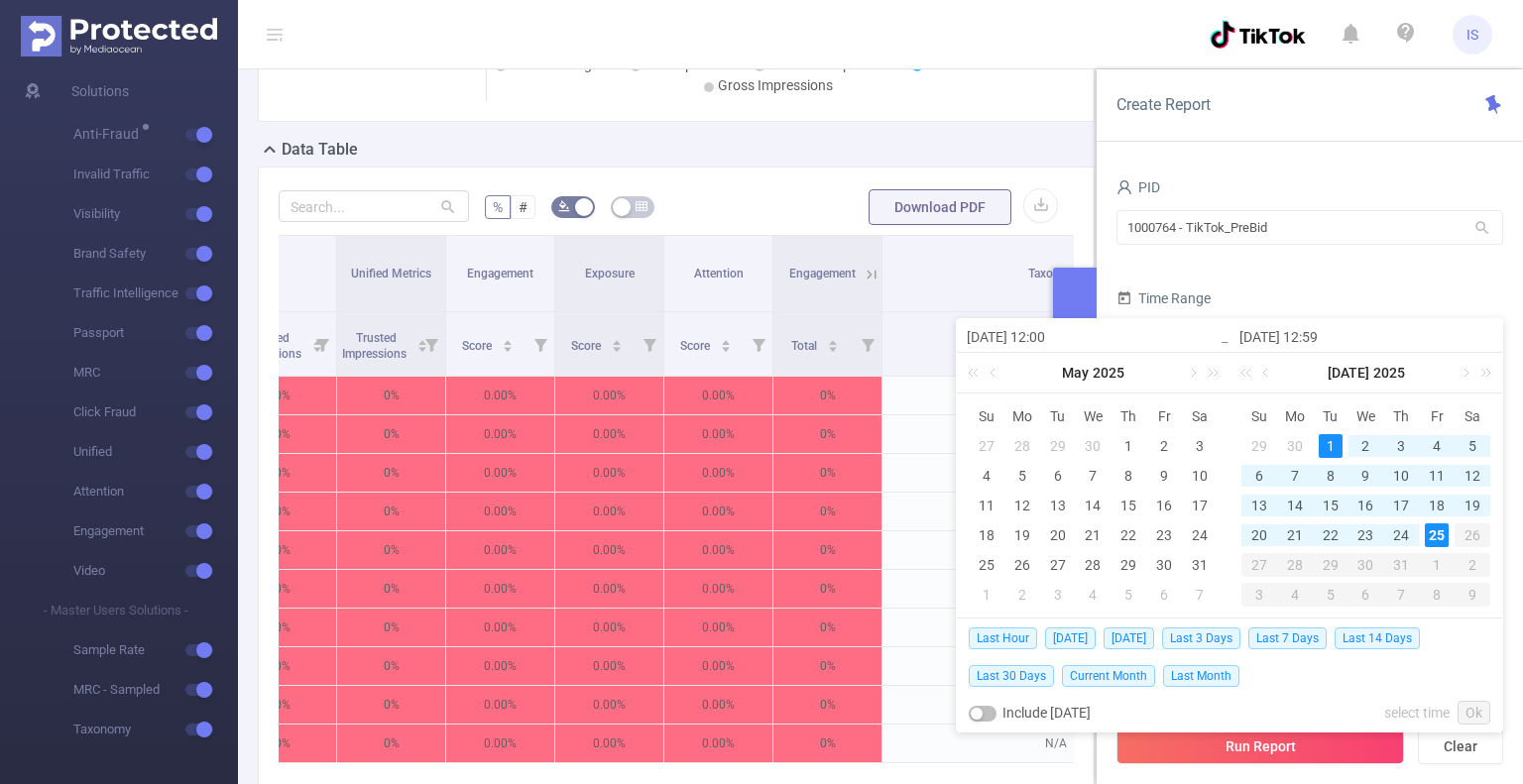 click on "25" at bounding box center [1437, 535] 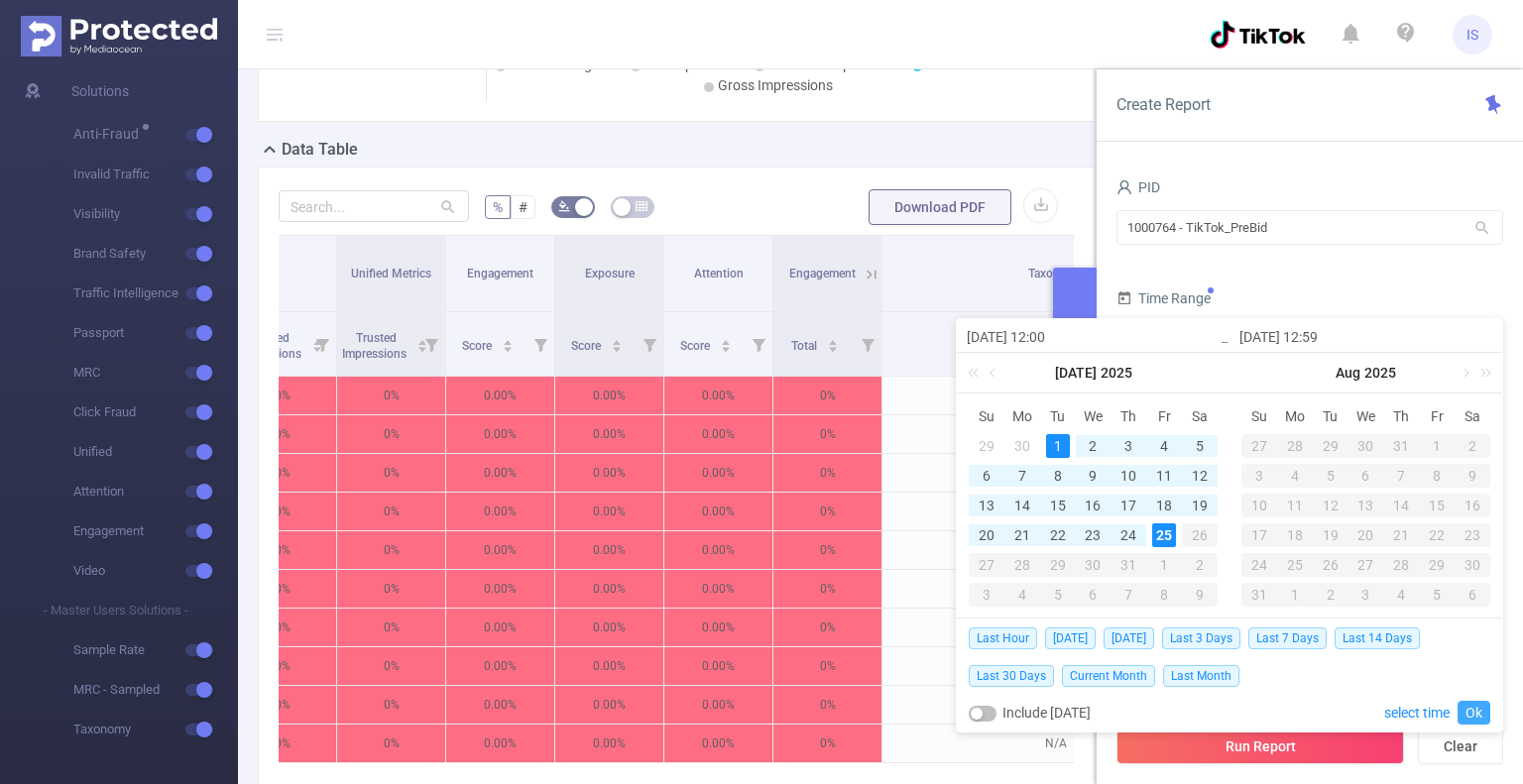 click on "Ok" at bounding box center (1473, 713) 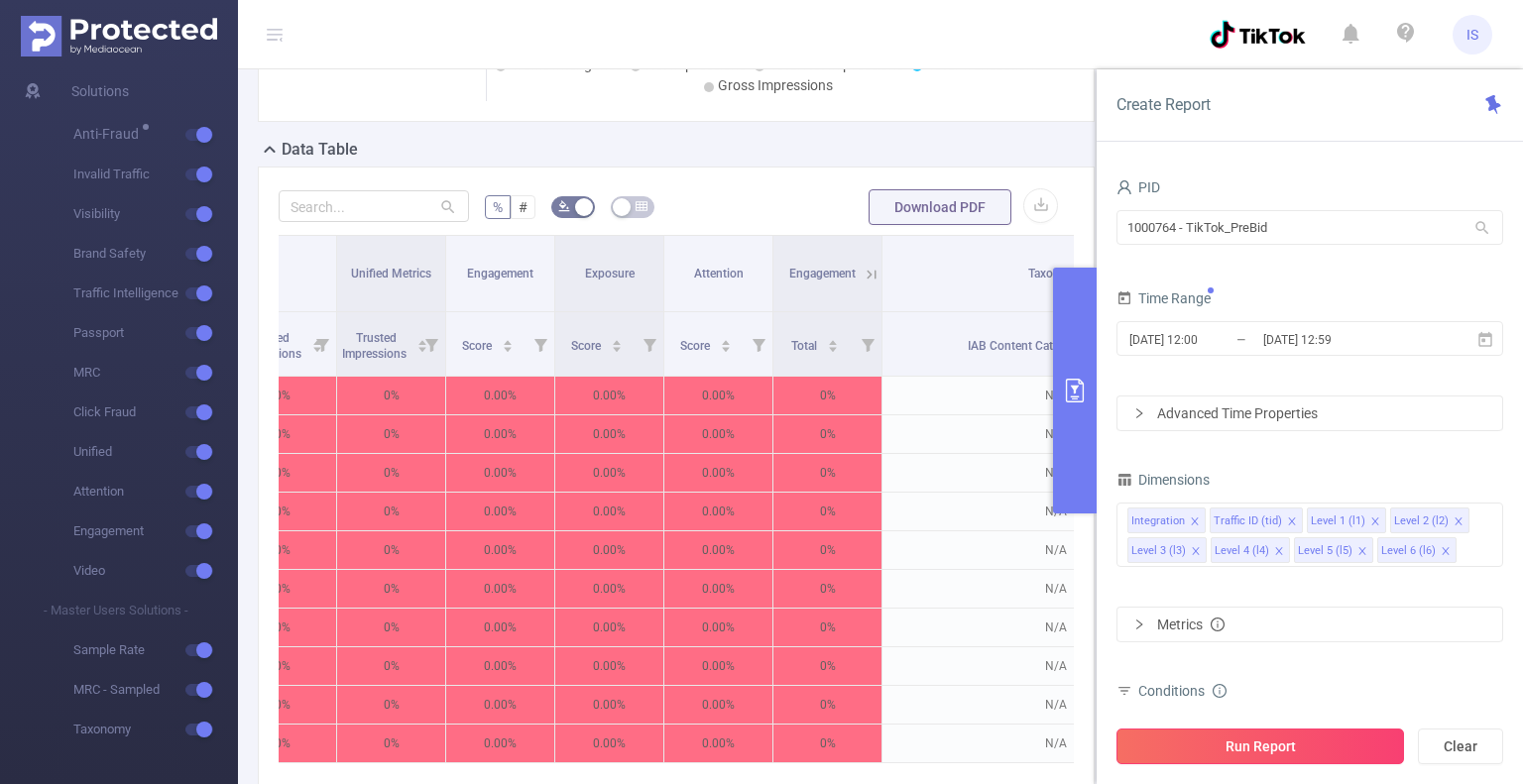 click on "Run Report" at bounding box center [1260, 746] 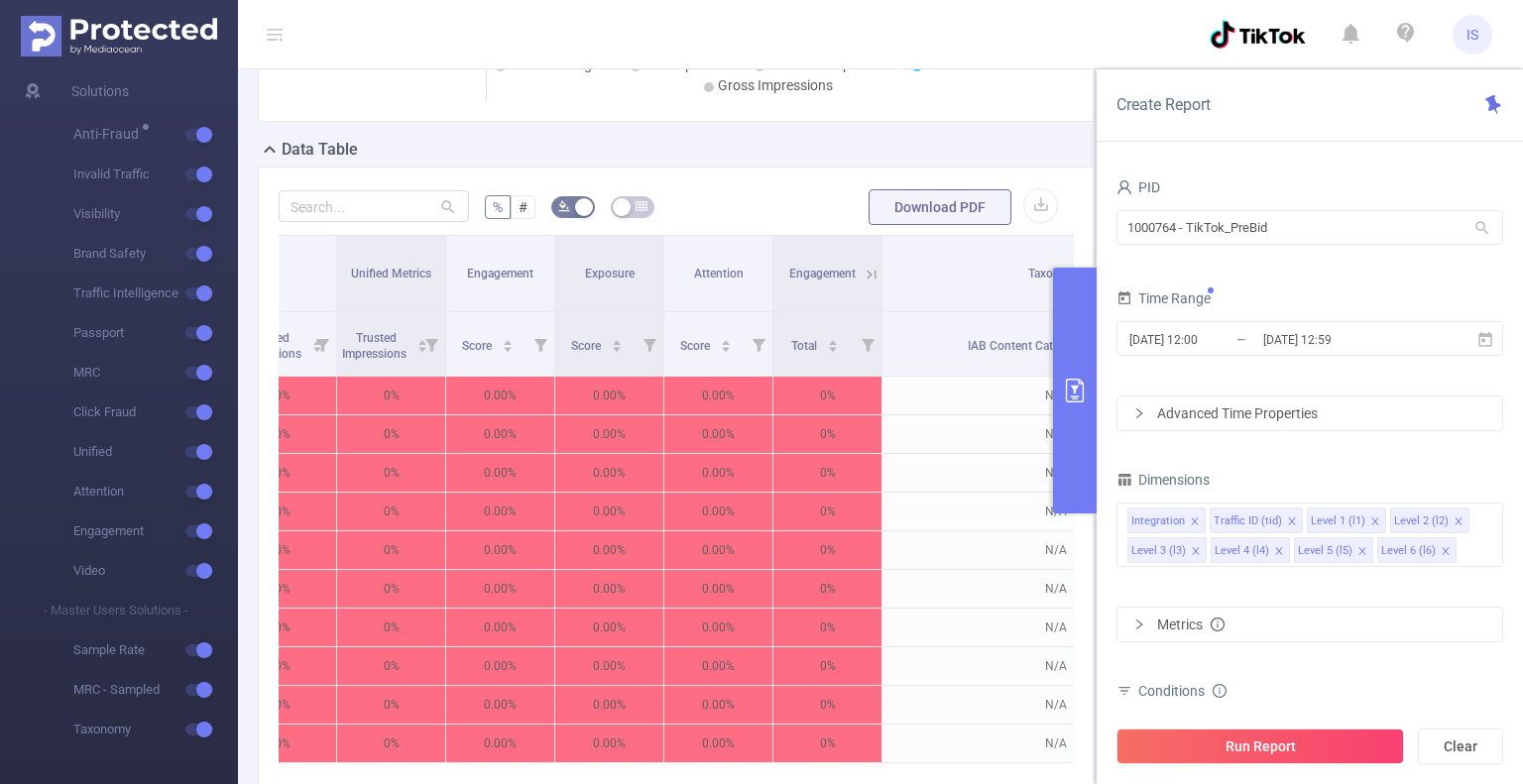 scroll, scrollTop: 213, scrollLeft: 0, axis: vertical 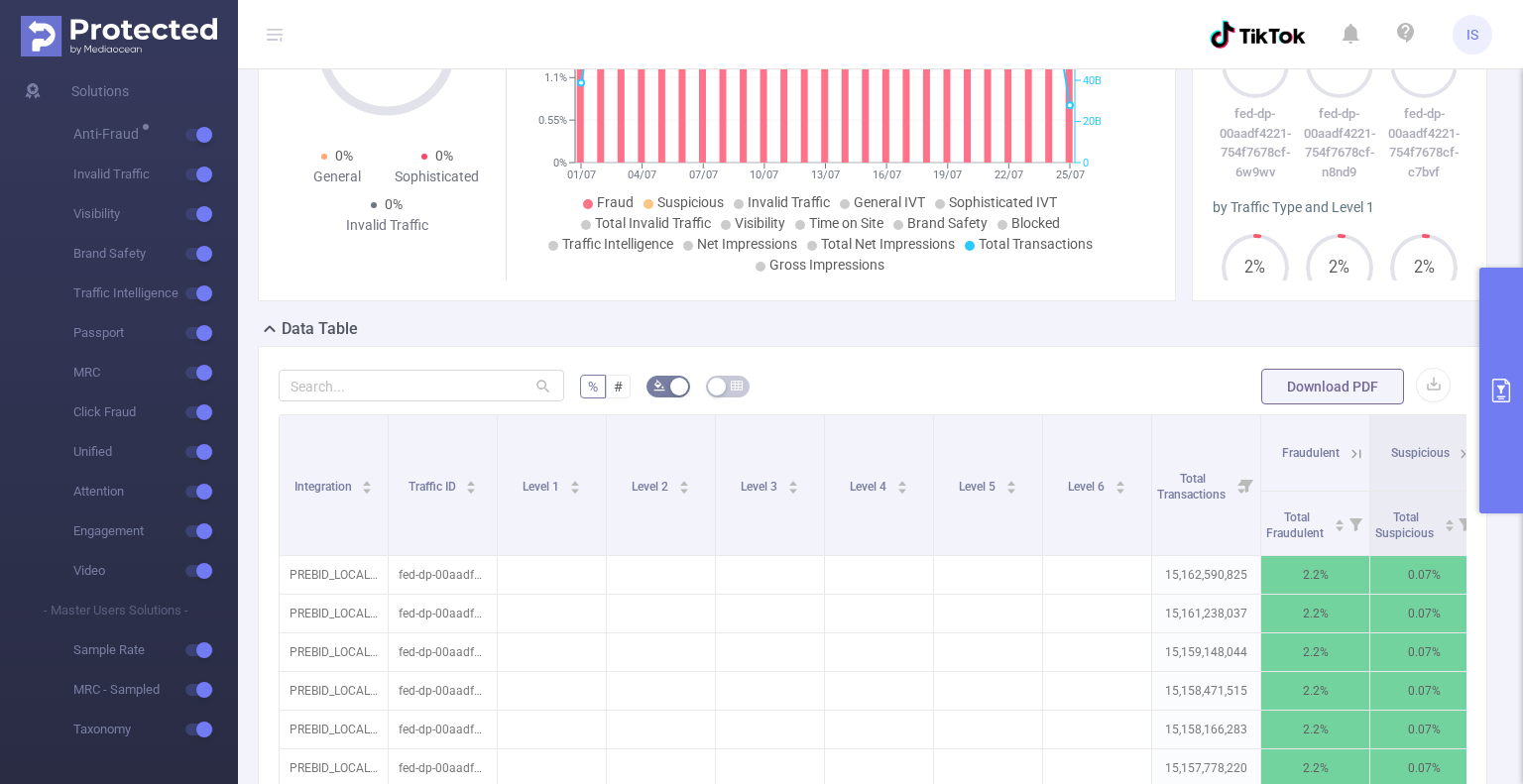 click at bounding box center [1501, 391] 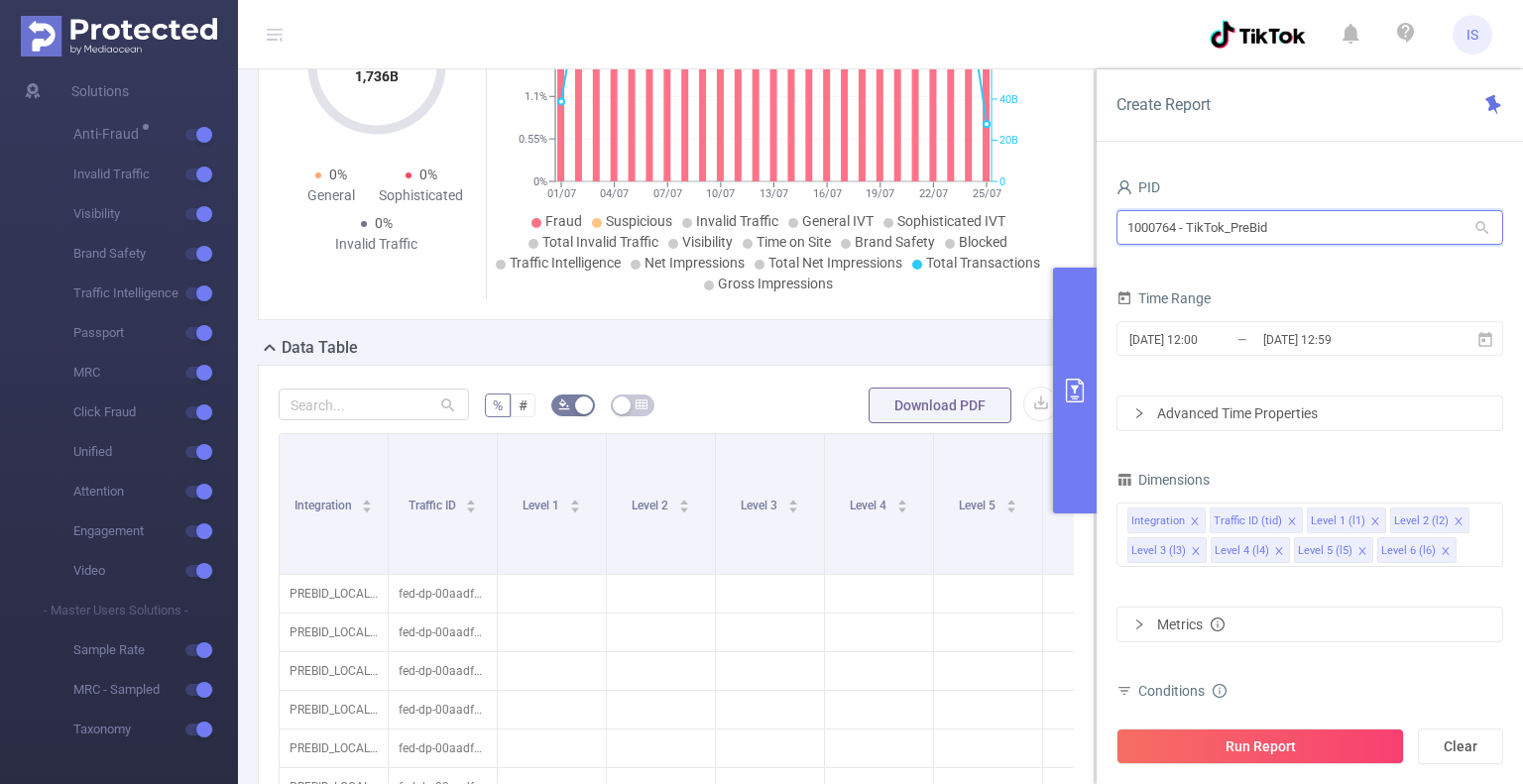 click on "1000764 - TikTok_PreBid" at bounding box center [1310, 227] 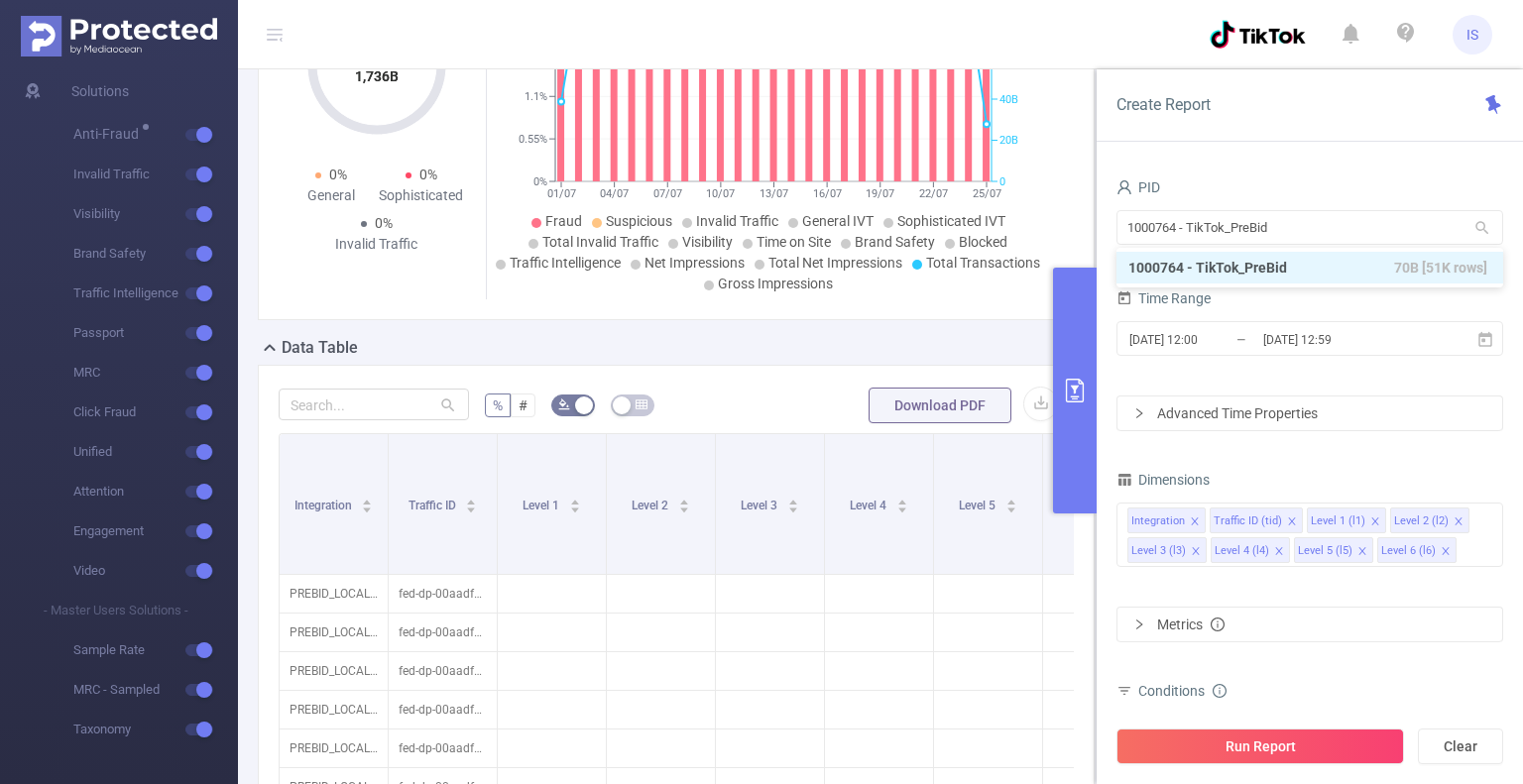 click on "PID" at bounding box center [1310, 189] 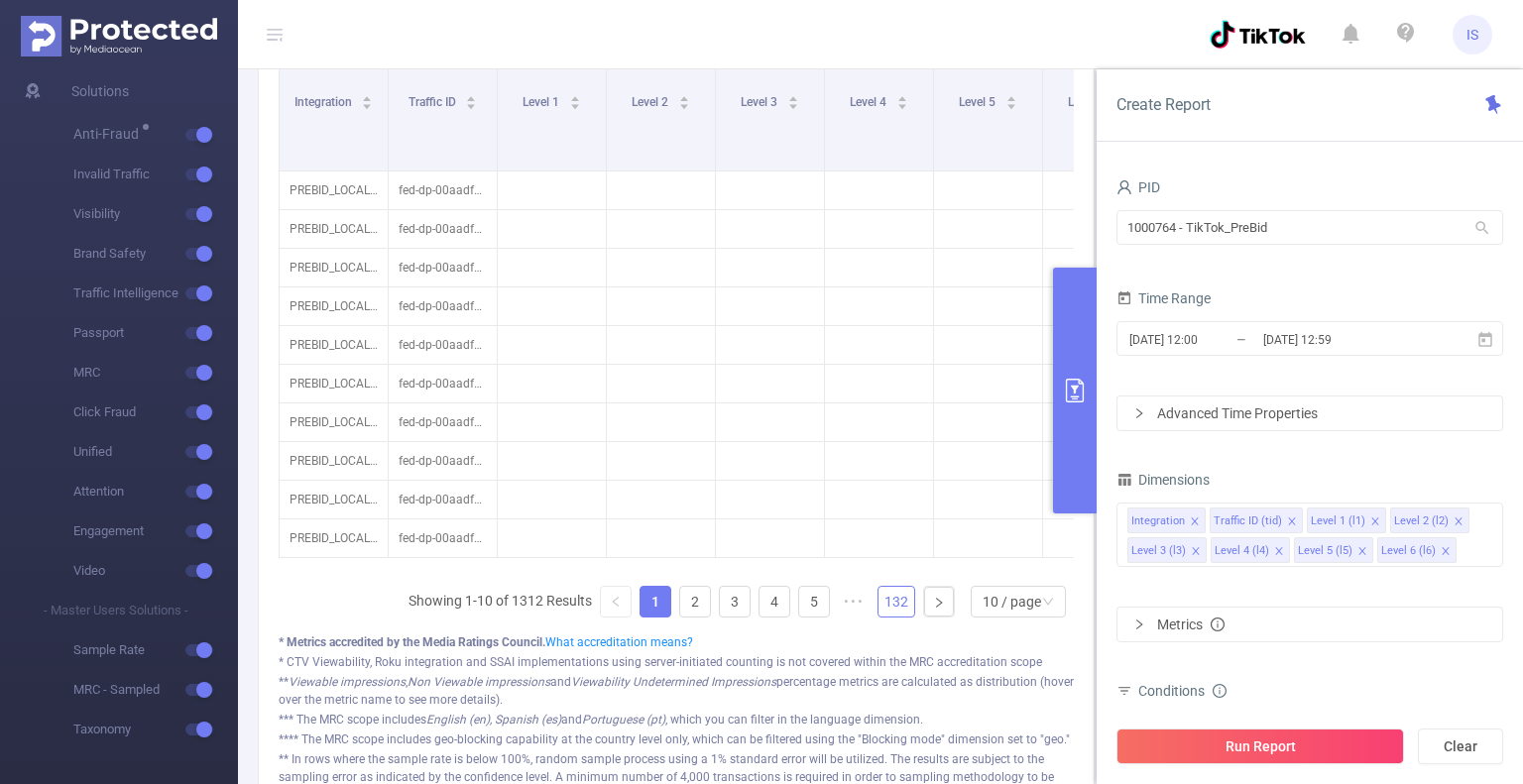 scroll, scrollTop: 808, scrollLeft: 0, axis: vertical 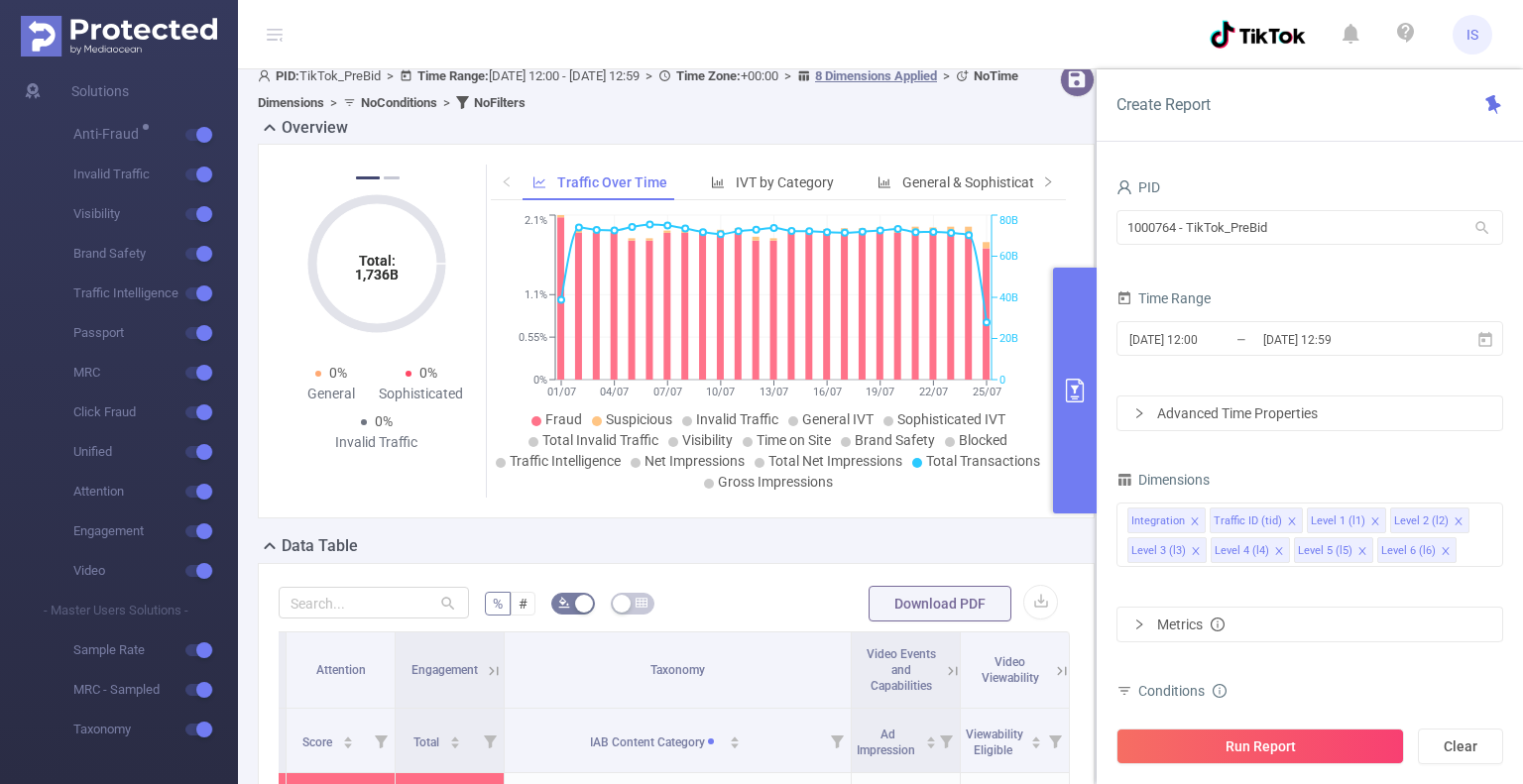 drag, startPoint x: 1073, startPoint y: 393, endPoint x: 797, endPoint y: 6, distance: 475.33672 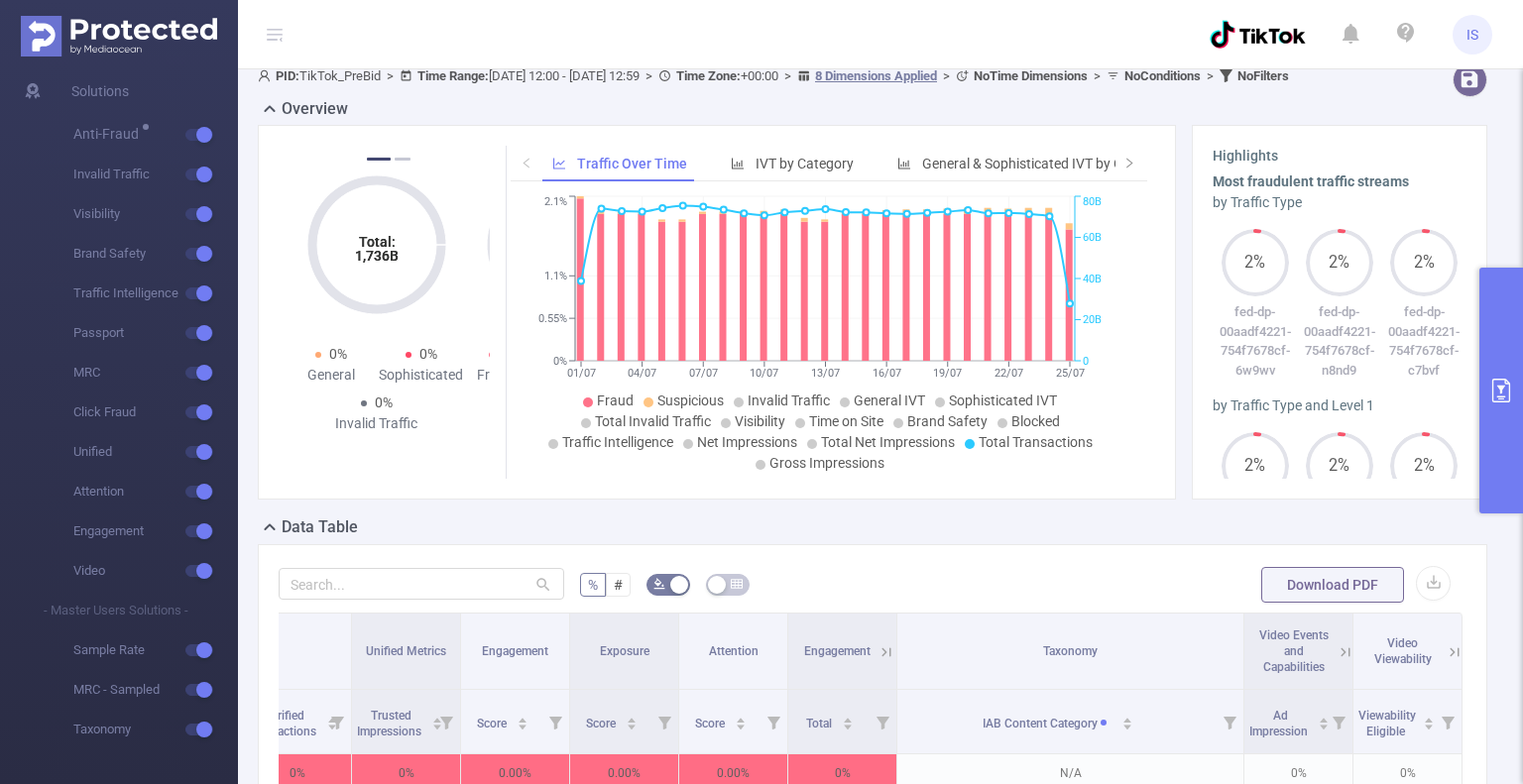 scroll, scrollTop: 0, scrollLeft: 3978, axis: horizontal 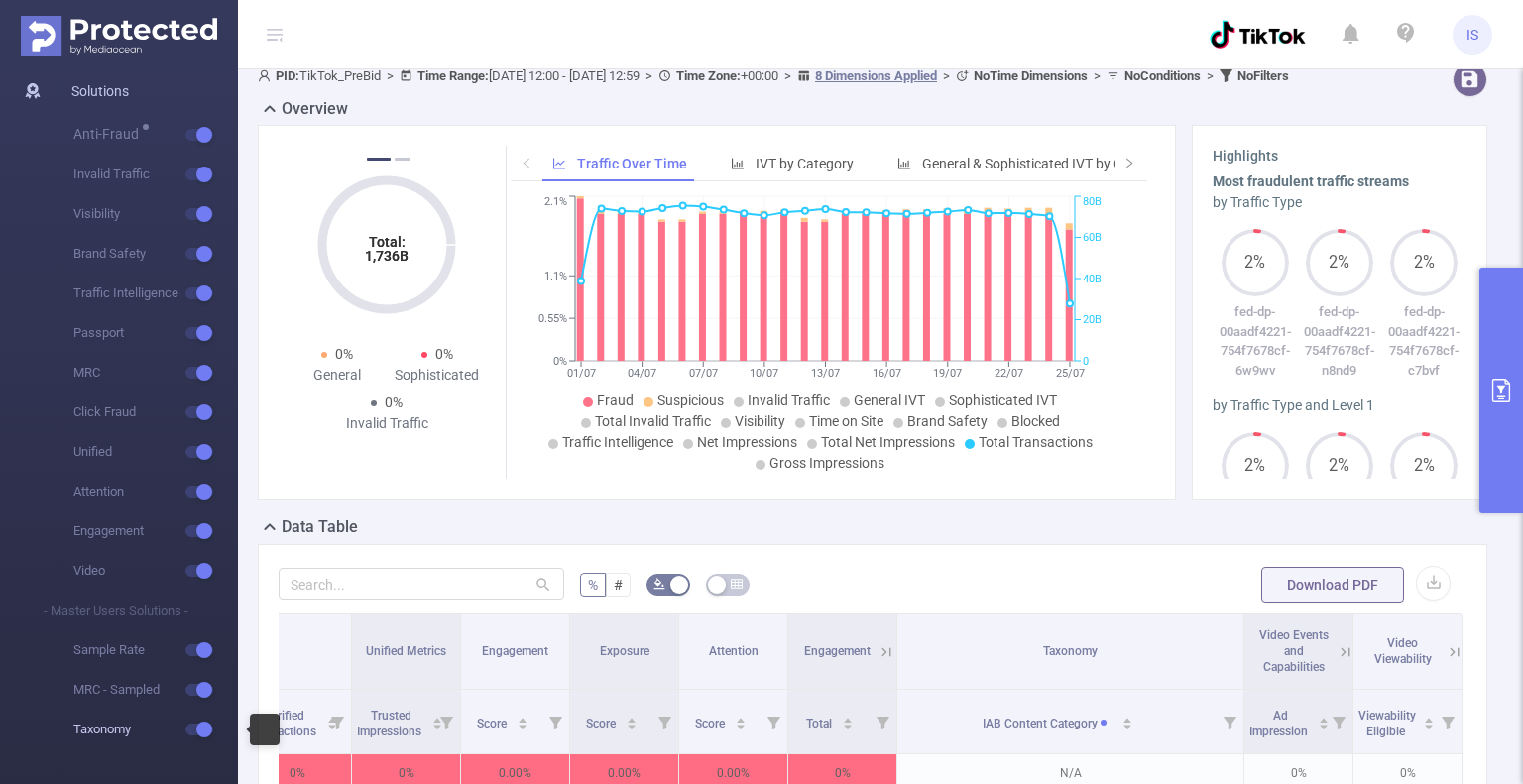 click at bounding box center [202, 729] 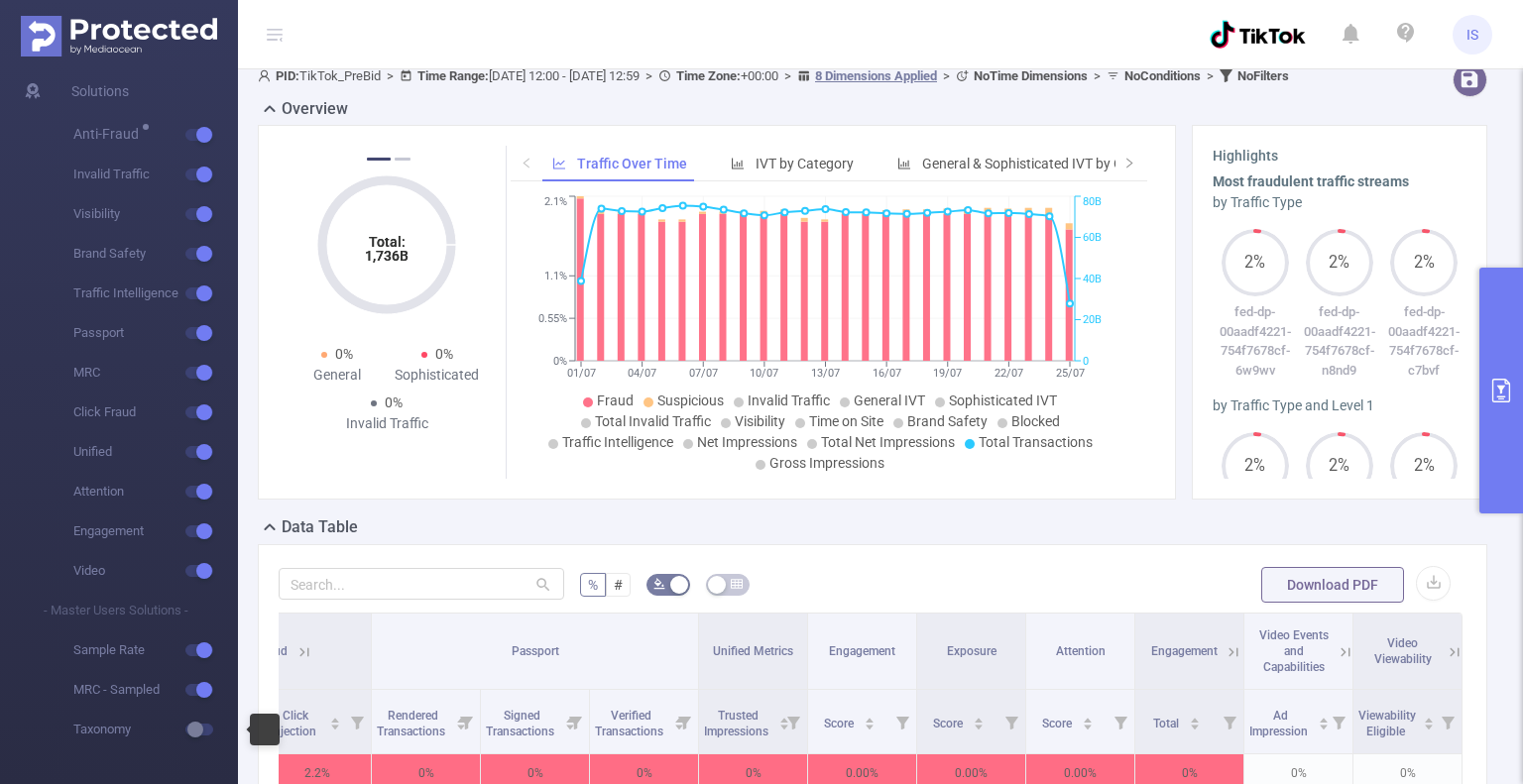 scroll, scrollTop: 0, scrollLeft: 3630, axis: horizontal 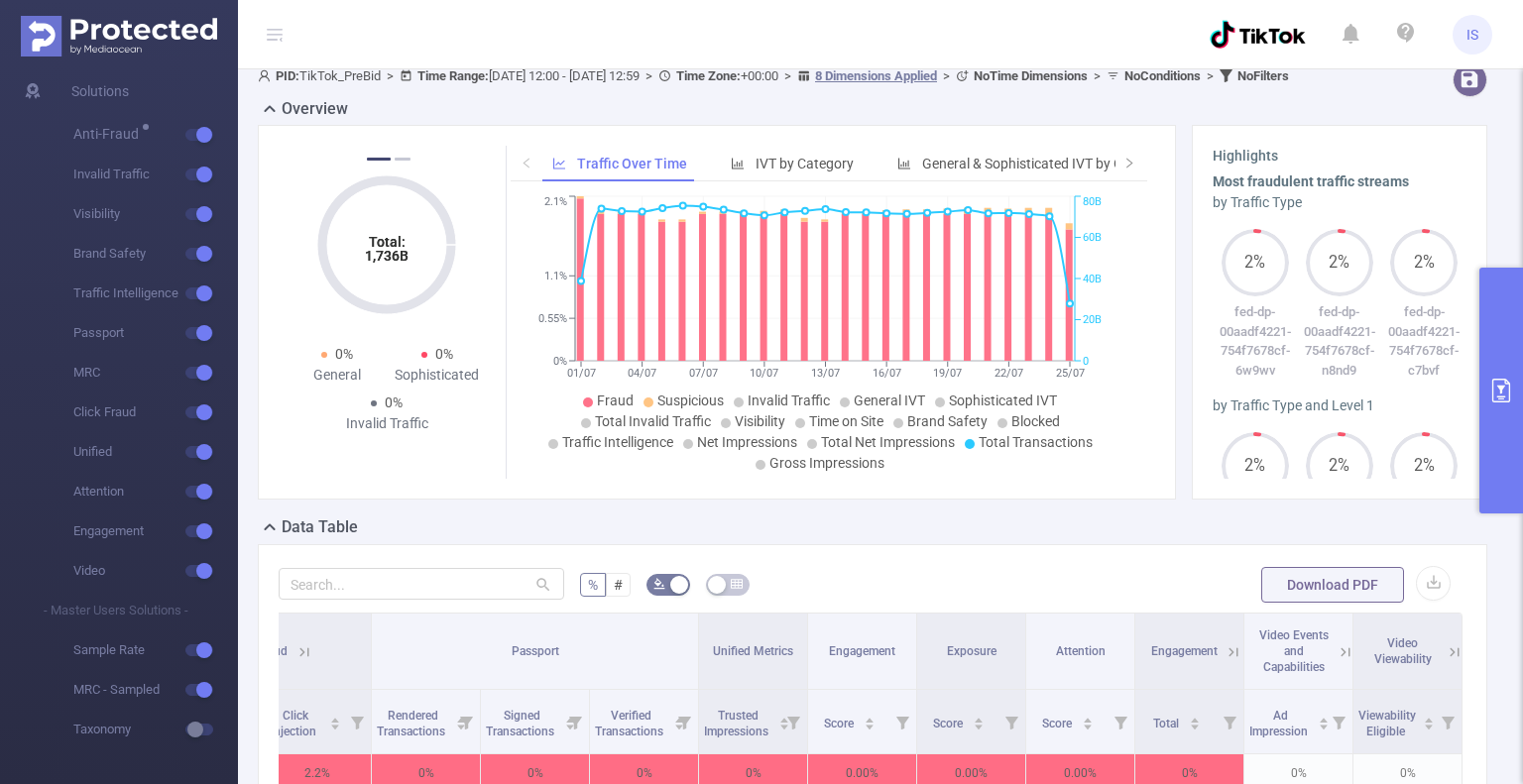 drag, startPoint x: 1512, startPoint y: 340, endPoint x: 1491, endPoint y: 352, distance: 24.186773 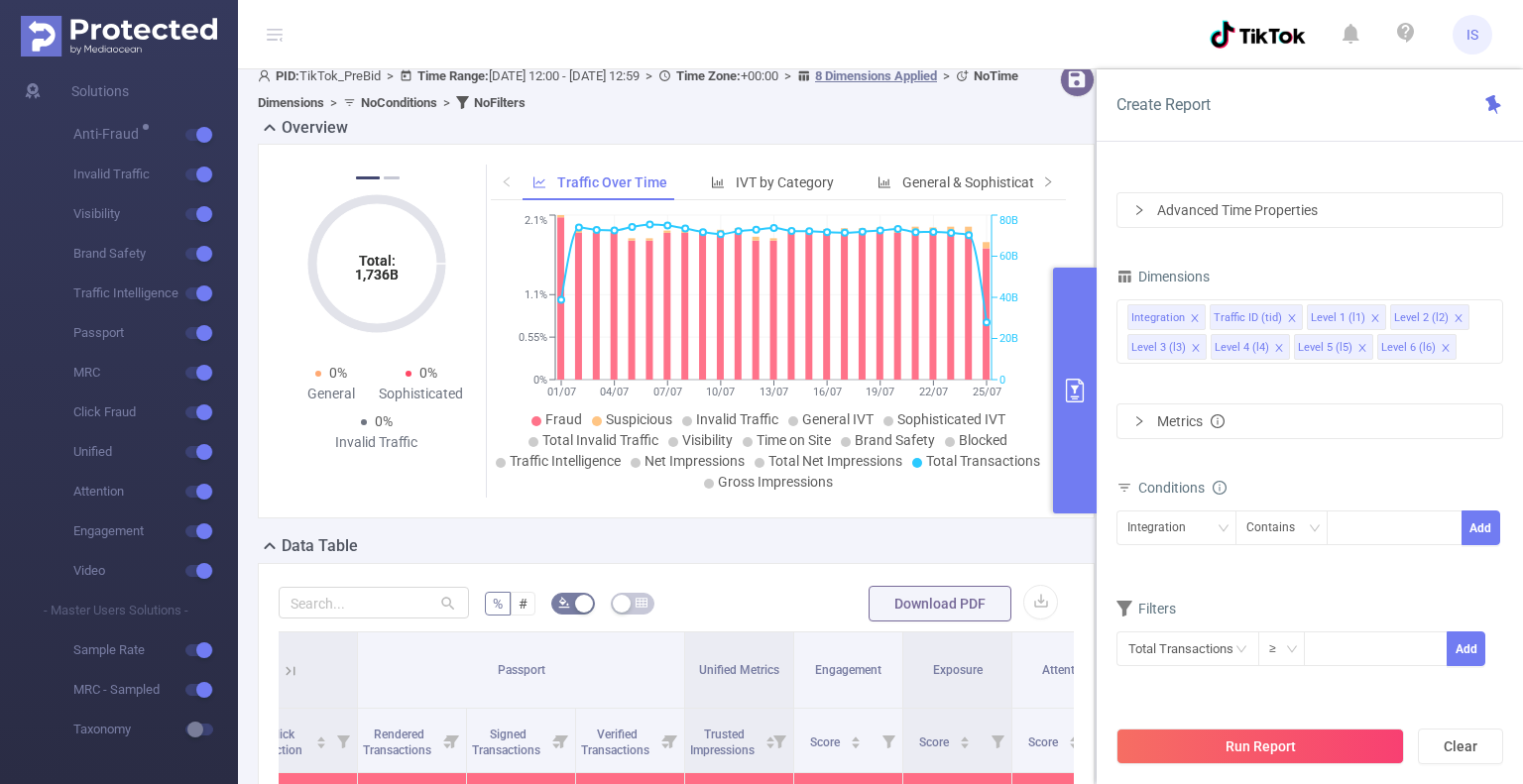 click on "Metrics" at bounding box center [1310, 421] 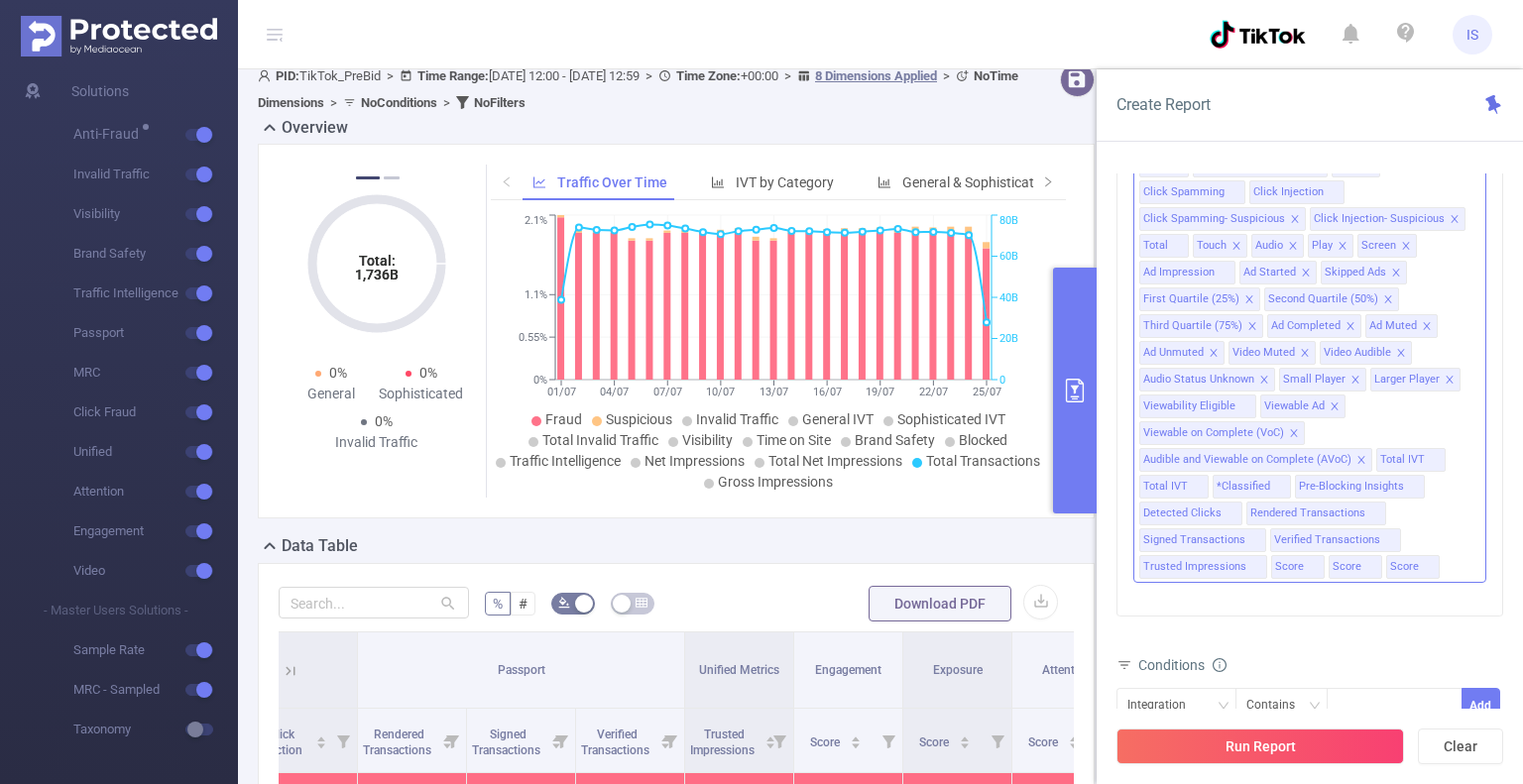 click on "Total Fraudulent Bot/Virus Hostile Tools Tunneled Traffic Non Malicious Bots View Fraud Publisher Fraud Reputation Total Suspicious Bot/Virus Hostile Tools Tunneled Traffic Non Malicious Bots View Fraud Publisher Fraud Reputation Total General IVT Data Centers Disclosed Bots Known Crawlers Irregular Activity Non-rendered Ads Total Sophisticated IVT Proxy Traffic Automated and Emulated Activity Inventory Spoofing Falsified or Manipulated Incentivized, Malware, or Out-of-Store Obstructed Ads Undisclosed Detection 1 Second 2 Seconds 5 Seconds 10 Seconds 15 Seconds 20 Seconds 25 Seconds Custom Visibility 1 Second 2 Seconds 5 Seconds 10 Seconds 15 Seconds 20 Seconds 25 Seconds All Categories *Adult & Explicit Sexual Content *Arms *Crime *Death Injury & Military Conflict *Online Piracy *Hate Speech & Acts of Aggression *Obscenity and Profanity *Spam or Harmful Content *Terrorism *Sensitive Social Issues Gambling *Illegal Drugs *Alcohol and Tobacco Fake News / Misinformation Total Blocked *Geo Mismatch *Site List" at bounding box center [1310, -223] 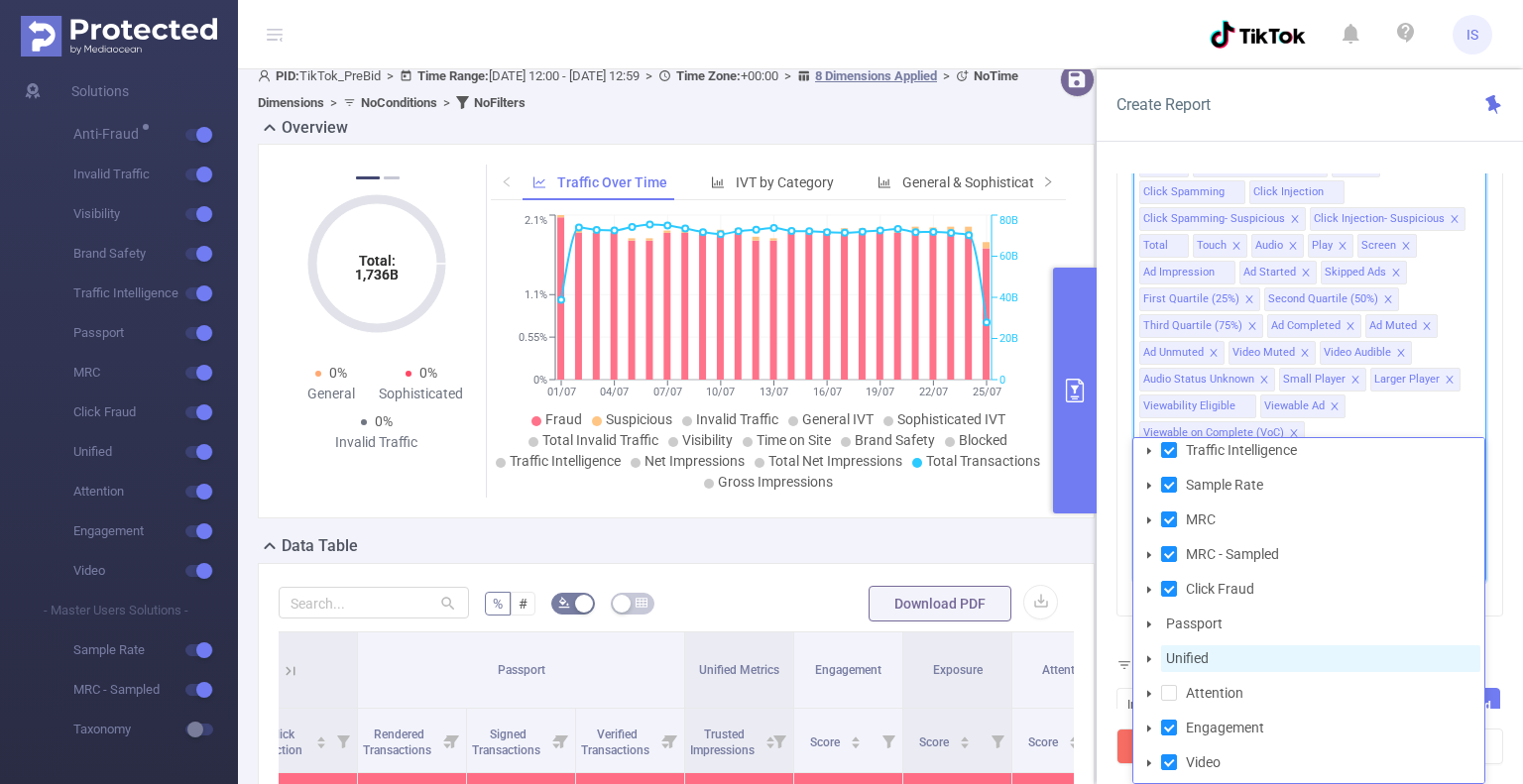 scroll, scrollTop: 0, scrollLeft: 0, axis: both 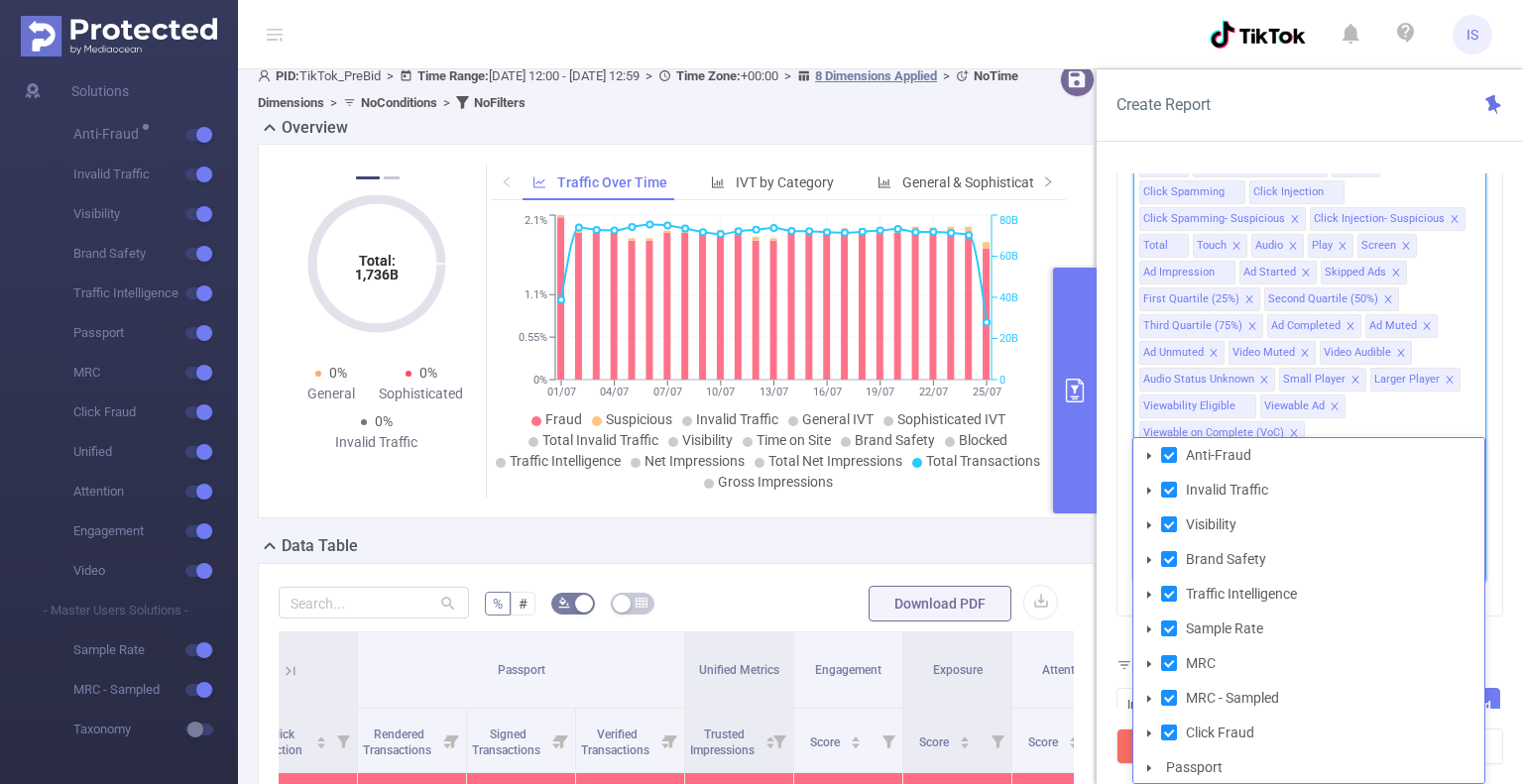 click on "Create Report" at bounding box center [1310, 105] 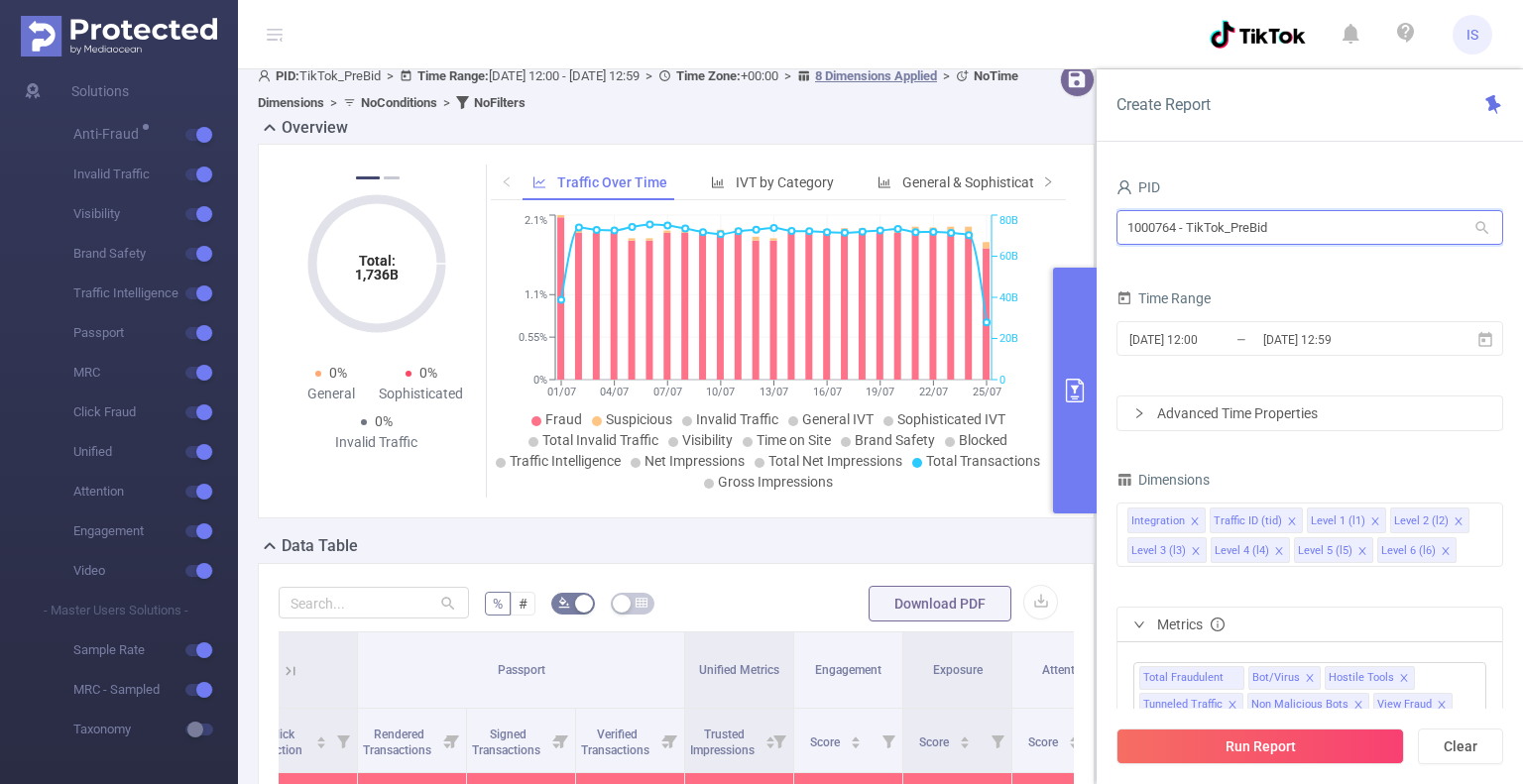 drag, startPoint x: 1309, startPoint y: 217, endPoint x: 1123, endPoint y: 244, distance: 187.94946 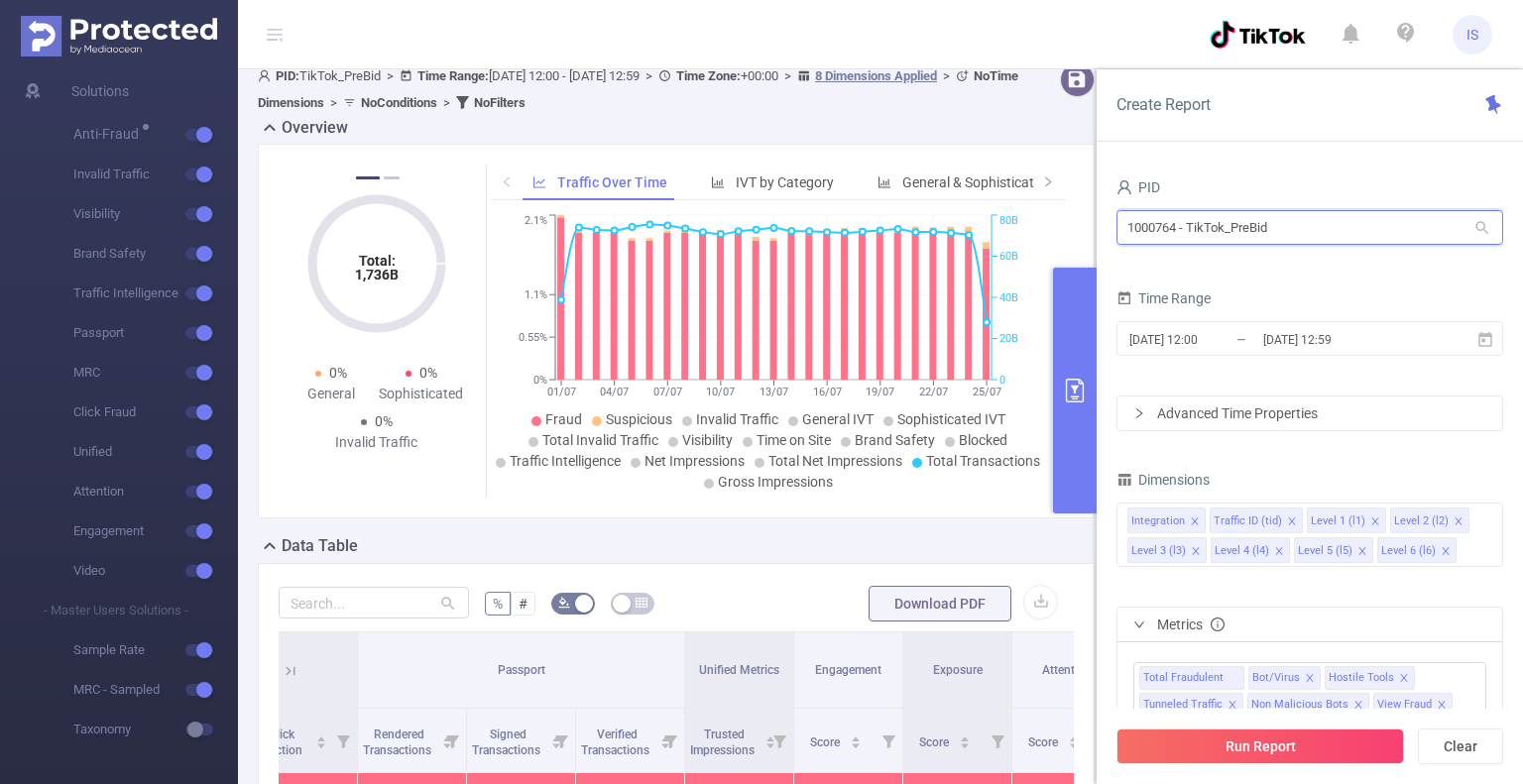 click on "1000764 - TikTok_PreBid" at bounding box center (1310, 227) 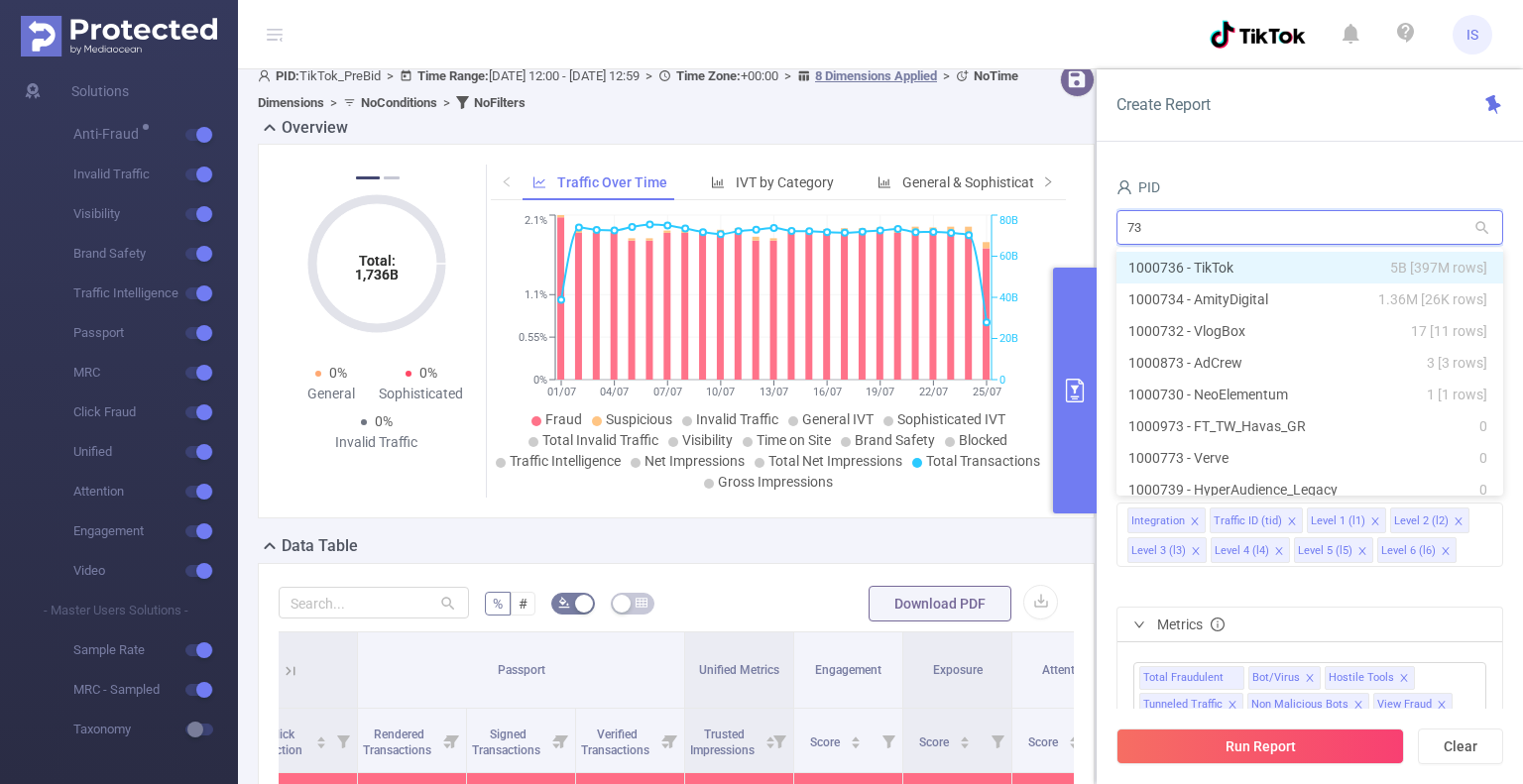 type on "736" 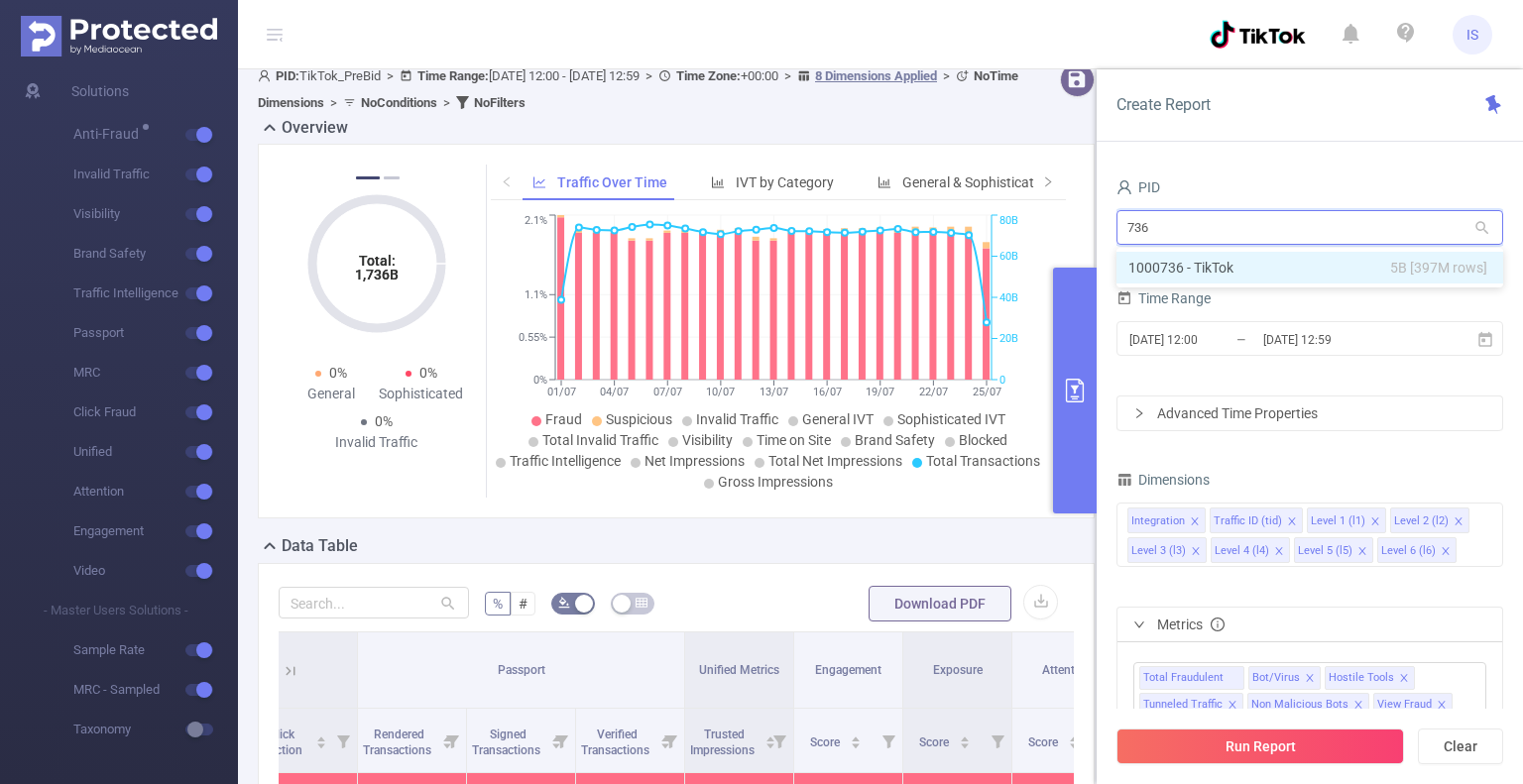 click on "1000736 - TikTok 5B [397M rows]" at bounding box center [1310, 268] 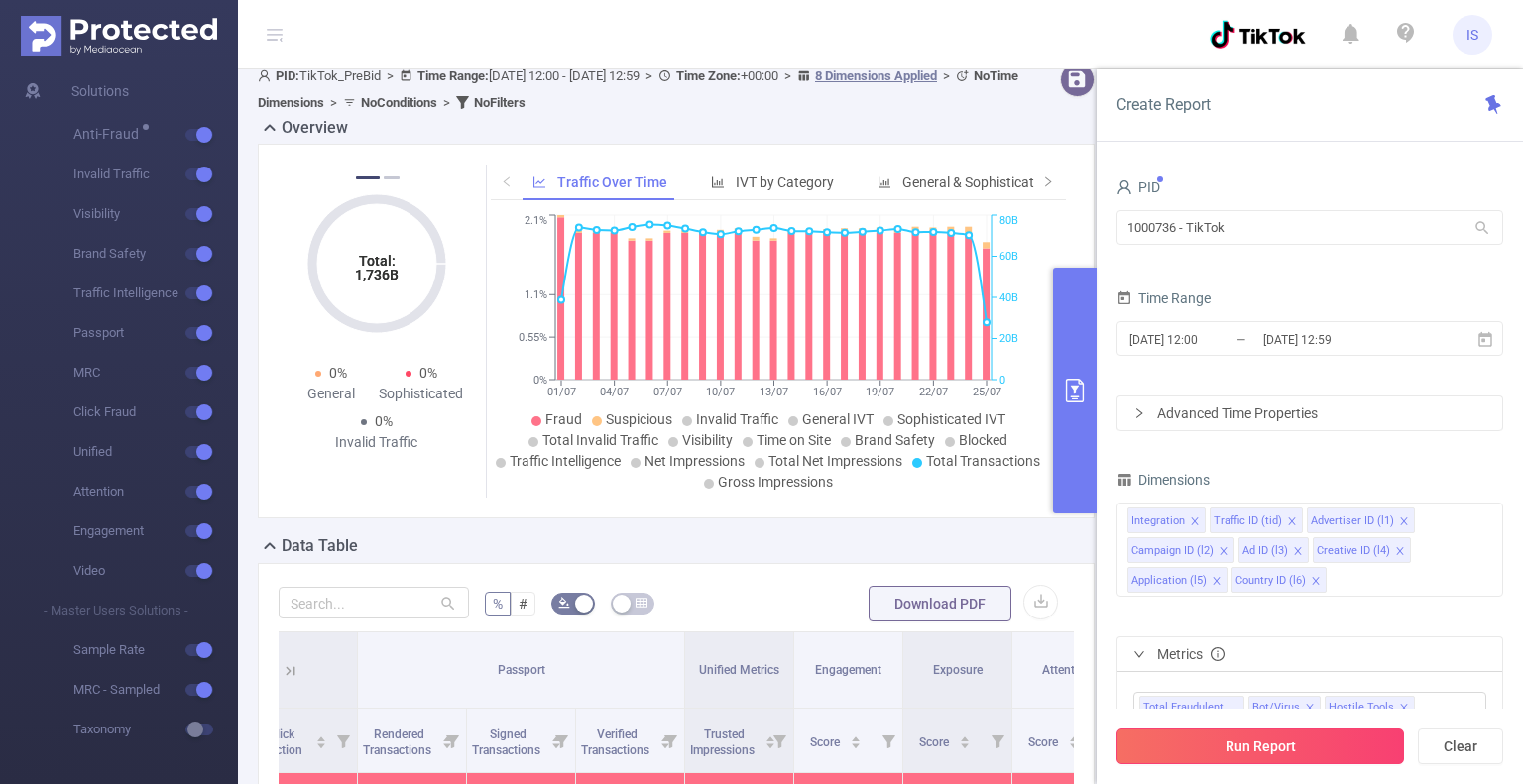 click on "Run Report" at bounding box center [1260, 746] 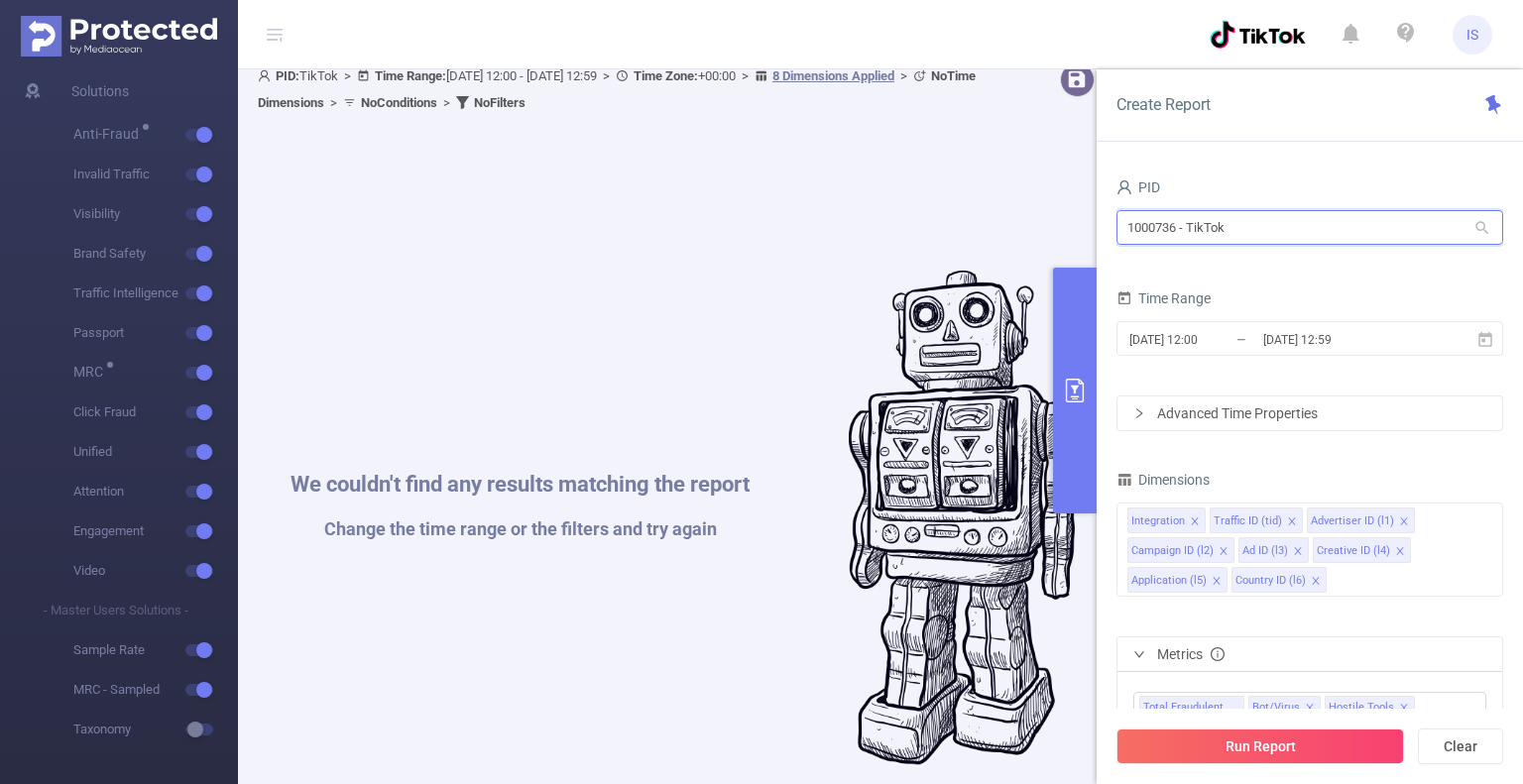 click on "1000736 - TikTok" at bounding box center (1310, 227) 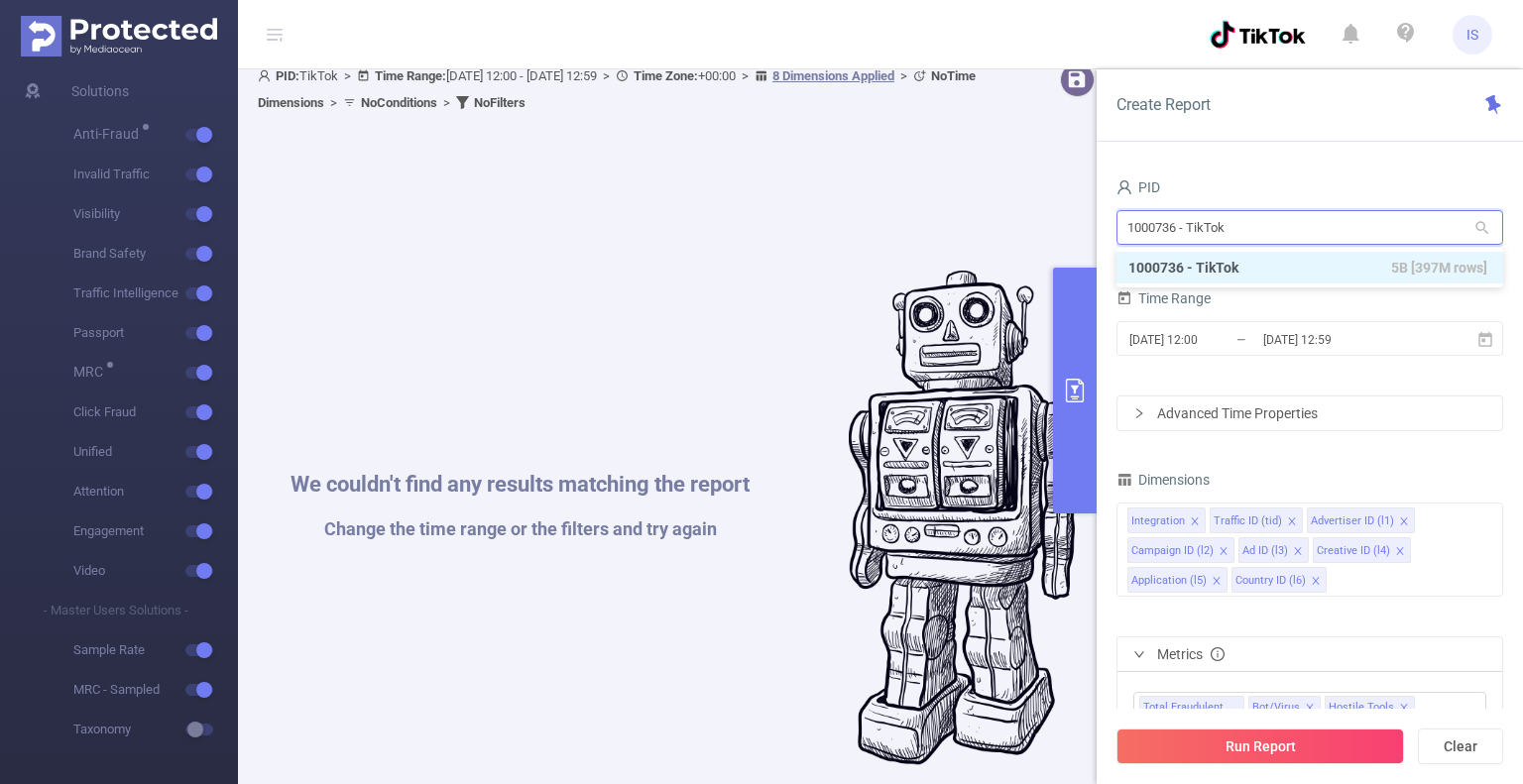drag, startPoint x: 1284, startPoint y: 218, endPoint x: 1099, endPoint y: 234, distance: 185.6906 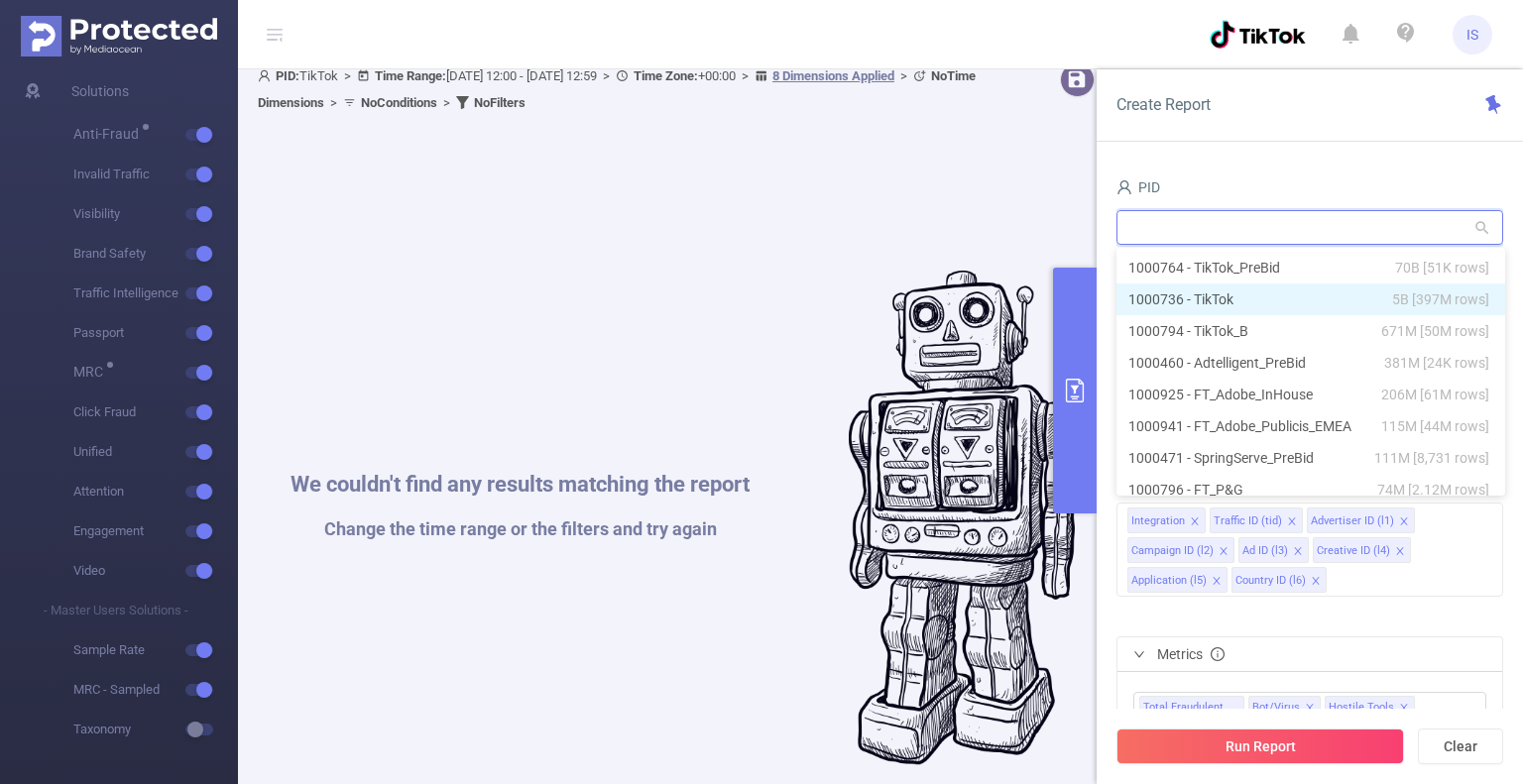 click on "1000736 - TikTok 5B [397M rows]" at bounding box center (1311, 299) 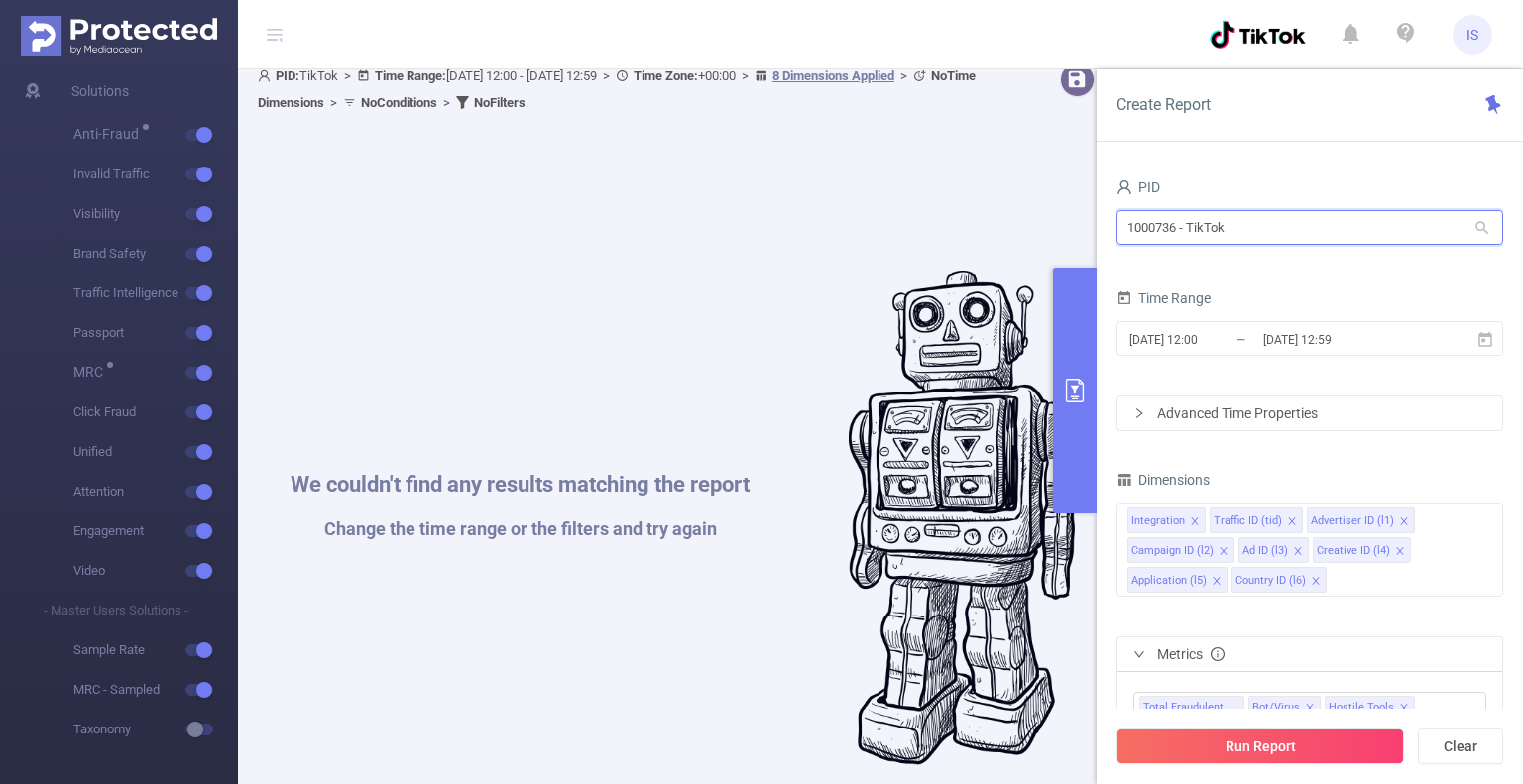 click on "1000736 - TikTok" at bounding box center (1310, 227) 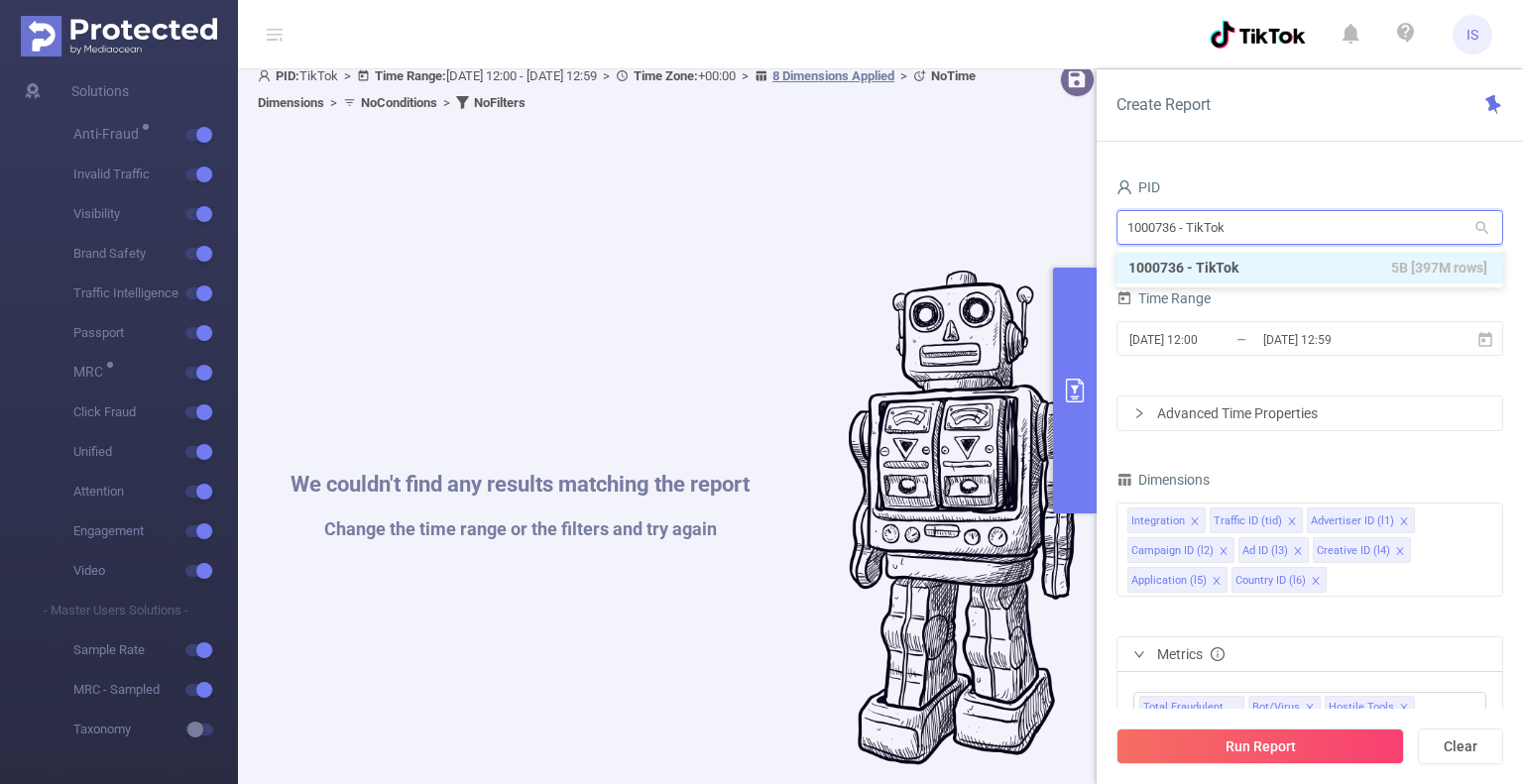 drag, startPoint x: 1217, startPoint y: 222, endPoint x: 1077, endPoint y: 222, distance: 140 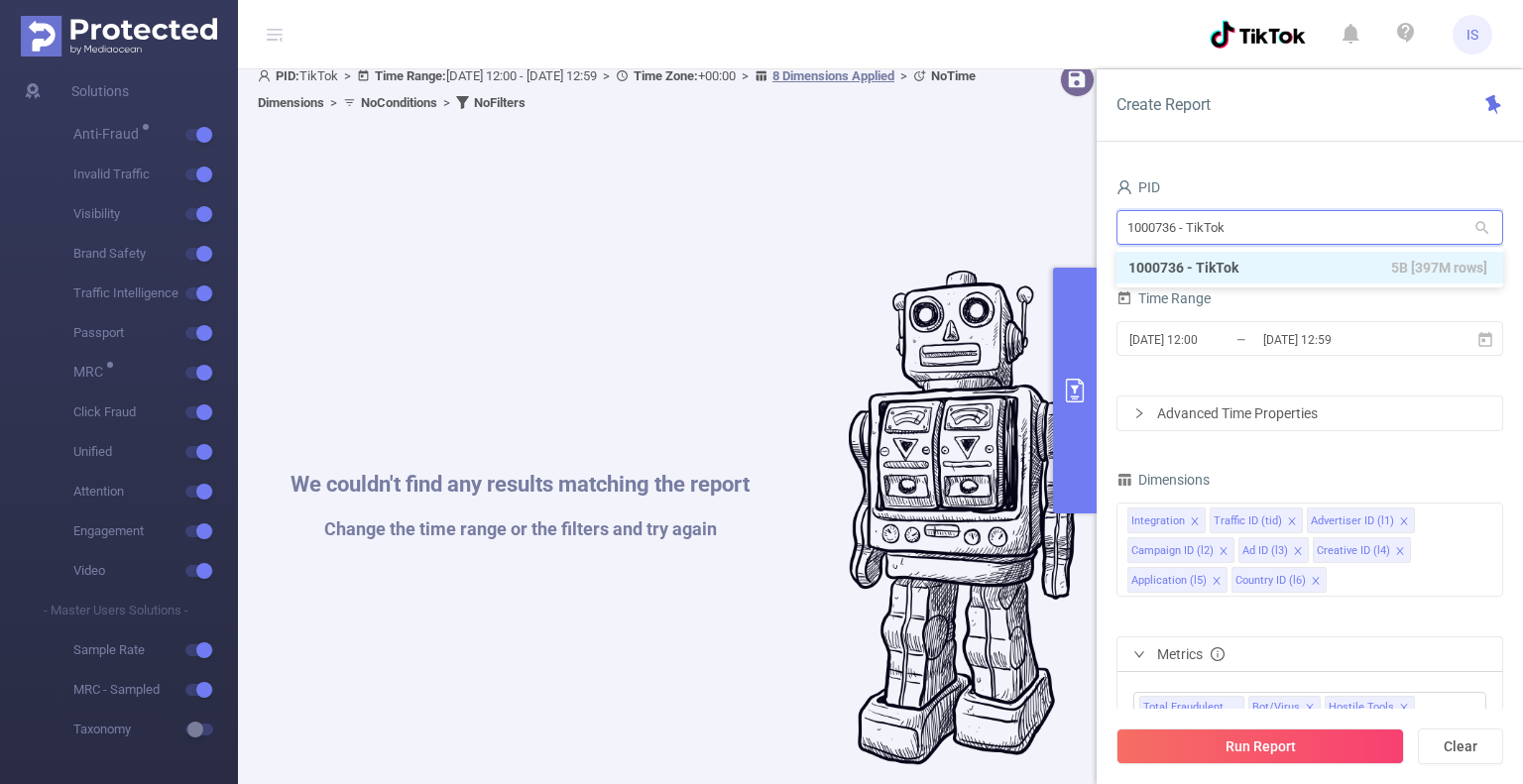 type 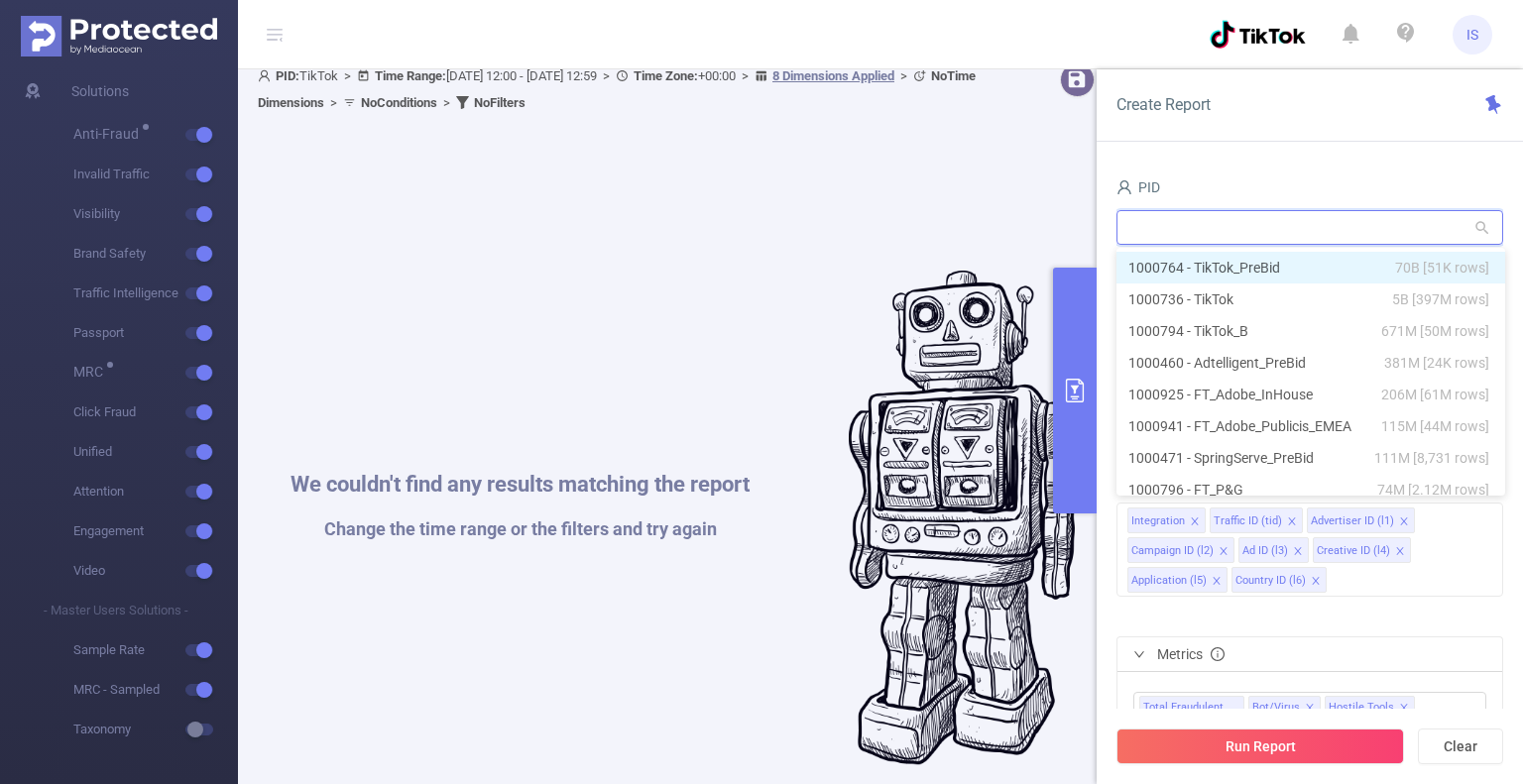click on "1000764 - TikTok_PreBid 70B [51K rows]" at bounding box center [1311, 268] 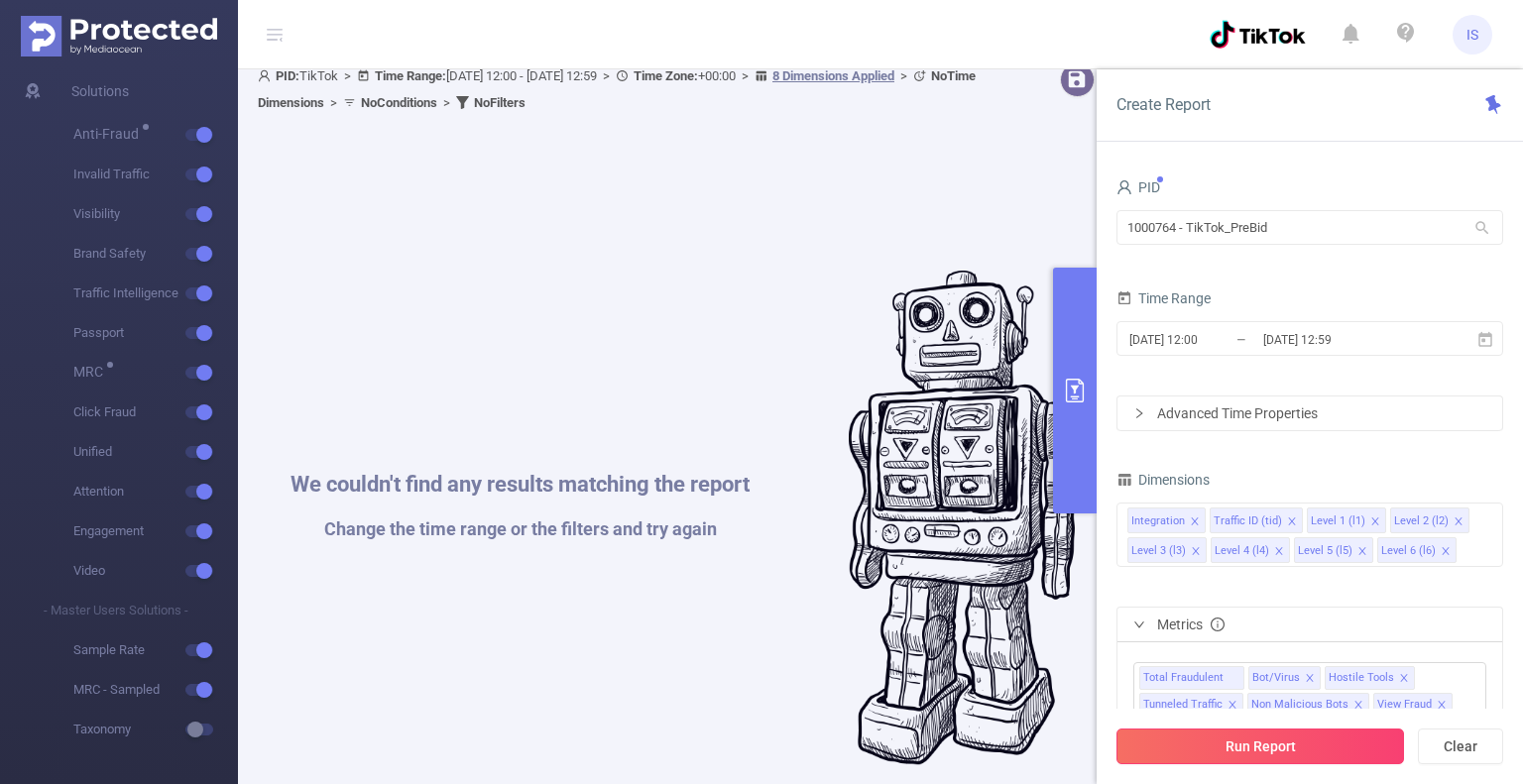 click on "Run Report" at bounding box center (1260, 746) 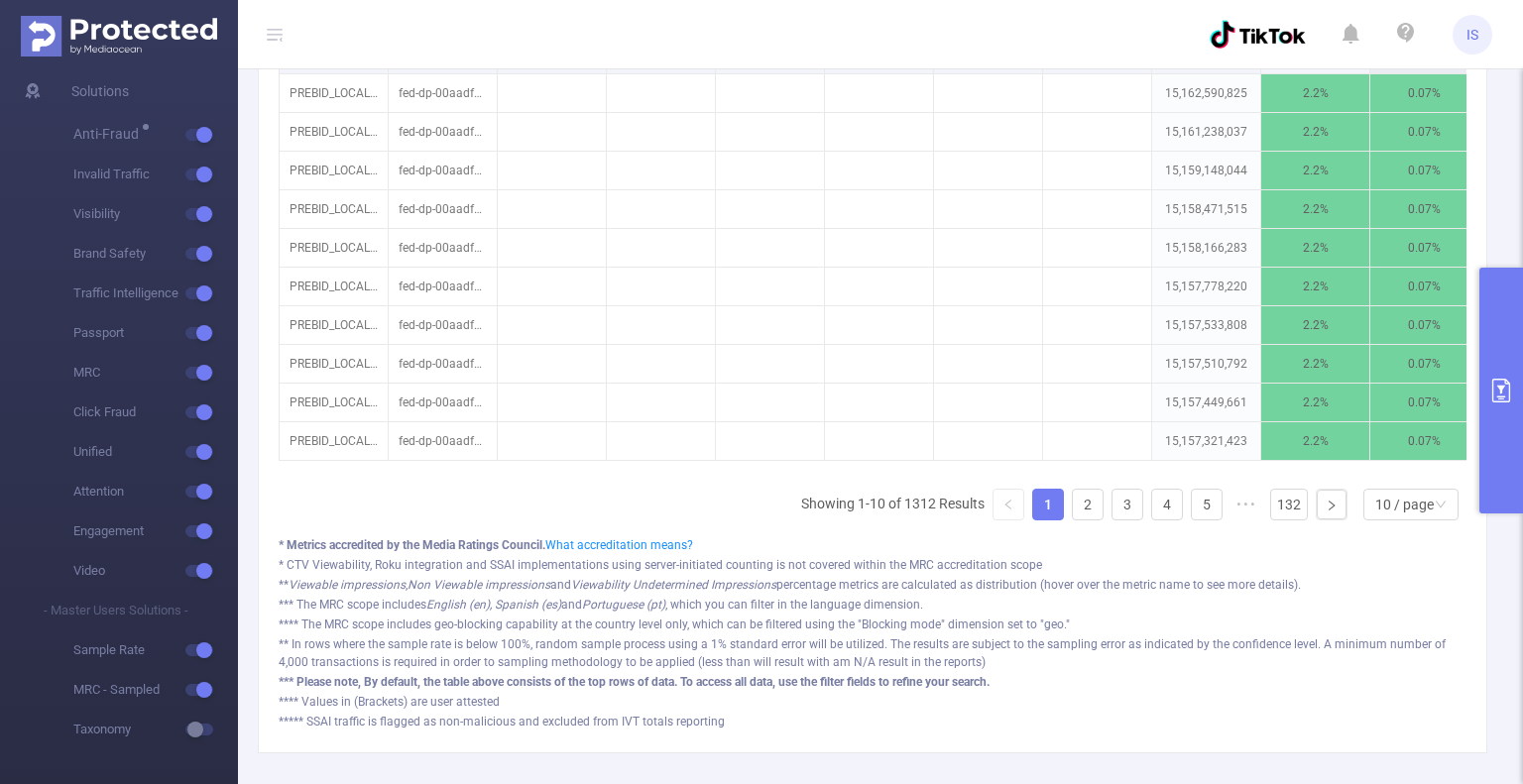 scroll, scrollTop: 709, scrollLeft: 0, axis: vertical 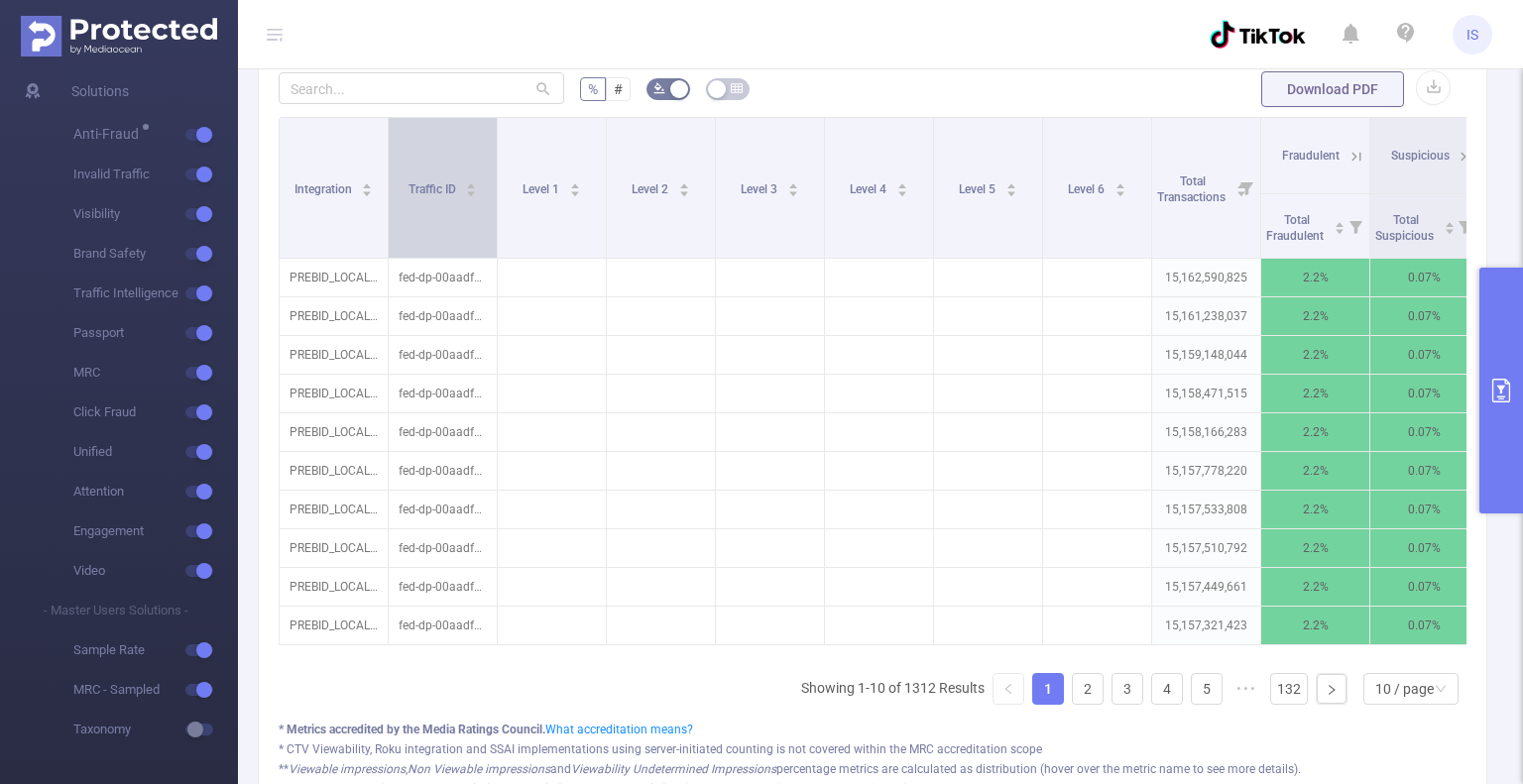 click on "Traffic ID" at bounding box center [443, 187] 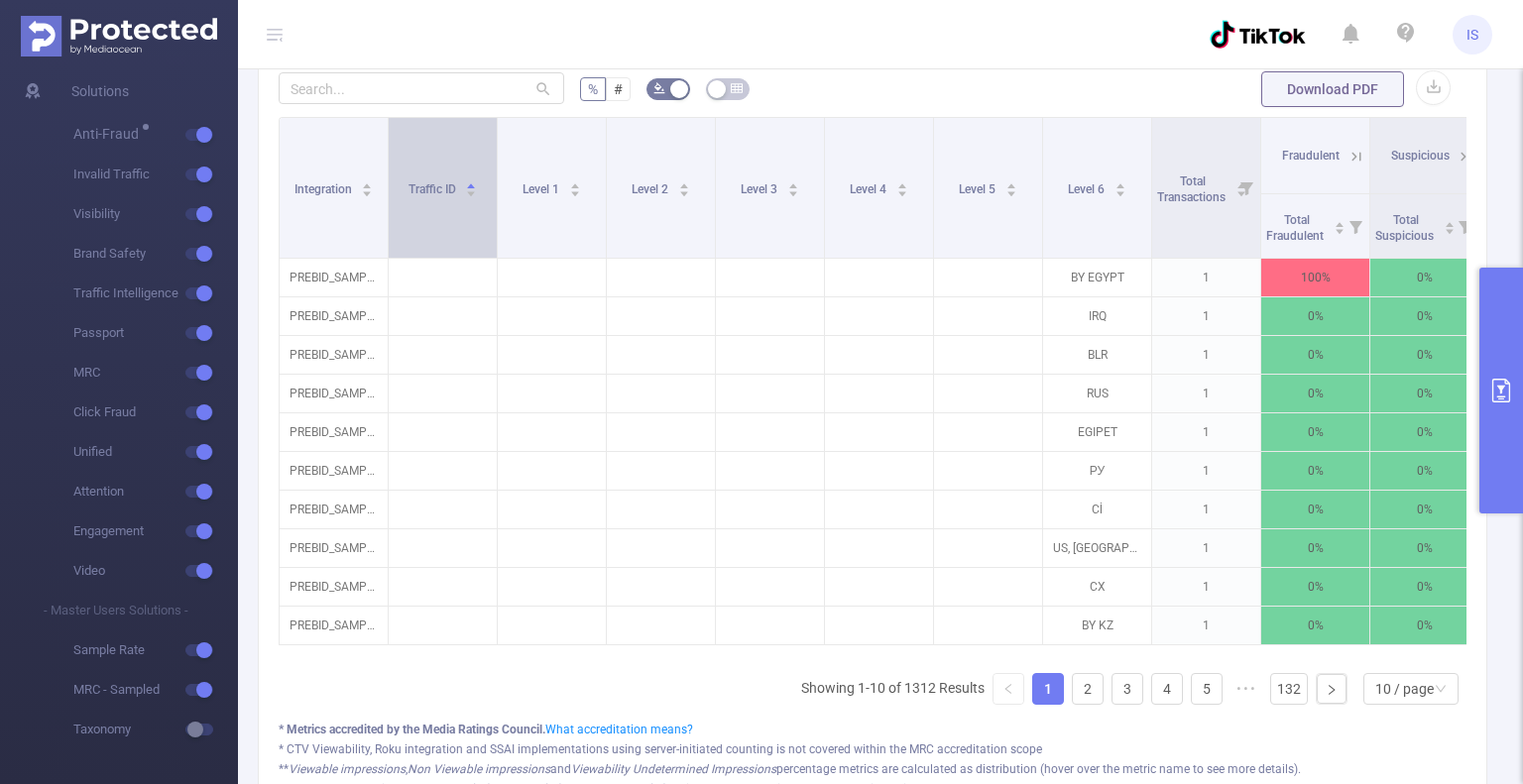 click 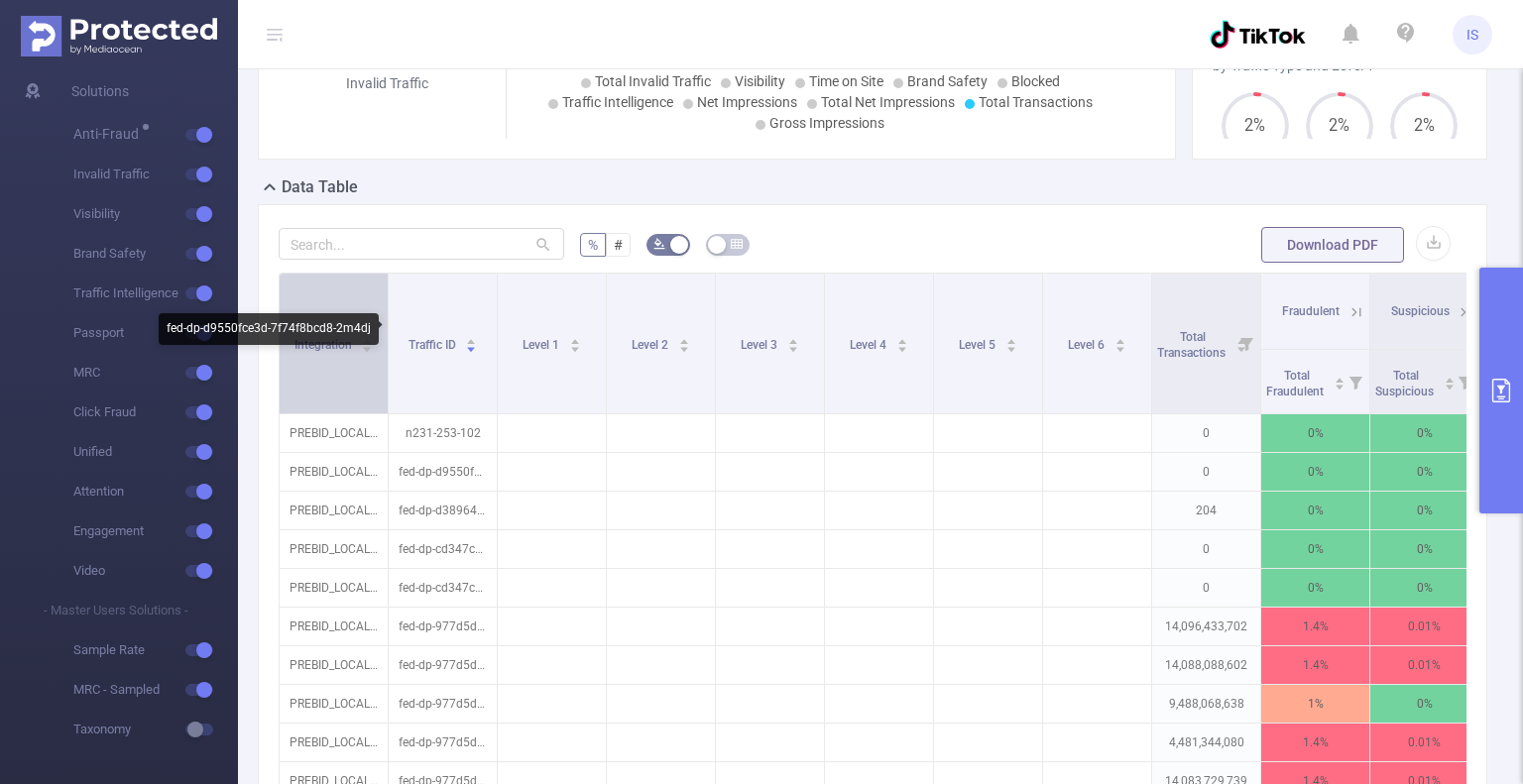 scroll, scrollTop: 312, scrollLeft: 0, axis: vertical 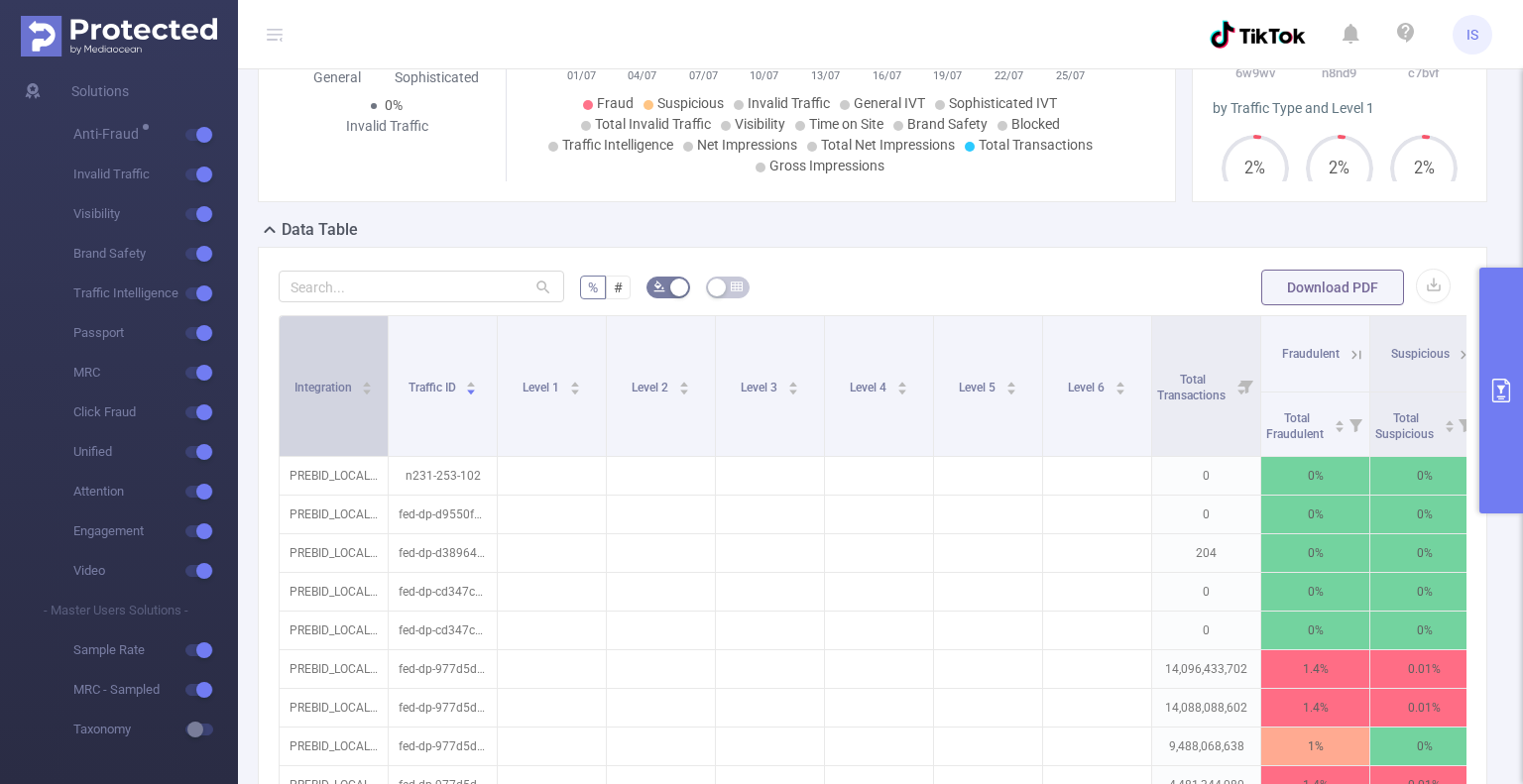 click 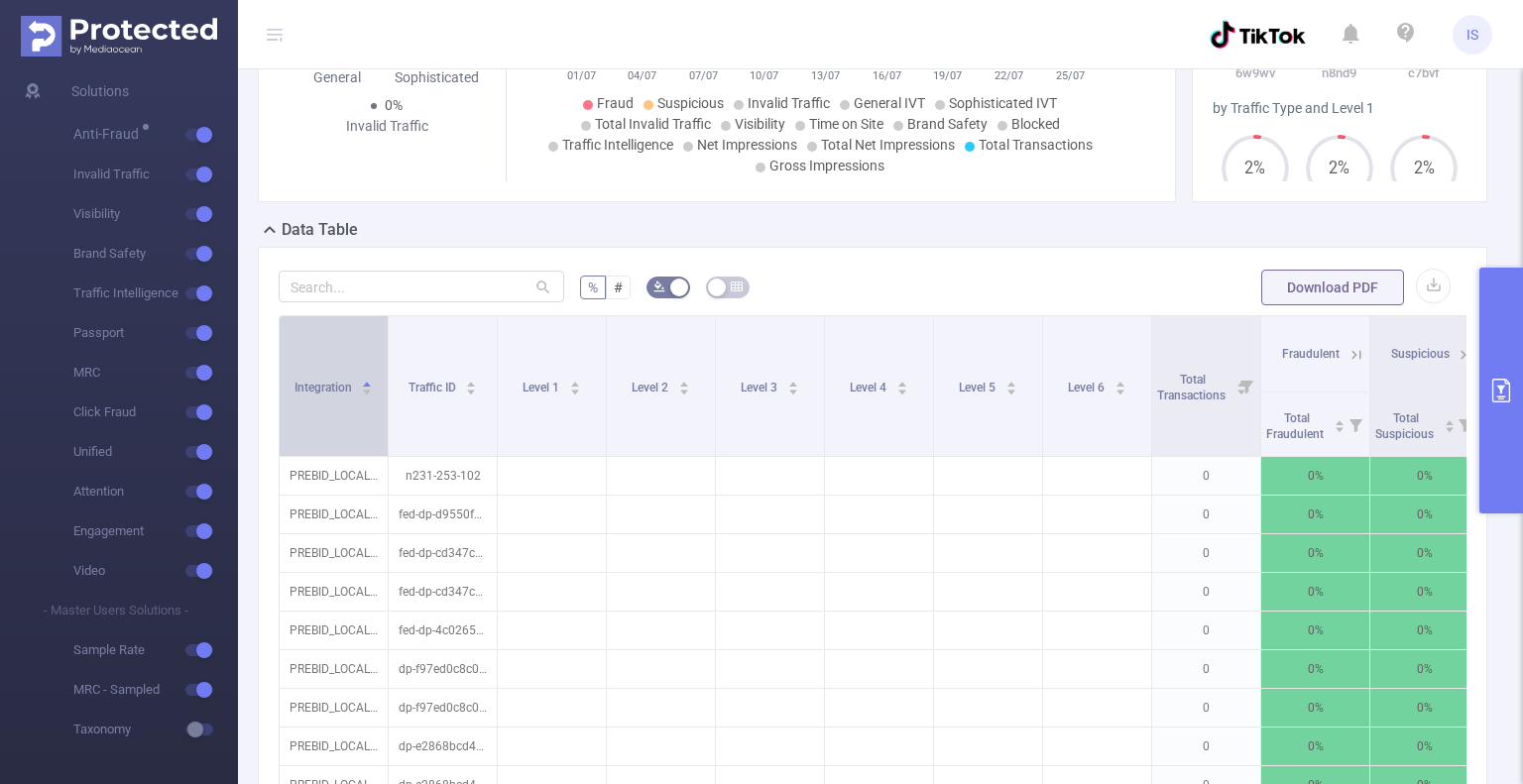 click 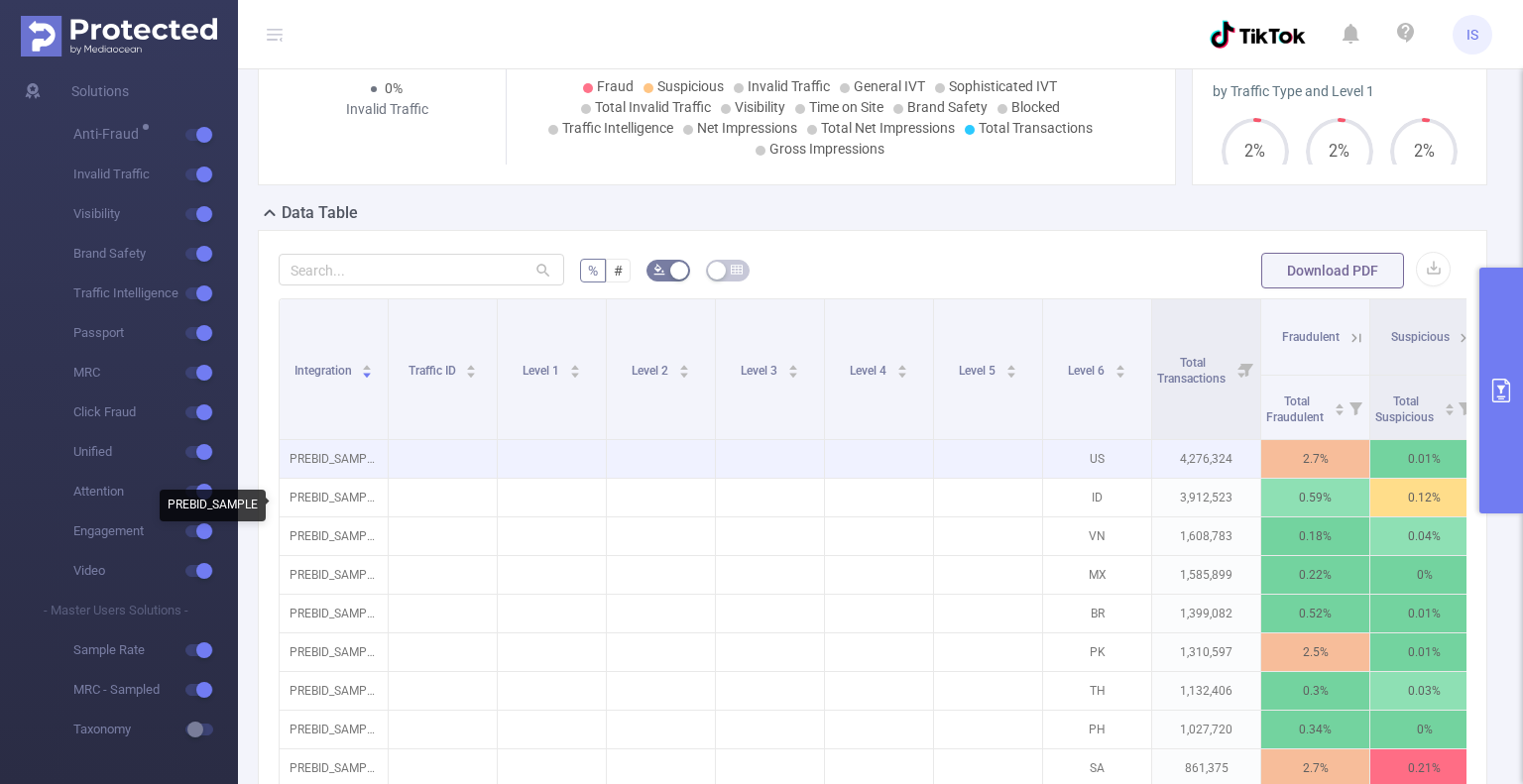 scroll, scrollTop: 213, scrollLeft: 0, axis: vertical 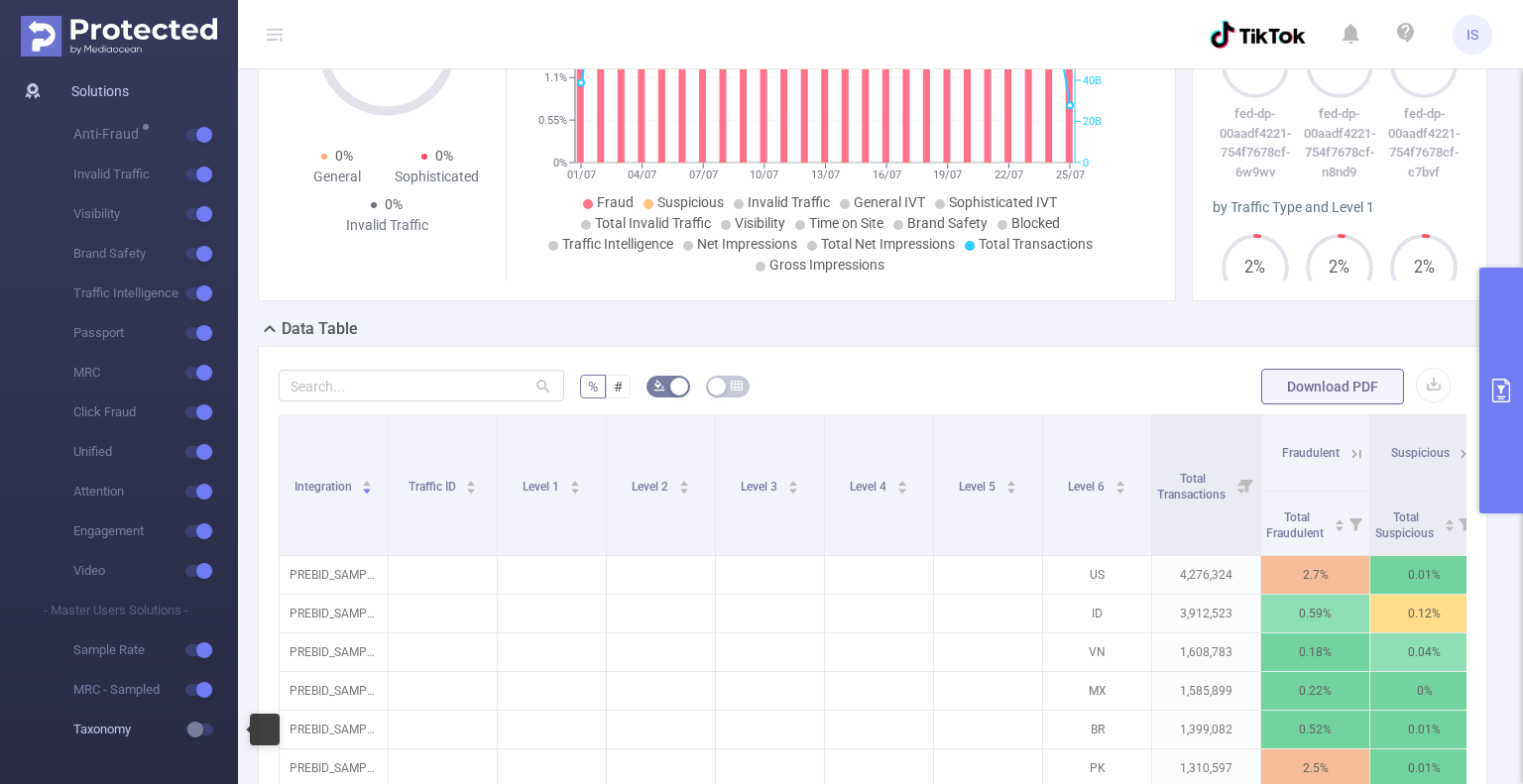 click at bounding box center (199, 729) 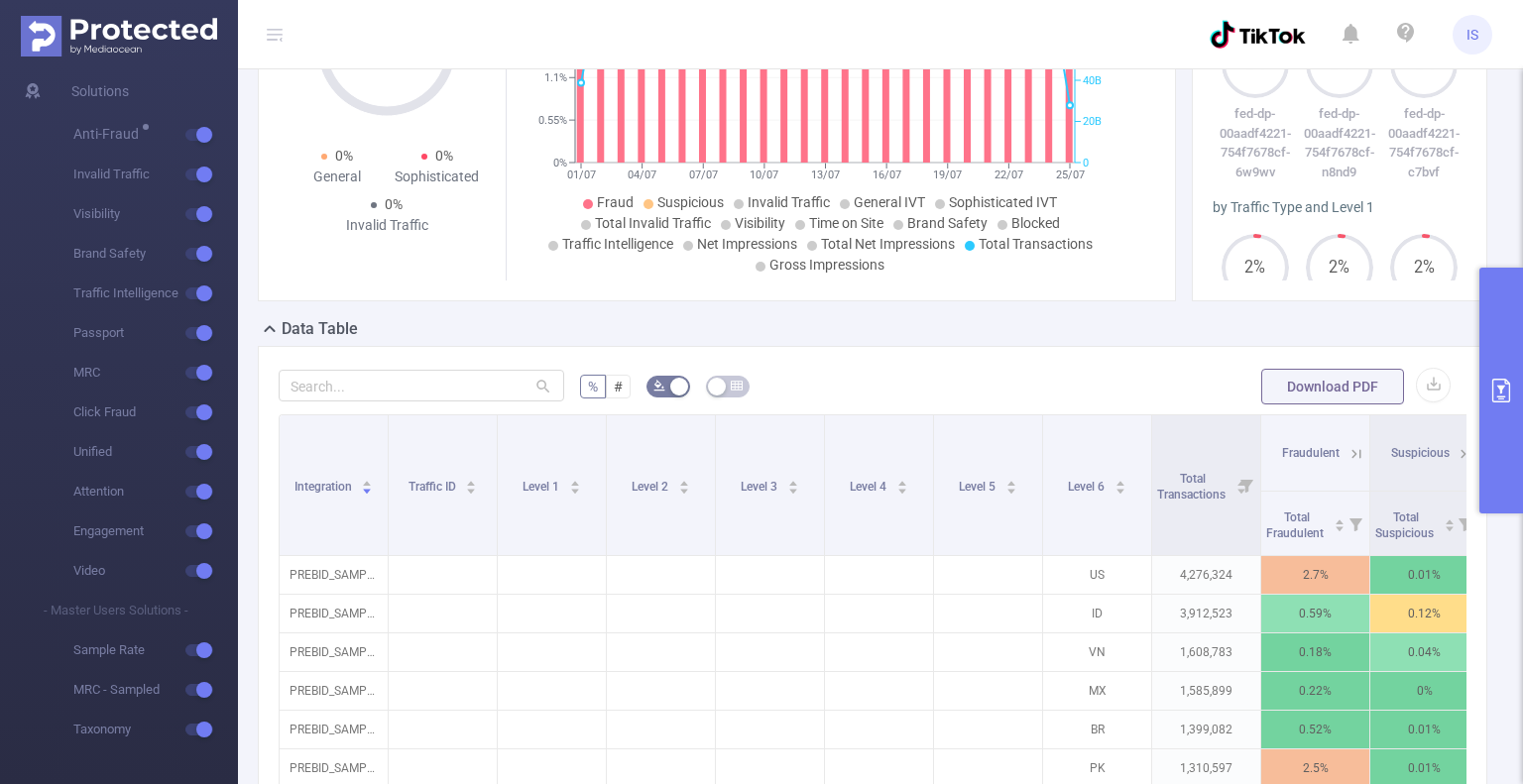 click 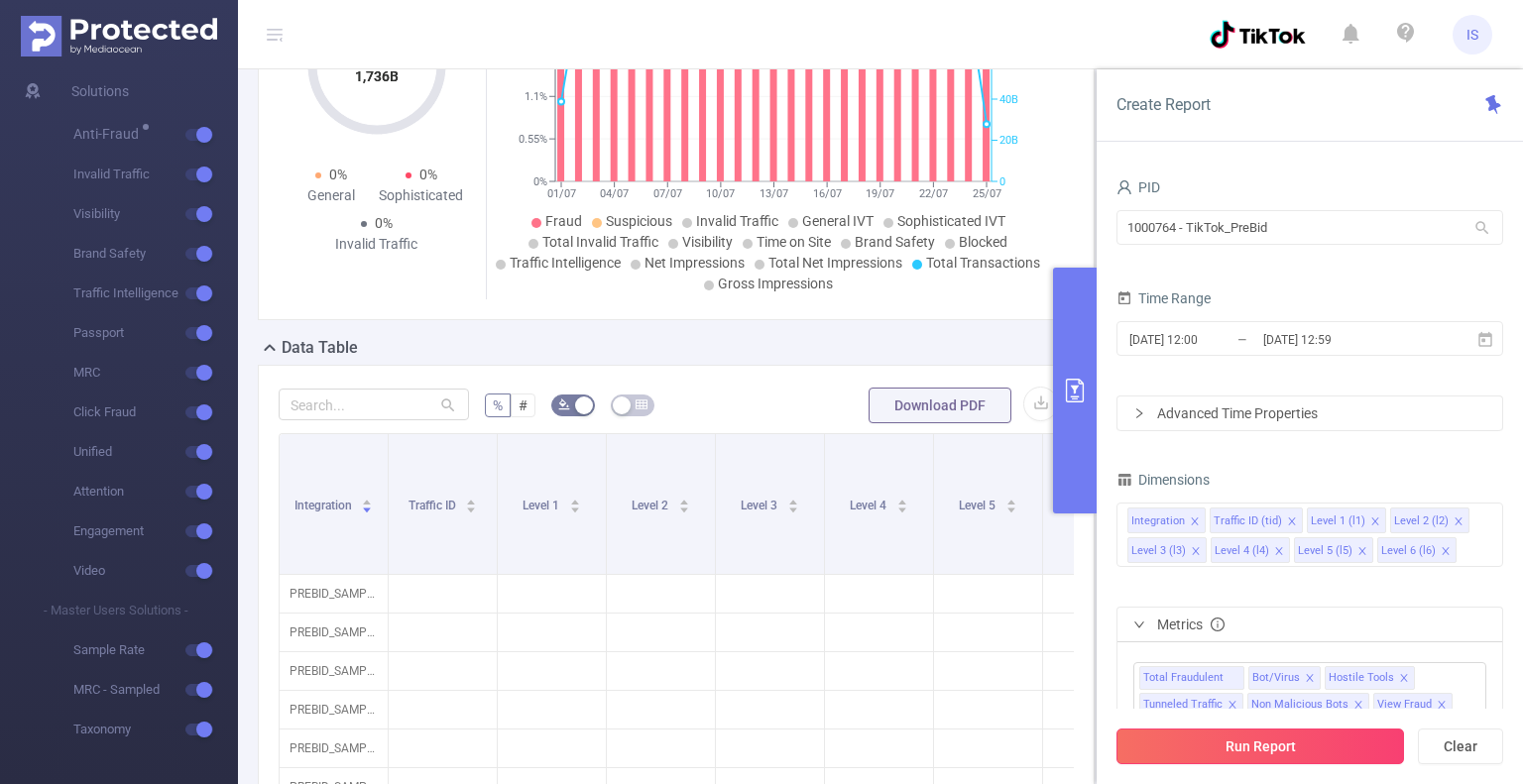 click on "Run Report" at bounding box center (1260, 746) 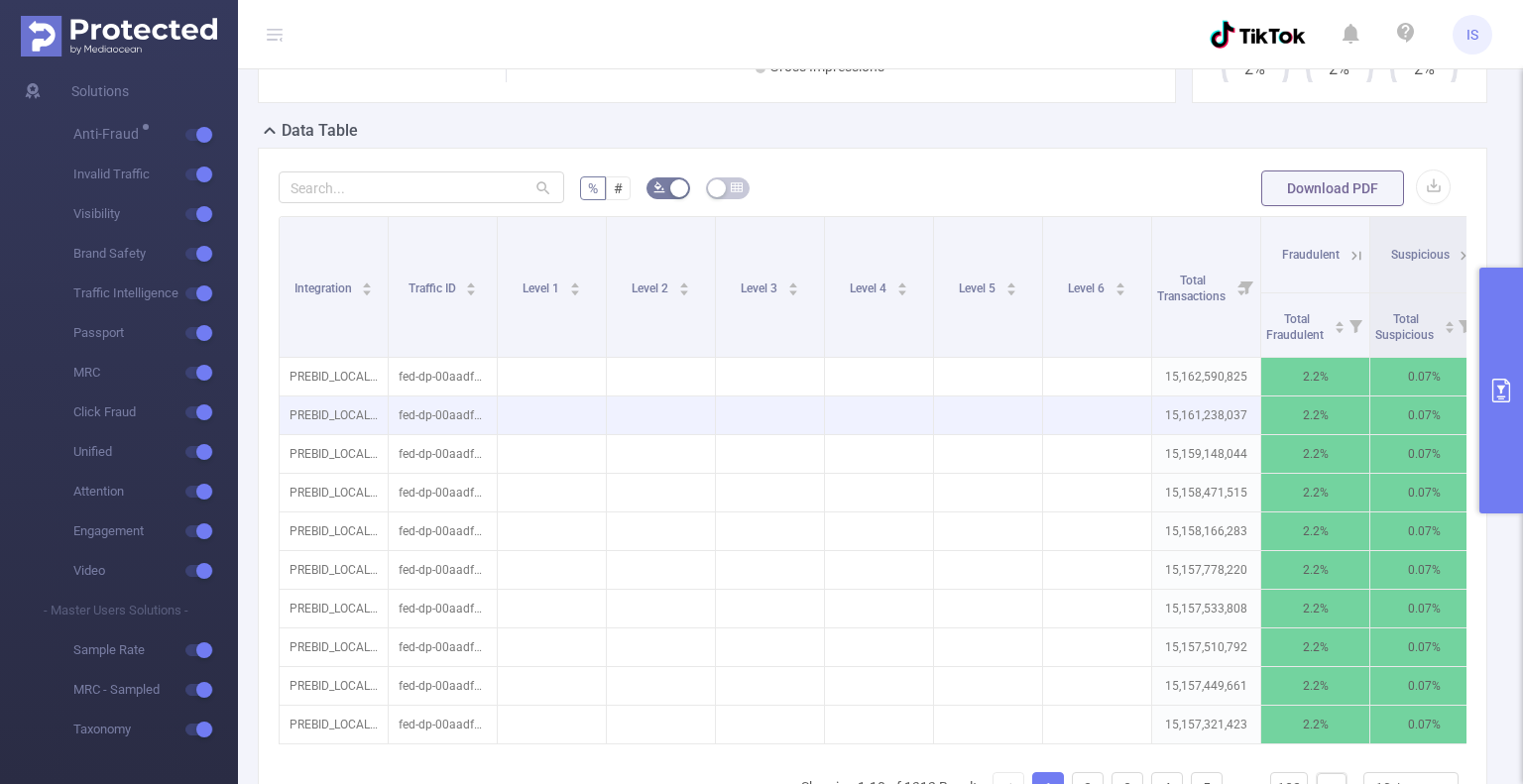 scroll, scrollTop: 610, scrollLeft: 0, axis: vertical 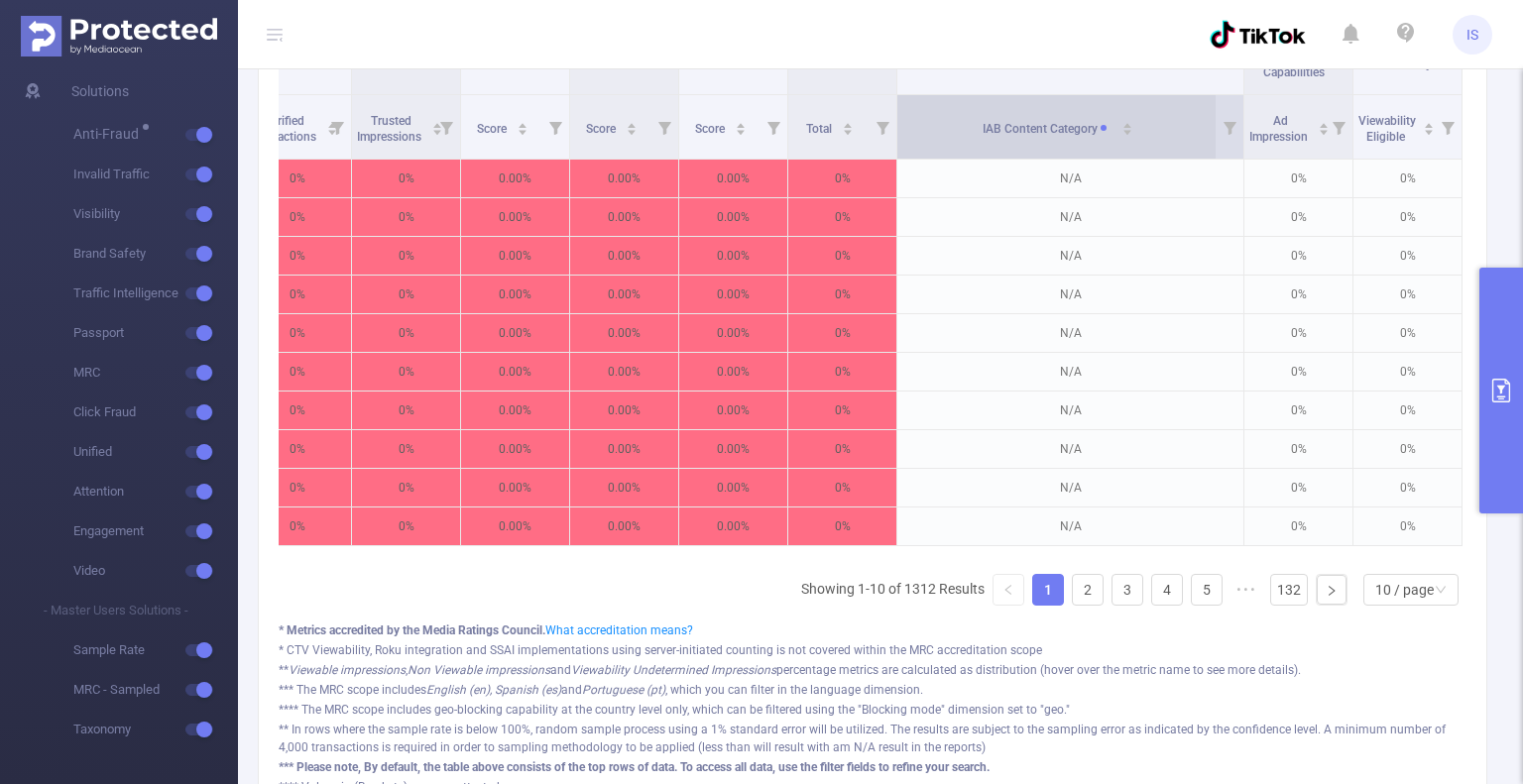 click 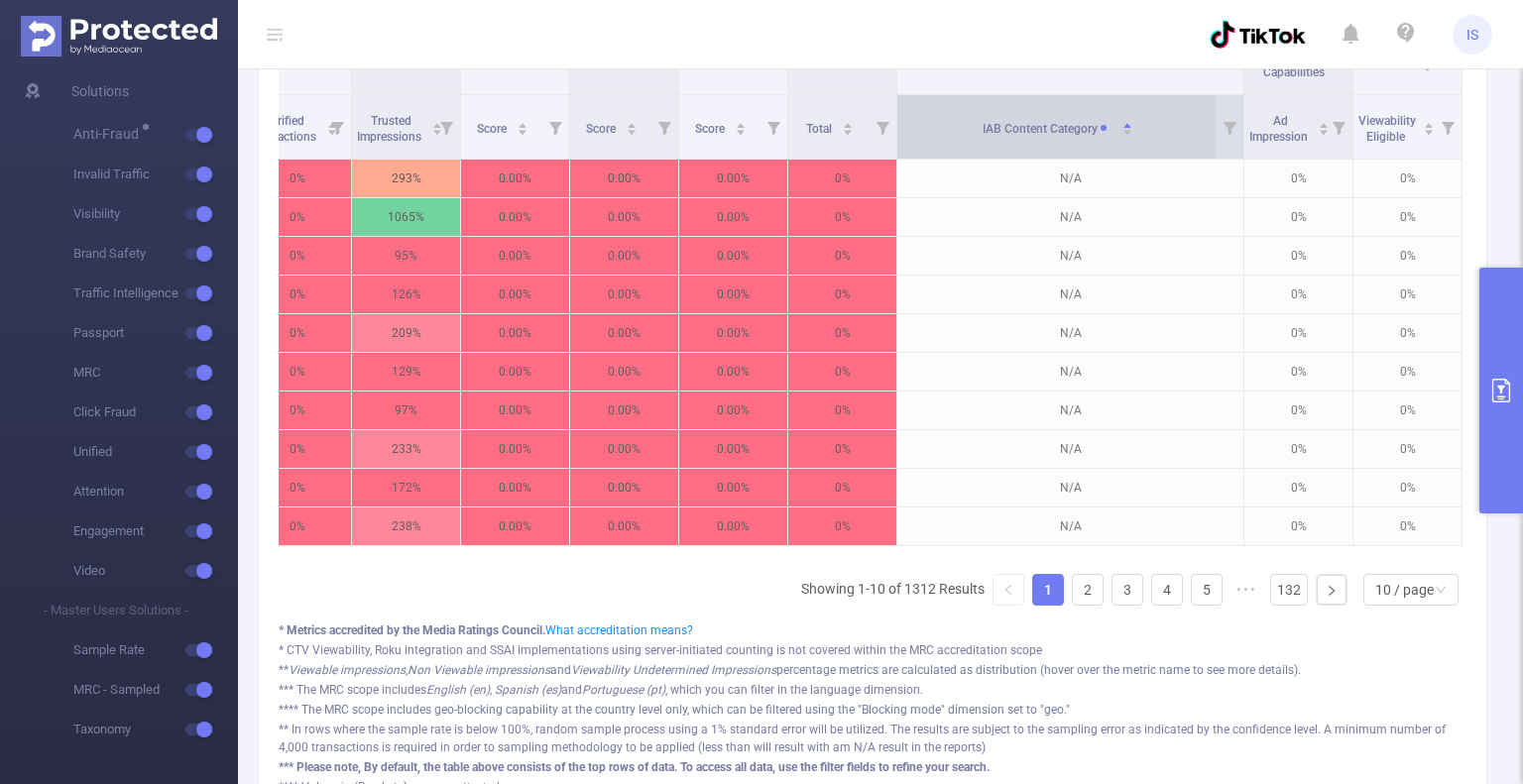 click 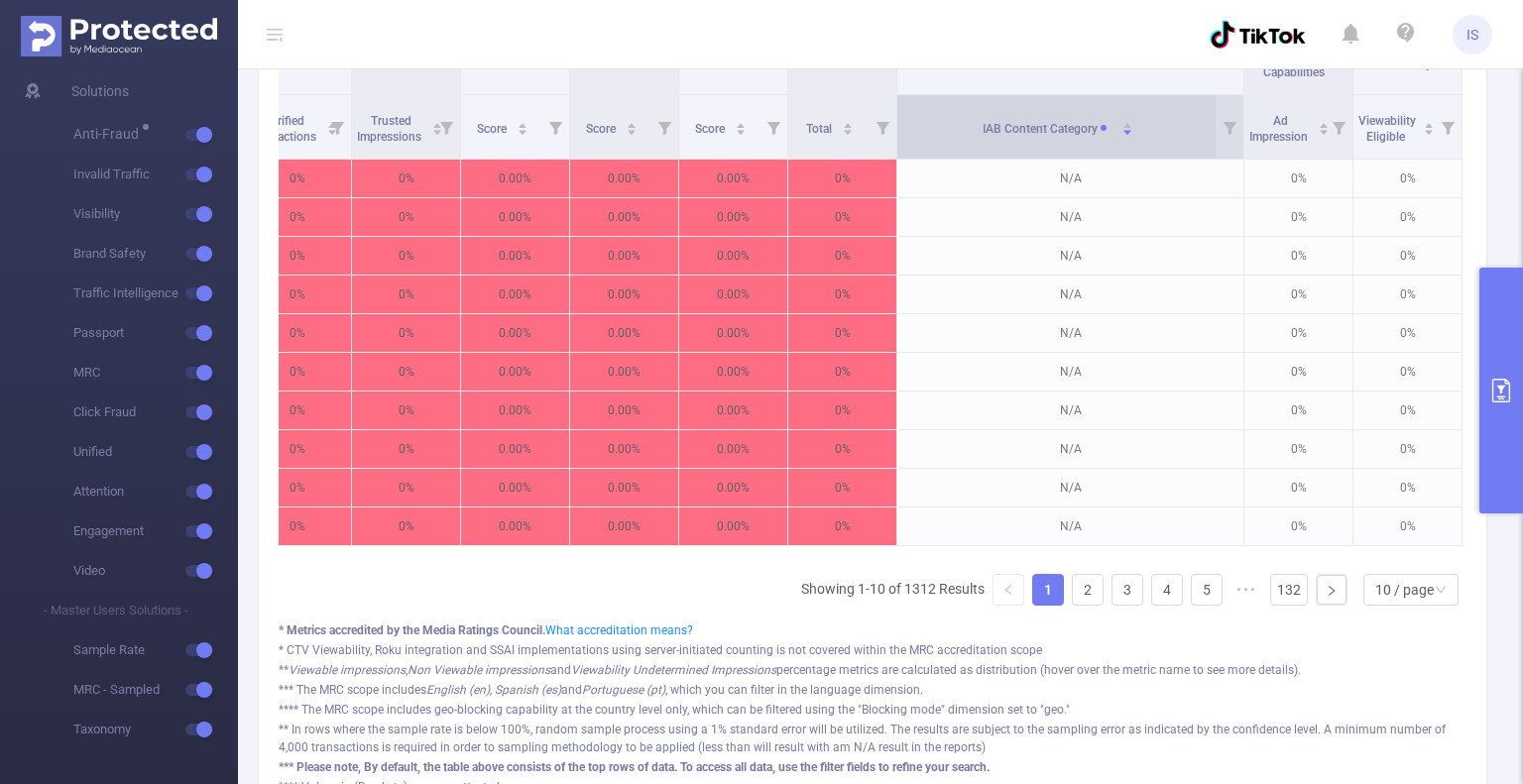 click 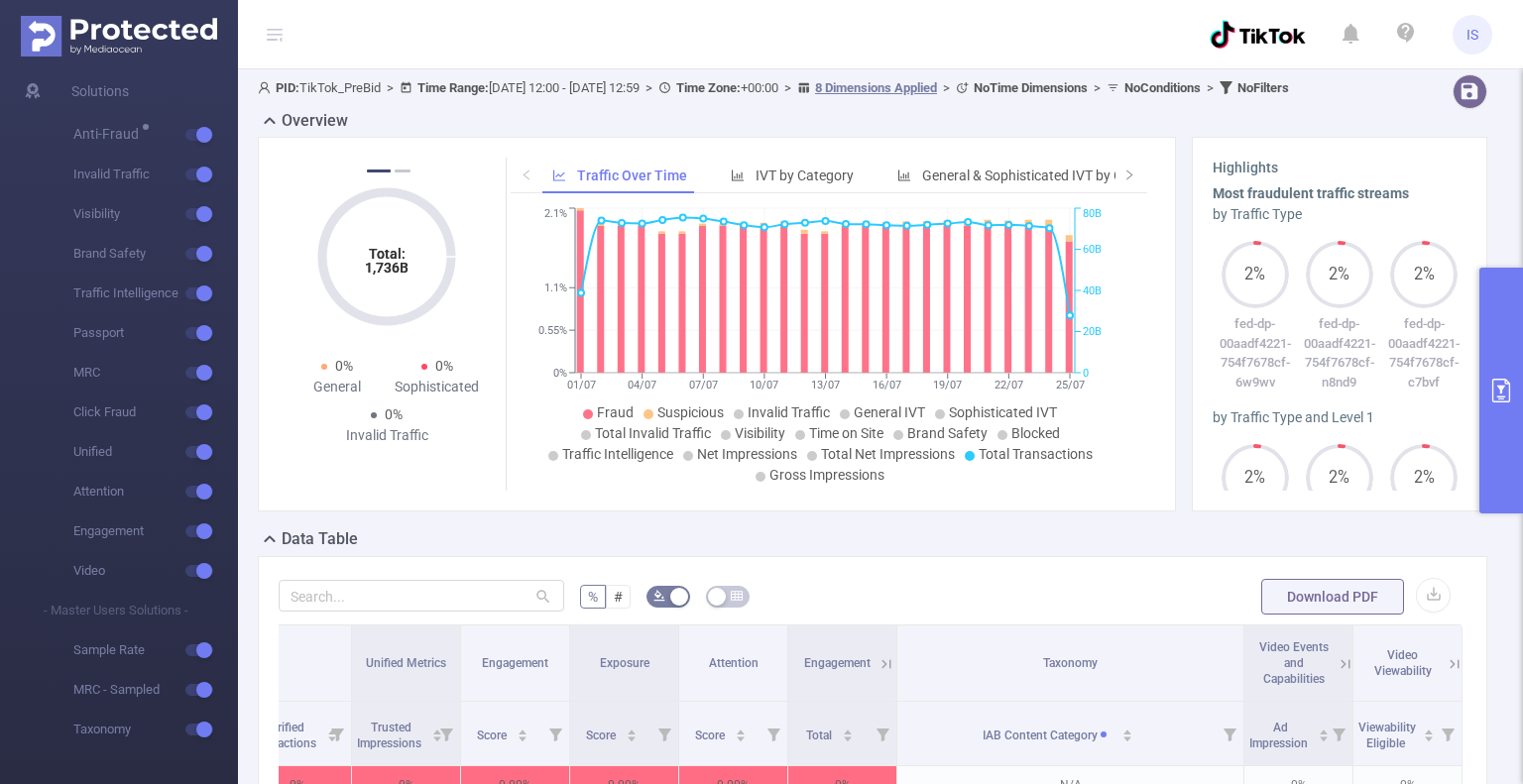 scroll, scrollTop: 0, scrollLeft: 0, axis: both 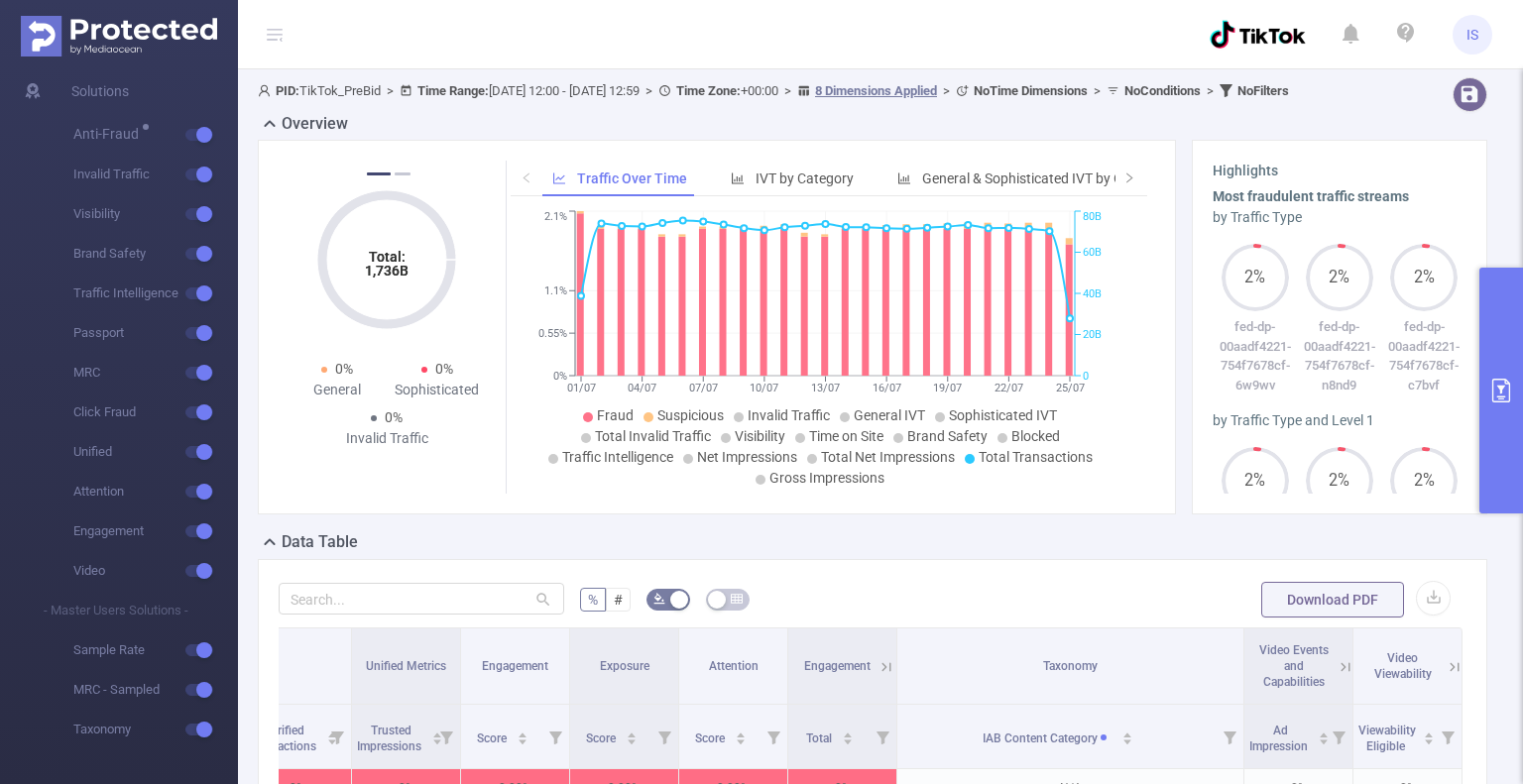 click at bounding box center [1501, 391] 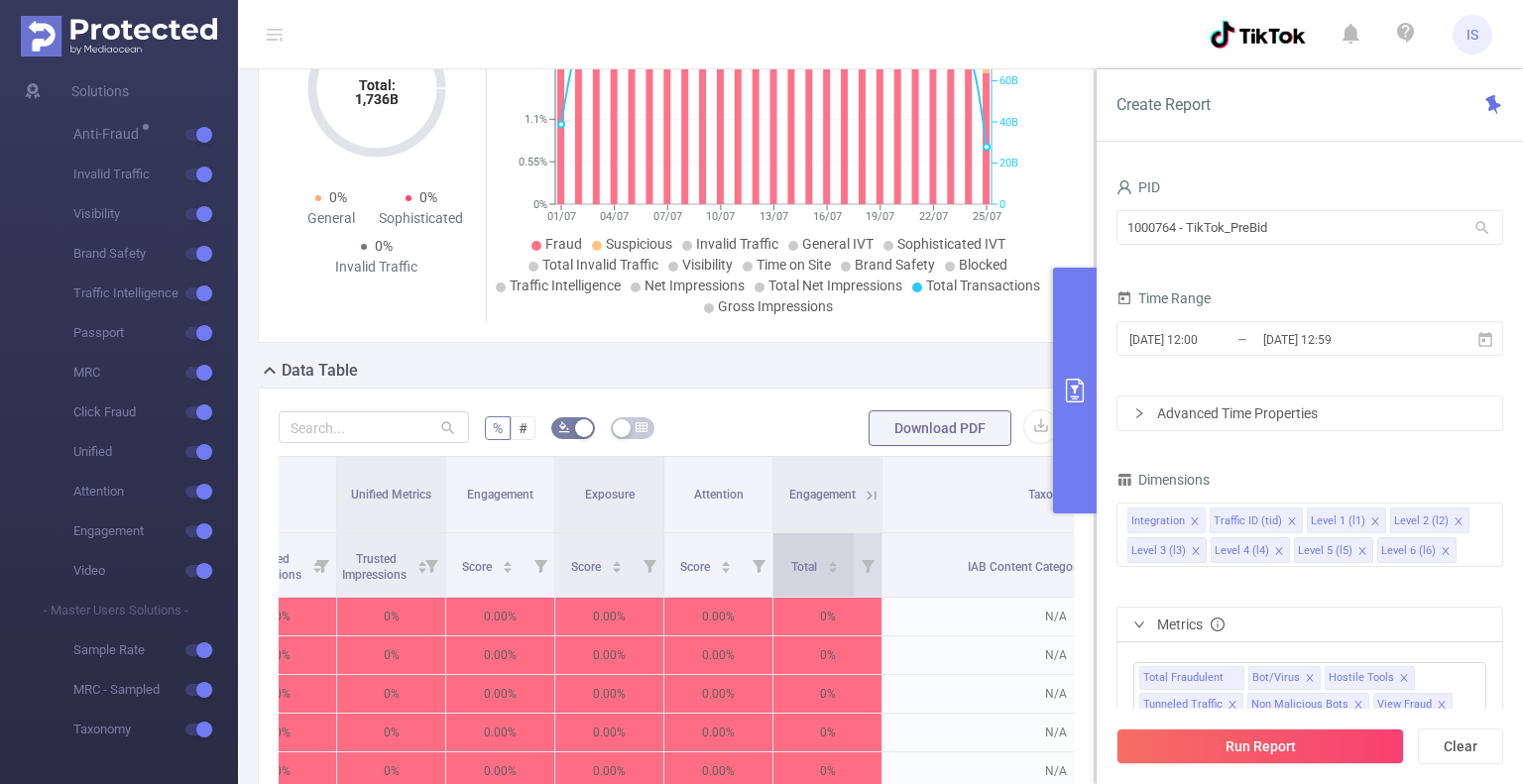 scroll, scrollTop: 198, scrollLeft: 0, axis: vertical 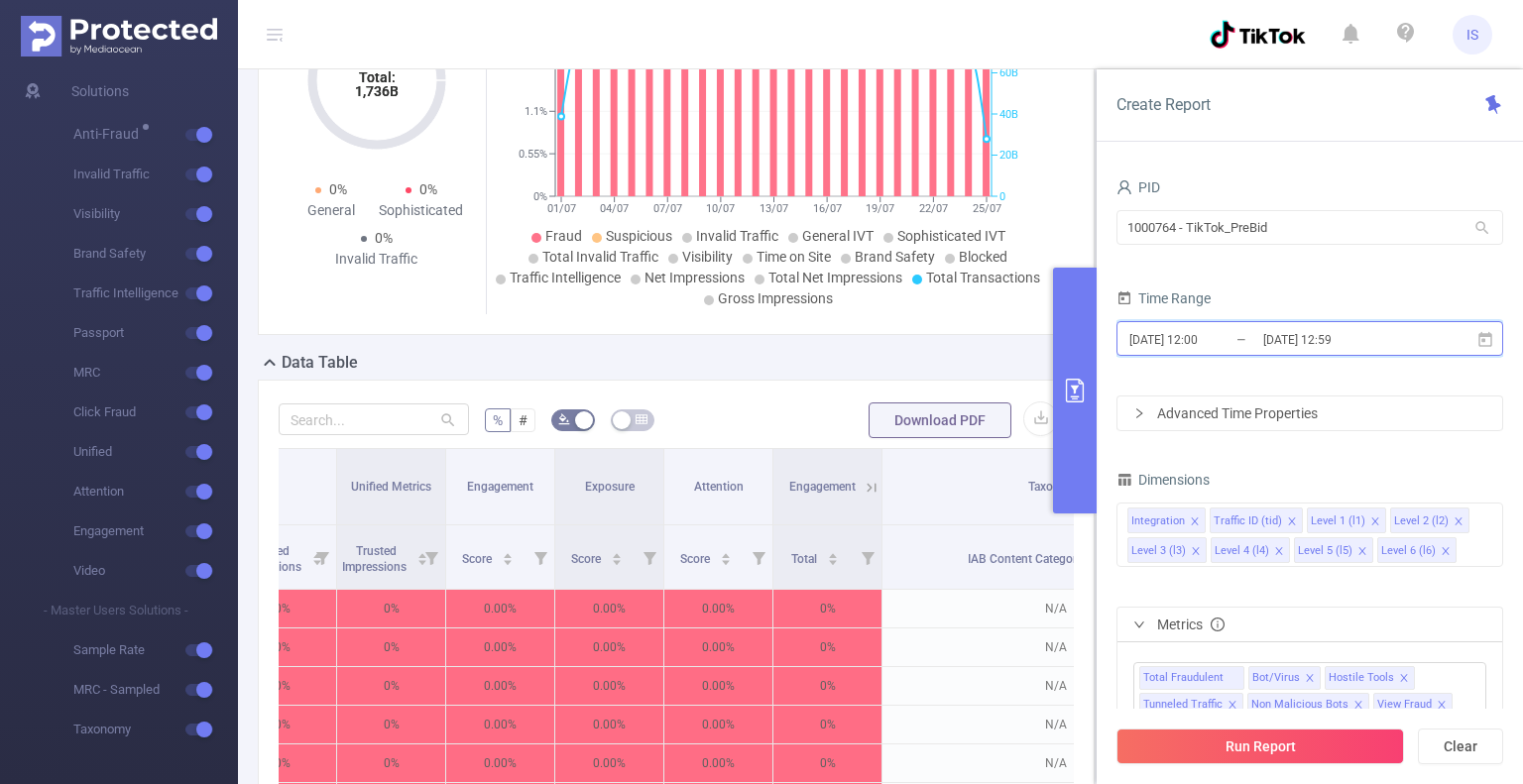 click 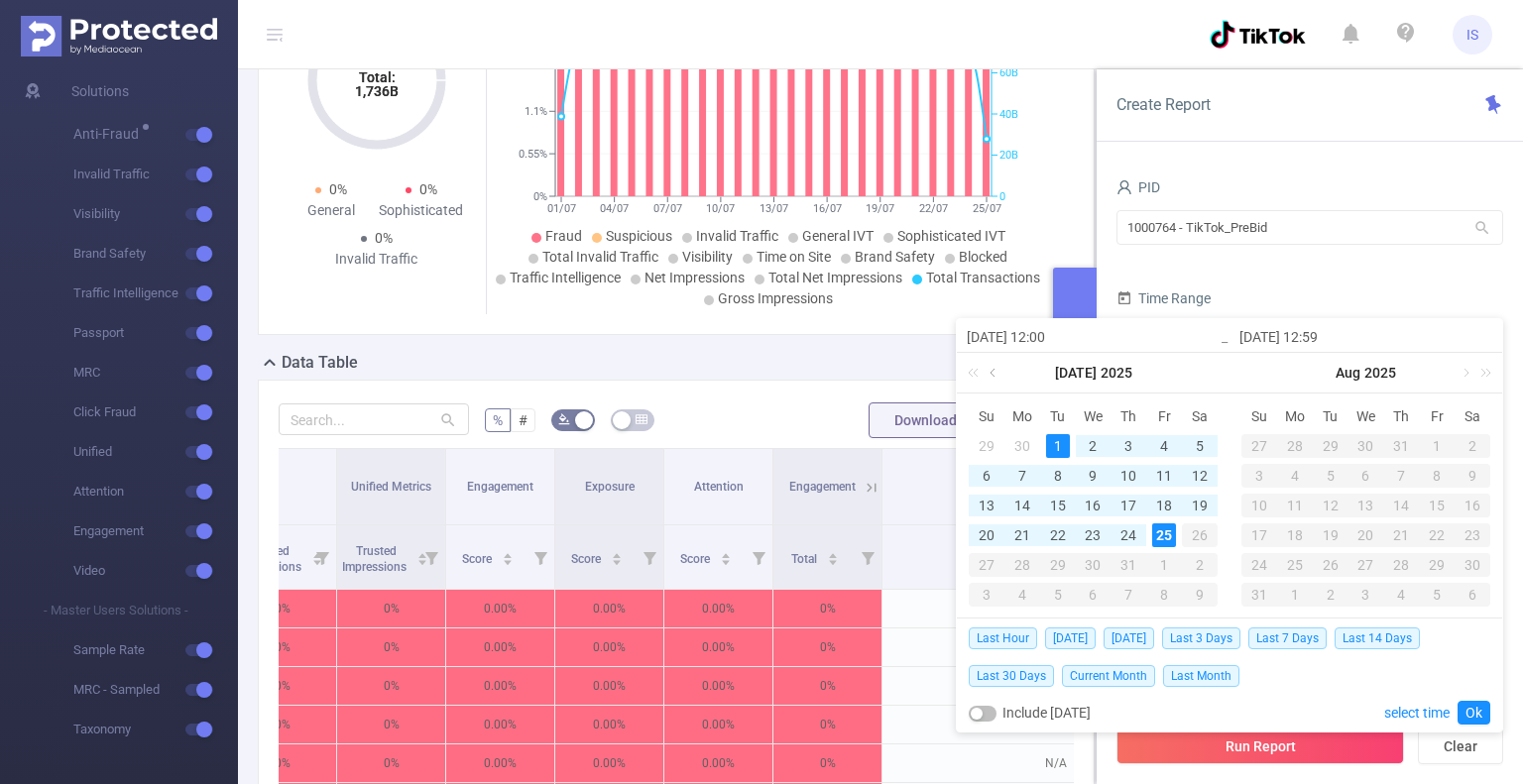 click at bounding box center (995, 373) 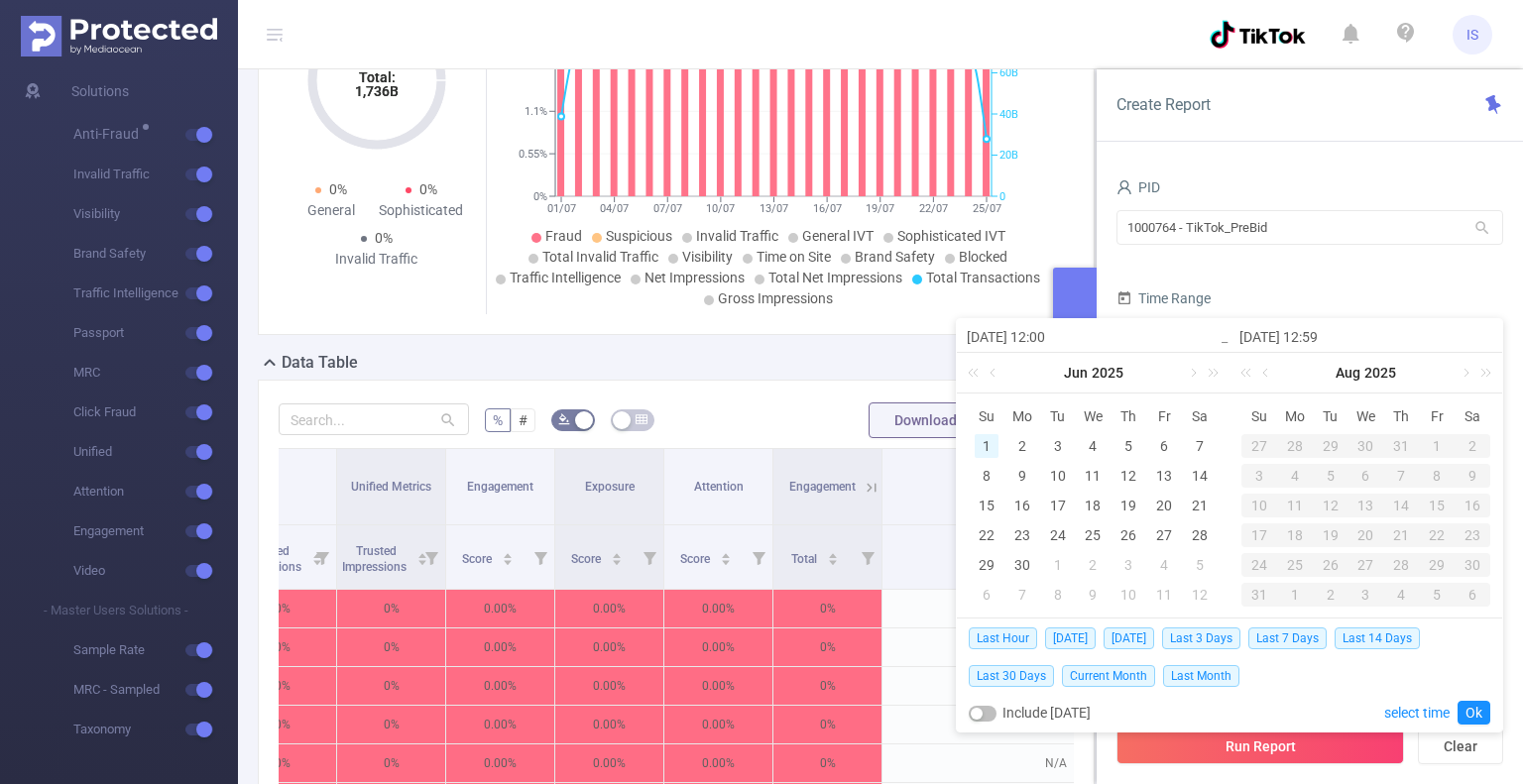 click on "1" at bounding box center [987, 446] 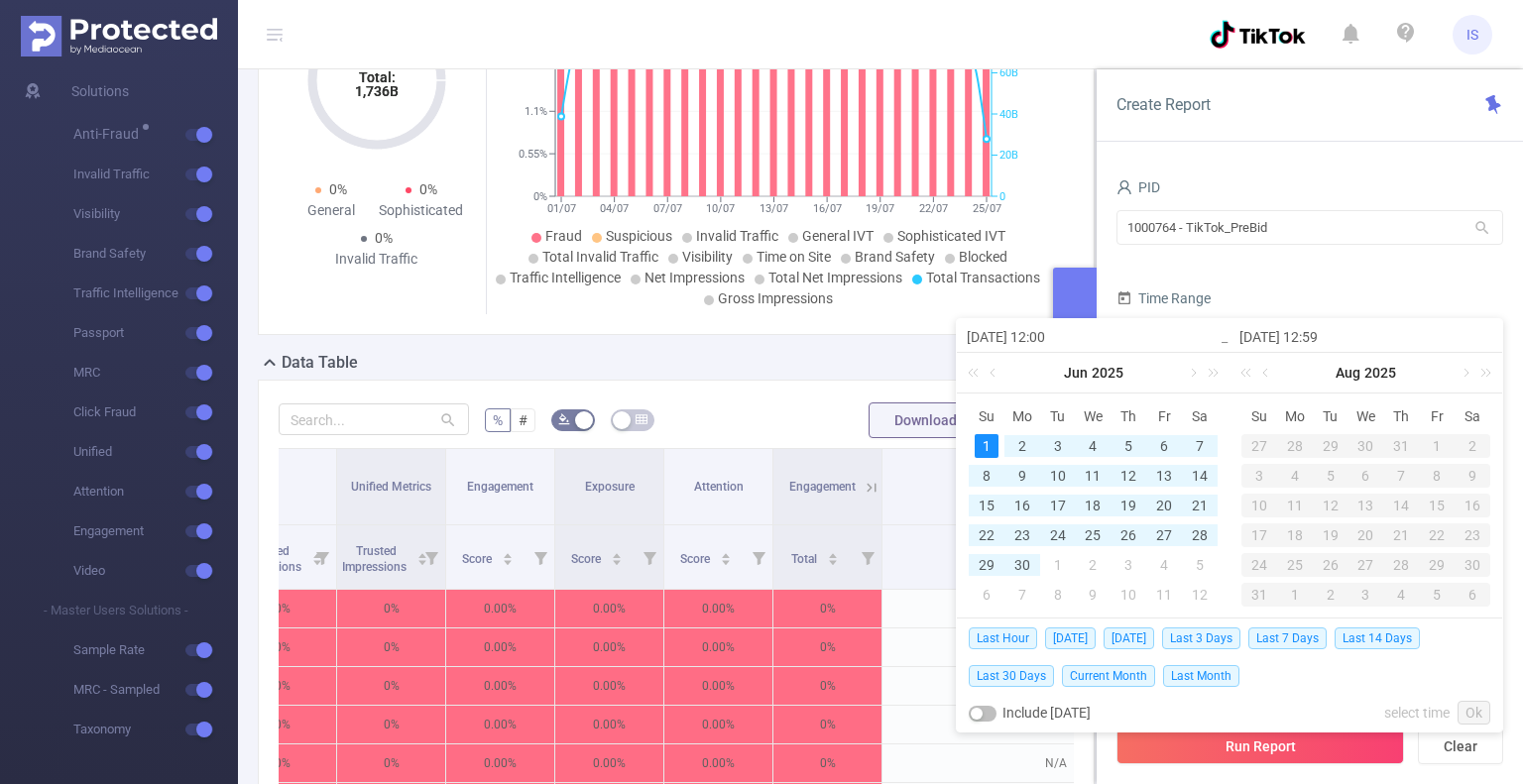 click on "1" at bounding box center (1058, 565) 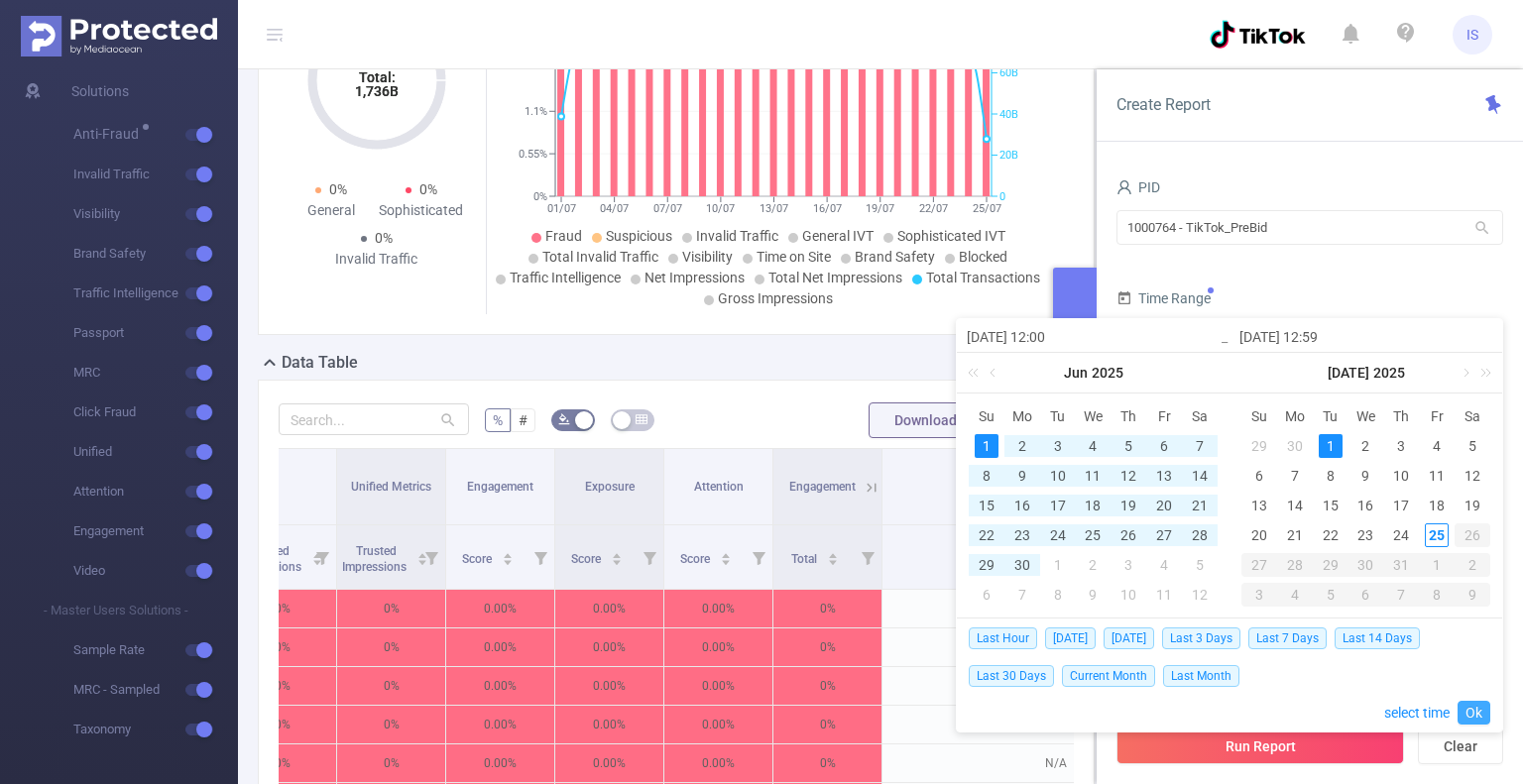 click on "Ok" at bounding box center [1473, 713] 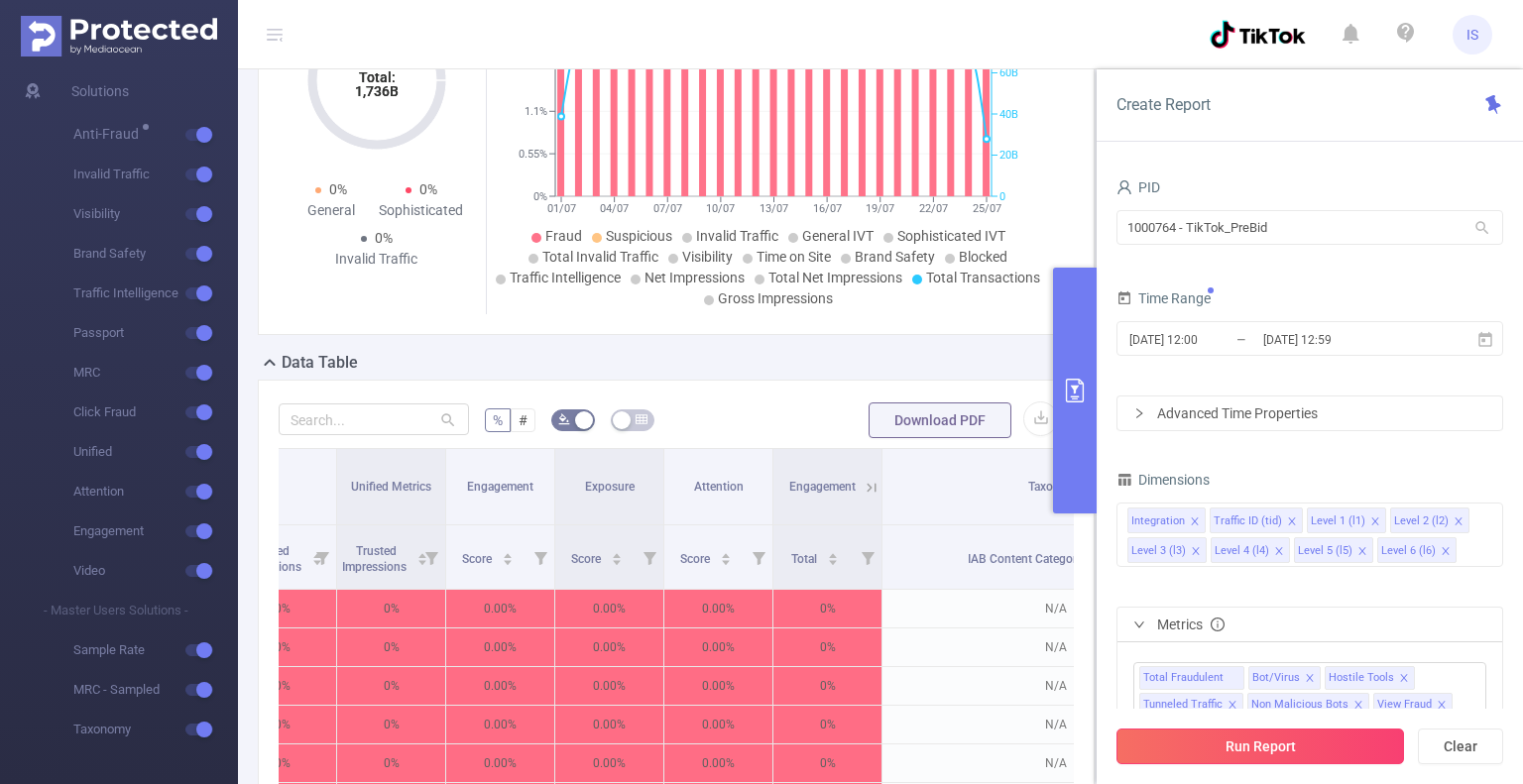 click on "Run Report" at bounding box center (1260, 746) 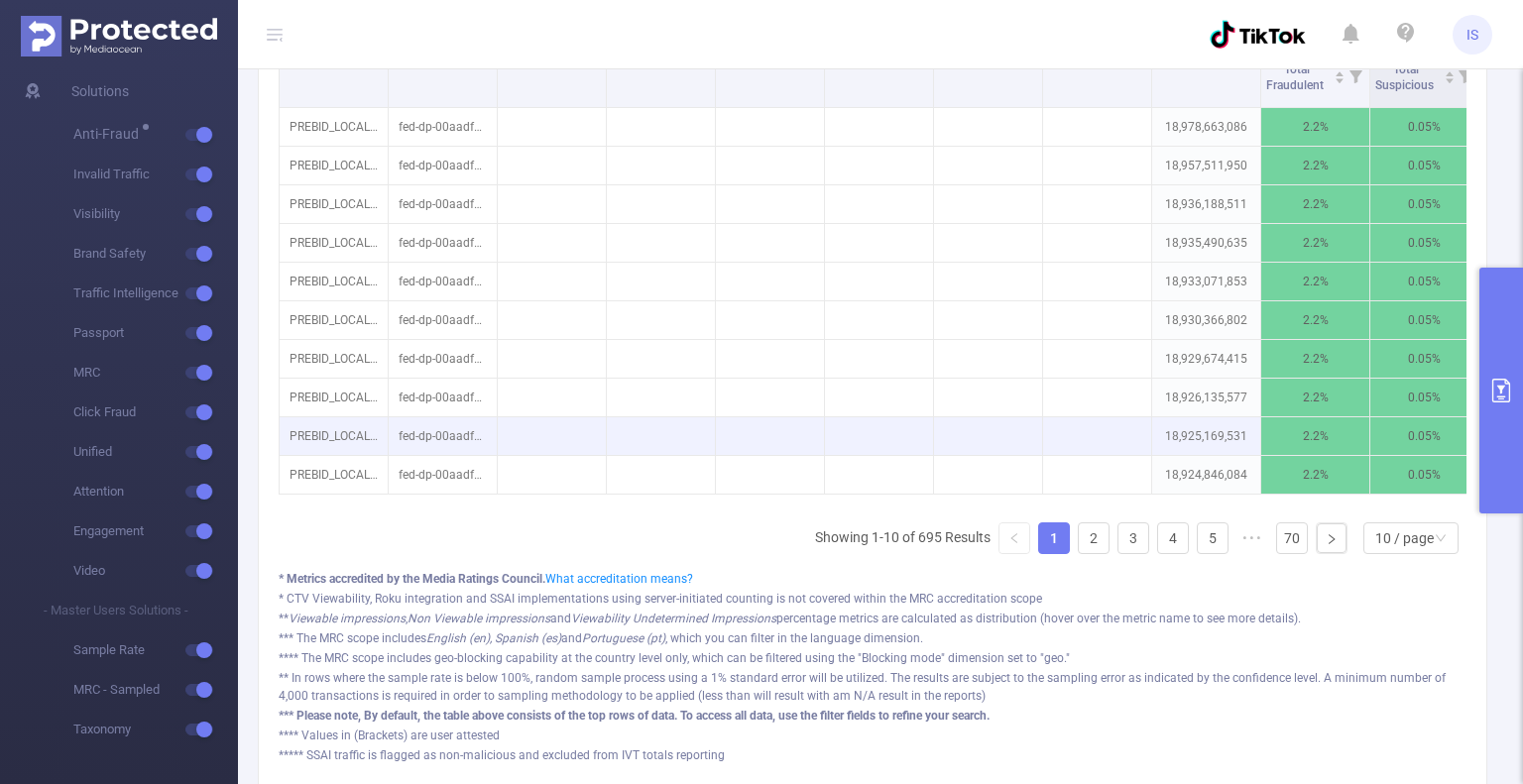 scroll, scrollTop: 694, scrollLeft: 0, axis: vertical 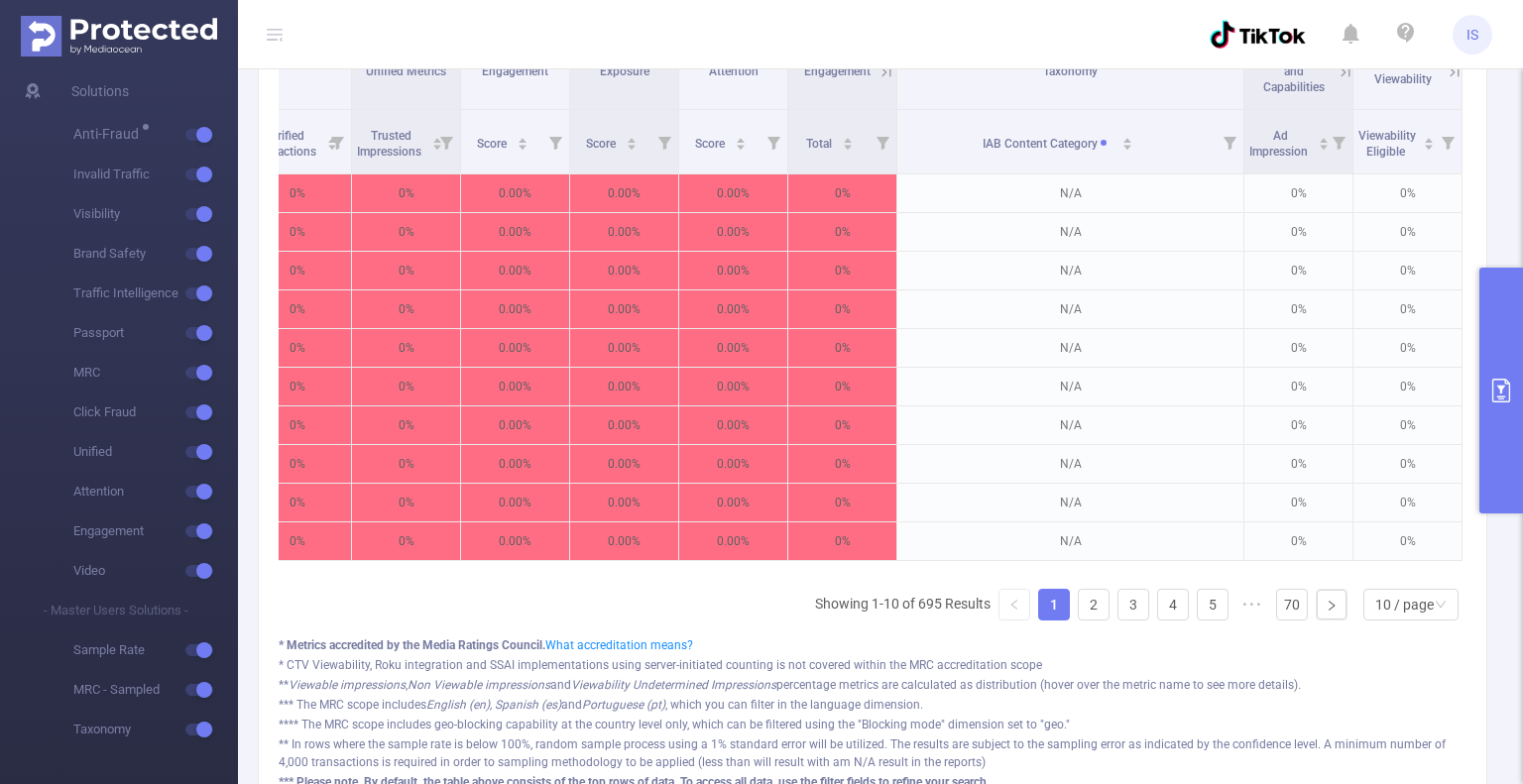 click at bounding box center (1501, 391) 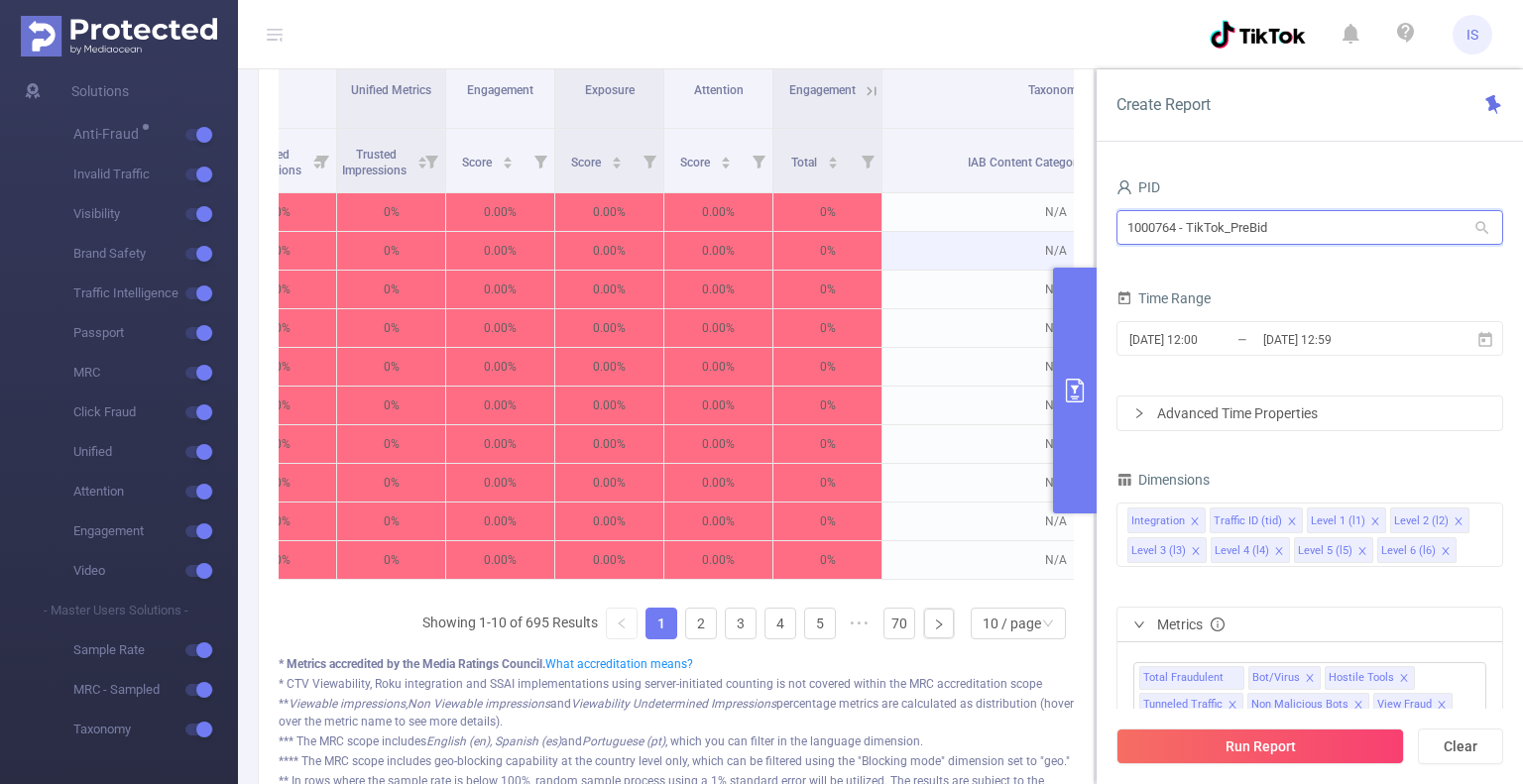 drag, startPoint x: 1282, startPoint y: 226, endPoint x: 958, endPoint y: 240, distance: 324.30233 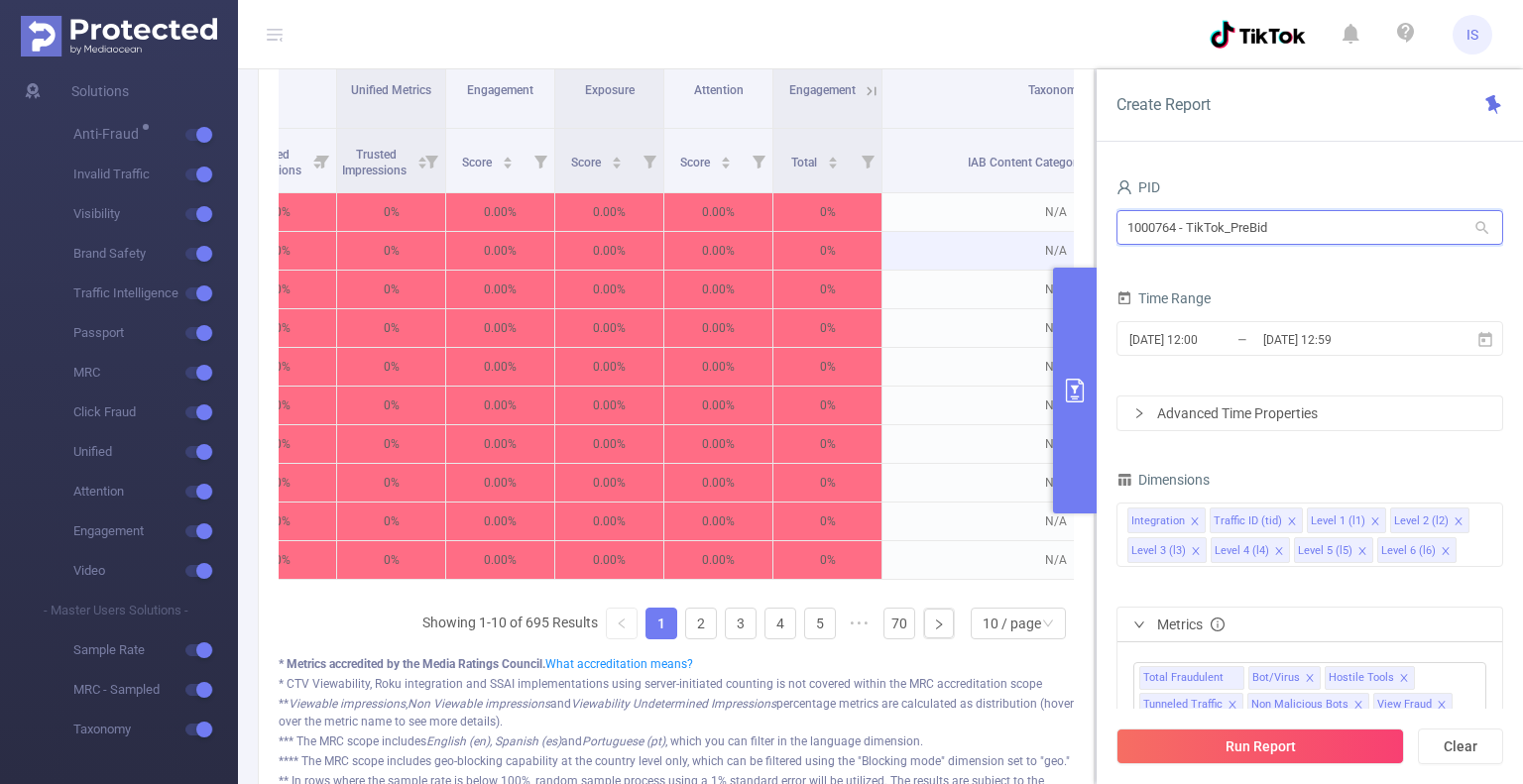 click on "PID:  TikTok_PreBid  >  Time Range:  2025-06-01 12:00 -
2025-07-01 12:59  >  Time Zone:  +00:00  >  8 Dimensions Applied  >  No  Time Dimensions  >  No  Conditions  >  No  Filters  Overview Total: 2,114B Total: 2,114B 2% Fraudulent 0.03% Suspicious 2% Invalid Traffic Total: 2,114B Total: 2,114B 0% General 0% Sophisticated 0% Invalid Traffic Total: 2,114B Total: 2,114B 2% Fraudulent 0.03% Suspicious 2% Invalid Traffic Total: 2,114B Total: 2,114B 0% General 0% Sophisticated 0% Invalid Traffic Total: 2,114B Total: 2,114B 2% Fraudulent 0.03% Suspicious 2% Invalid Traffic 1 2       Traffic Over Time           IVT by Category           General & Sophisticated IVT by Category           Brand Safety (Detected)           Brand Safety (Blocked)           Smart Agent     01/06 04/06 07/06 10/06 13/06 16/06 19/06 22/06 25/06 28/06 01/07 0% 0.55% 1.1% 2.1% 0 20B 40B 60B 80B Fraud Suspicious Invalid Traffic General IVT Sophisticated IVT Total Invalid Traffic Visibility Time on Site Brand Safety Blocked % #" at bounding box center [880, 211] 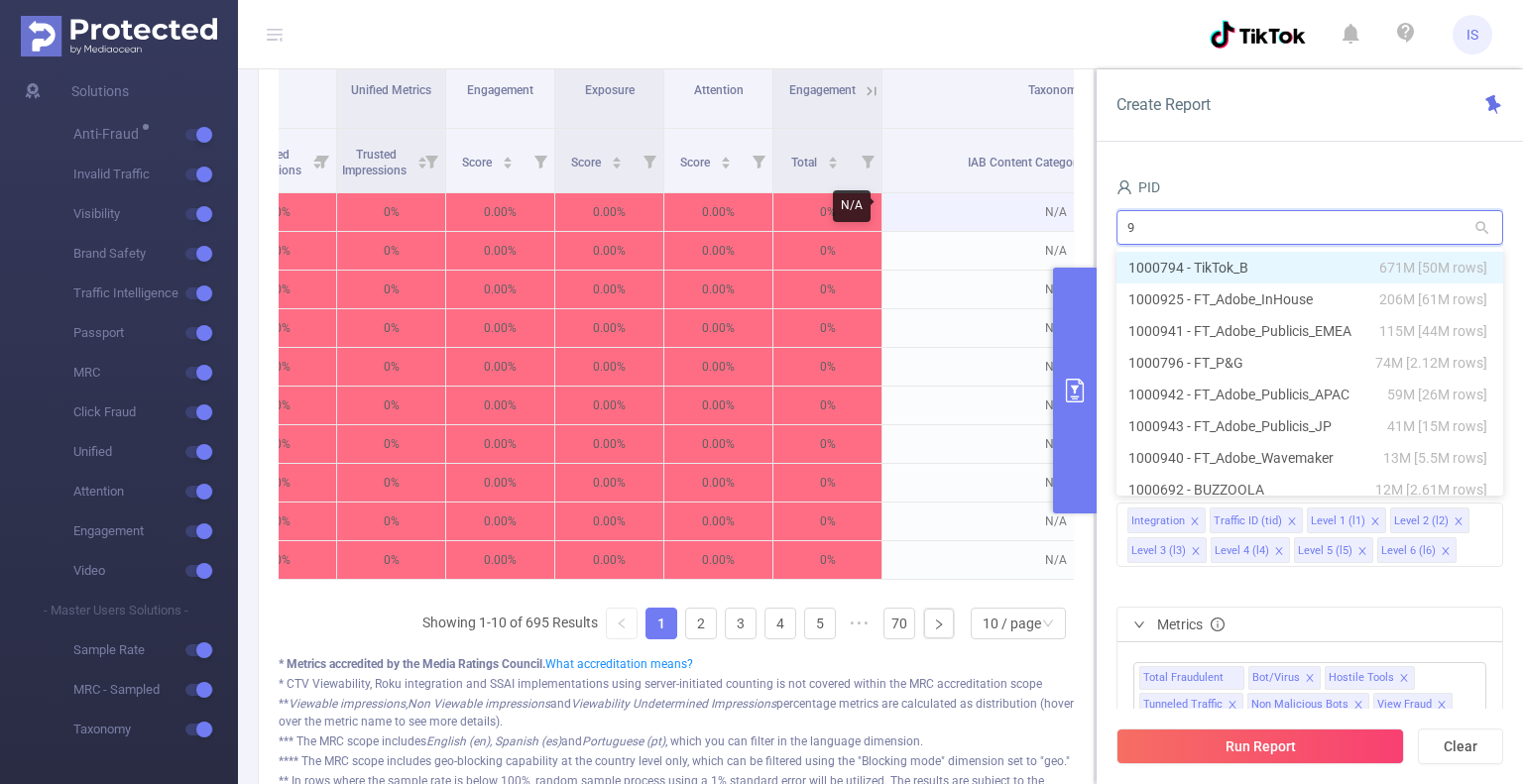 type on "92" 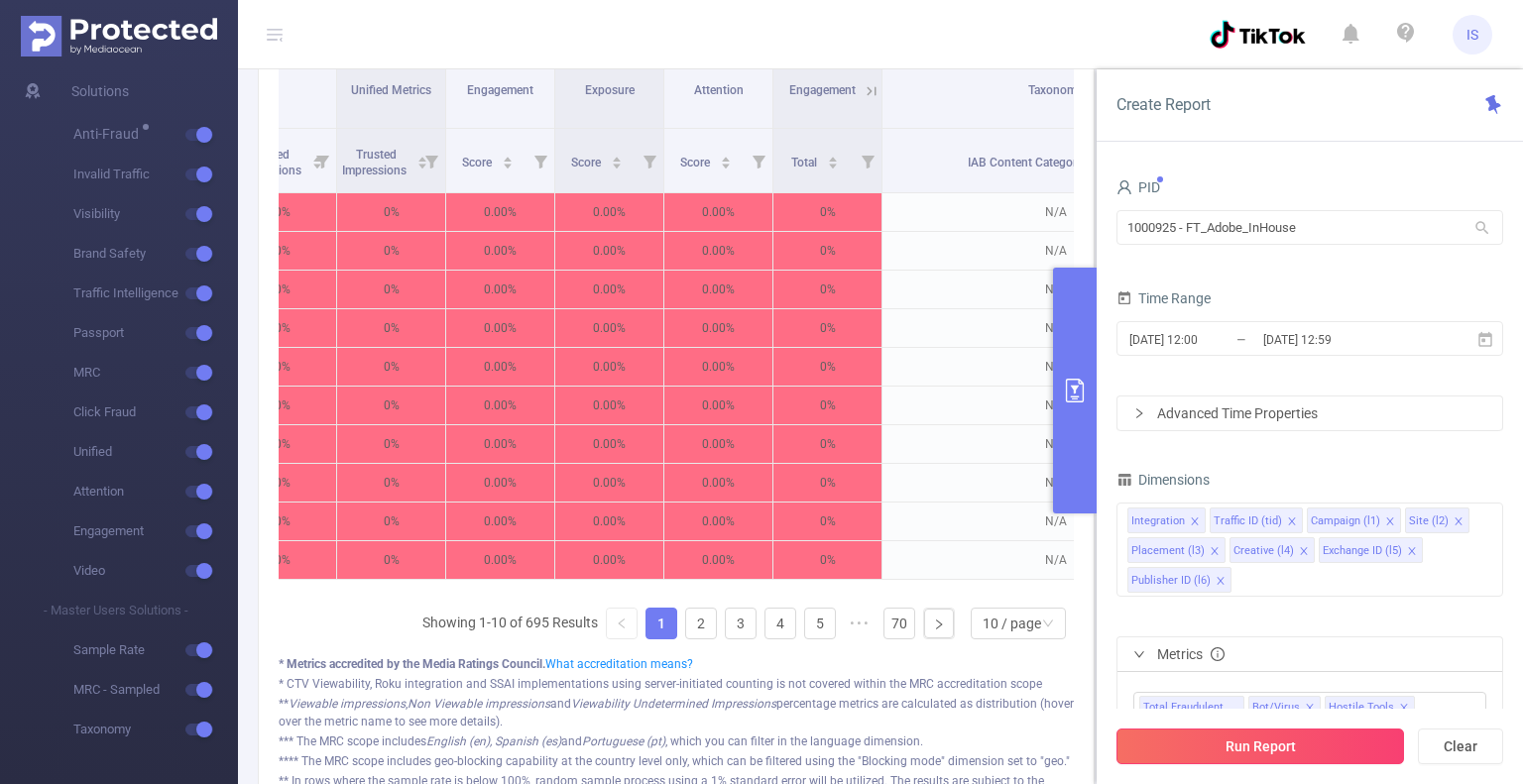 click on "Run Report" at bounding box center [1260, 746] 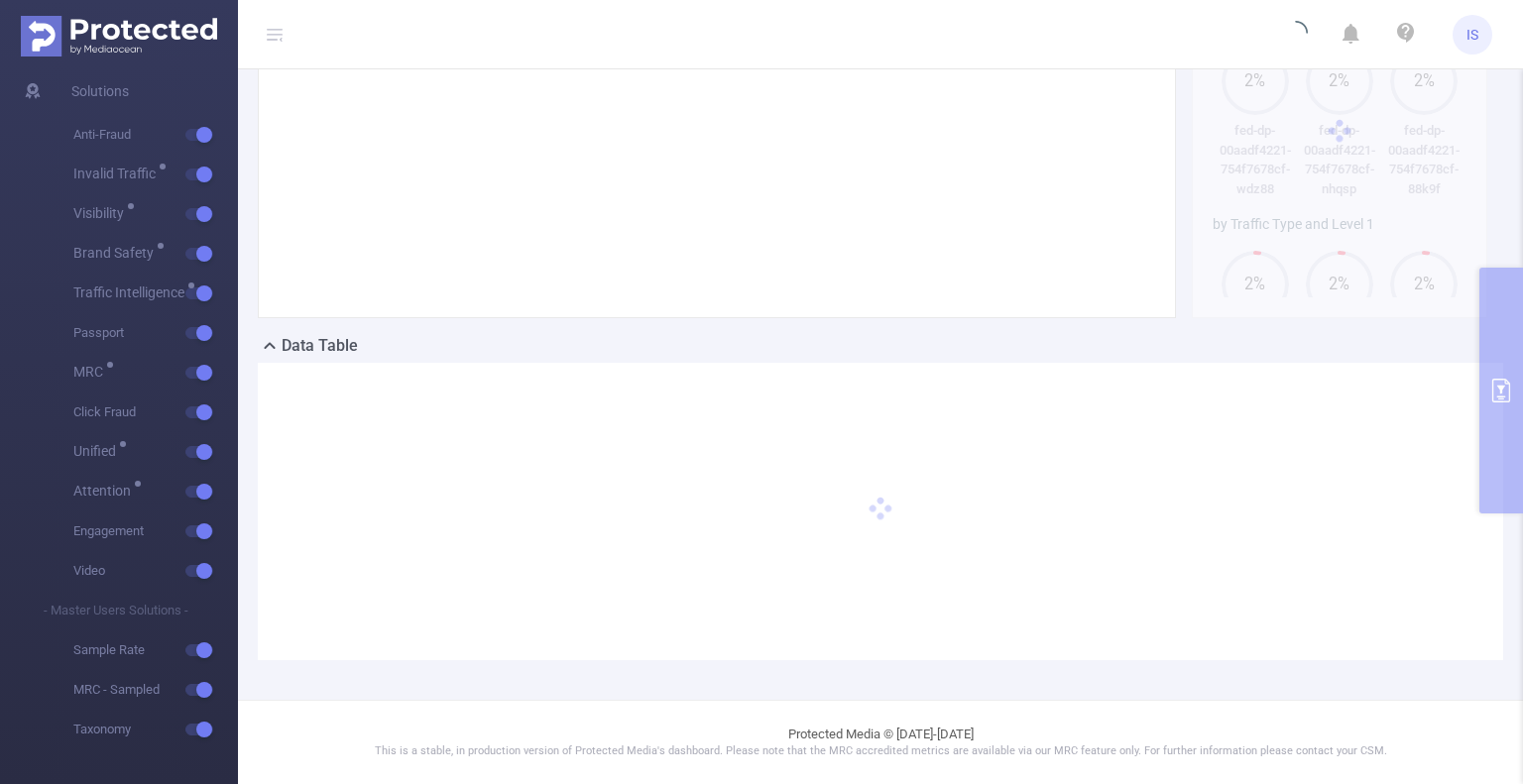 scroll, scrollTop: 213, scrollLeft: 0, axis: vertical 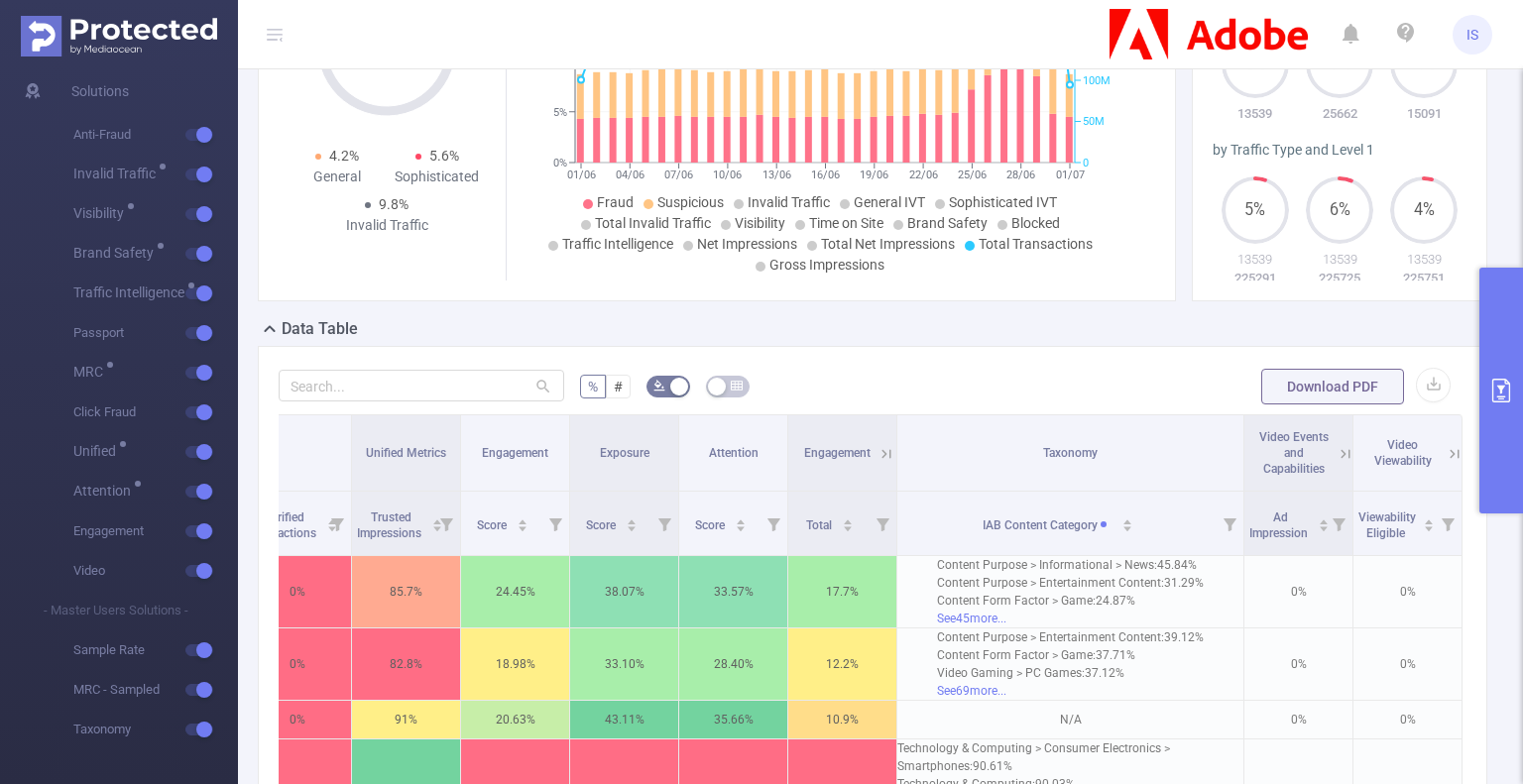 type 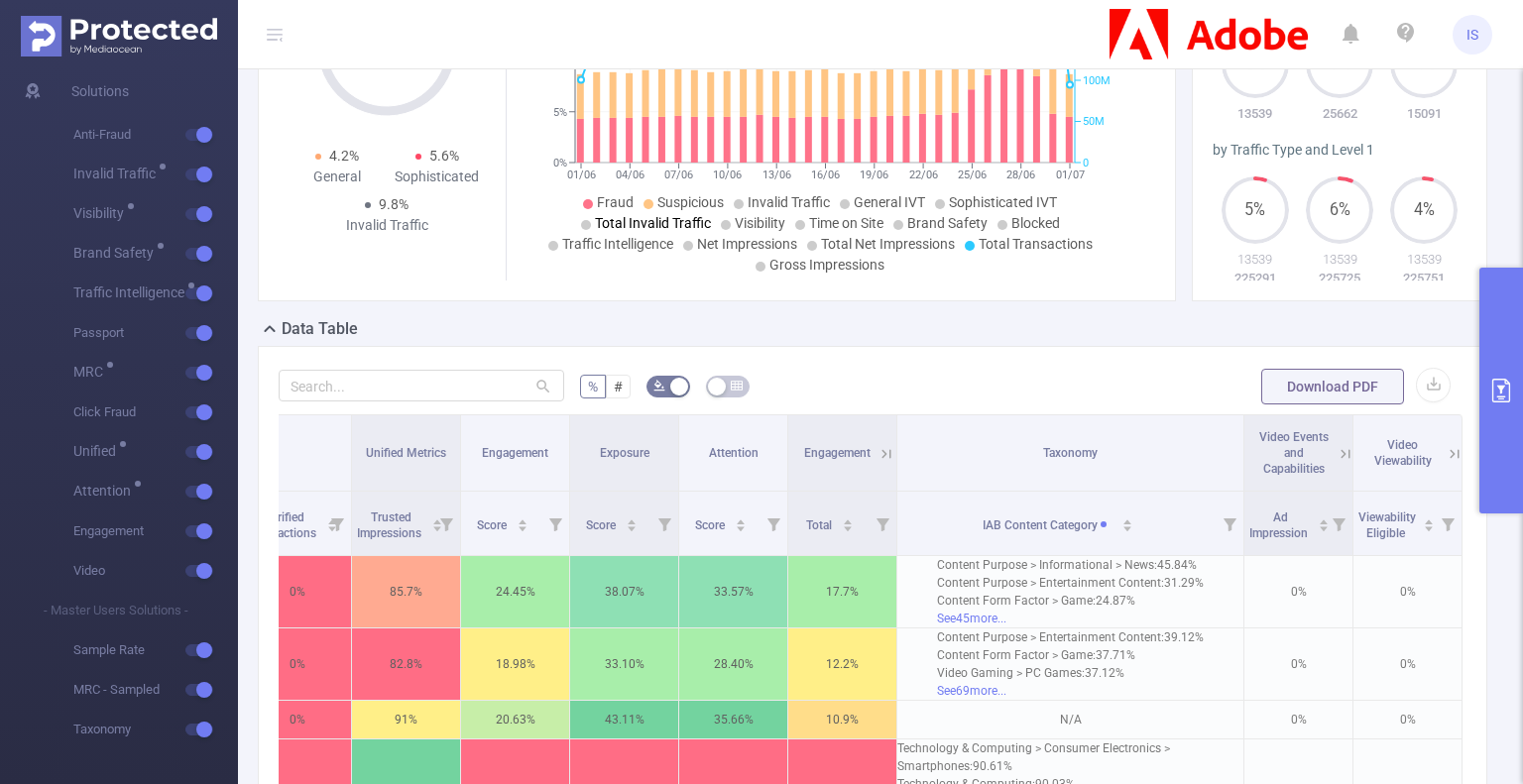 scroll, scrollTop: 411, scrollLeft: 0, axis: vertical 